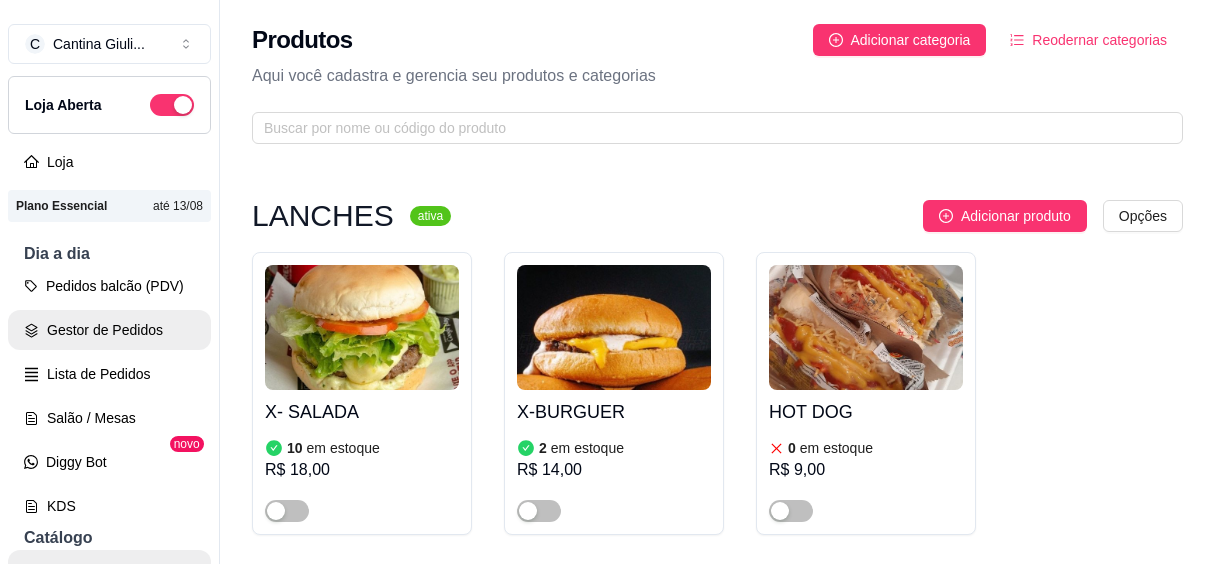 scroll, scrollTop: 0, scrollLeft: 0, axis: both 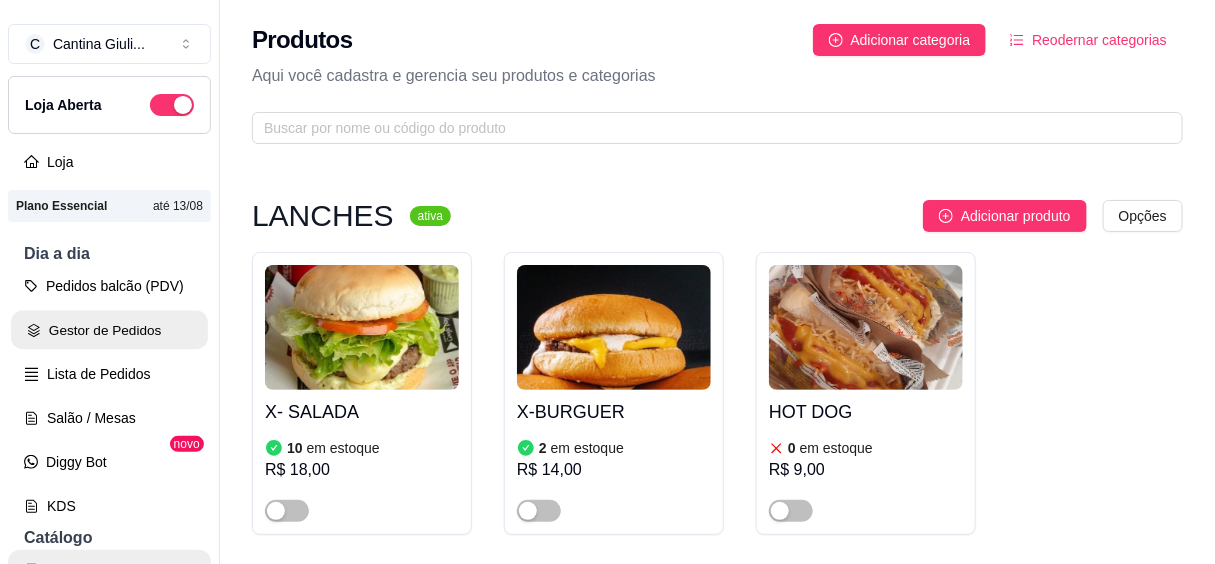 click on "Gestor de Pedidos" at bounding box center (109, 330) 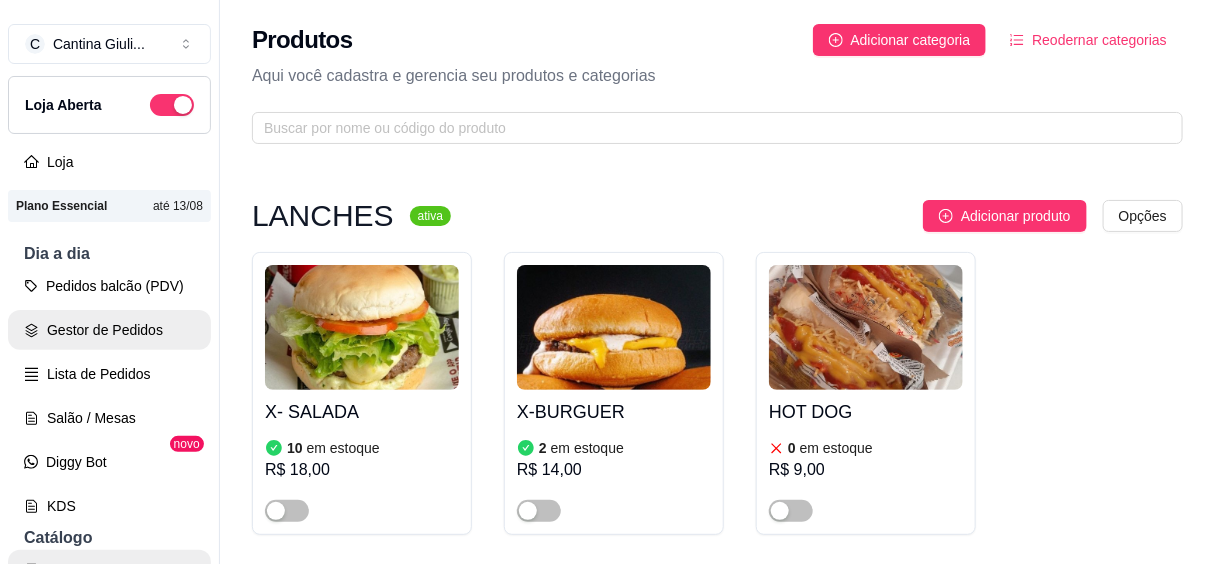 scroll, scrollTop: 181, scrollLeft: 0, axis: vertical 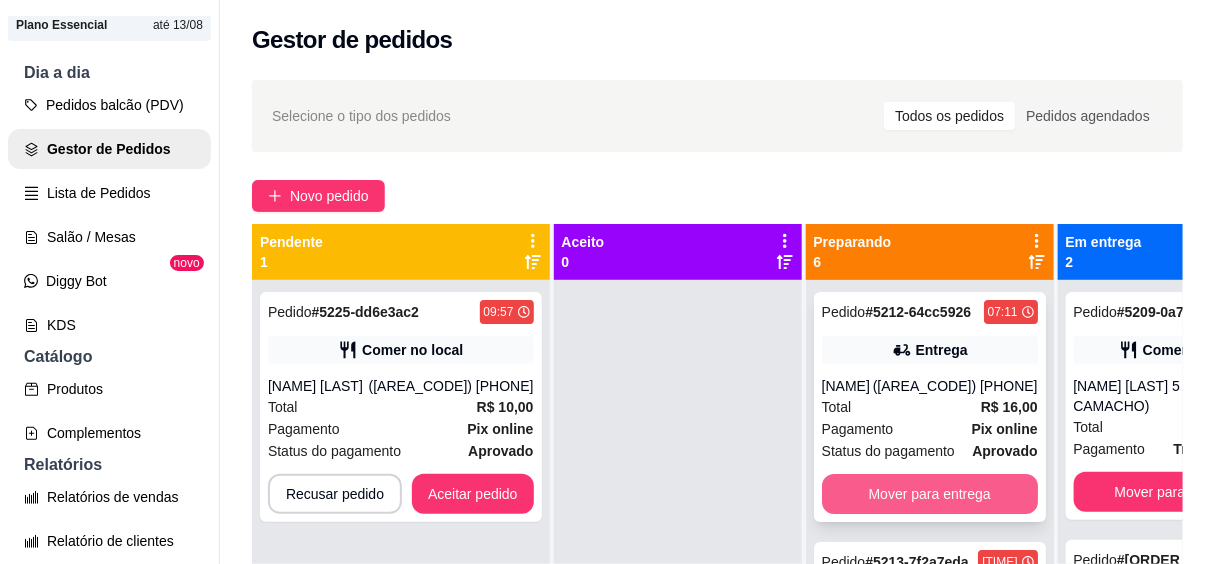 click on "Mover para entrega" at bounding box center (930, 494) 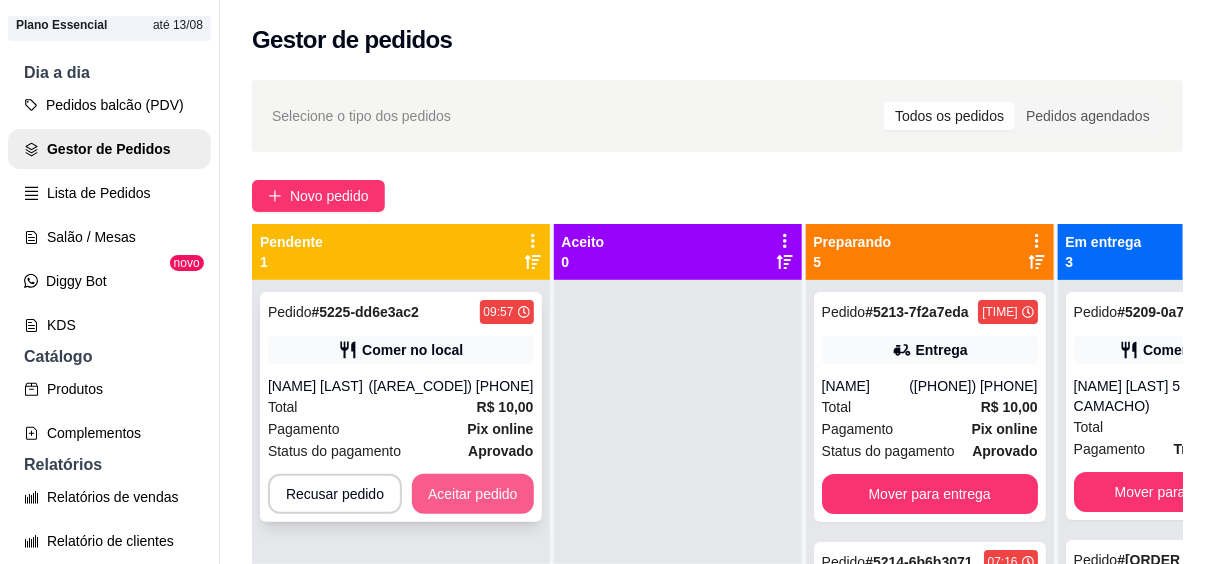 click on "Aceitar pedido" at bounding box center [473, 494] 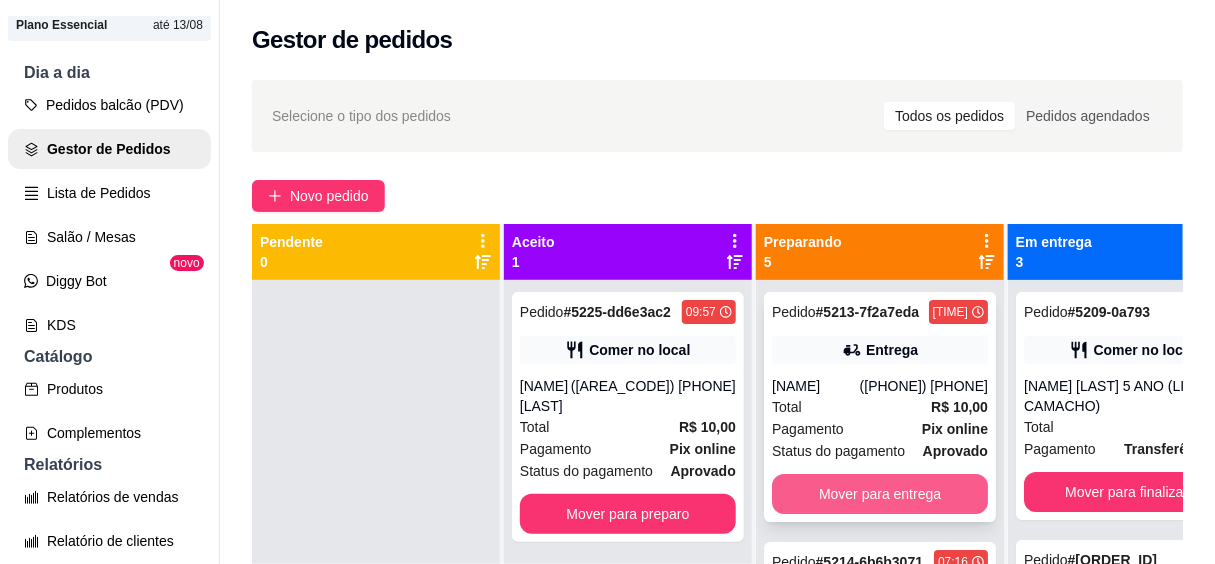 click on "Mover para entrega" at bounding box center (880, 494) 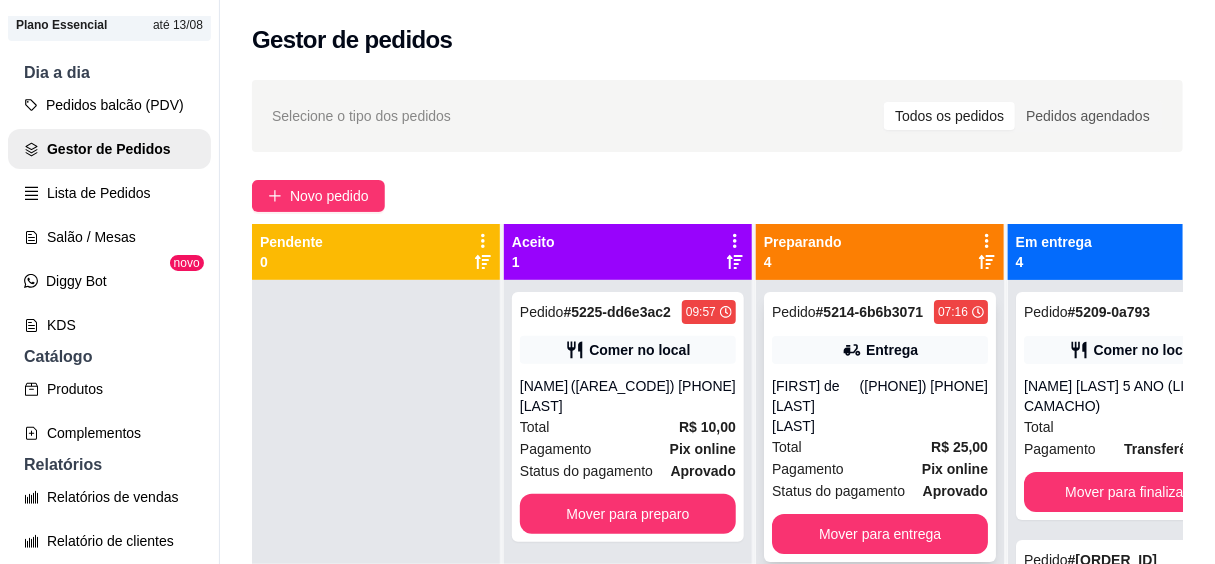 click on "Pedido  # [ID] [TIME] Entrega [FIRST] de [LAST] [LAST]  ([PHONE]) Total R$ 25,00 Pagamento Pix online Status do pagamento aprovado Mover para entrega" at bounding box center [880, 427] 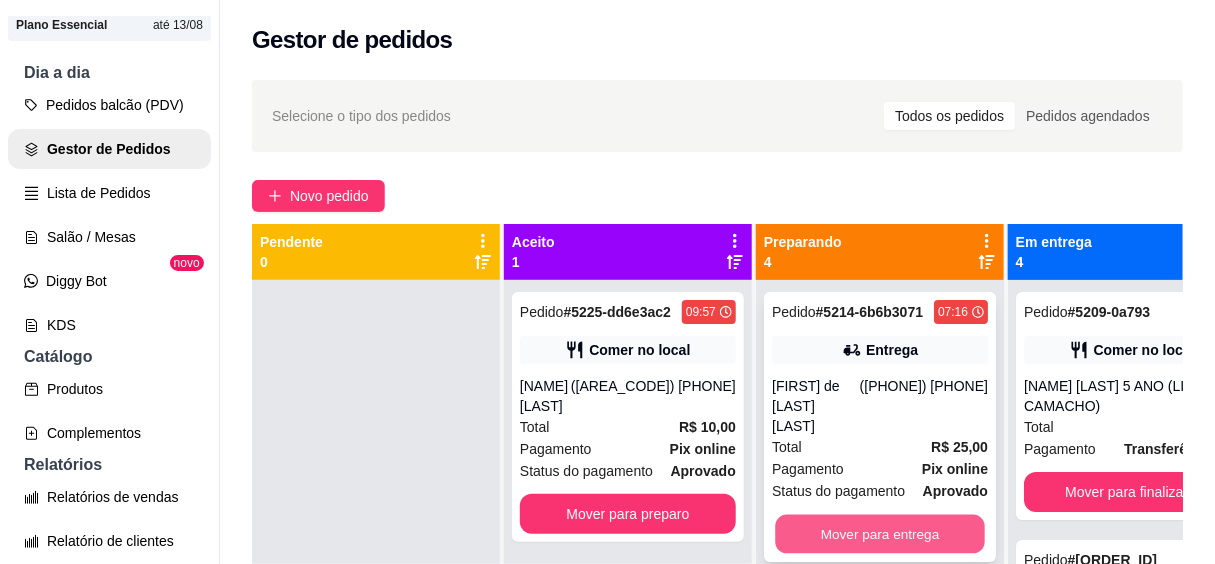 click on "Mover para entrega" at bounding box center (880, 534) 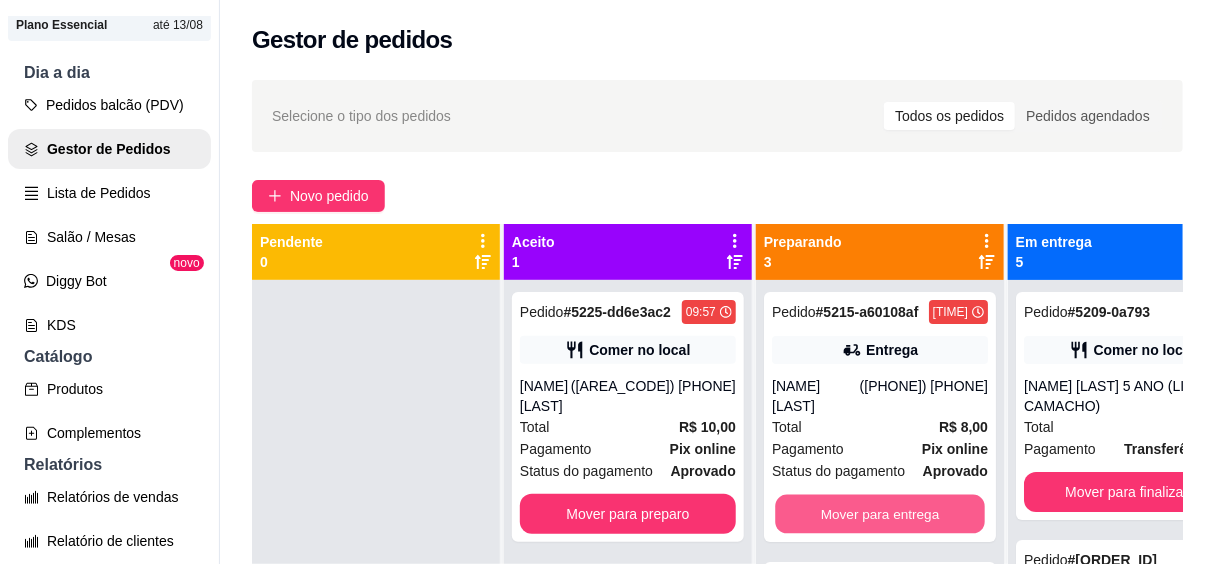 click on "Mover para entrega" at bounding box center [880, 514] 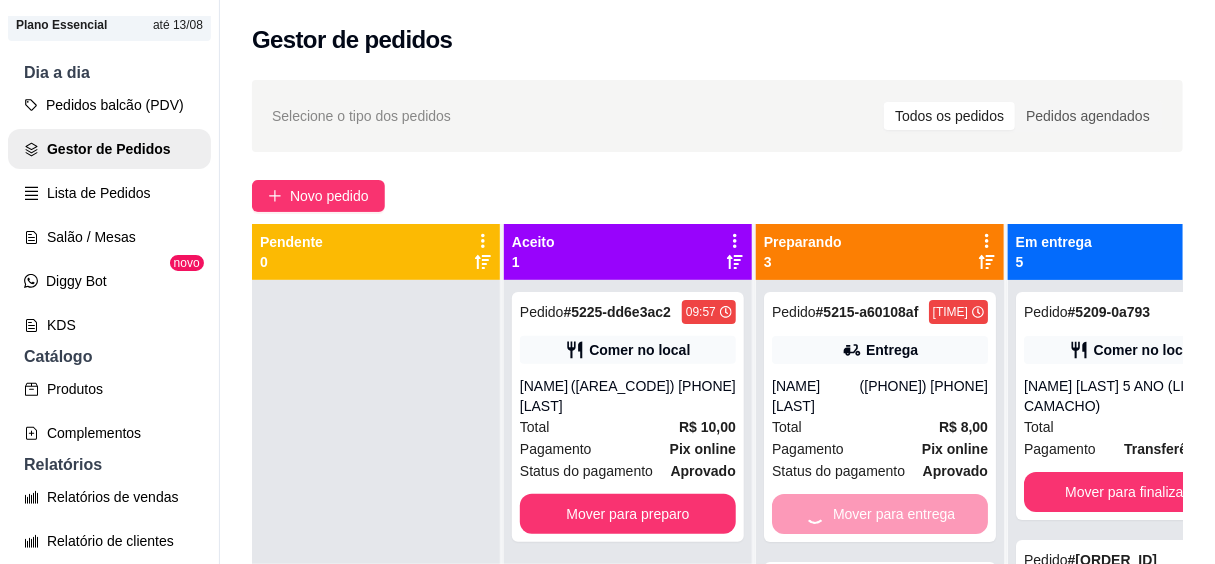 click on "Mover para entrega" at bounding box center (880, 514) 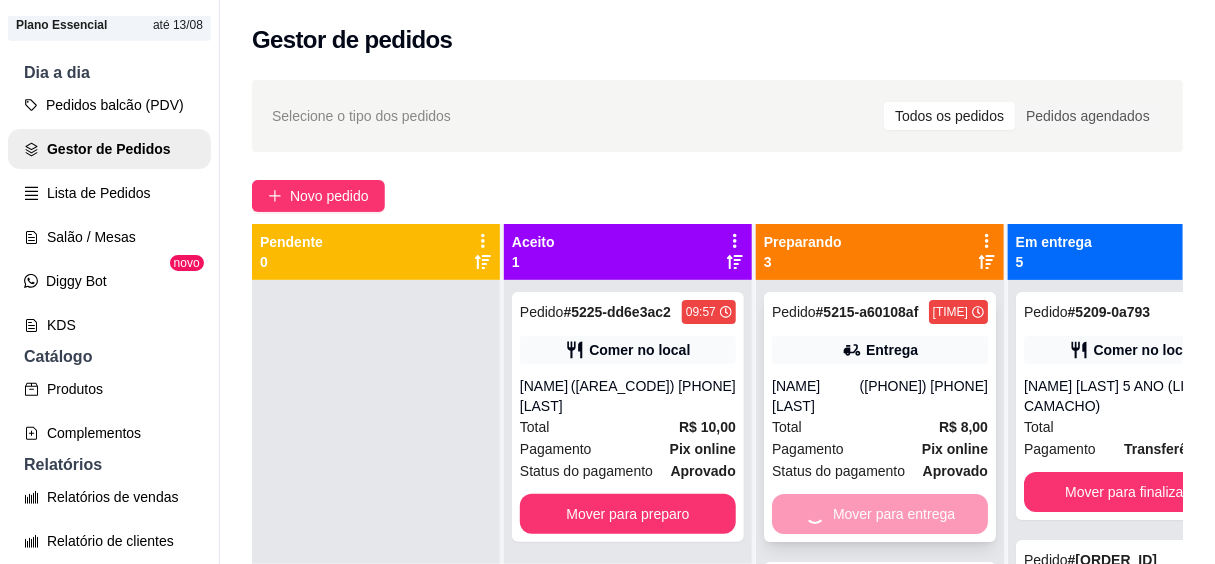 click on "Mover para entrega" at bounding box center (880, 514) 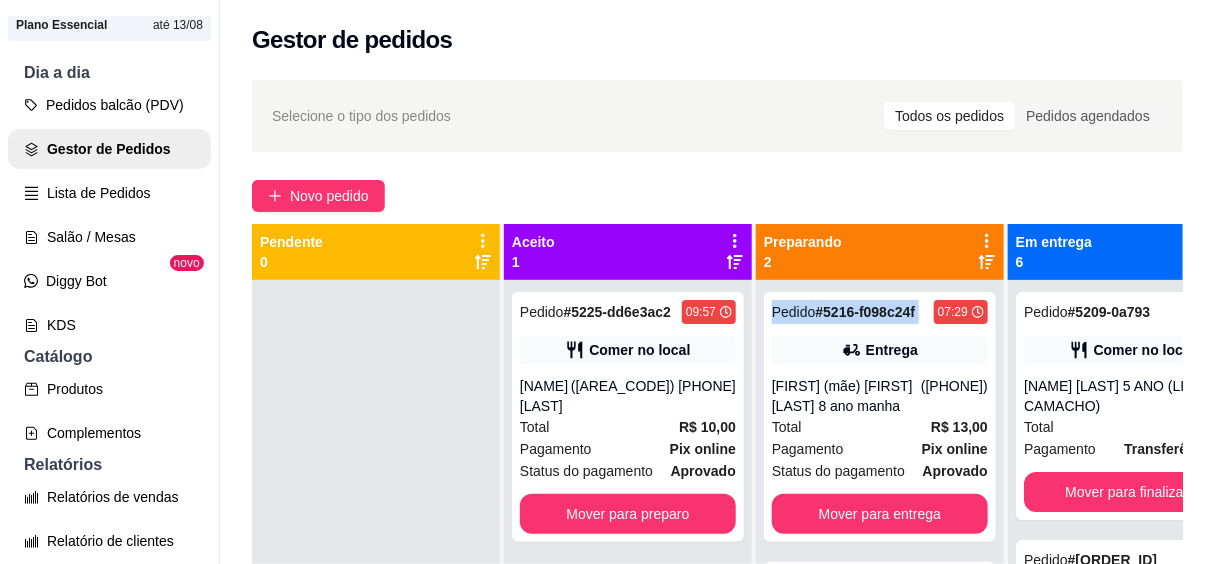 click on "Mover para entrega" at bounding box center (880, 514) 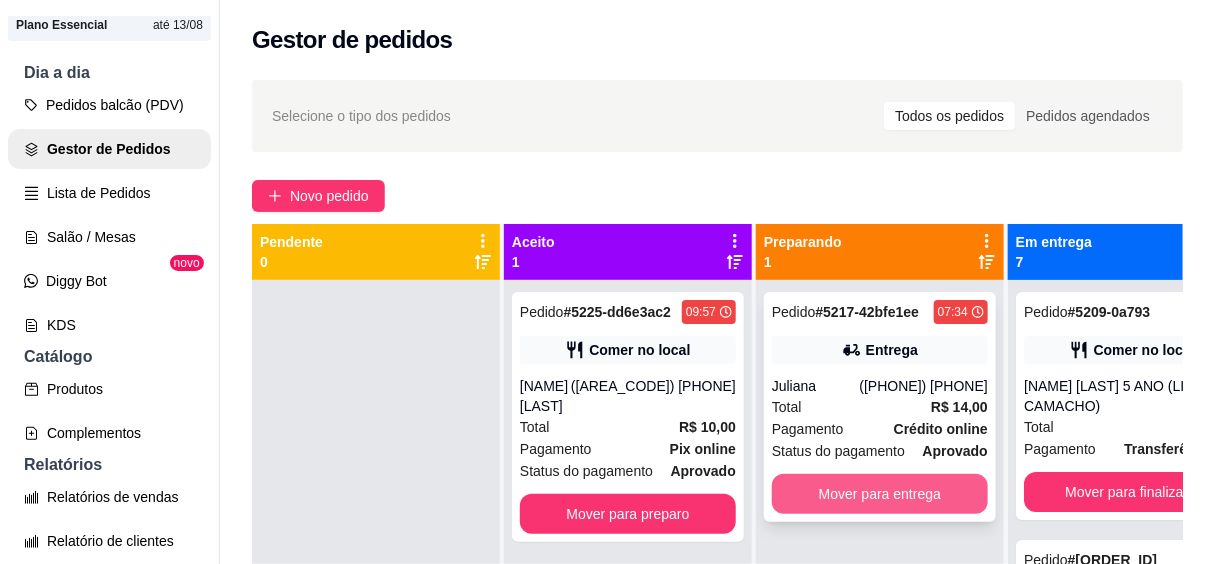 click on "Mover para entrega" at bounding box center (880, 494) 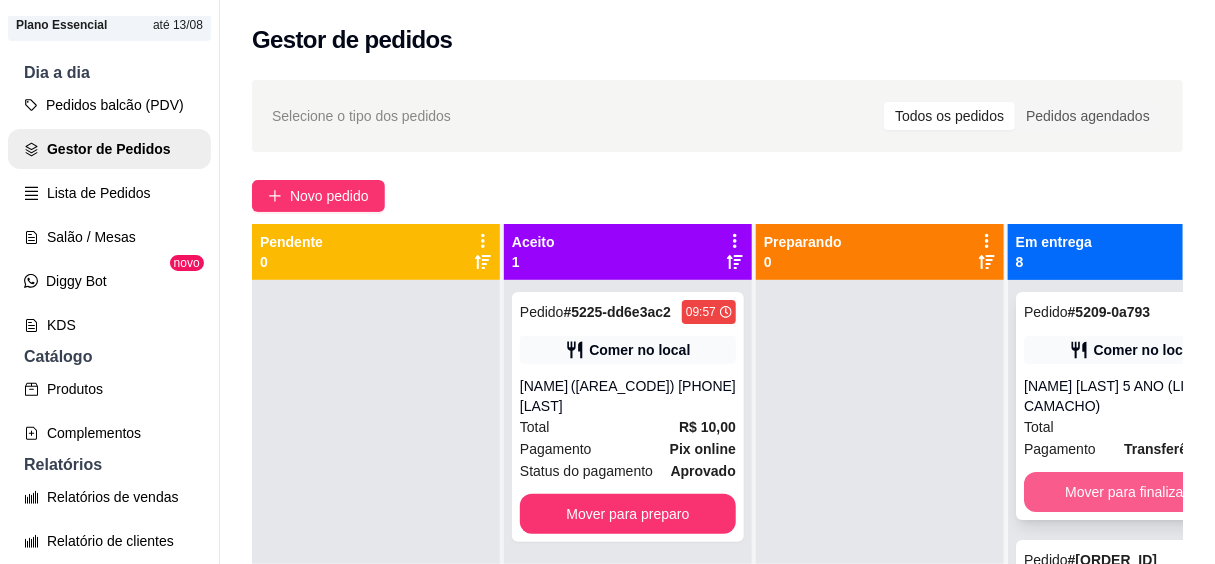 click on "Mover para finalizado" at bounding box center [1132, 492] 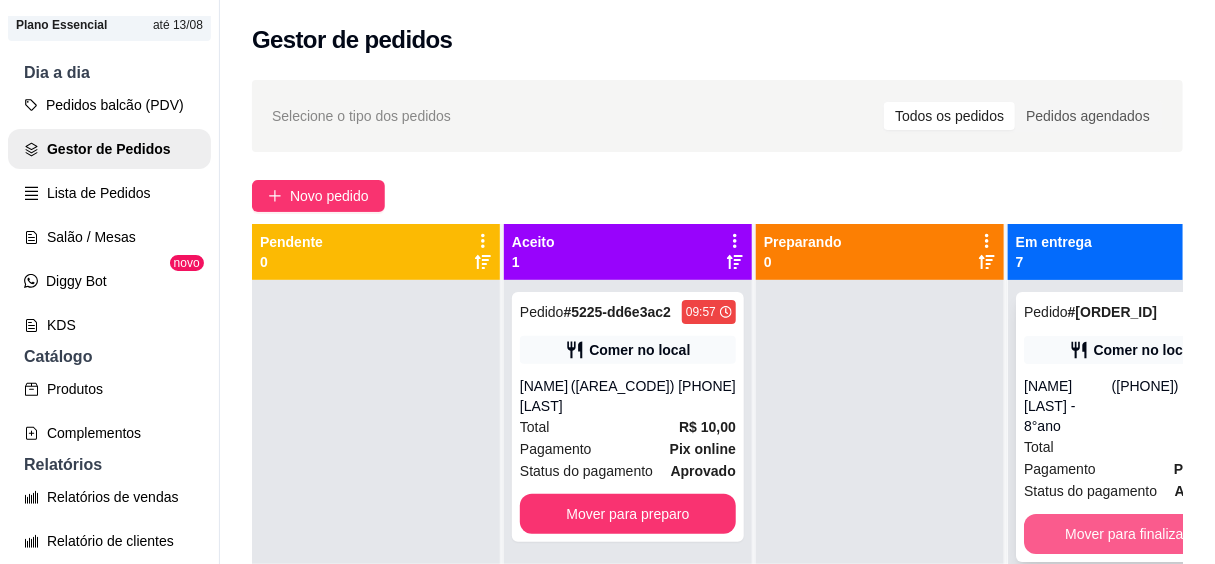 click on "Mover para finalizado" at bounding box center [1132, 534] 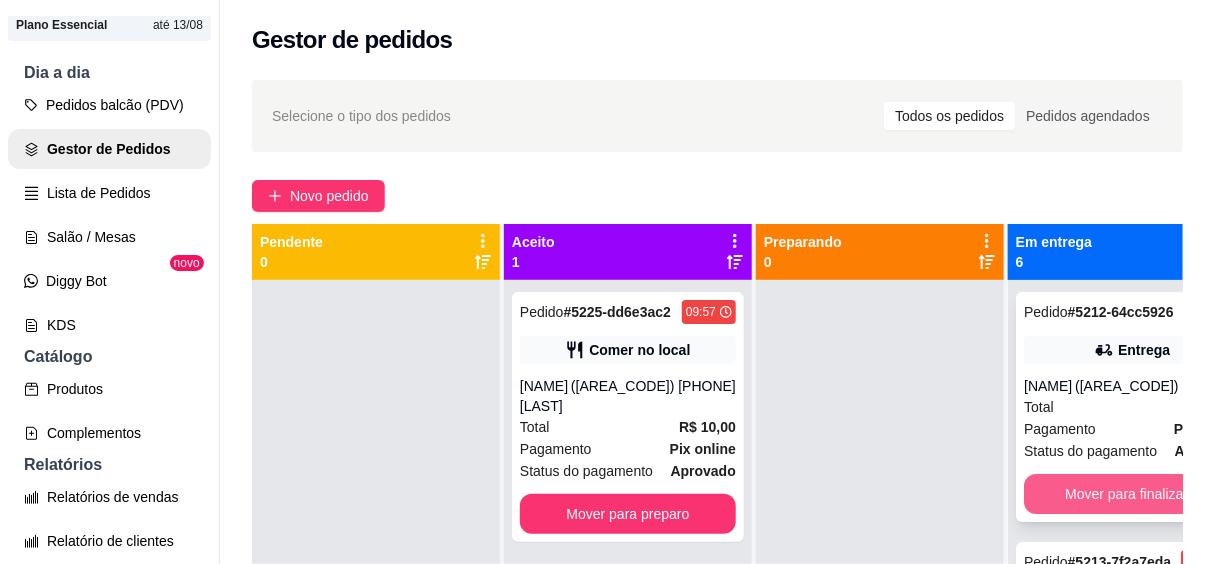 click on "Mover para finalizado" at bounding box center (1132, 494) 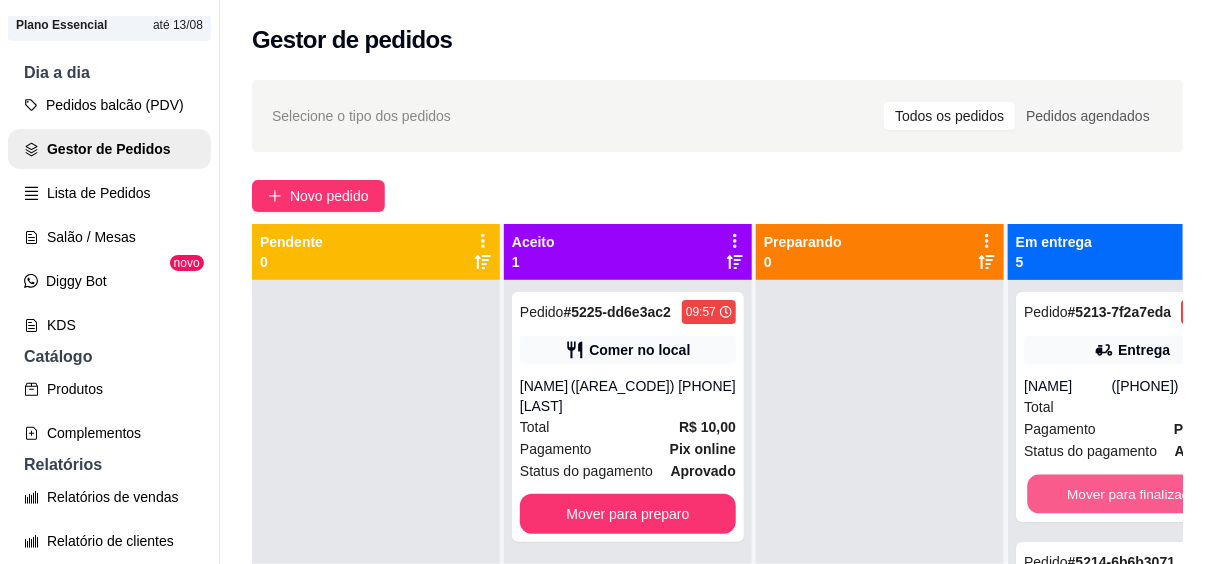 click on "Mover para finalizado" at bounding box center (1132, 494) 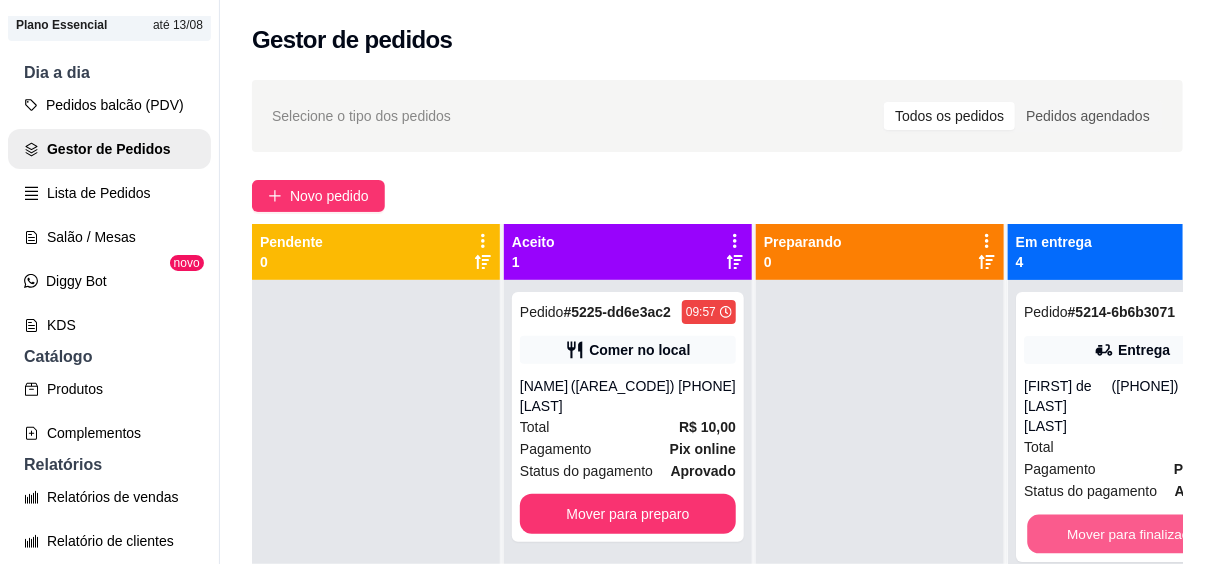 click on "Mover para finalizado" at bounding box center (1132, 534) 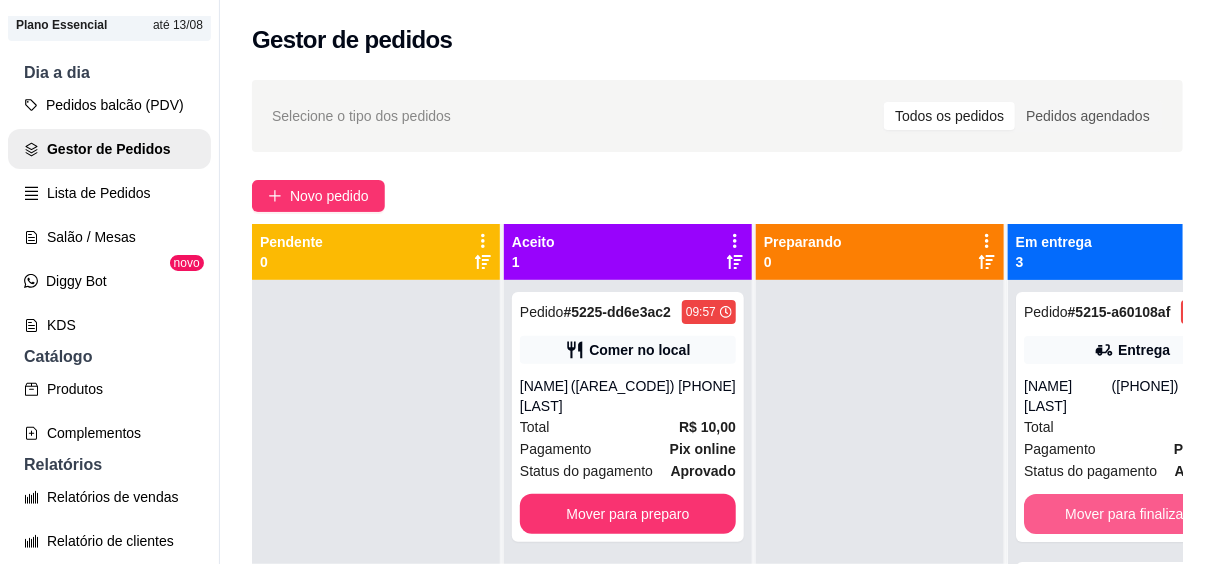 click on "Mover para finalizado" at bounding box center [1132, 514] 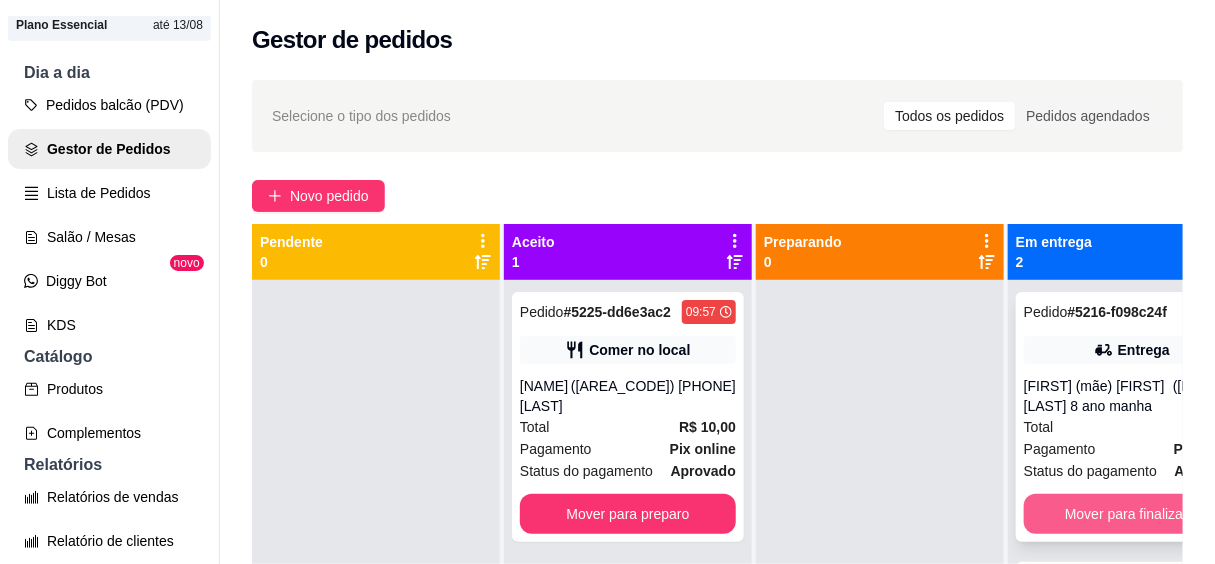 click on "Mover para finalizado" at bounding box center [1132, 514] 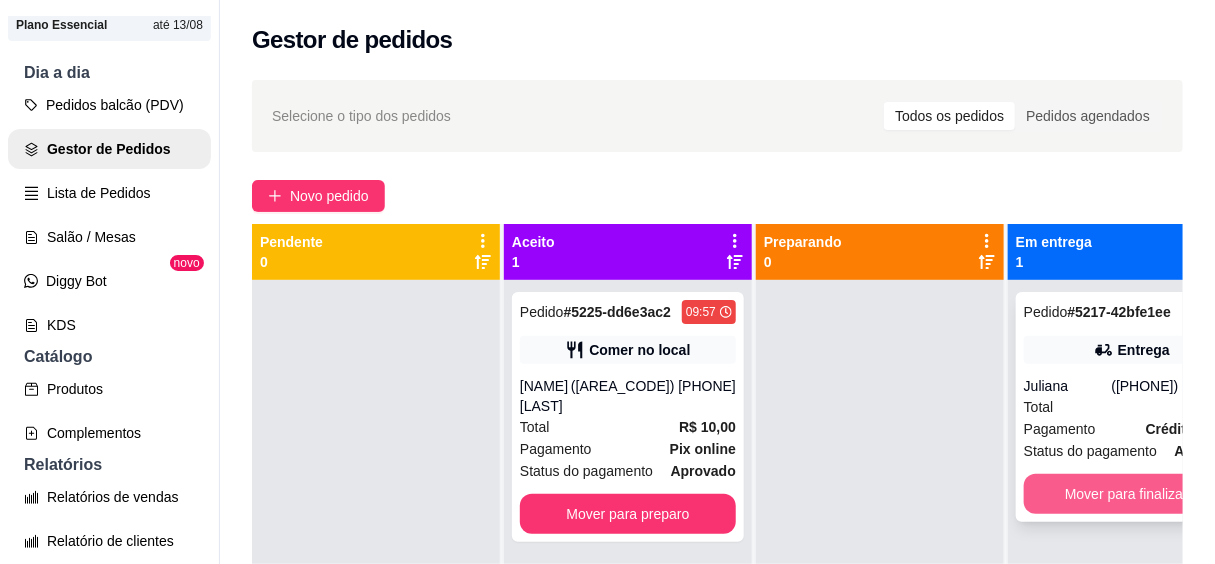click on "Mover para finalizado" at bounding box center [1132, 494] 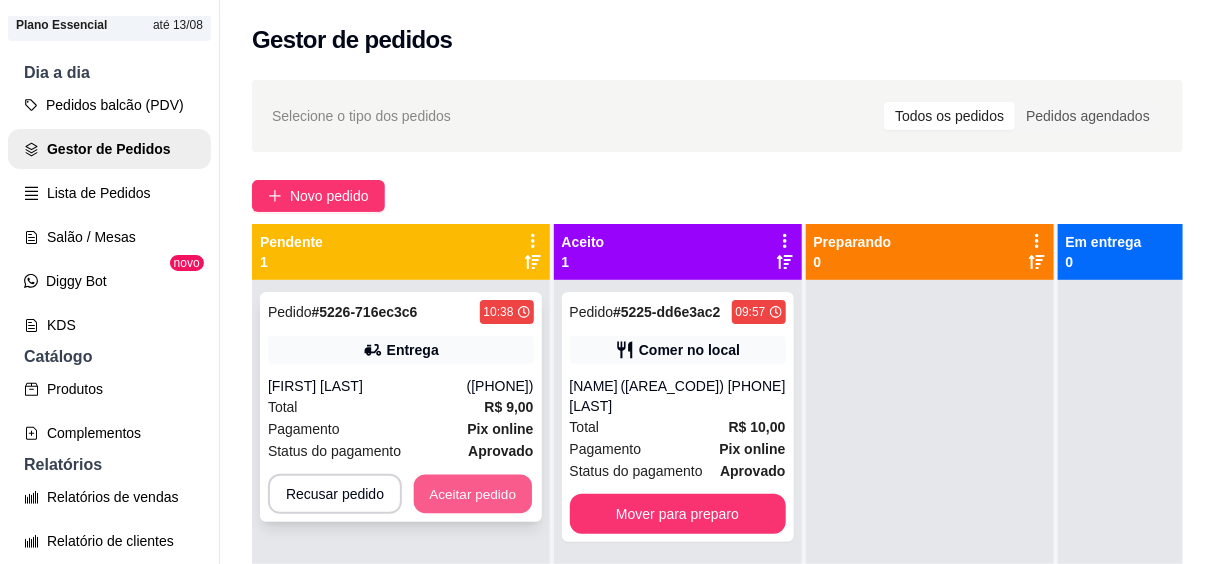 click on "Aceitar pedido" at bounding box center (473, 494) 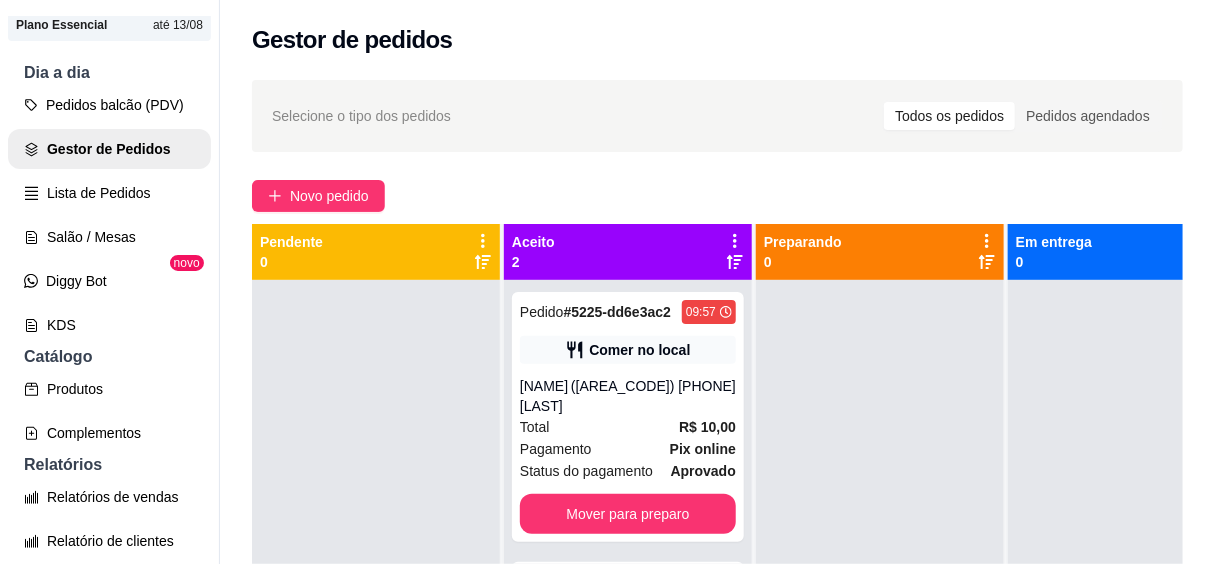 scroll, scrollTop: 70, scrollLeft: 0, axis: vertical 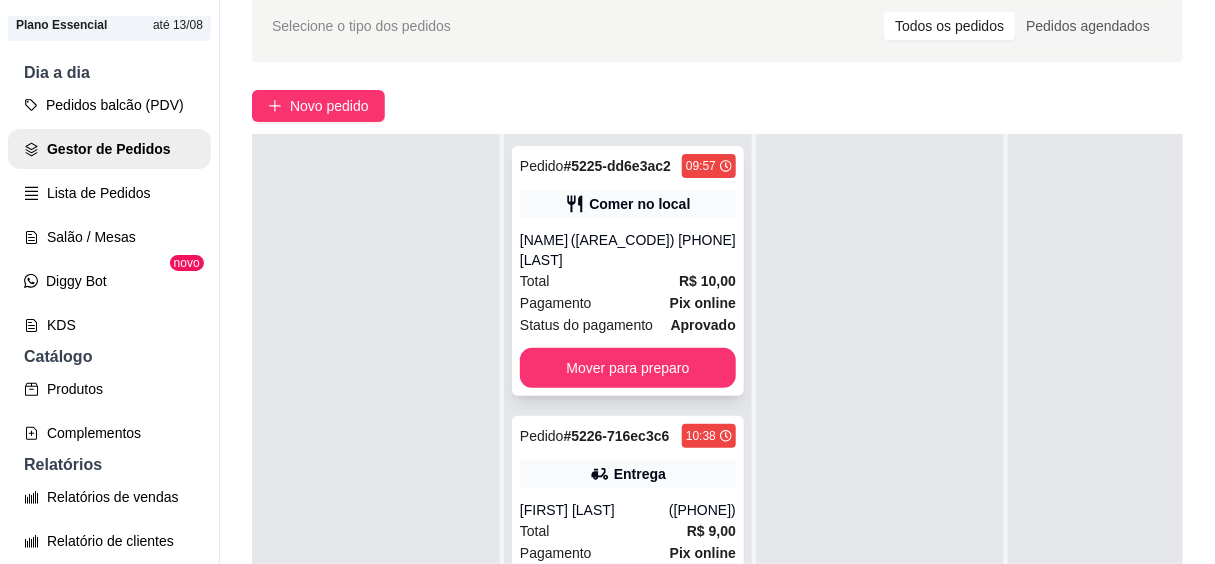 click on "Pagamento Pix online" at bounding box center [628, 303] 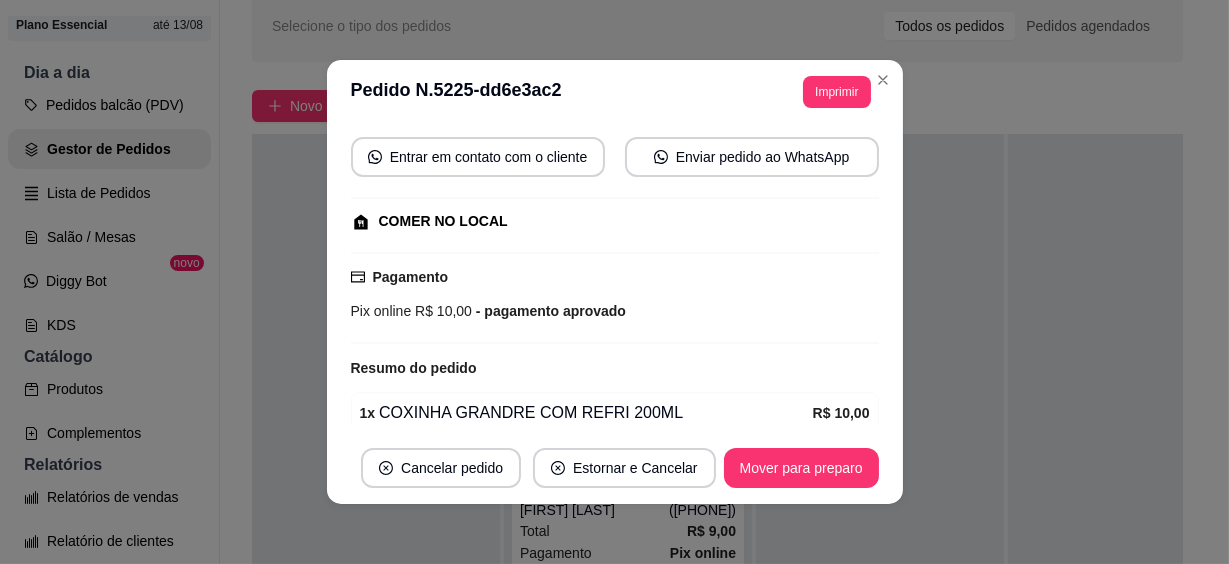 scroll, scrollTop: 269, scrollLeft: 0, axis: vertical 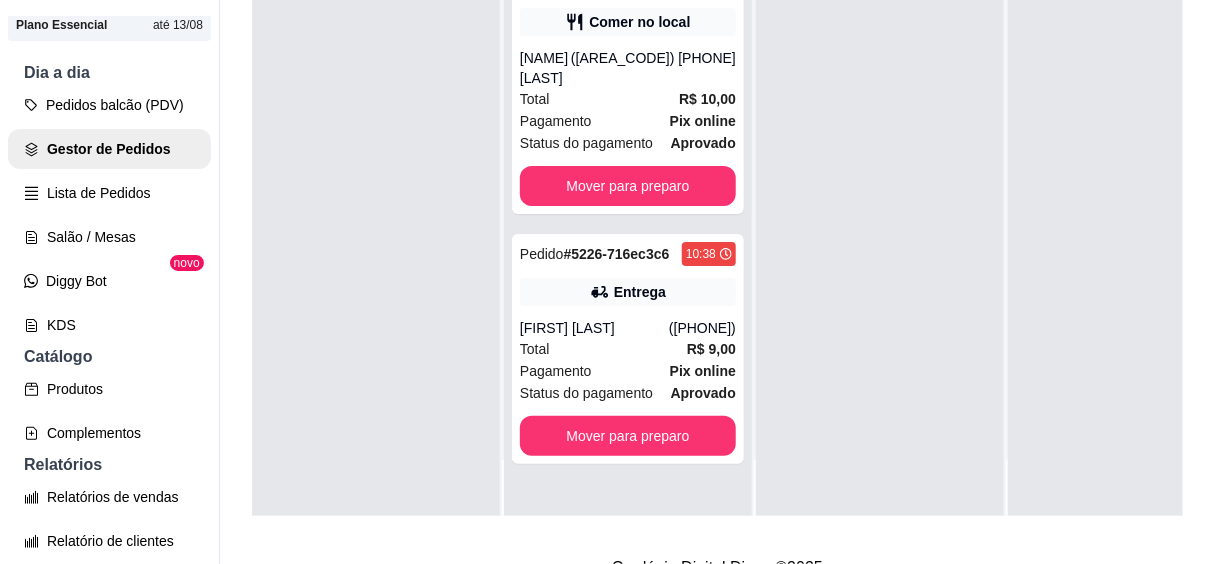 click at bounding box center (880, 234) 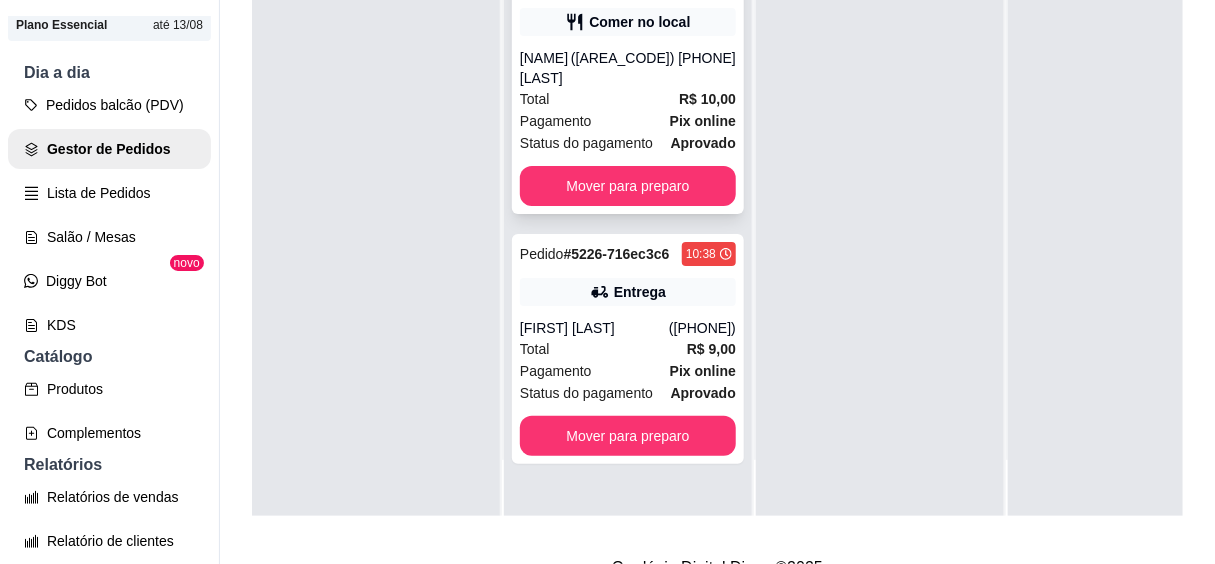 scroll, scrollTop: 0, scrollLeft: 0, axis: both 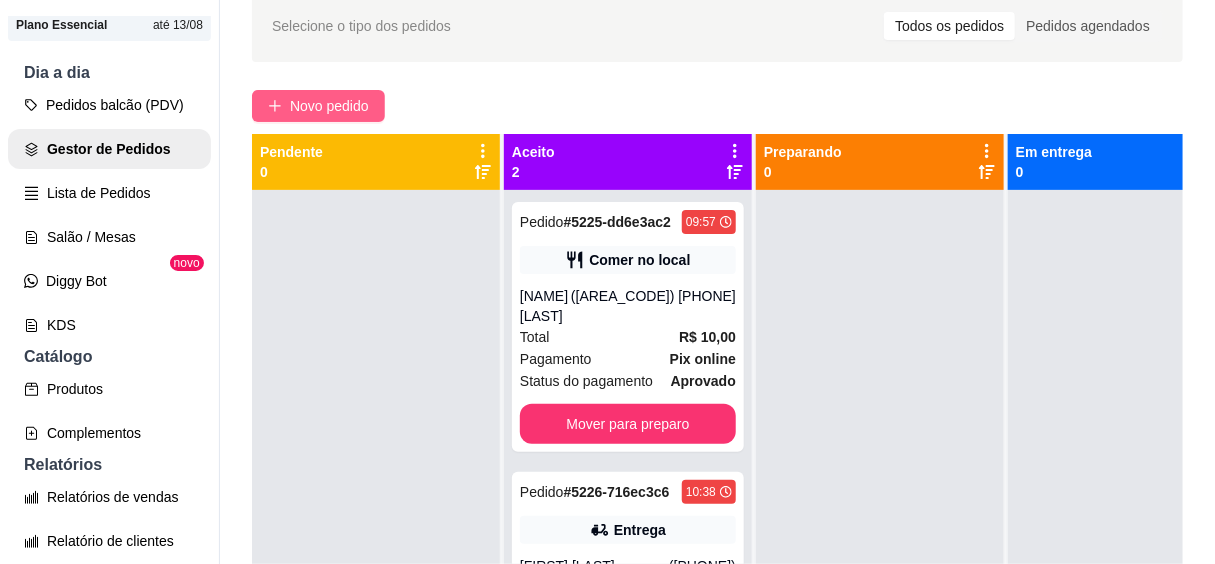 click on "Novo pedido" at bounding box center [329, 106] 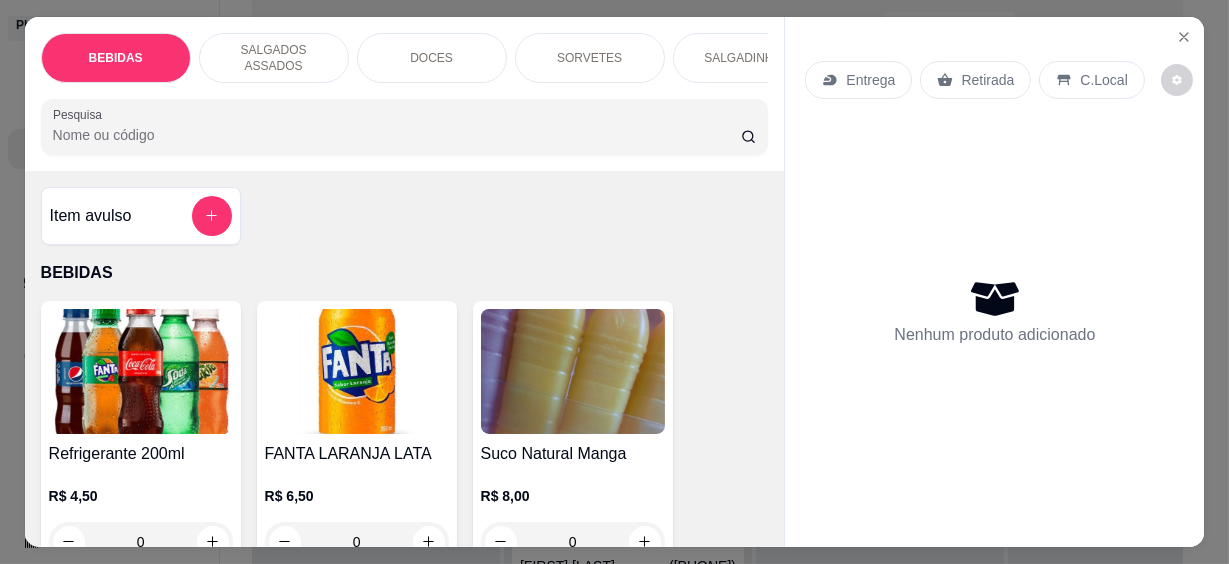 scroll, scrollTop: 90, scrollLeft: 0, axis: vertical 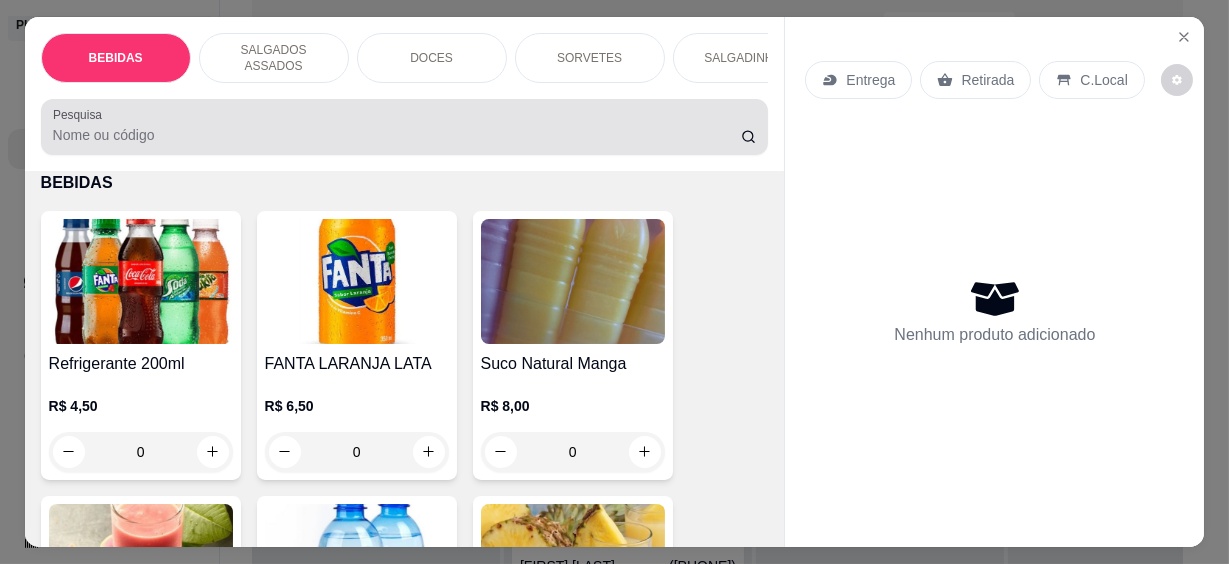 click on "Pesquisa" at bounding box center (405, 127) 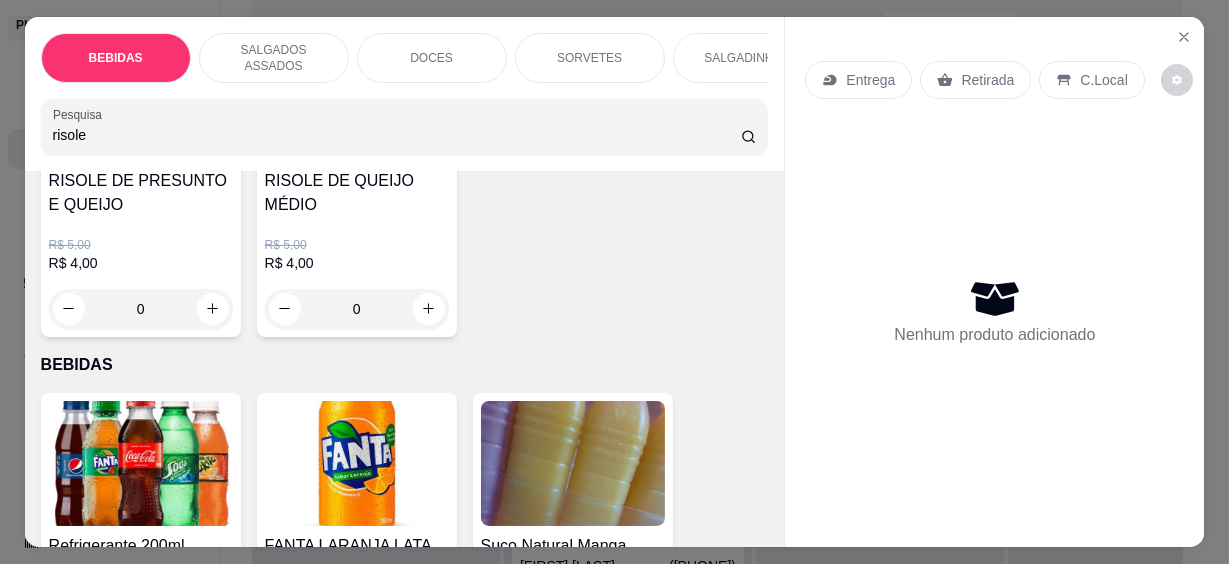 scroll, scrollTop: 91, scrollLeft: 0, axis: vertical 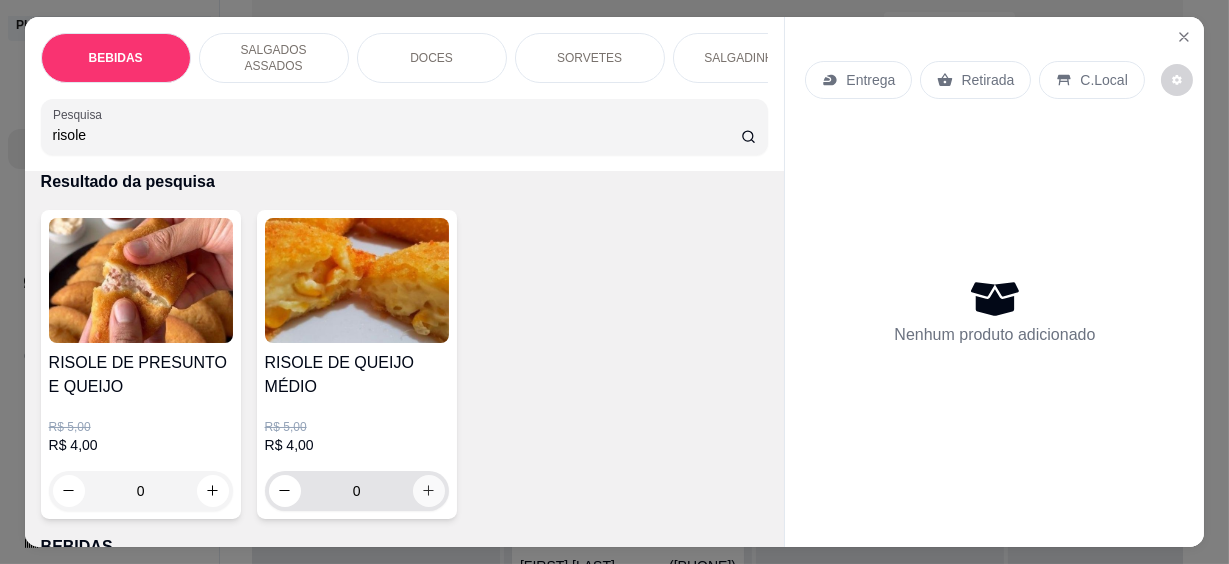 type on "risole" 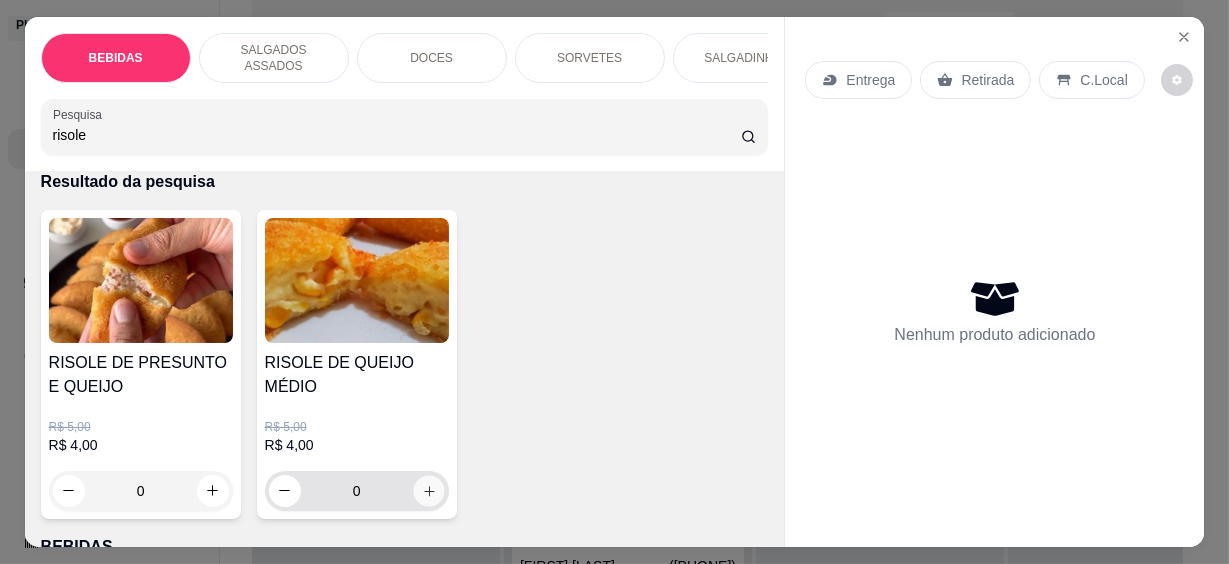 click 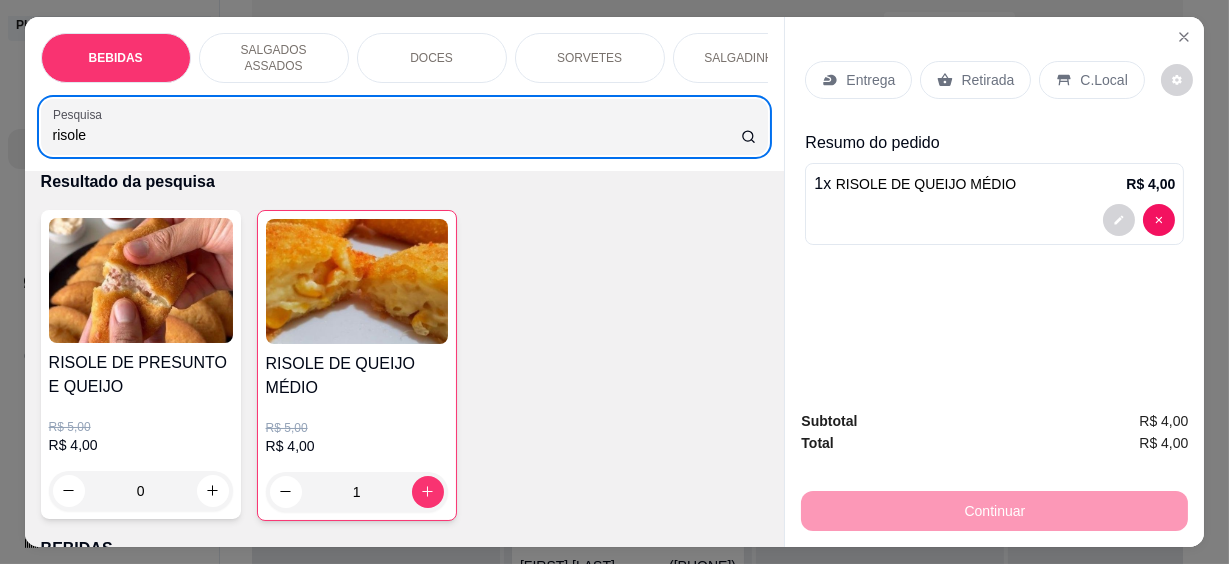 drag, startPoint x: 171, startPoint y: 136, endPoint x: -4, endPoint y: 90, distance: 180.94475 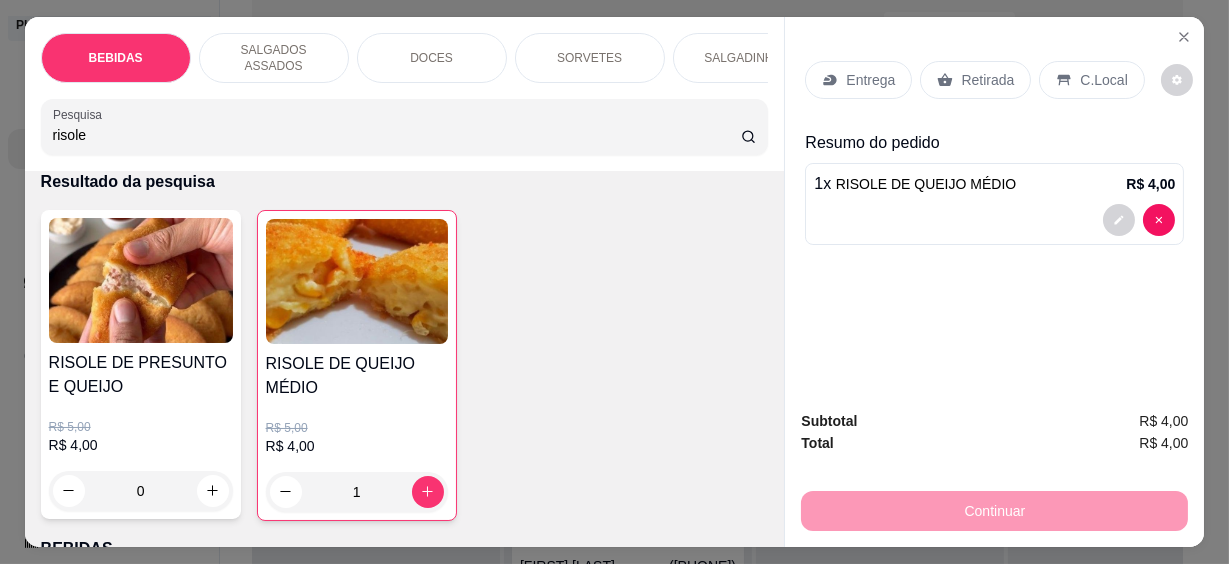 drag, startPoint x: 91, startPoint y: 127, endPoint x: 34, endPoint y: 117, distance: 57.870544 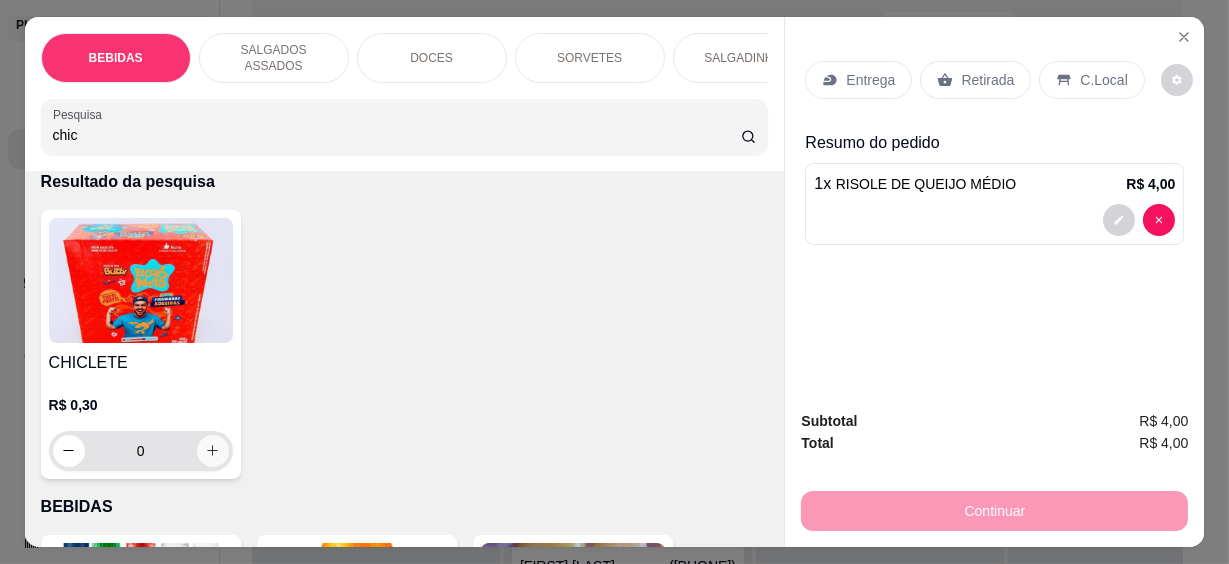type on "chic" 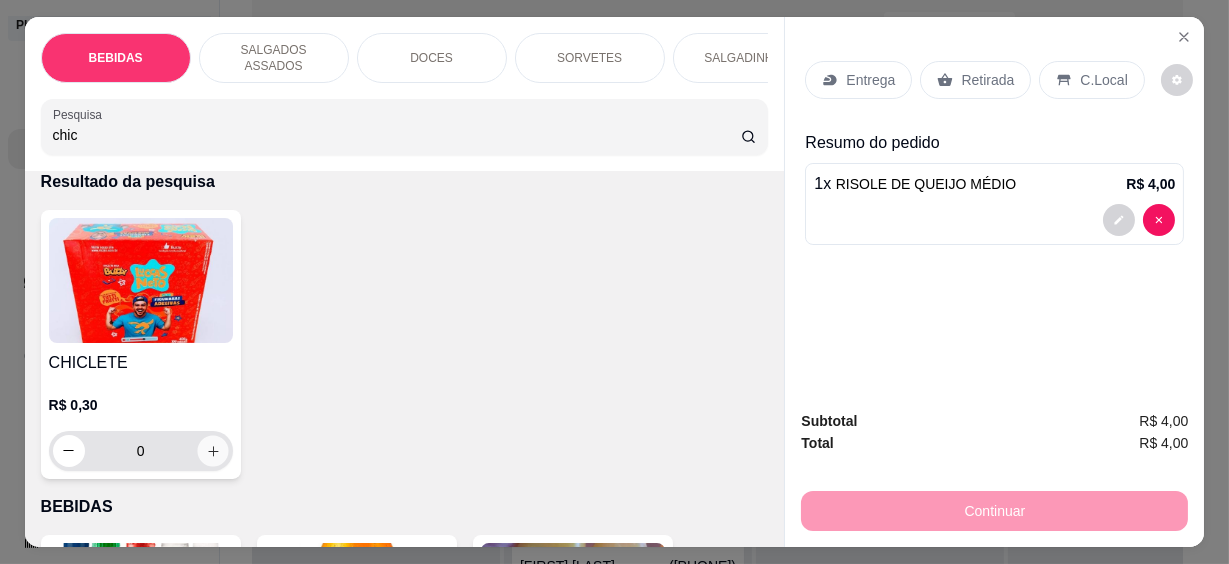 click at bounding box center [212, 450] 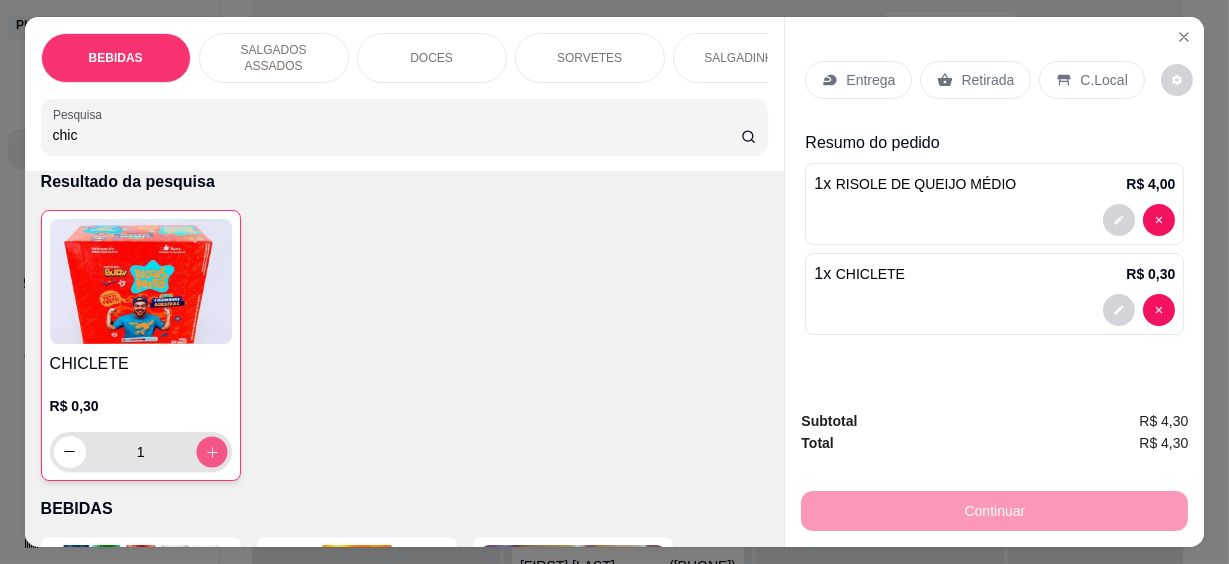 click at bounding box center (211, 451) 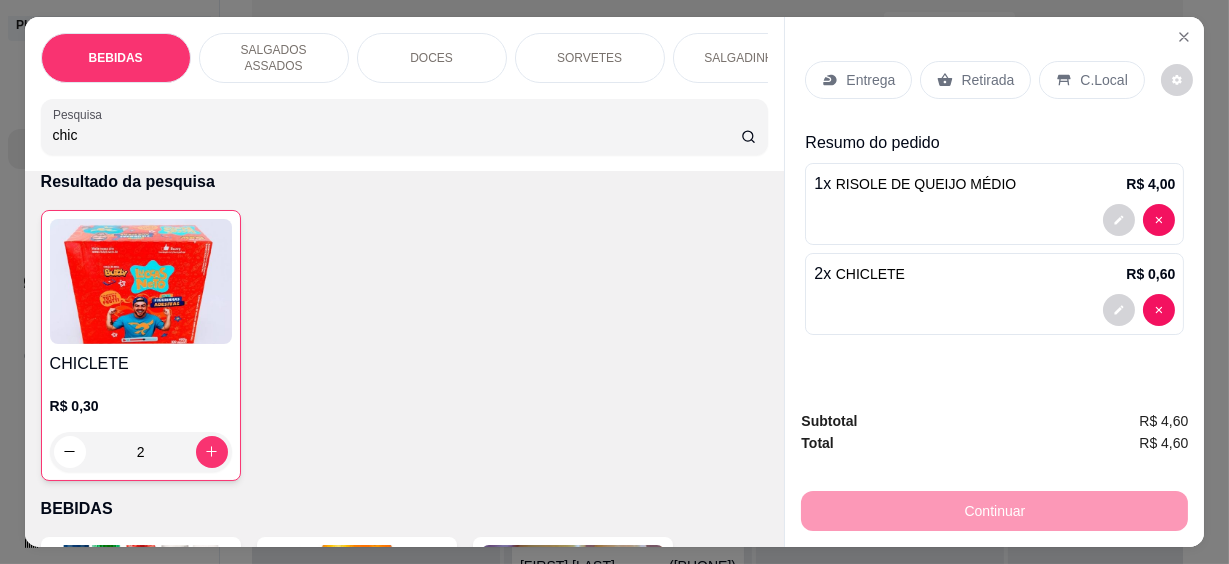 click on "C.Local" at bounding box center (1103, 80) 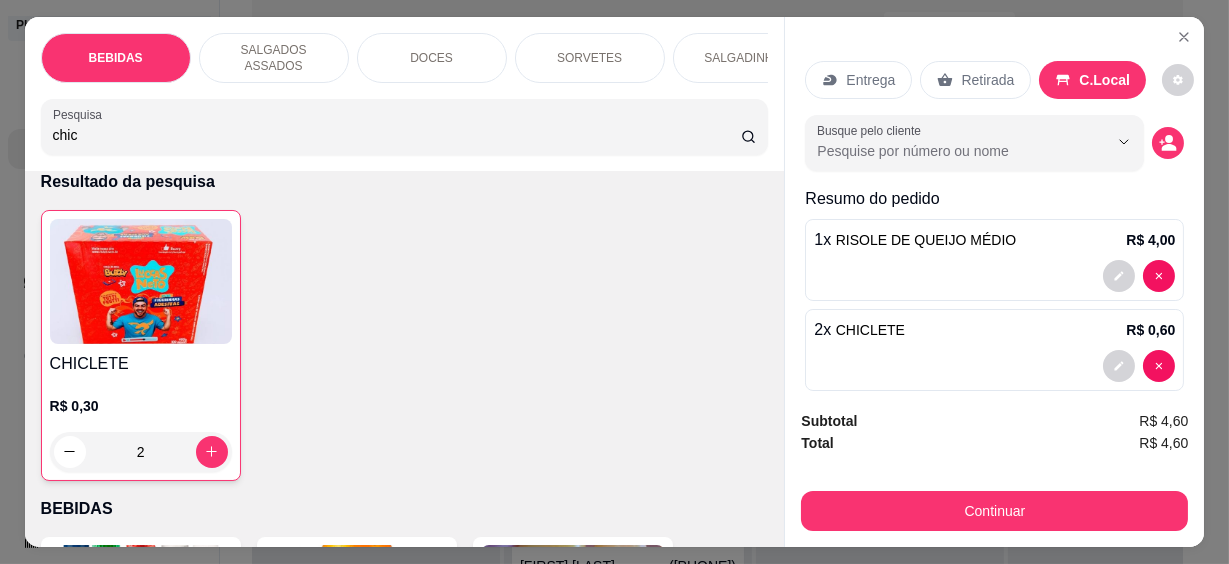 click on "Busque pelo cliente" at bounding box center (974, 143) 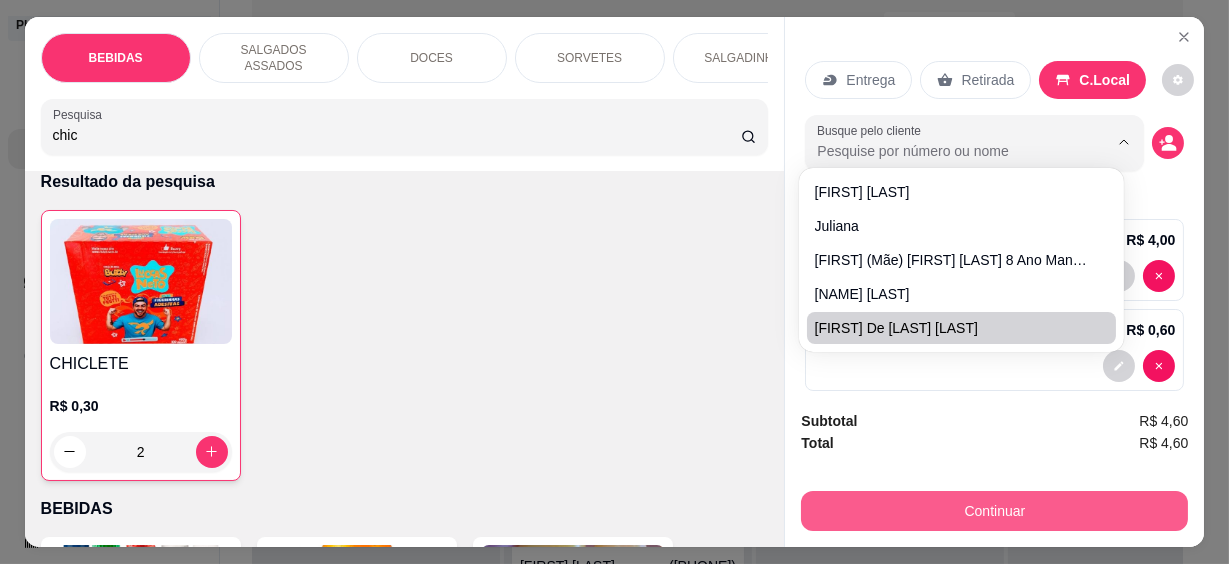click on "Continuar" at bounding box center [994, 511] 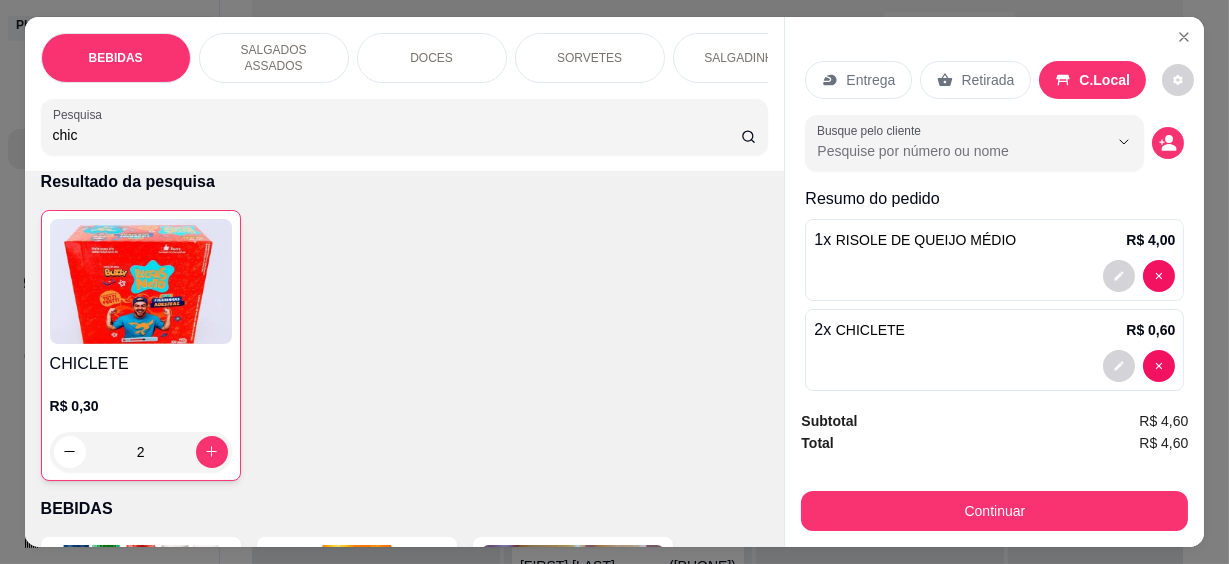 scroll, scrollTop: 23, scrollLeft: 0, axis: vertical 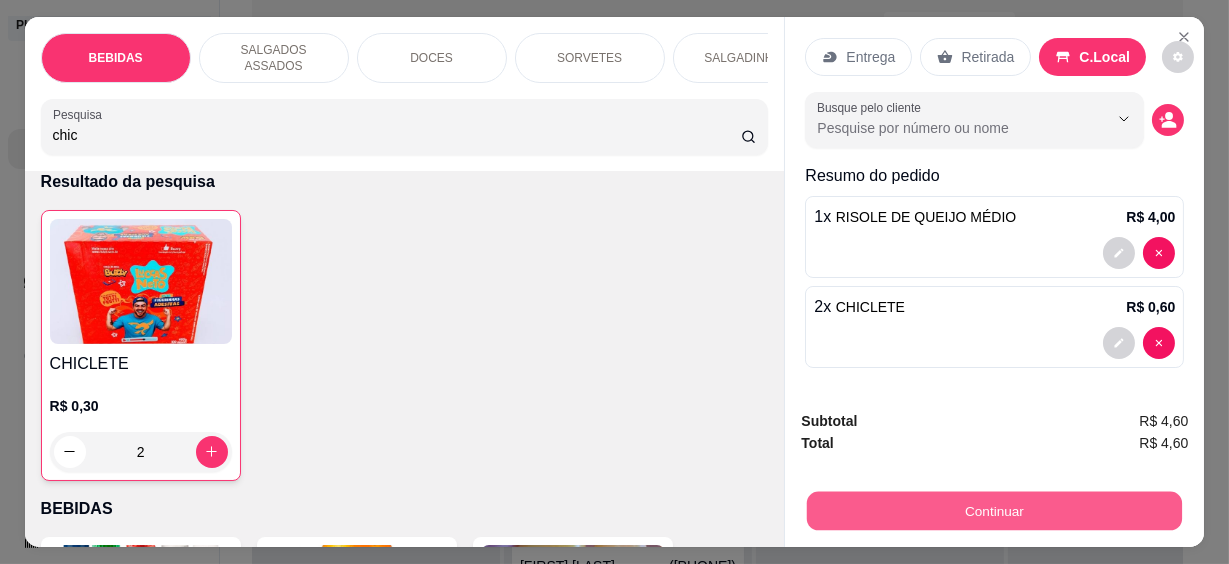 click on "Continuar" at bounding box center (994, 511) 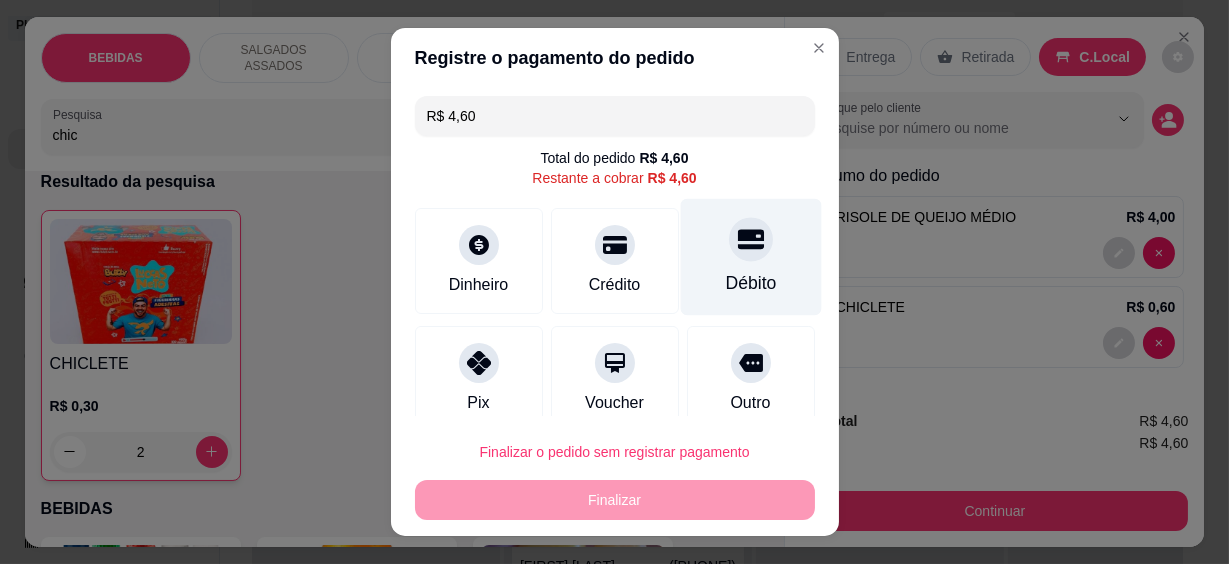 click on "Débito" at bounding box center (750, 283) 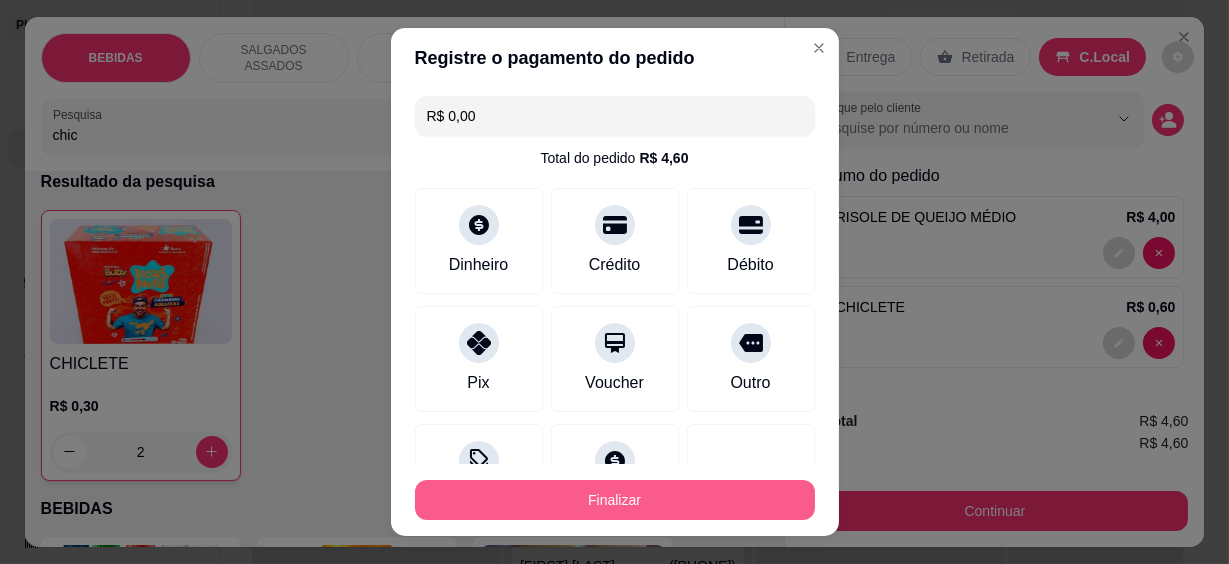 click on "Finalizar" at bounding box center (615, 500) 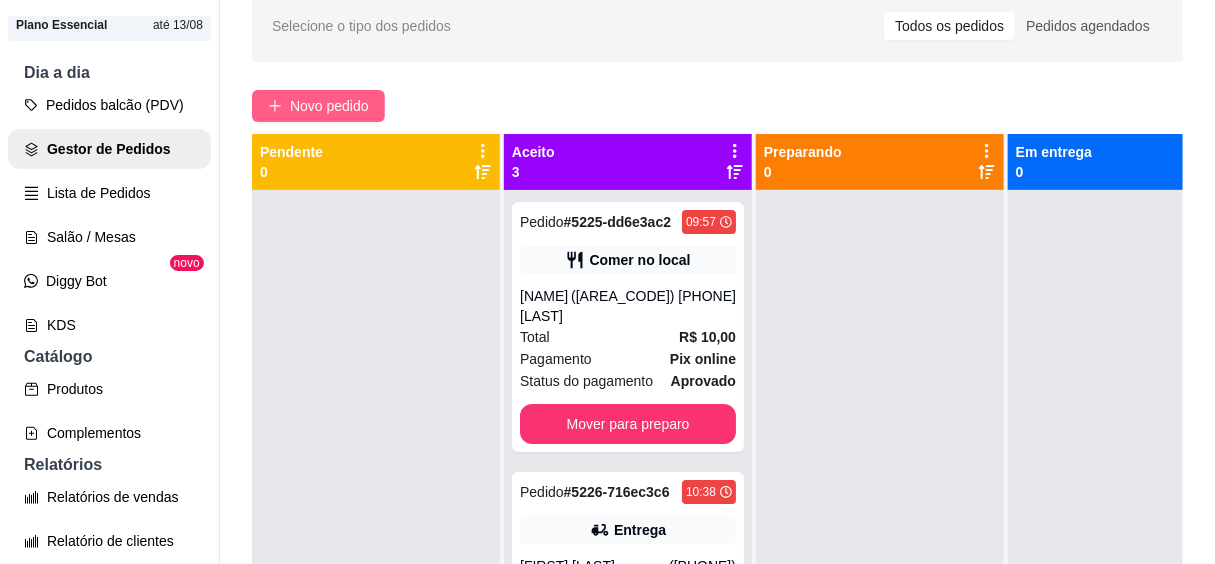 click on "Novo pedido" at bounding box center [318, 106] 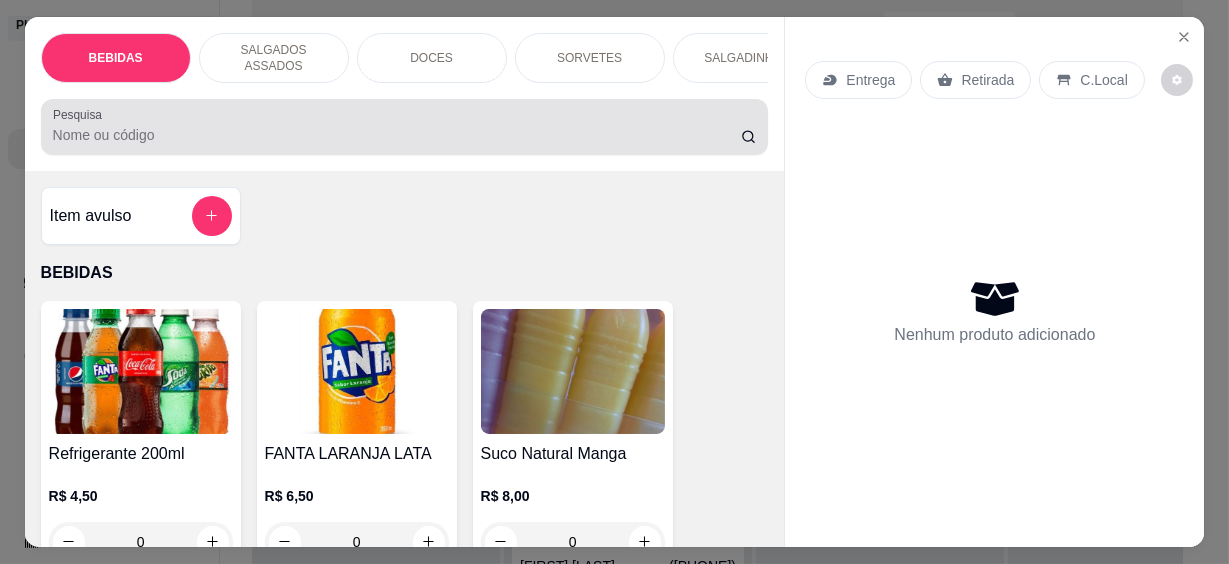 click on "Pesquisa" at bounding box center (397, 135) 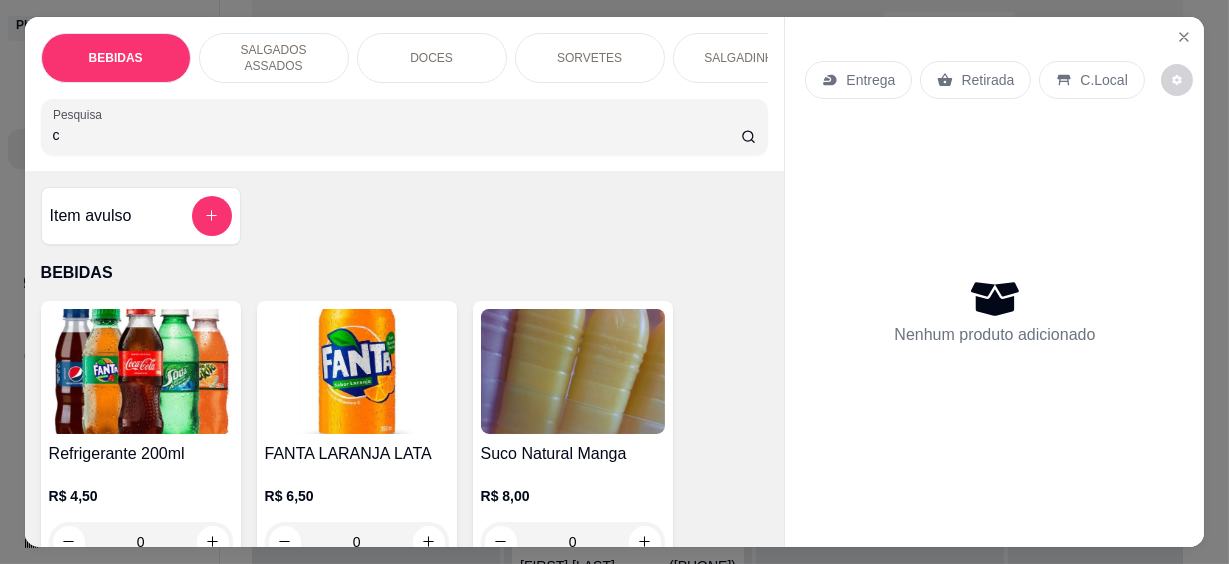 click on "c" at bounding box center (397, 135) 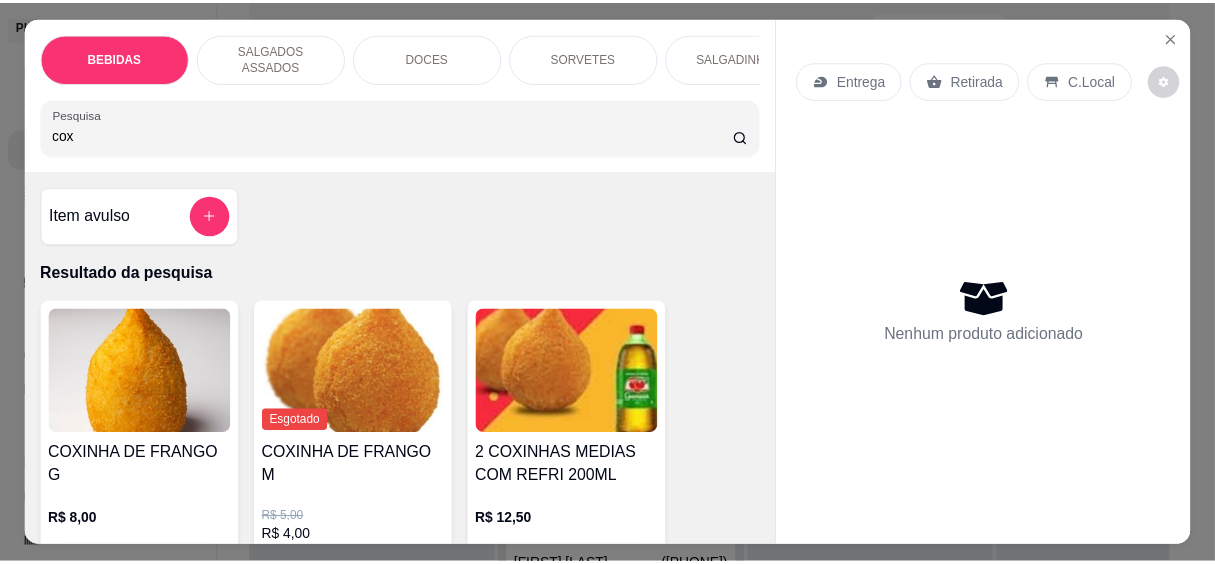 scroll, scrollTop: 181, scrollLeft: 0, axis: vertical 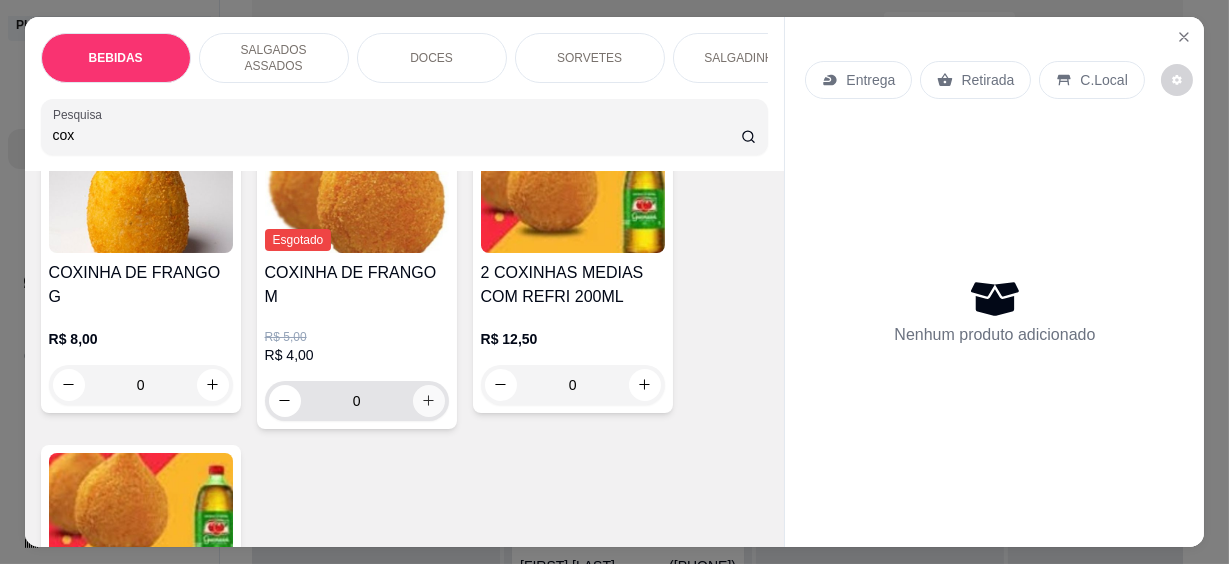 type on "cox" 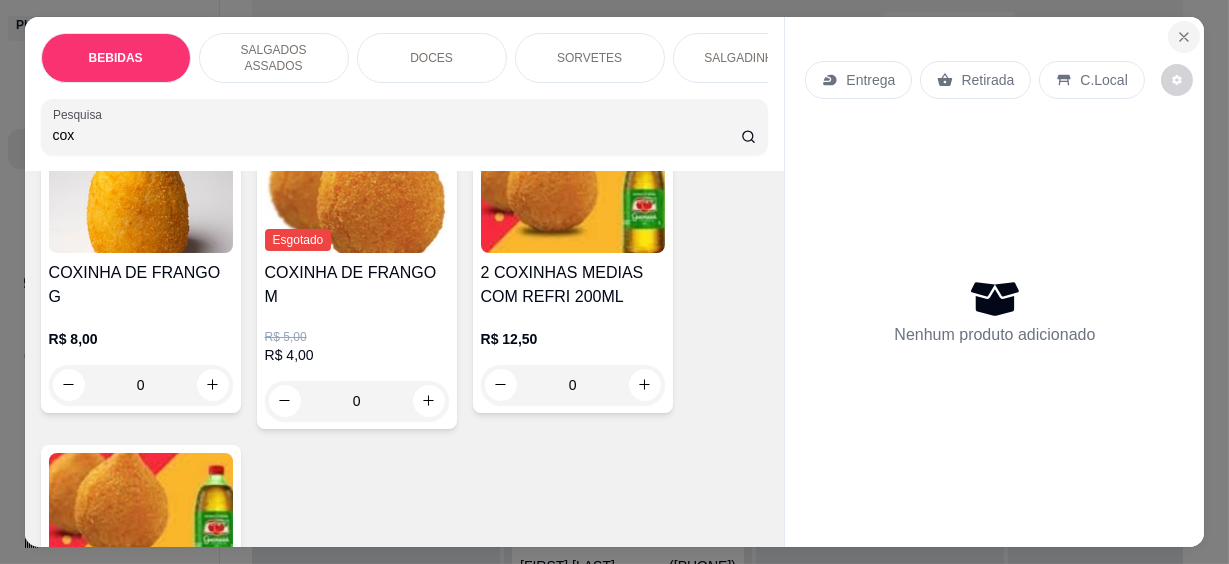 click at bounding box center (1184, 37) 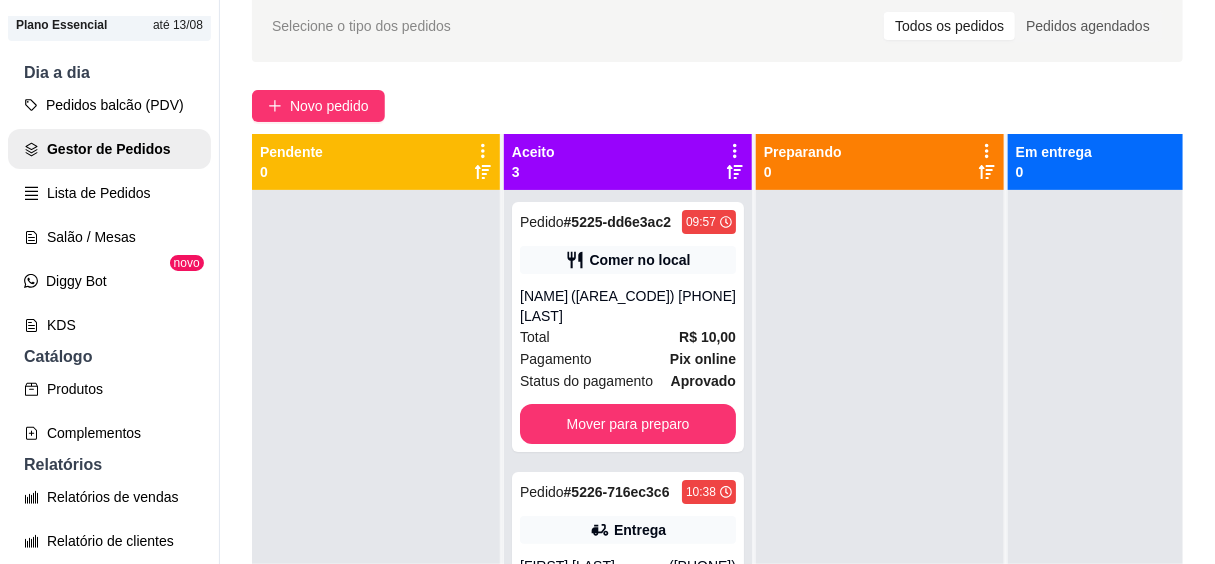 scroll, scrollTop: 0, scrollLeft: 0, axis: both 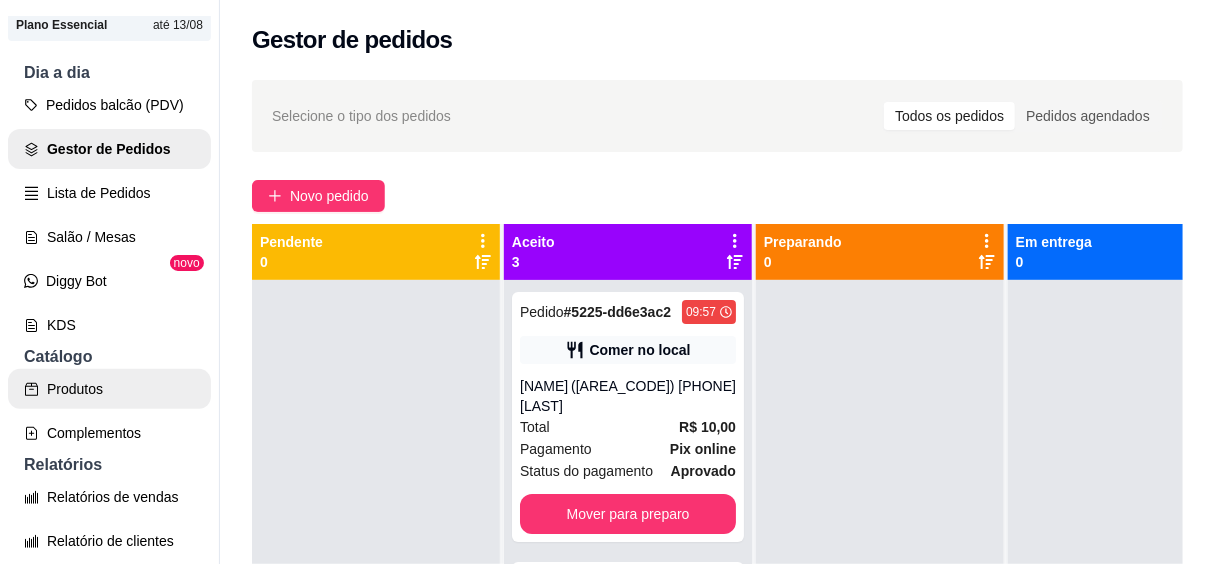 click on "Produtos" at bounding box center [109, 389] 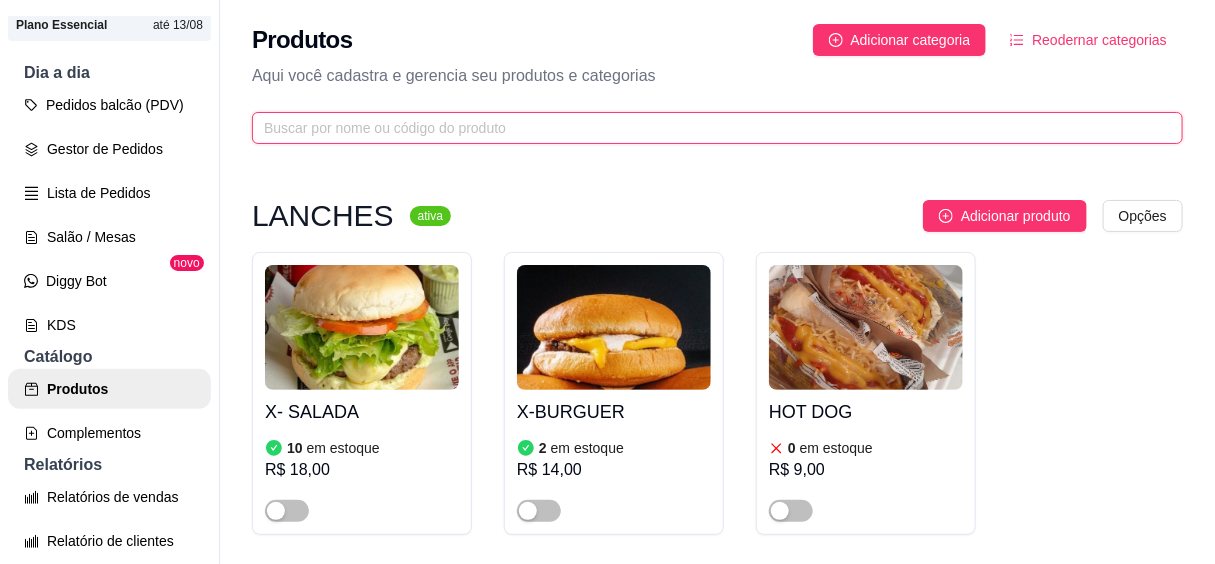 click at bounding box center (709, 128) 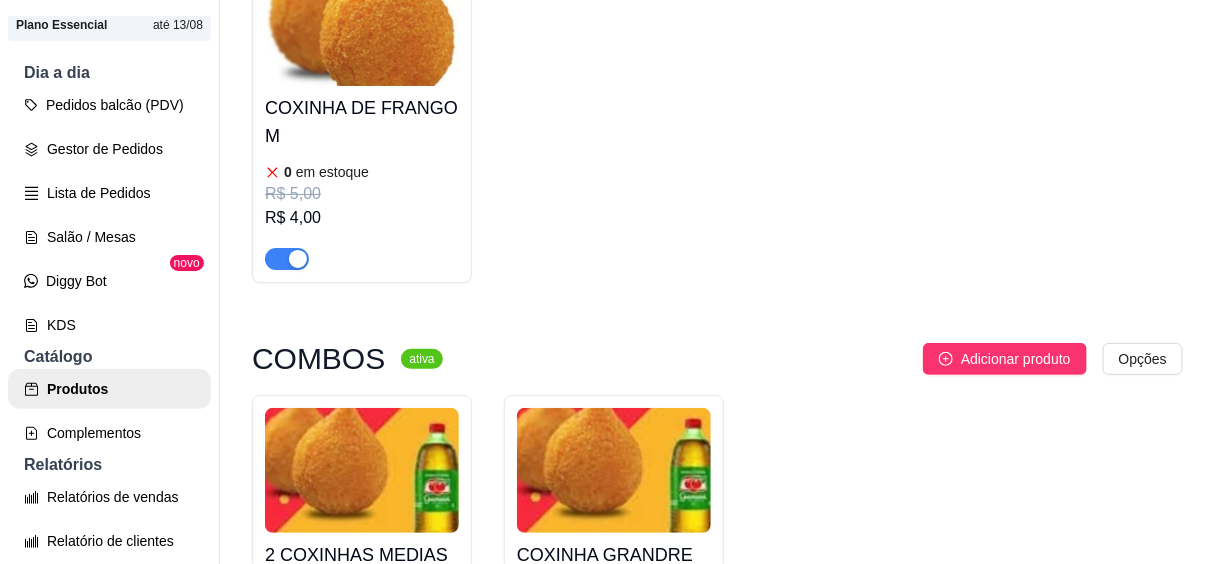 scroll, scrollTop: 818, scrollLeft: 0, axis: vertical 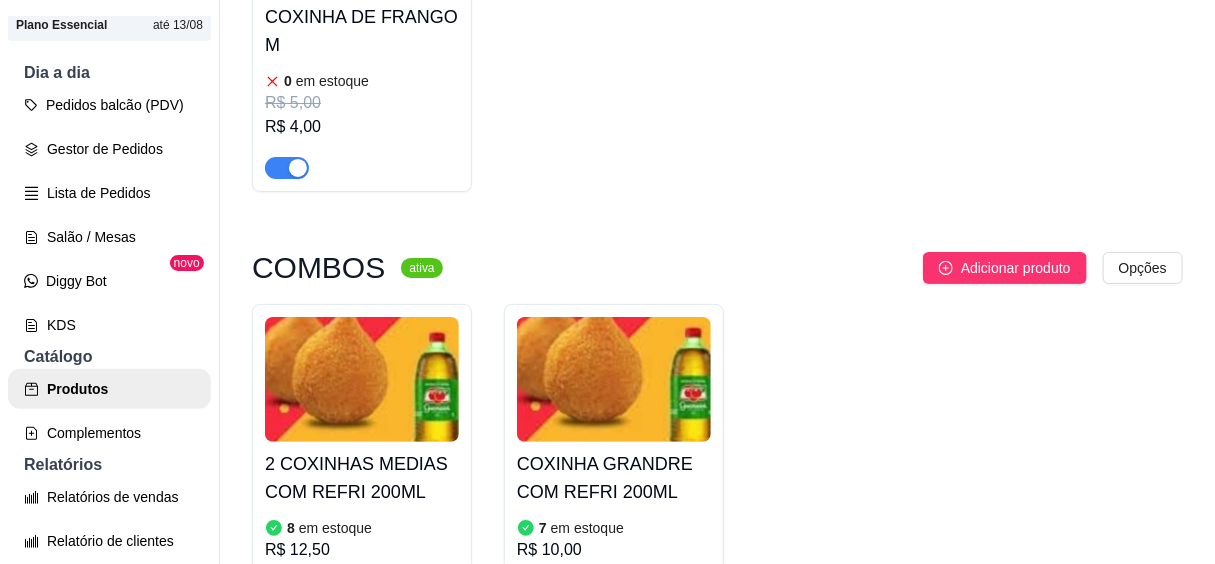type on "coxinha" 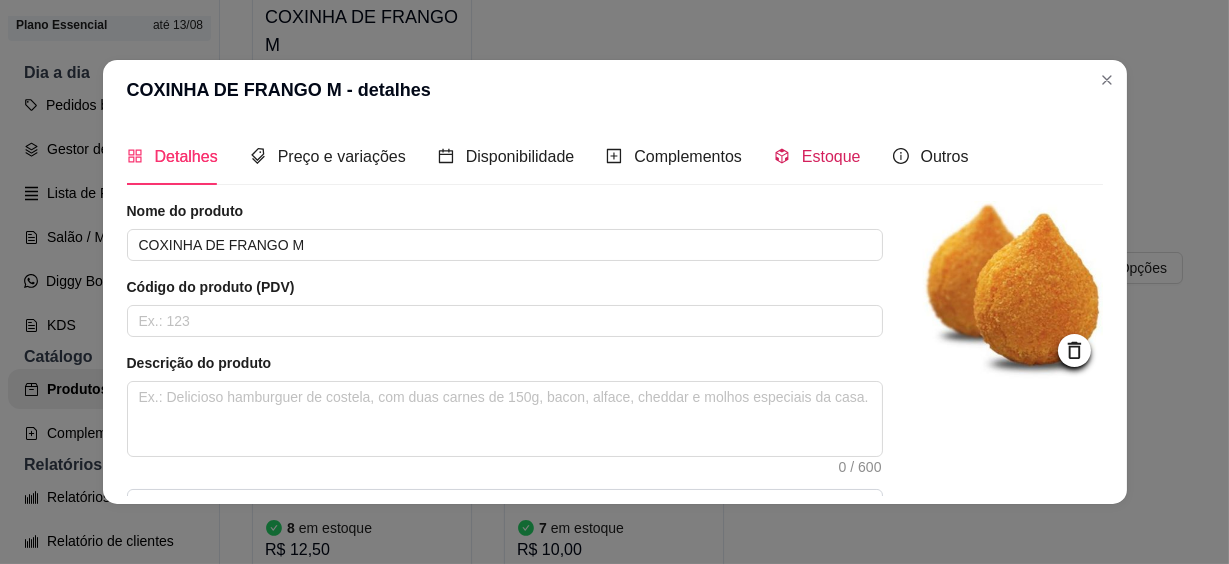 click on "Estoque" at bounding box center (831, 156) 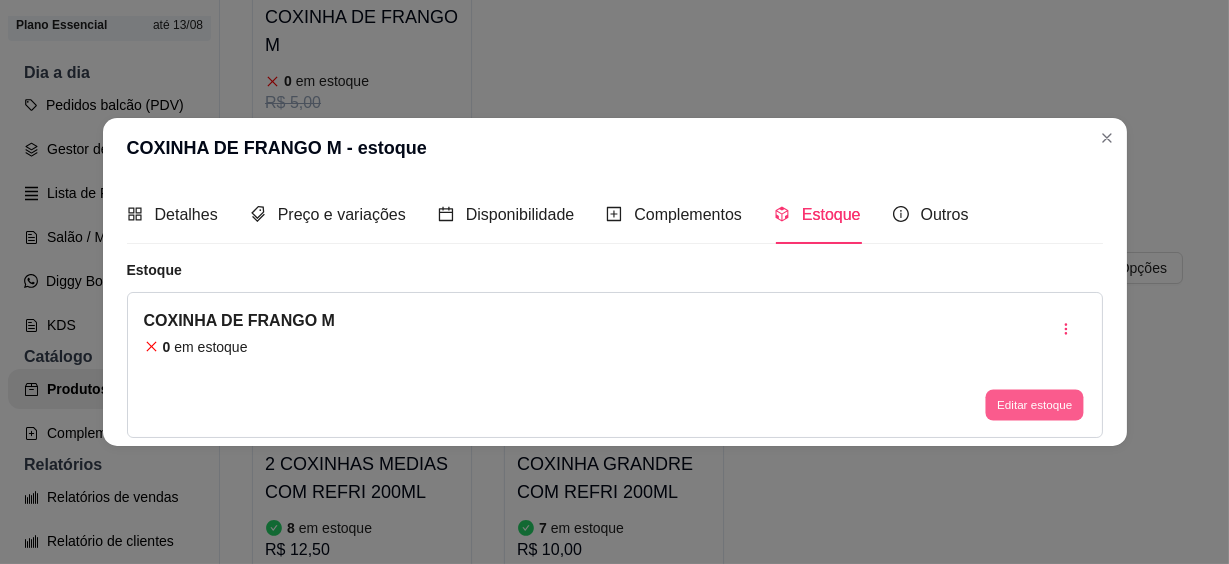 click on "Editar estoque" at bounding box center [1035, 404] 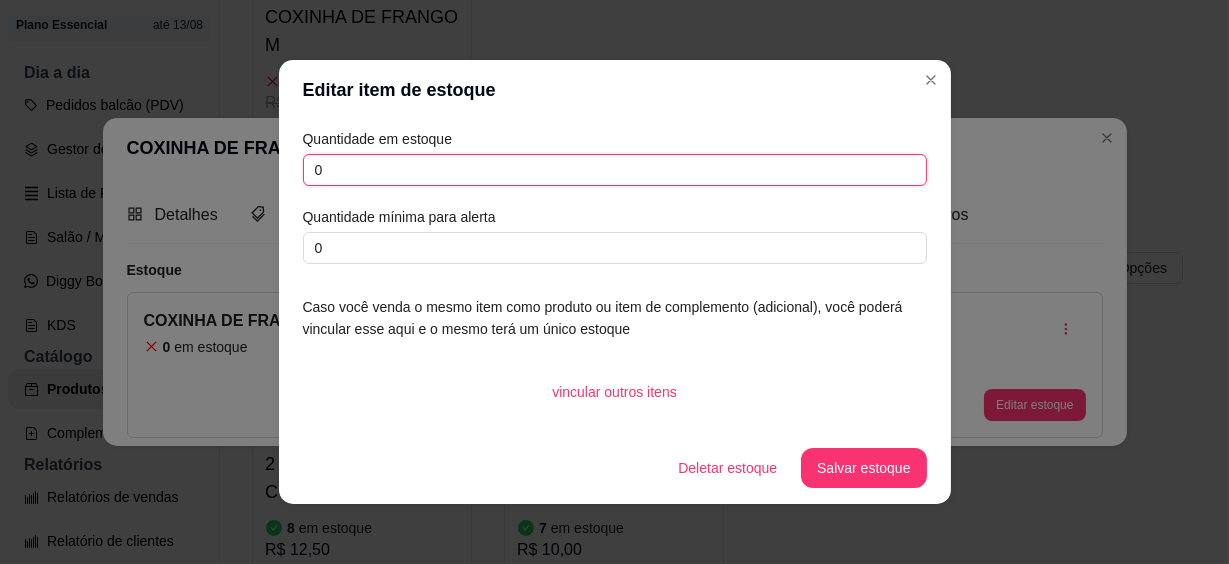 click on "0" at bounding box center (615, 170) 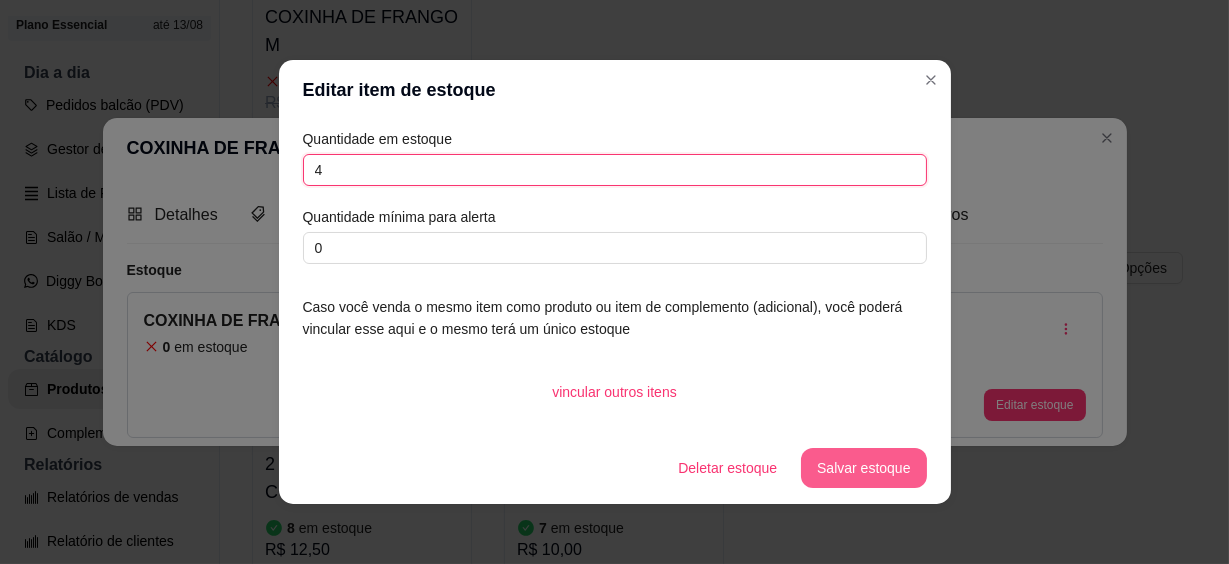 type on "4" 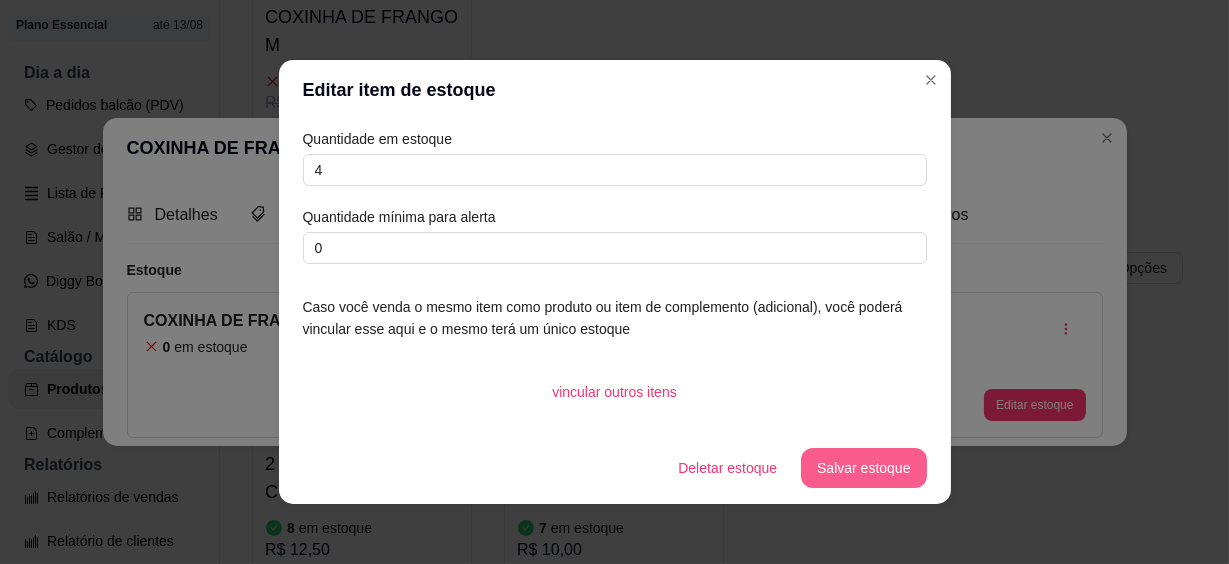 click on "Salvar estoque" at bounding box center (863, 468) 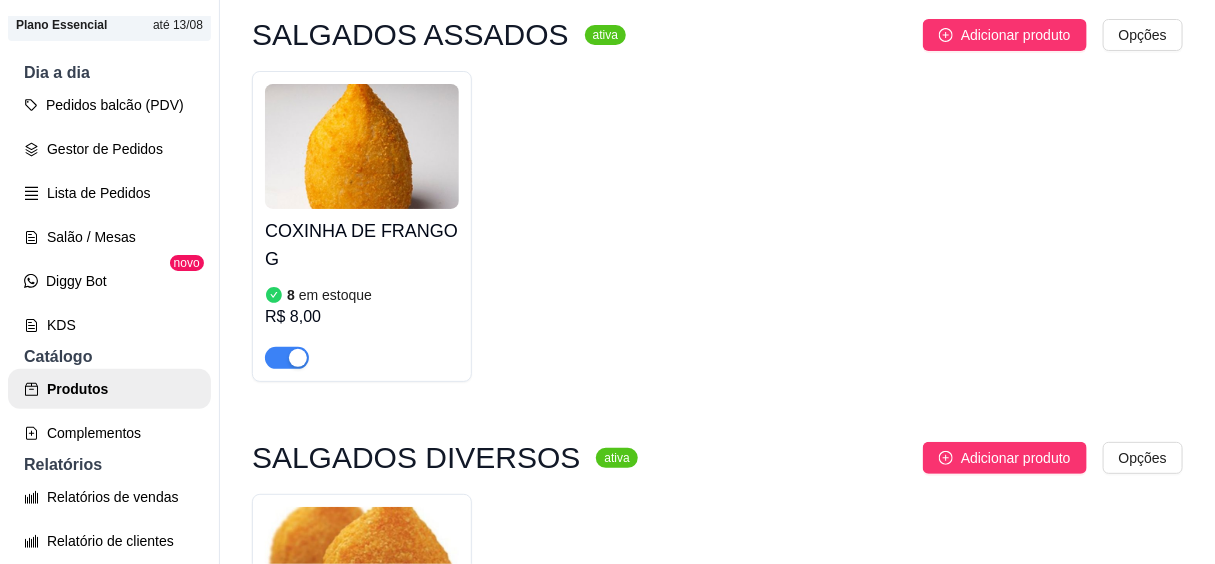 scroll, scrollTop: 0, scrollLeft: 0, axis: both 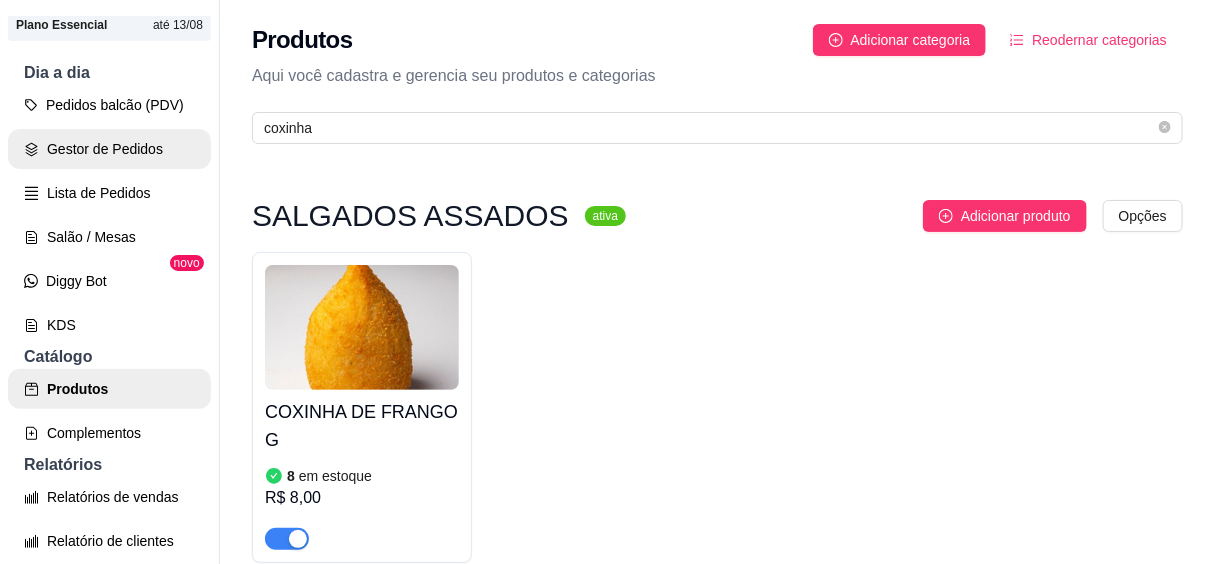 click on "Gestor de Pedidos" at bounding box center (109, 149) 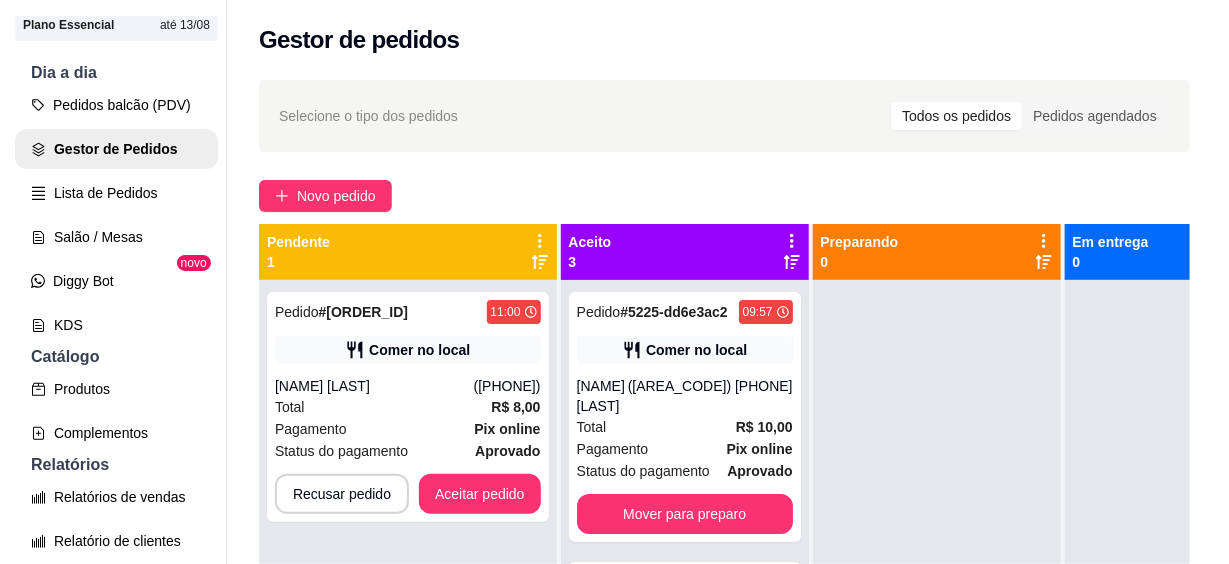 scroll, scrollTop: 181, scrollLeft: 0, axis: vertical 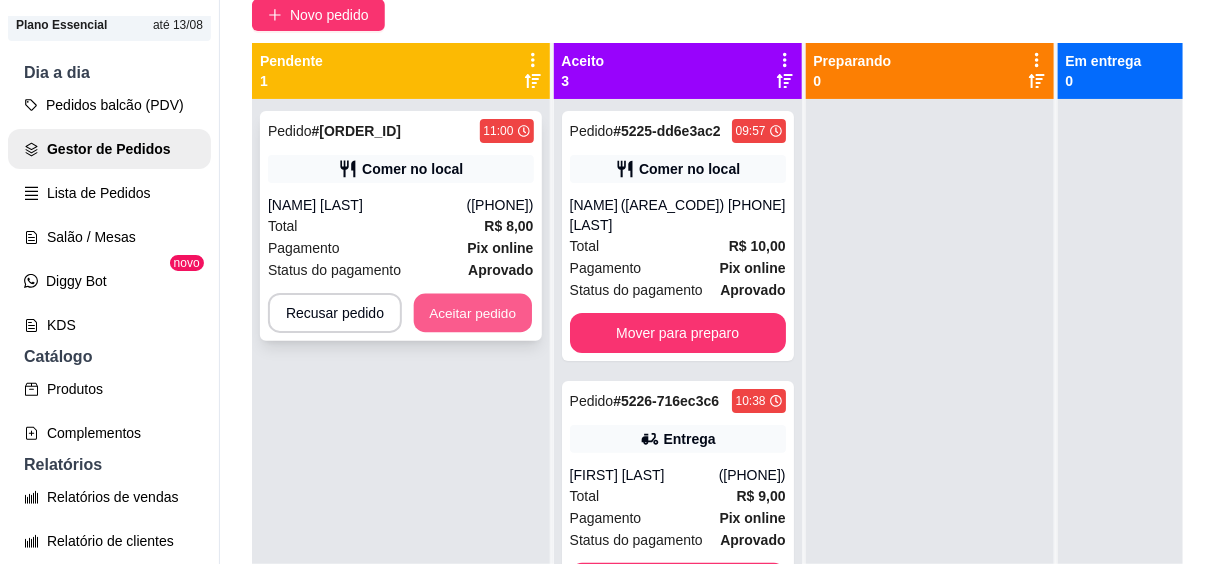click on "Aceitar pedido" at bounding box center [473, 313] 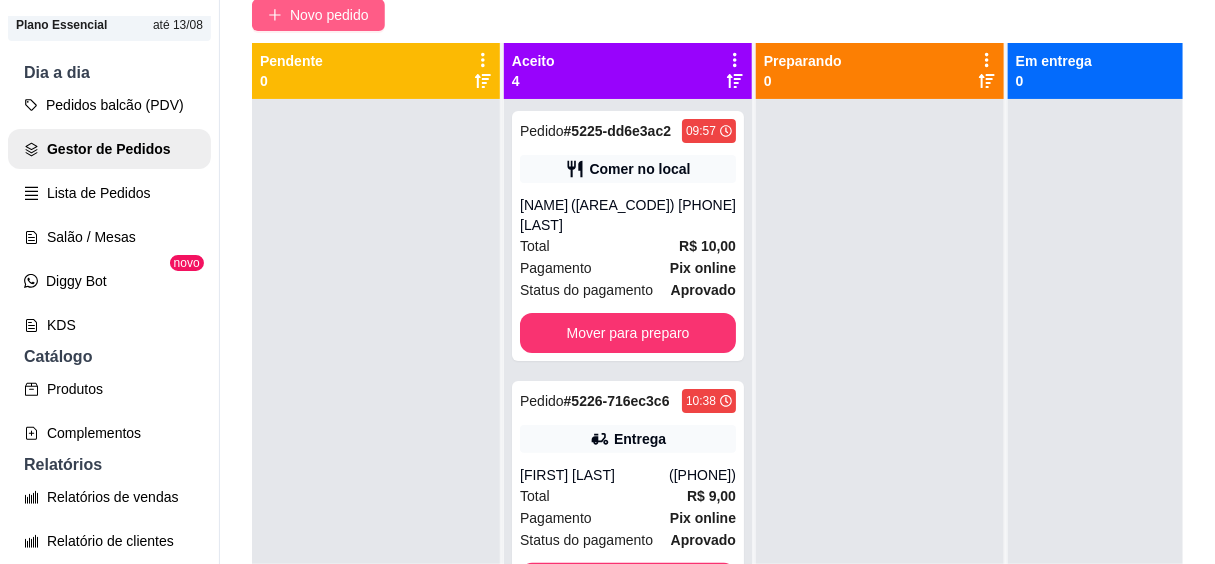 click on "Novo pedido" at bounding box center (318, 15) 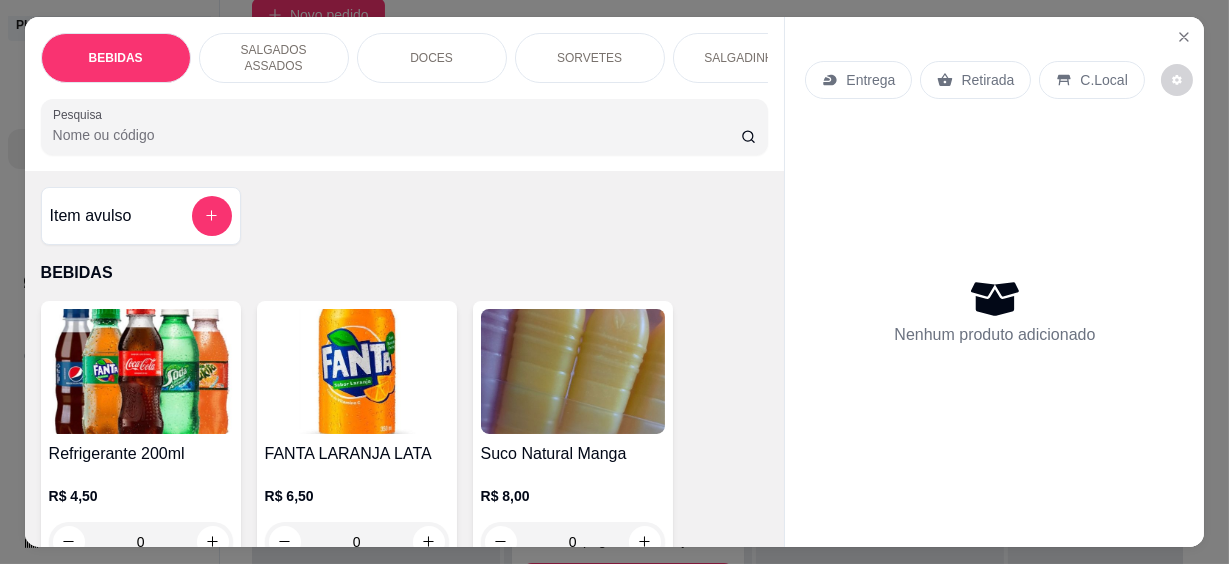 click on "Pesquisa" at bounding box center [397, 135] 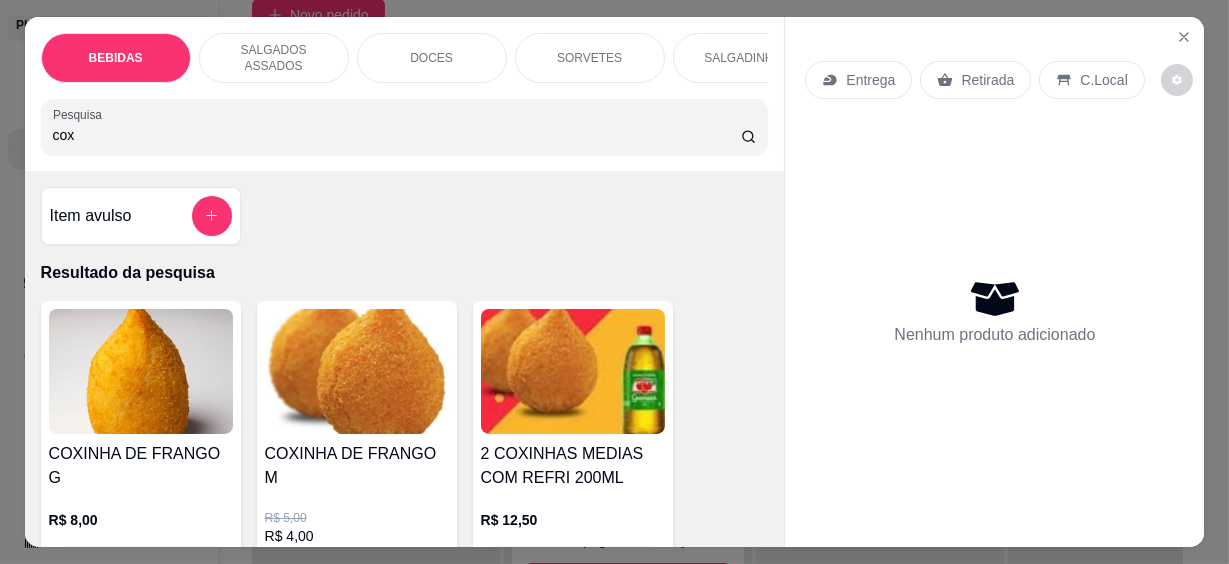 scroll, scrollTop: 53, scrollLeft: 0, axis: vertical 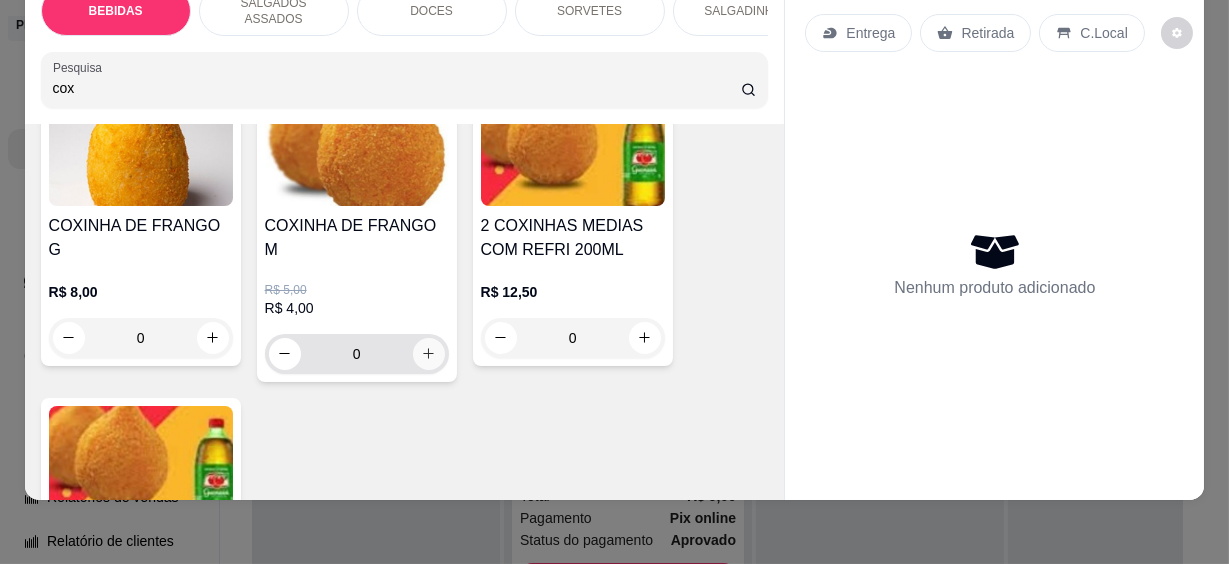 type on "cox" 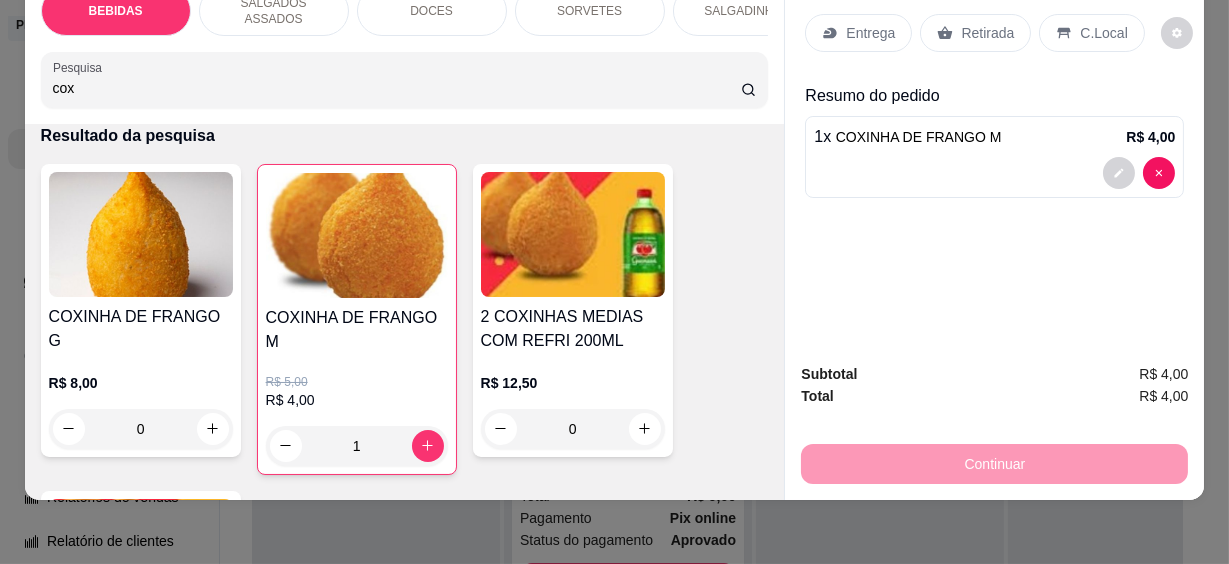 scroll, scrollTop: 0, scrollLeft: 0, axis: both 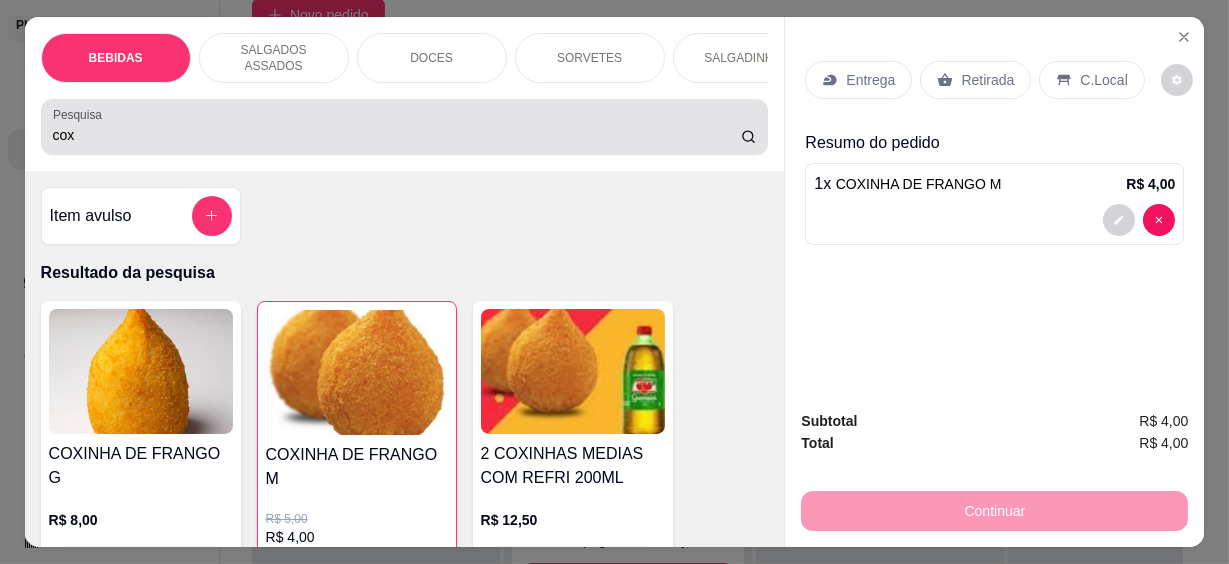 click on "cox" at bounding box center (397, 135) 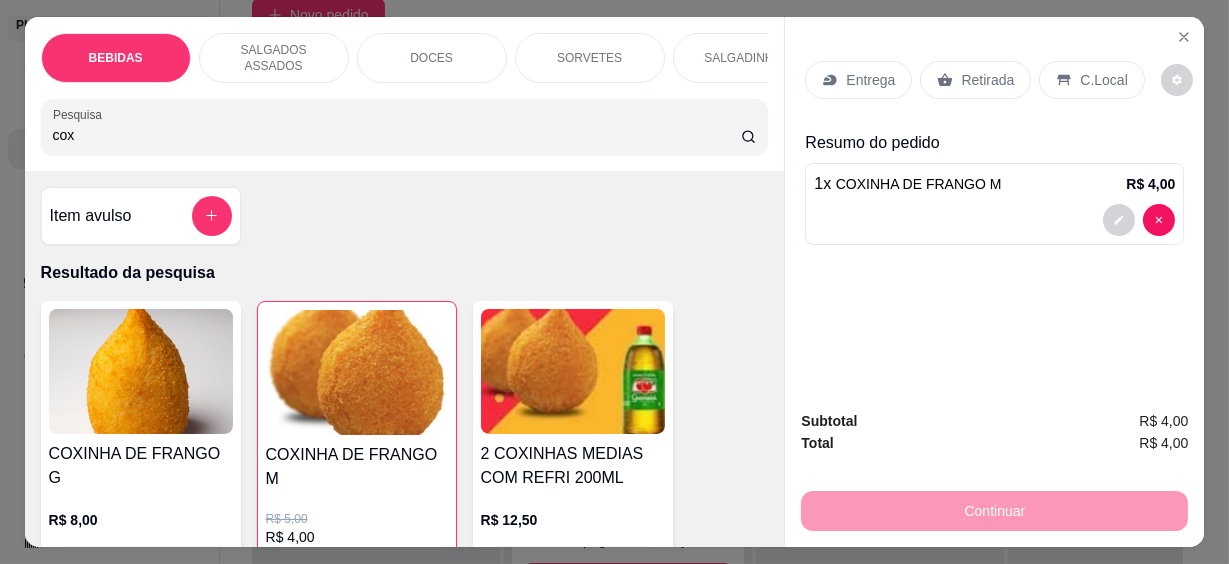 drag, startPoint x: 194, startPoint y: 122, endPoint x: 27, endPoint y: 131, distance: 167.24234 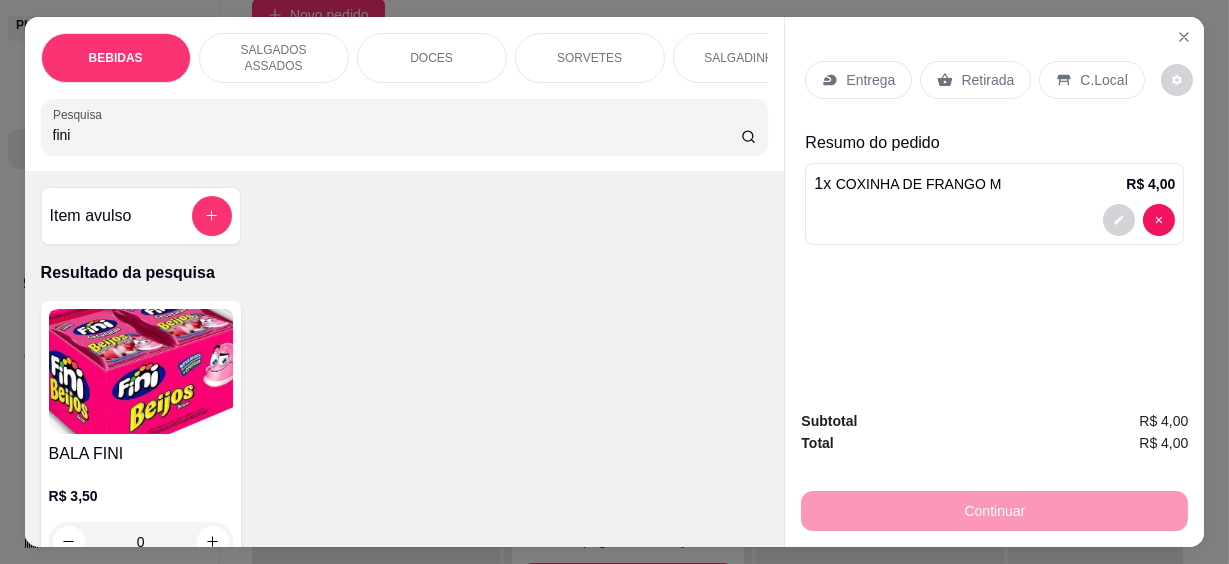 scroll, scrollTop: 181, scrollLeft: 0, axis: vertical 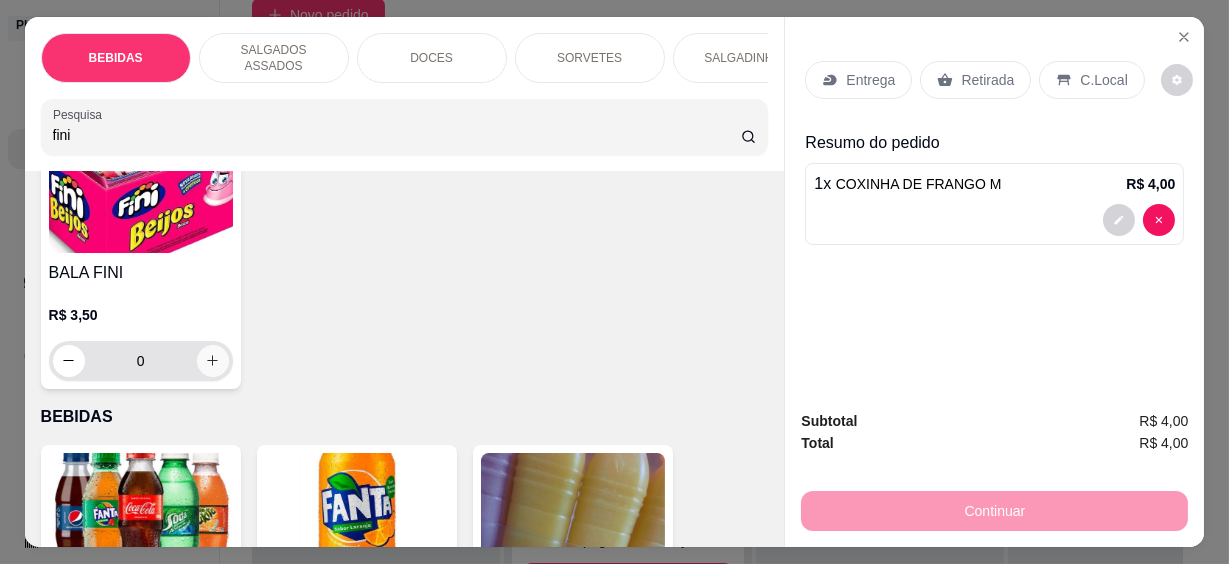type on "fini" 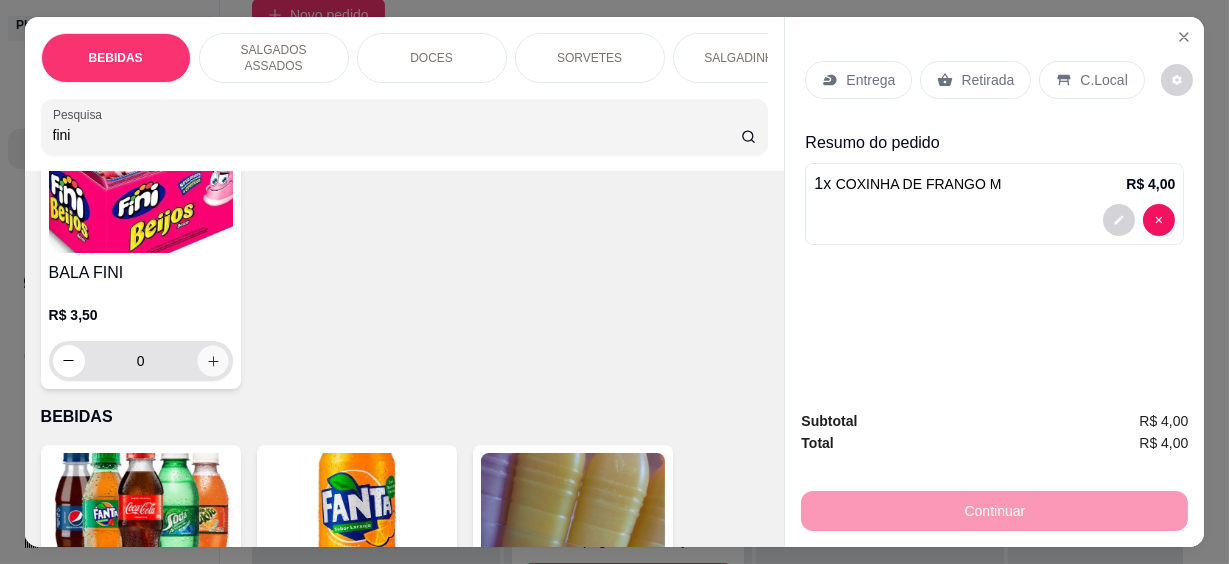 click at bounding box center [212, 360] 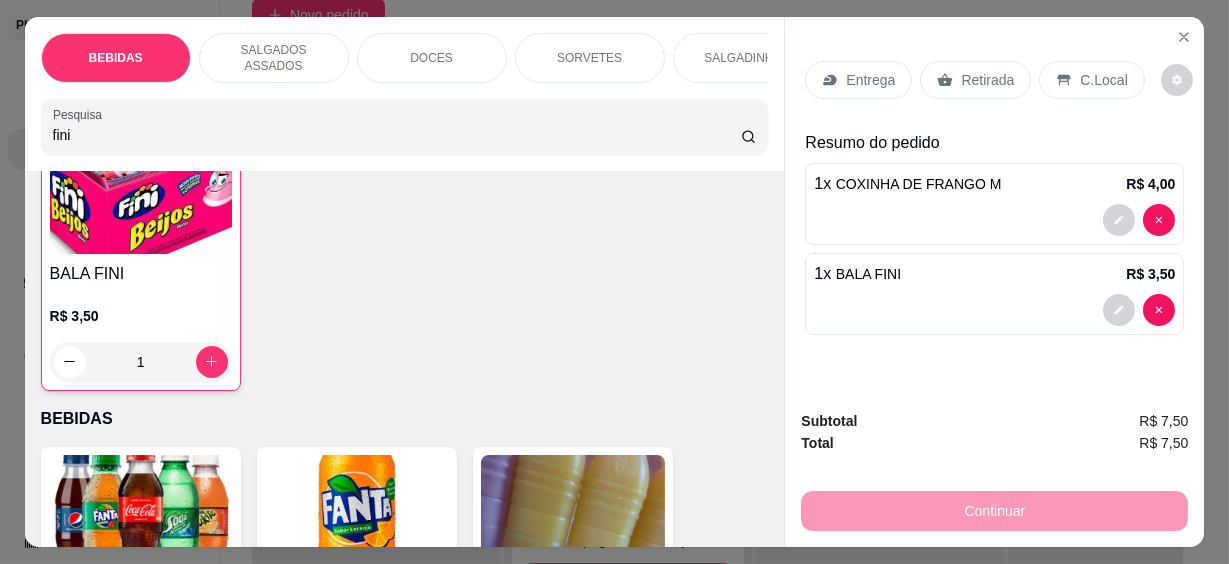 scroll, scrollTop: 182, scrollLeft: 0, axis: vertical 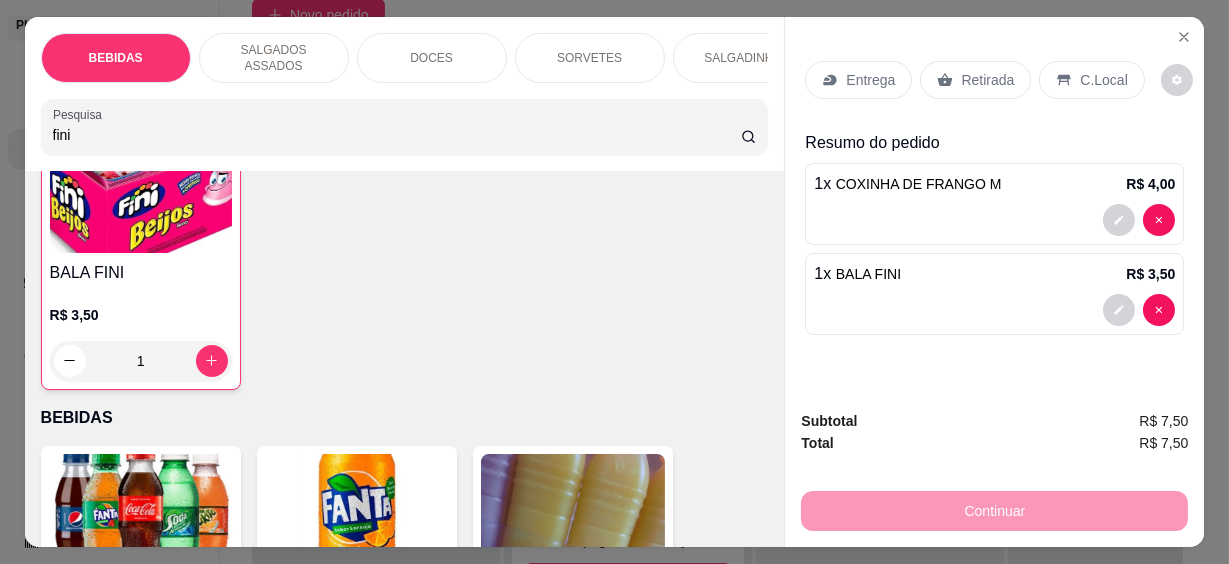 drag, startPoint x: 1077, startPoint y: 84, endPoint x: 962, endPoint y: 168, distance: 142.41138 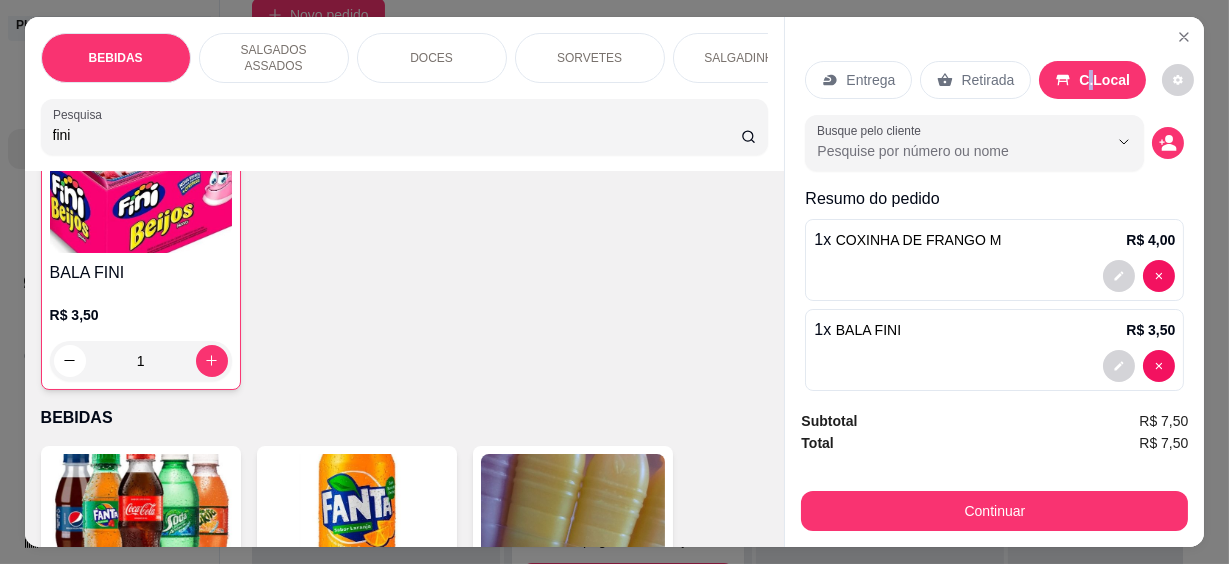 drag, startPoint x: 962, startPoint y: 168, endPoint x: 948, endPoint y: 150, distance: 22.803509 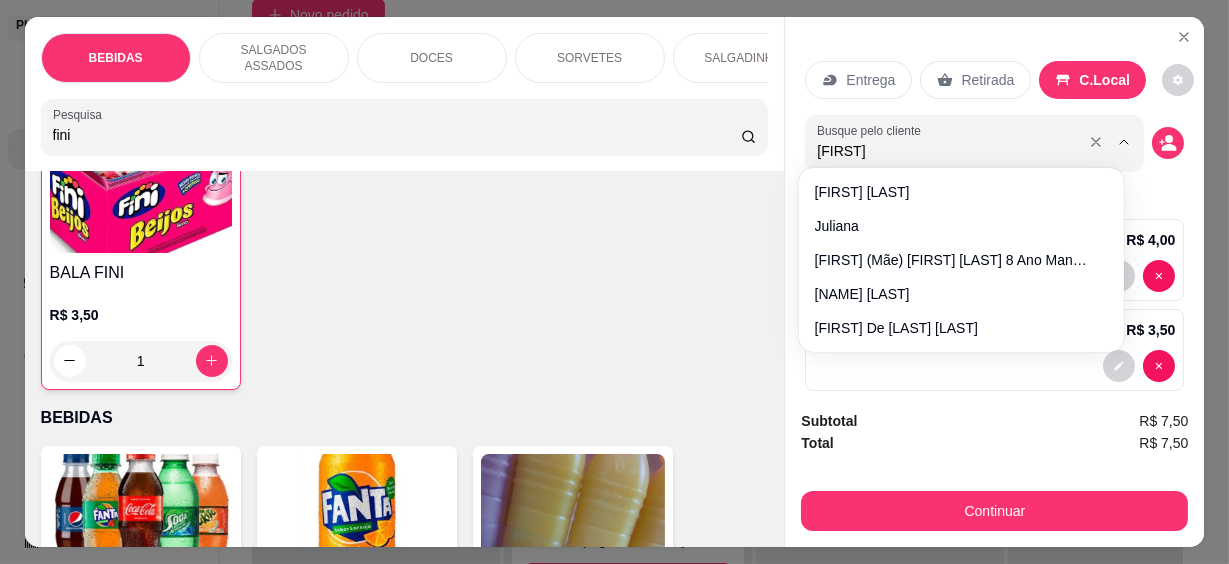 type on "[FIRST]" 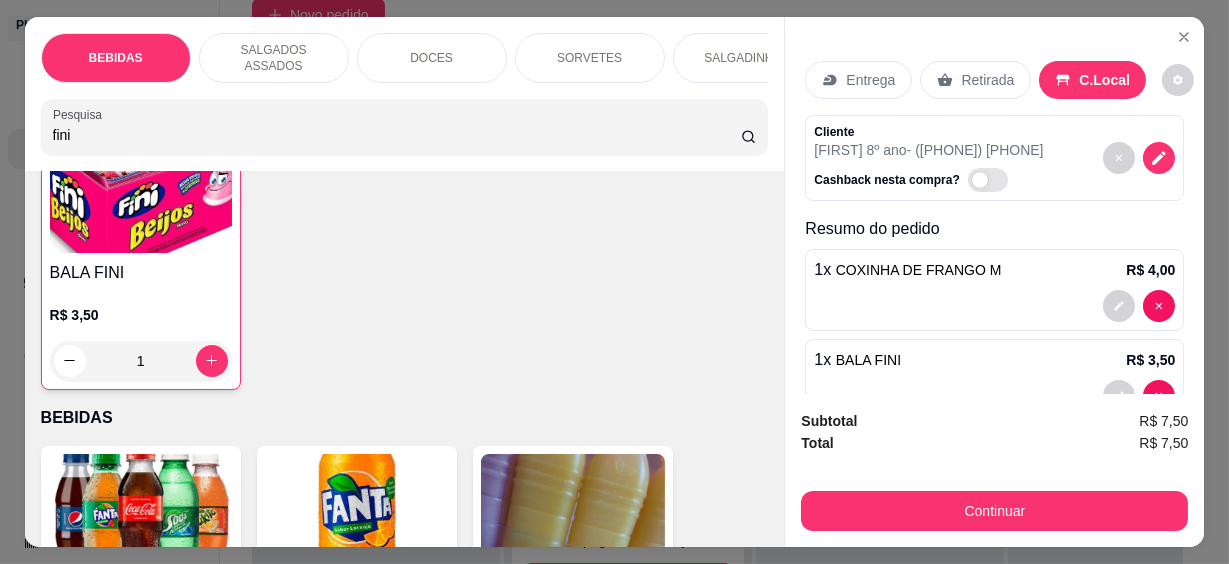 scroll, scrollTop: 53, scrollLeft: 0, axis: vertical 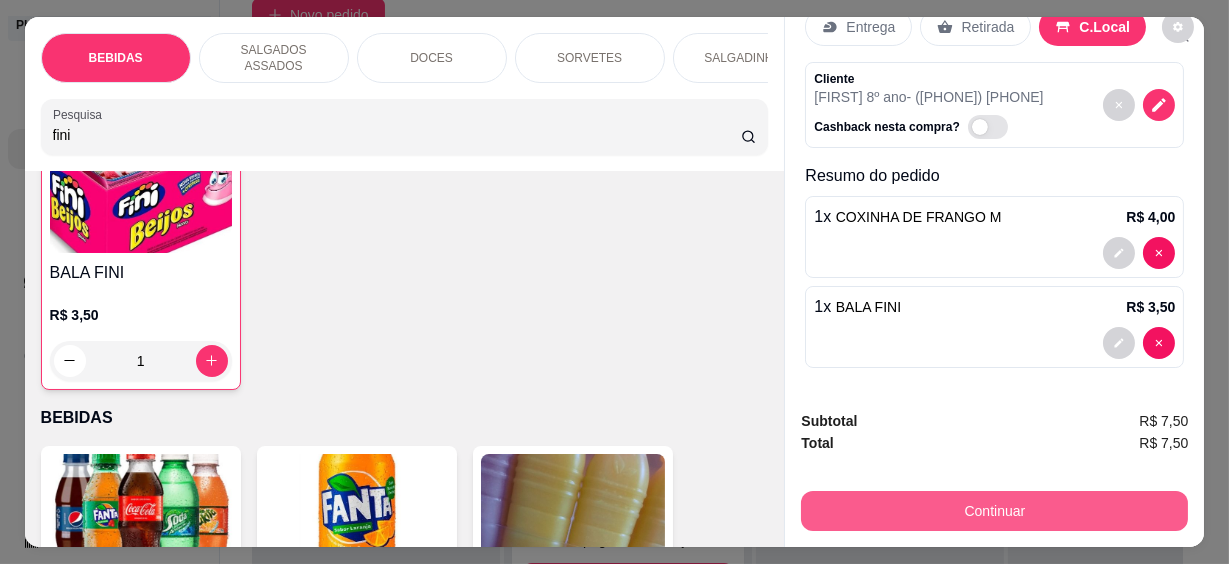 click on "Continuar" at bounding box center (994, 511) 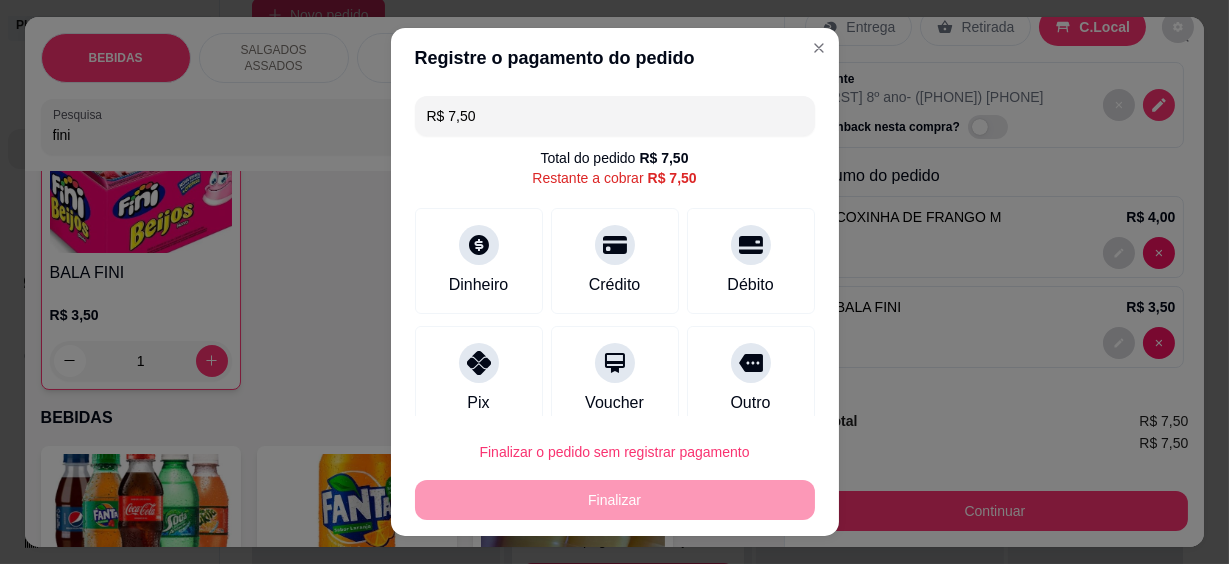 scroll, scrollTop: 141, scrollLeft: 0, axis: vertical 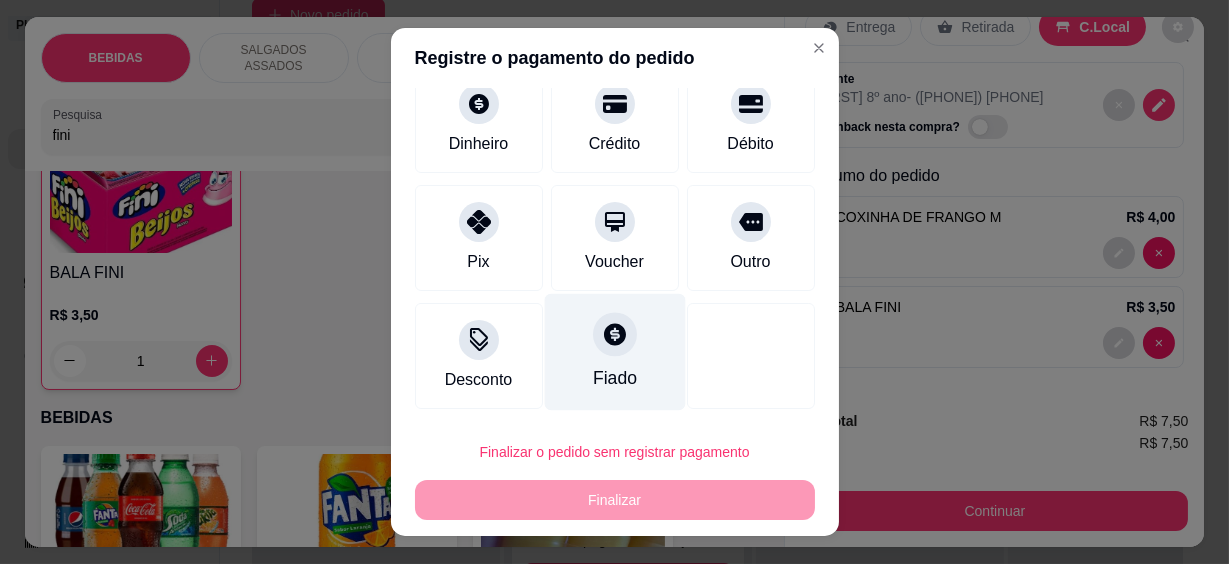 drag, startPoint x: 562, startPoint y: 330, endPoint x: 597, endPoint y: 340, distance: 36.40055 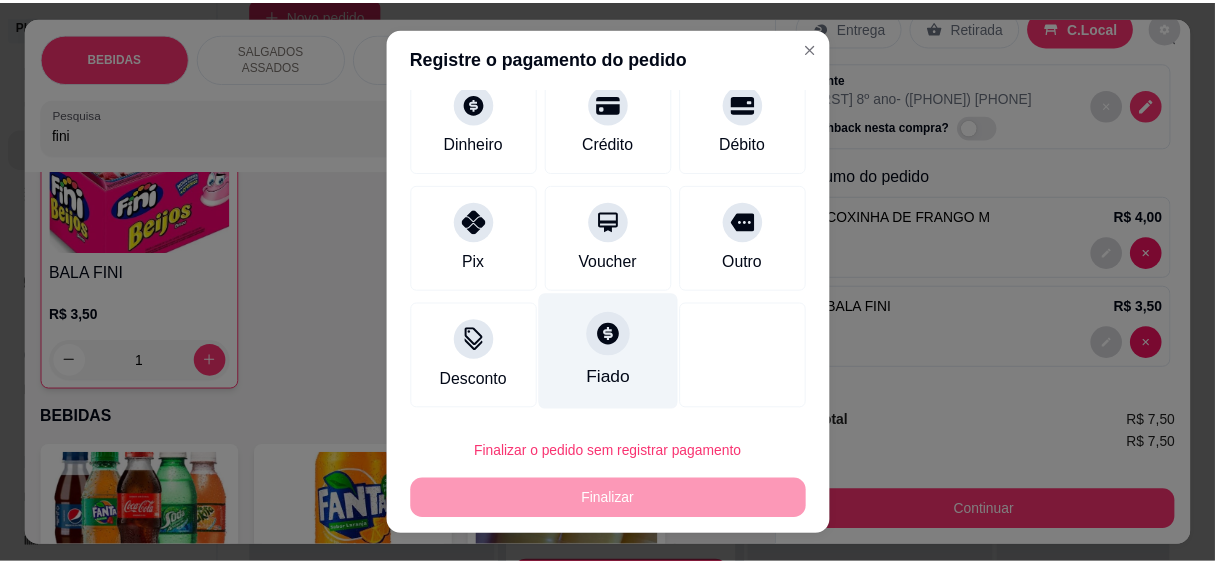 scroll, scrollTop: 121, scrollLeft: 0, axis: vertical 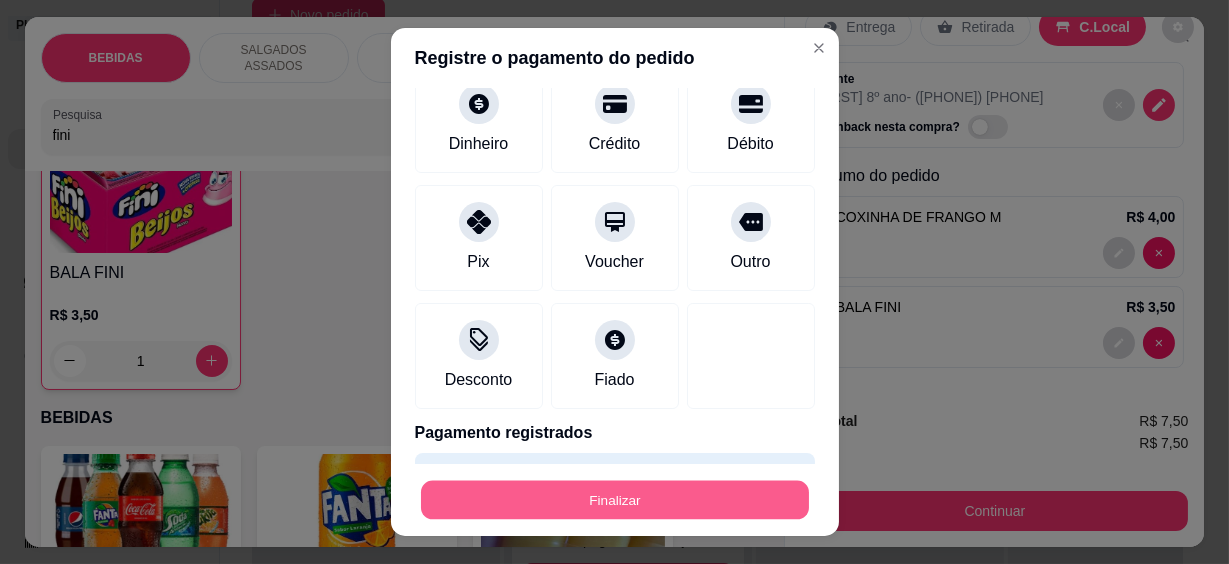click on "Finalizar" at bounding box center [615, 499] 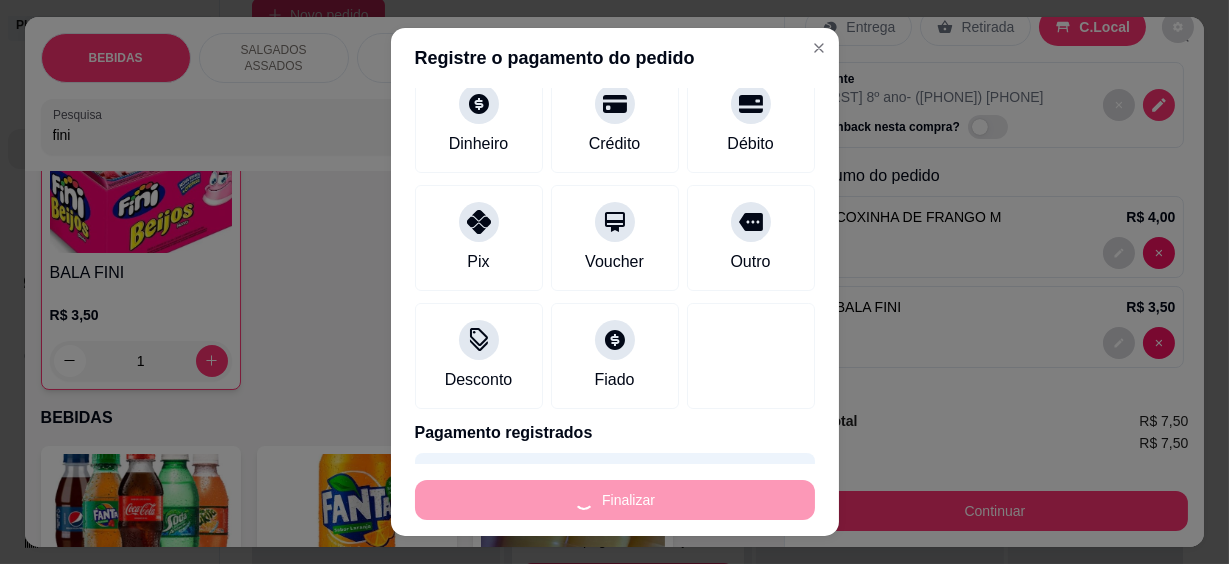 type on "0" 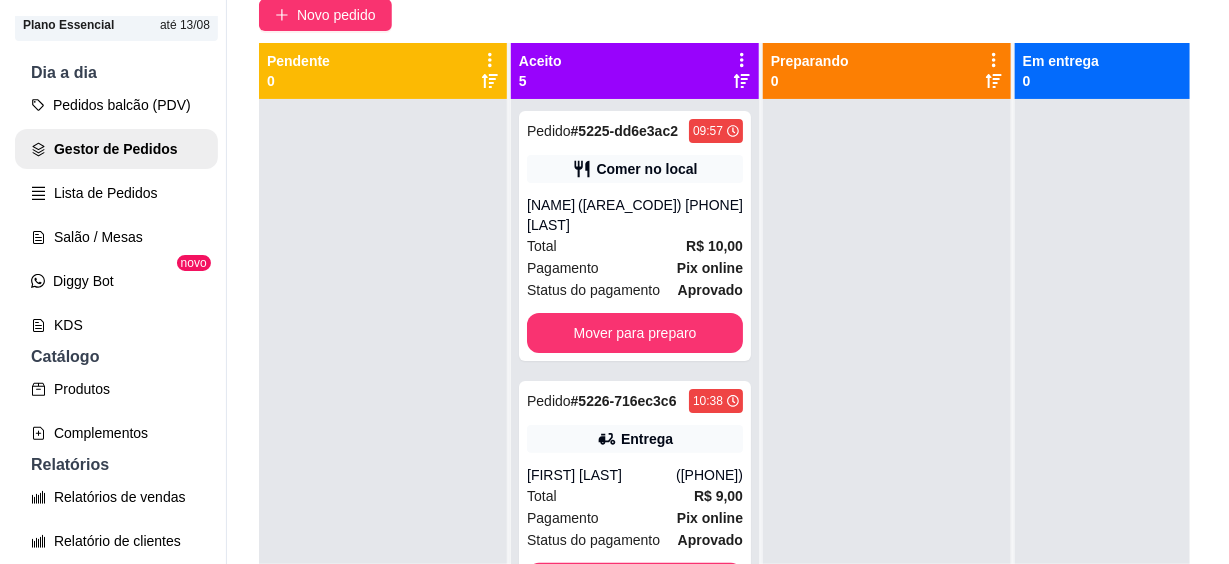 scroll, scrollTop: 90, scrollLeft: 0, axis: vertical 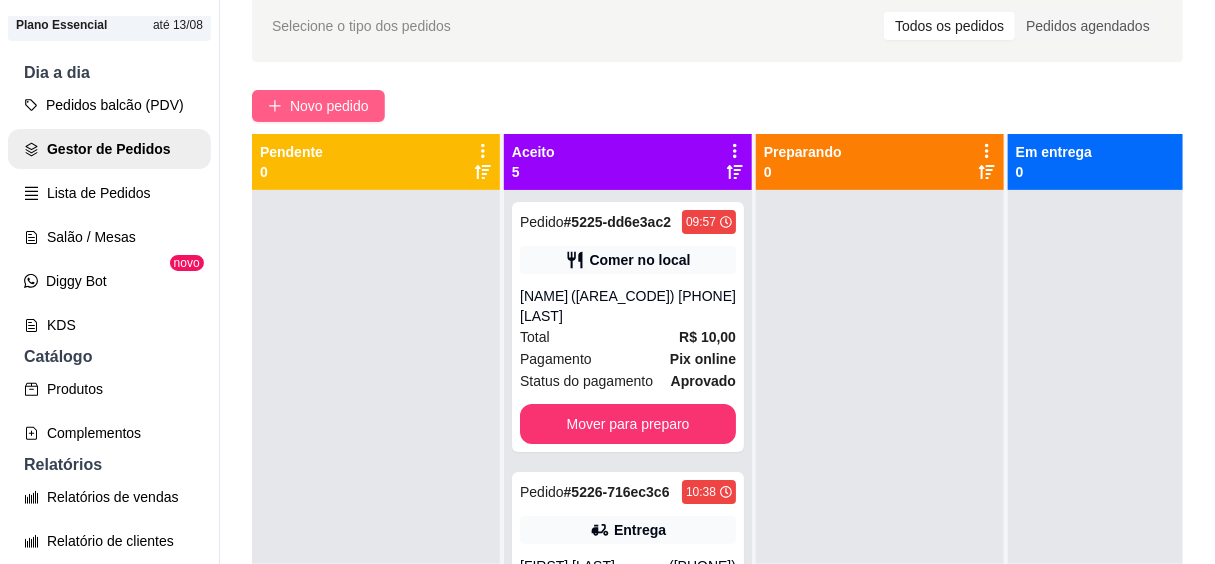 click on "Novo pedido" at bounding box center [329, 106] 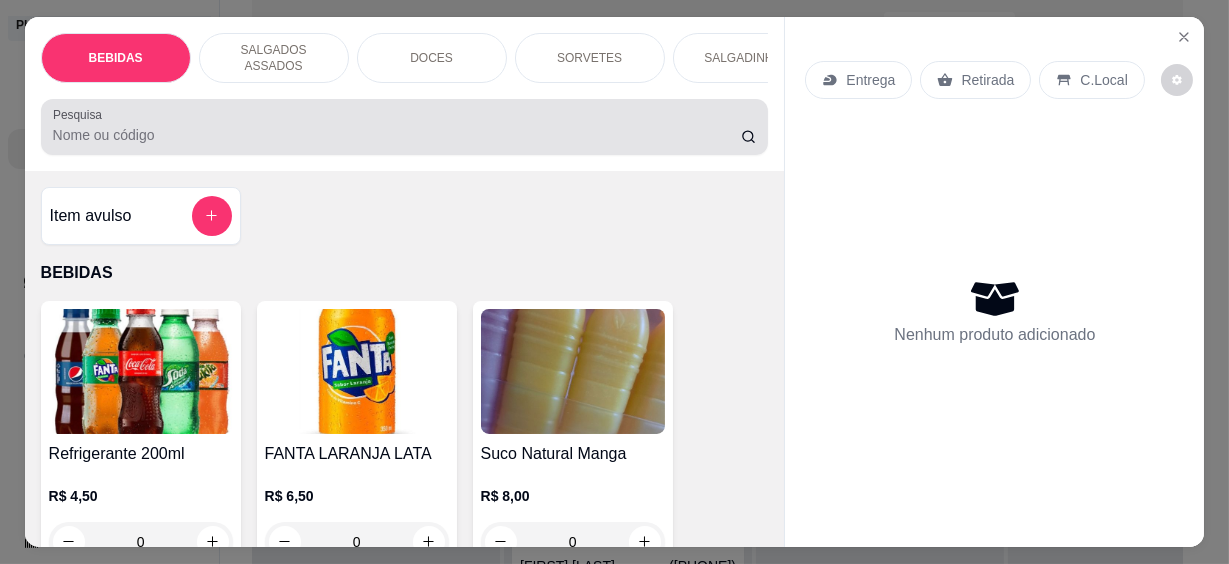 click on "Pesquisa" at bounding box center [397, 135] 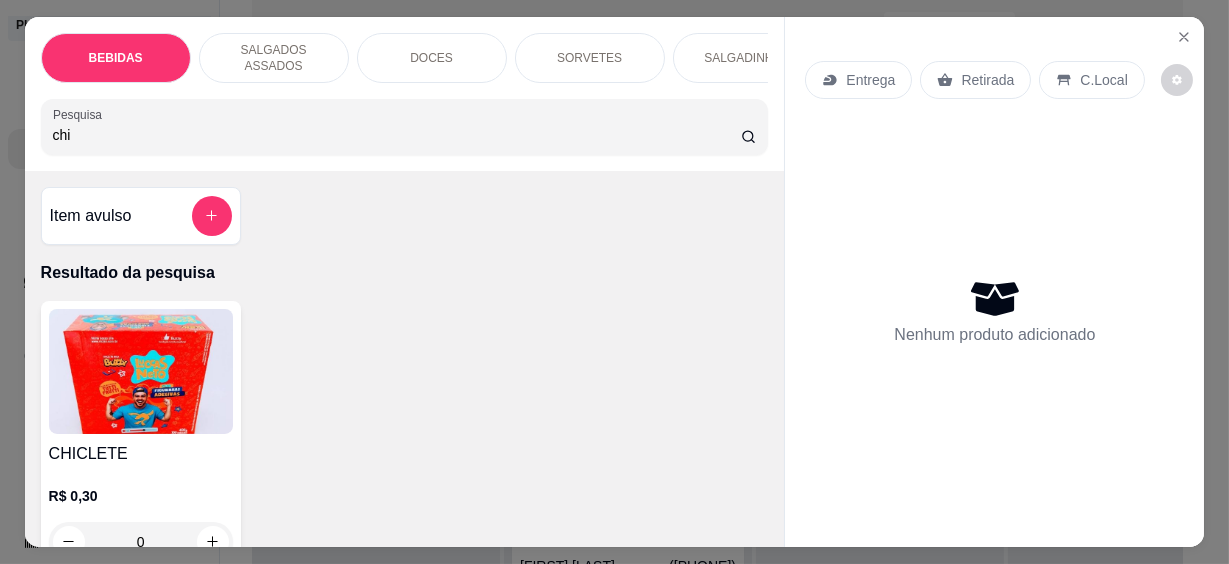 scroll, scrollTop: 181, scrollLeft: 0, axis: vertical 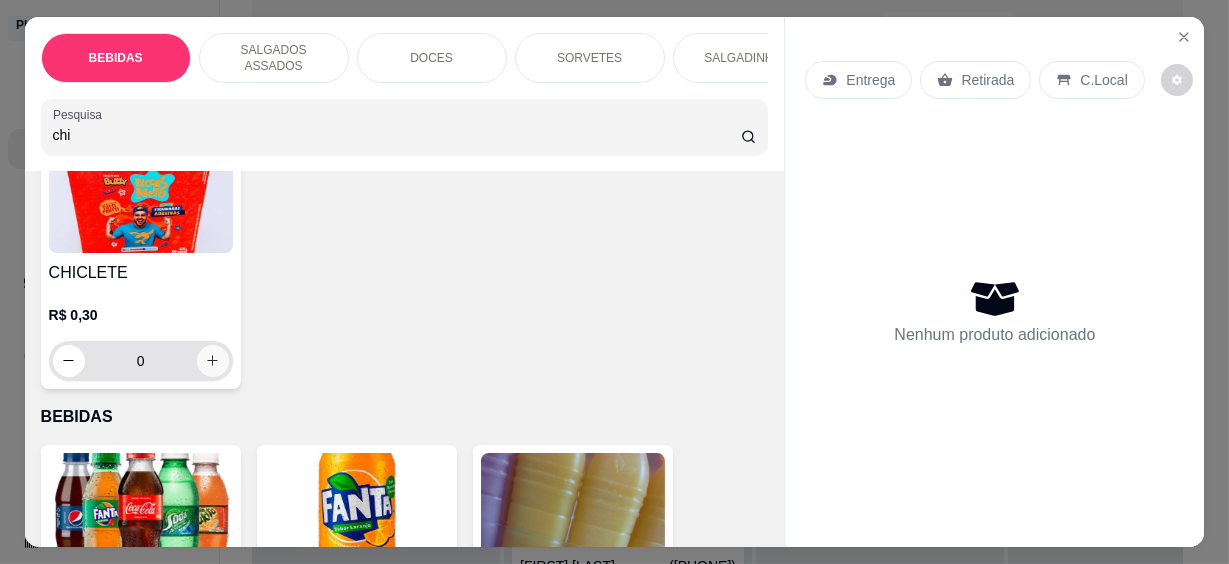 type on "chi" 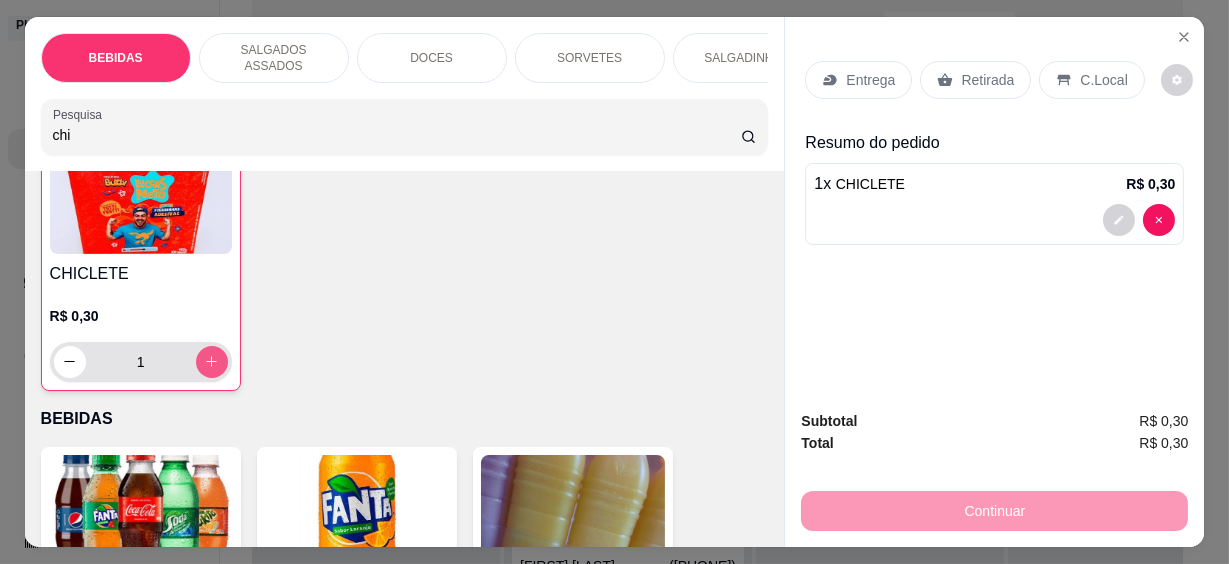 scroll, scrollTop: 182, scrollLeft: 0, axis: vertical 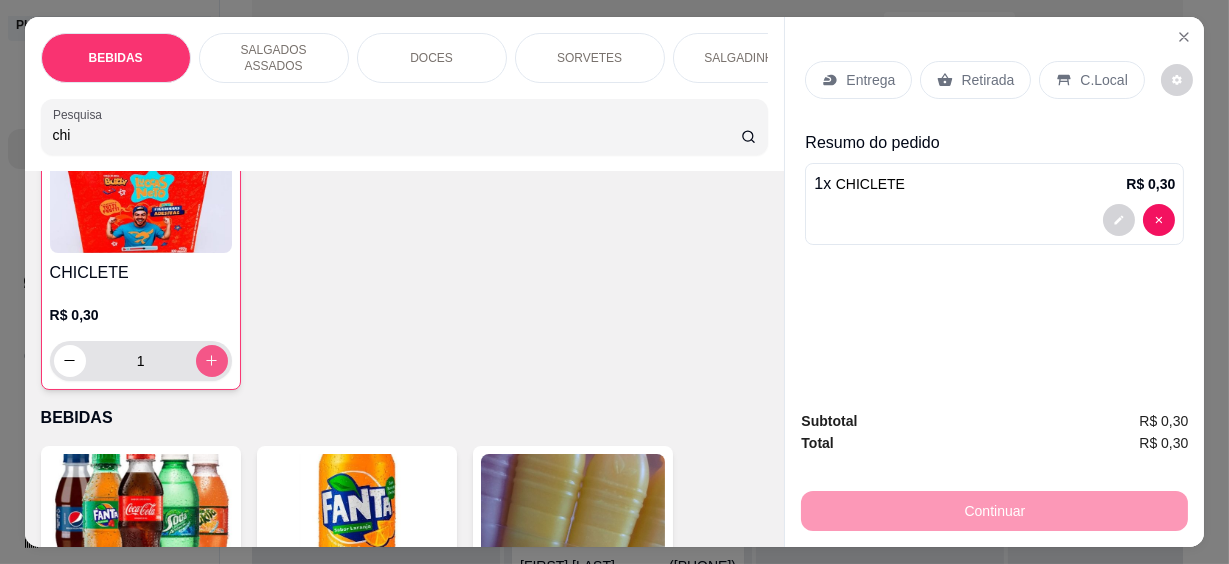 click 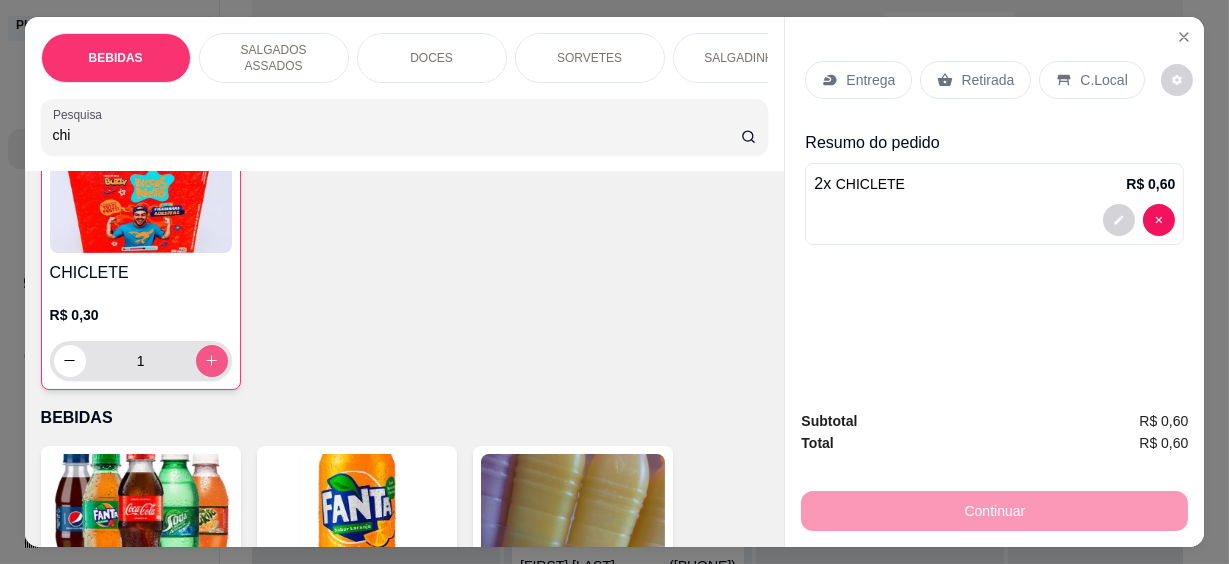 type on "2" 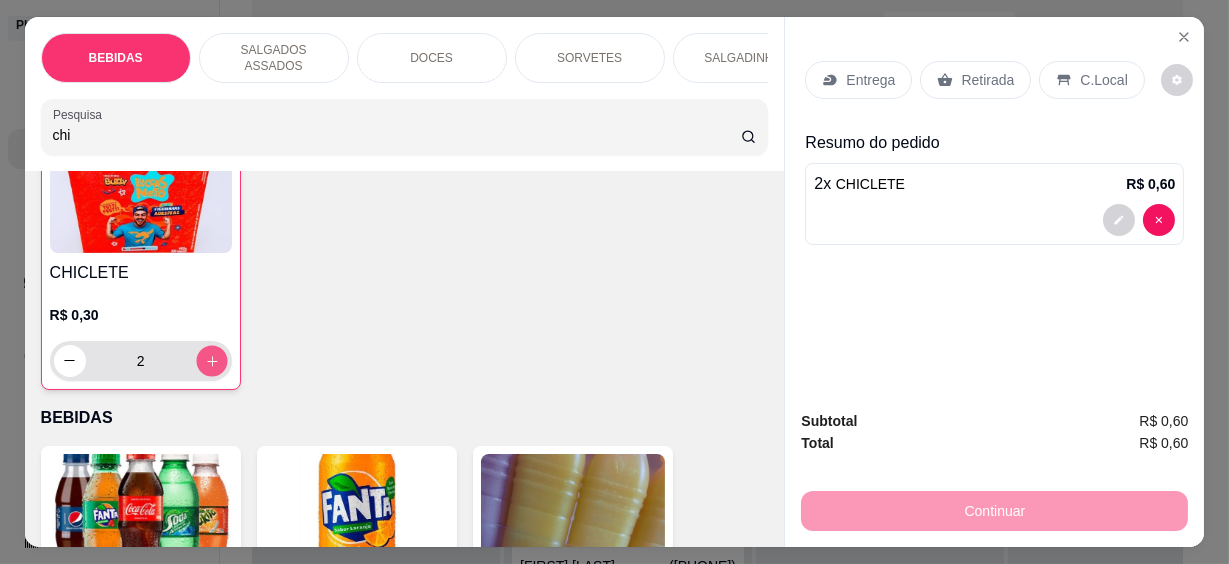 click at bounding box center (211, 360) 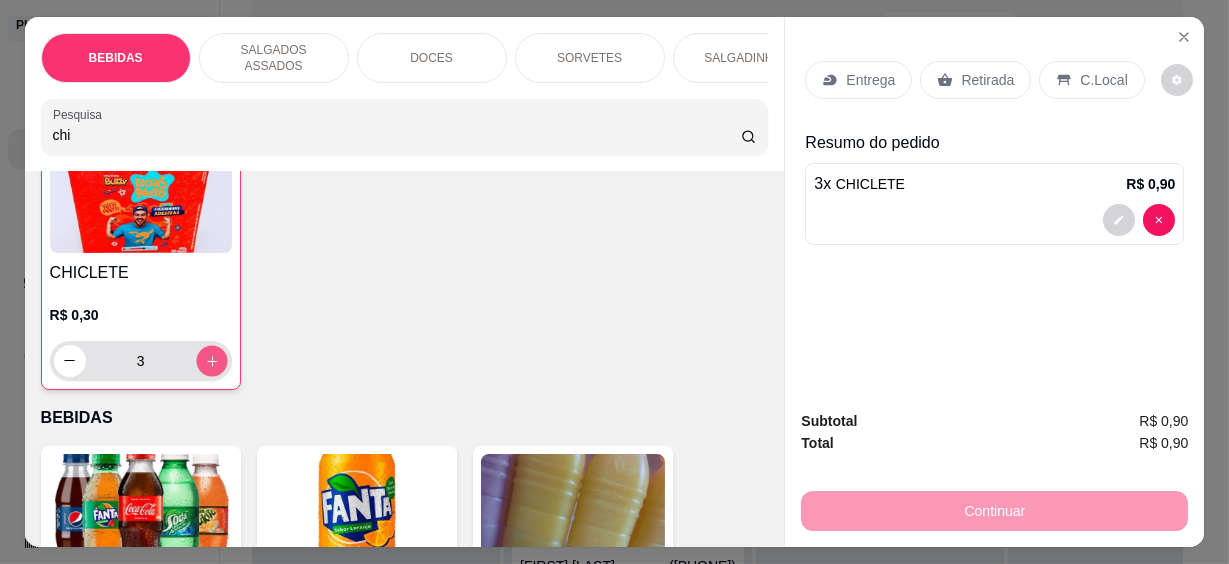 click at bounding box center (211, 360) 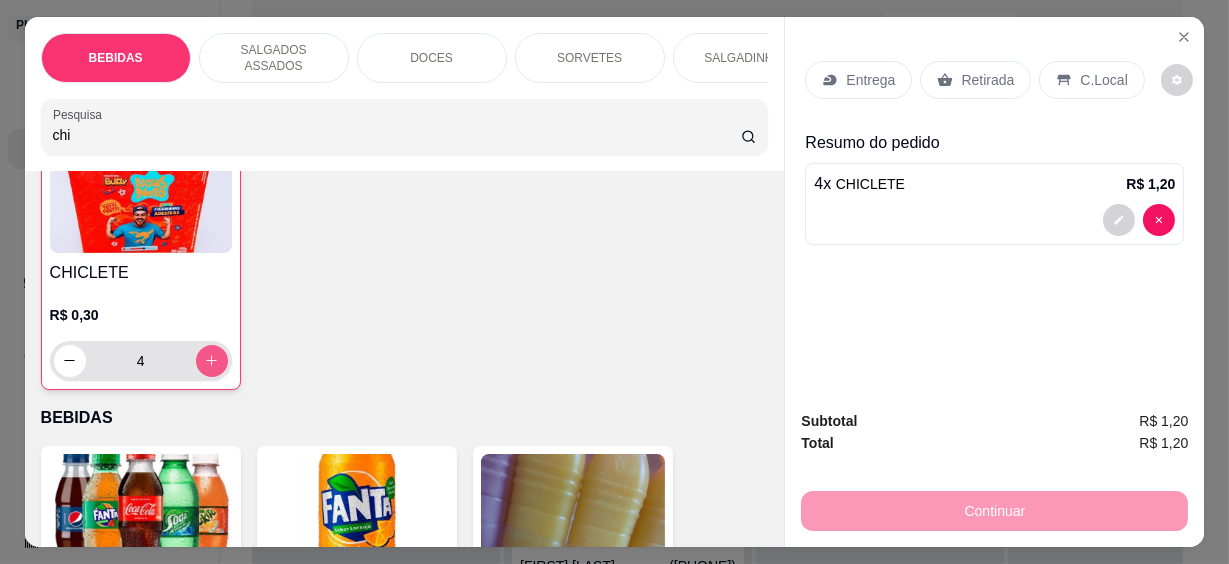 click 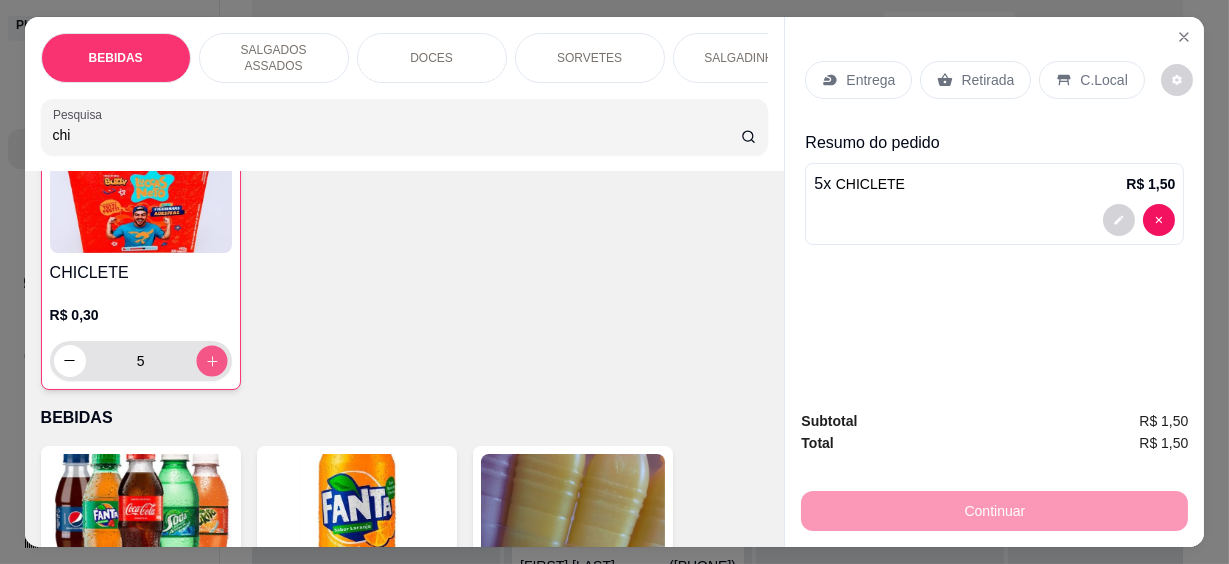 click 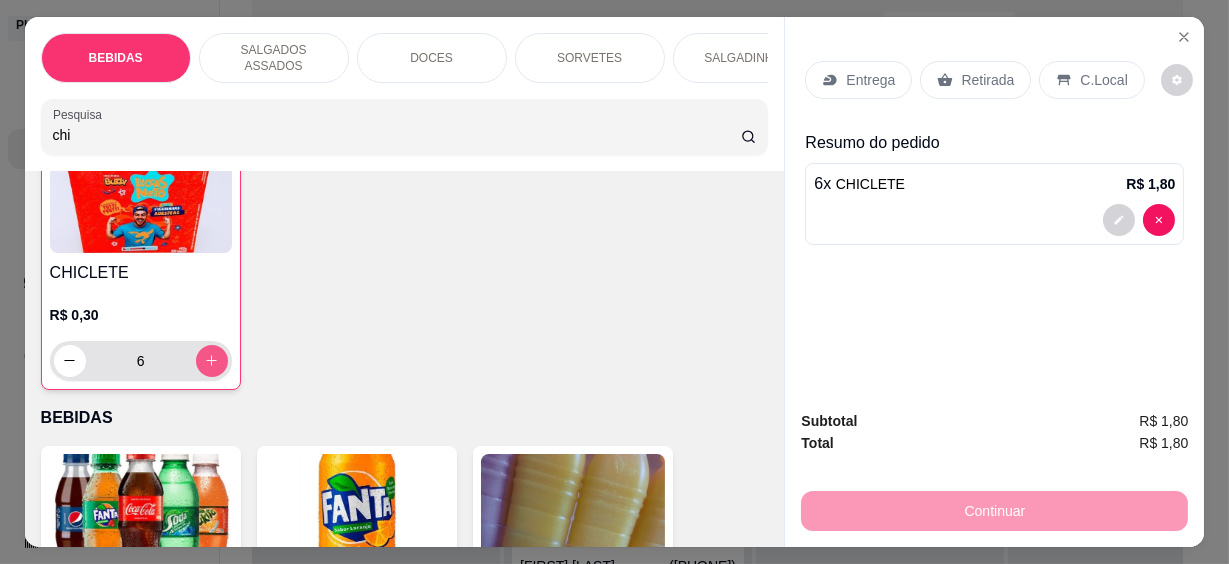 click 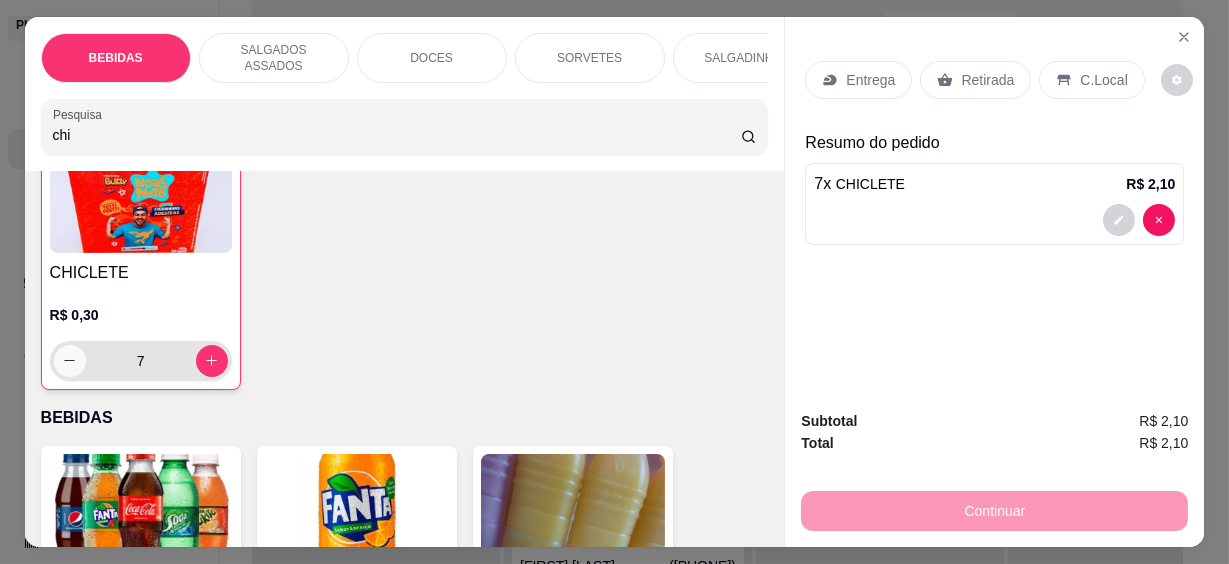 click 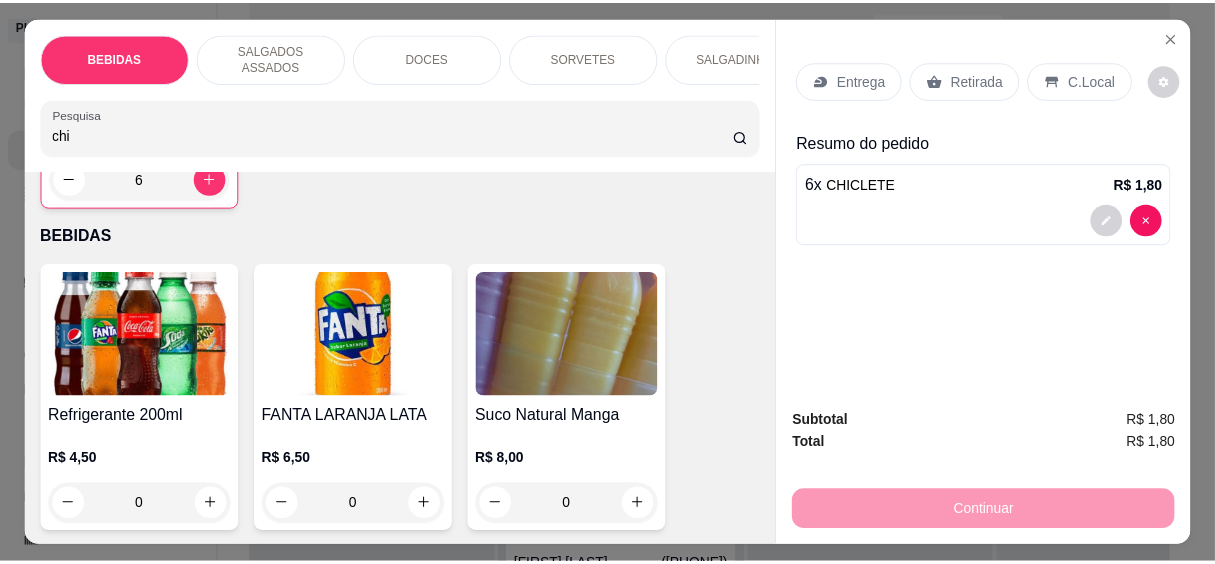scroll, scrollTop: 182, scrollLeft: 0, axis: vertical 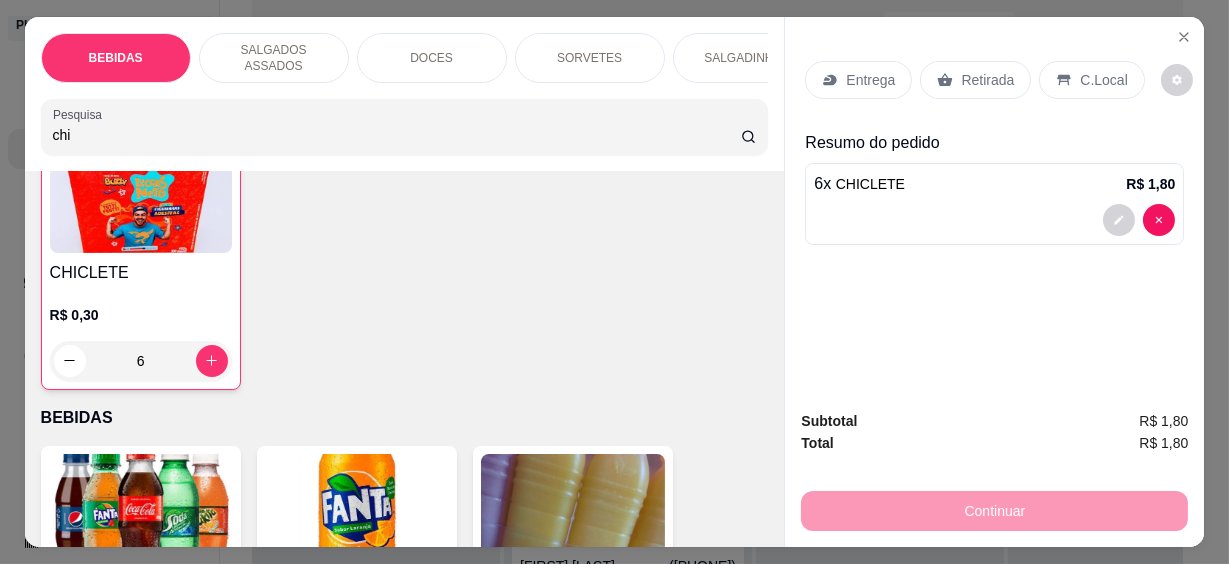 click on "C.Local" at bounding box center (1103, 80) 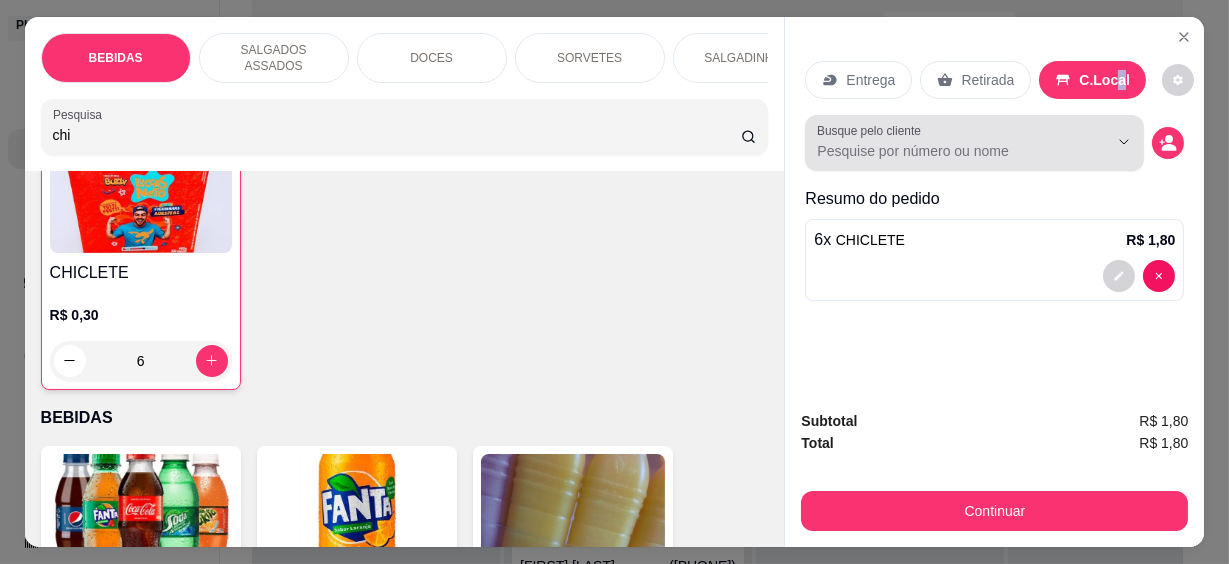 click on "Busque pelo cliente" at bounding box center (946, 151) 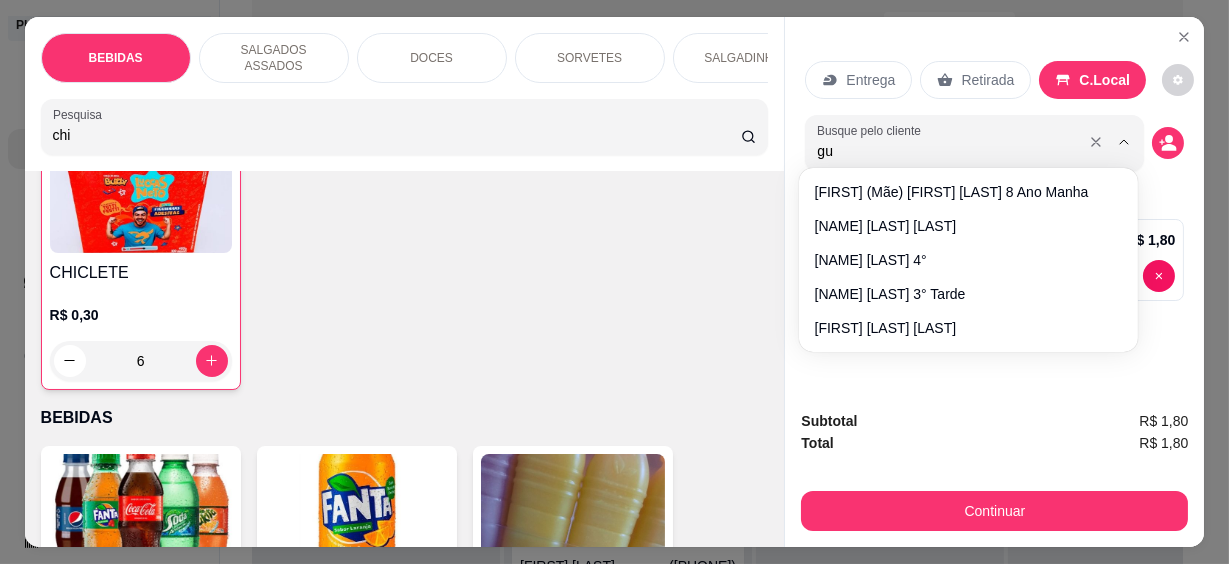 type on "g" 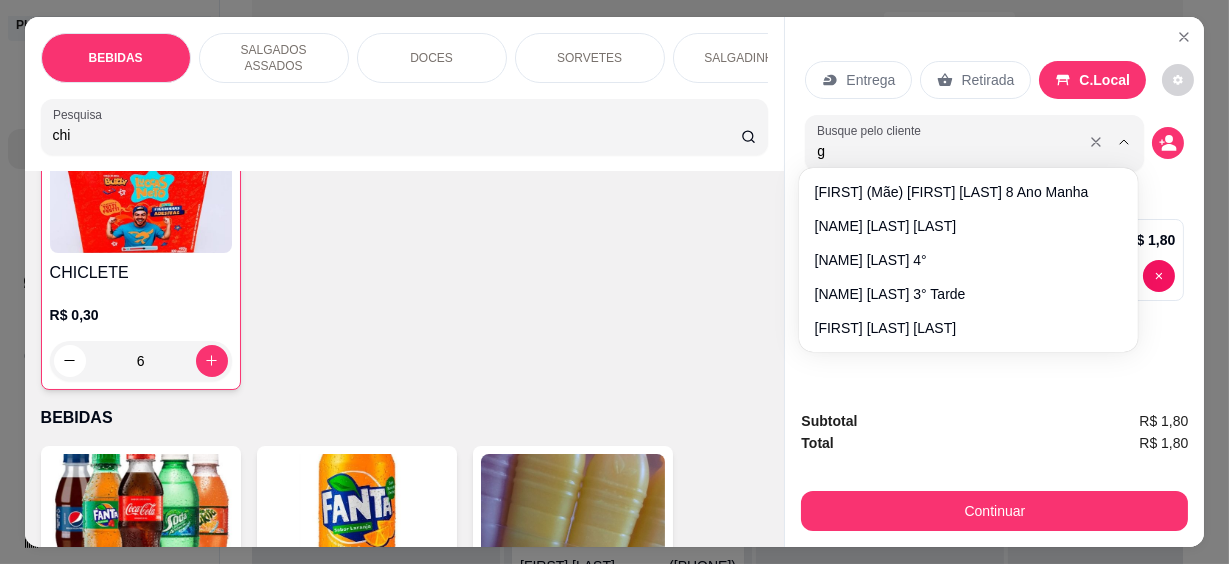 type 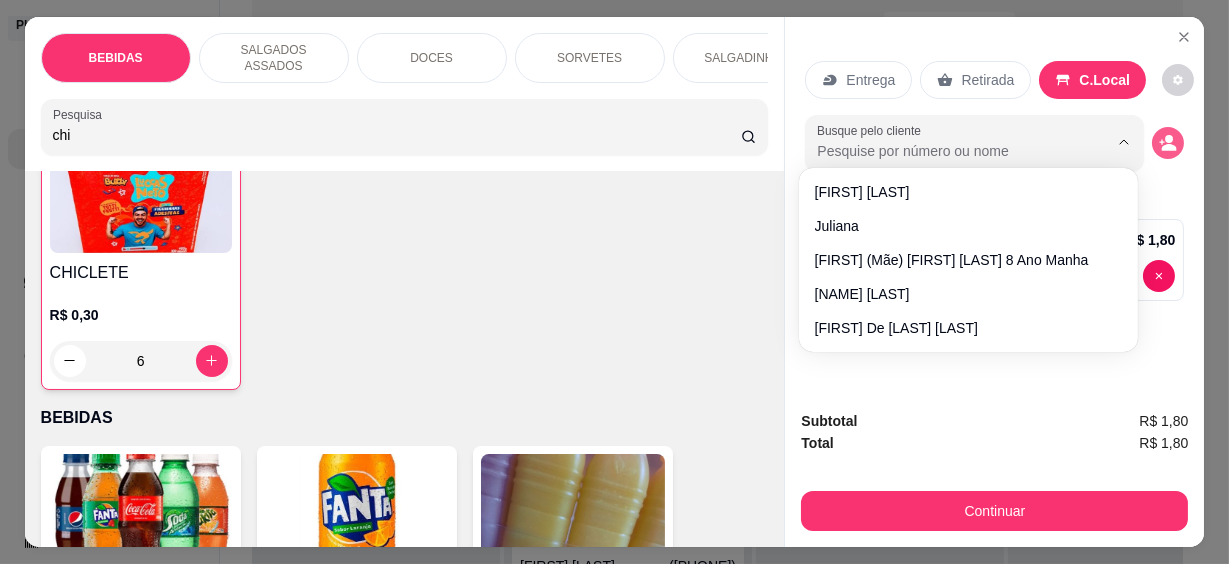 click 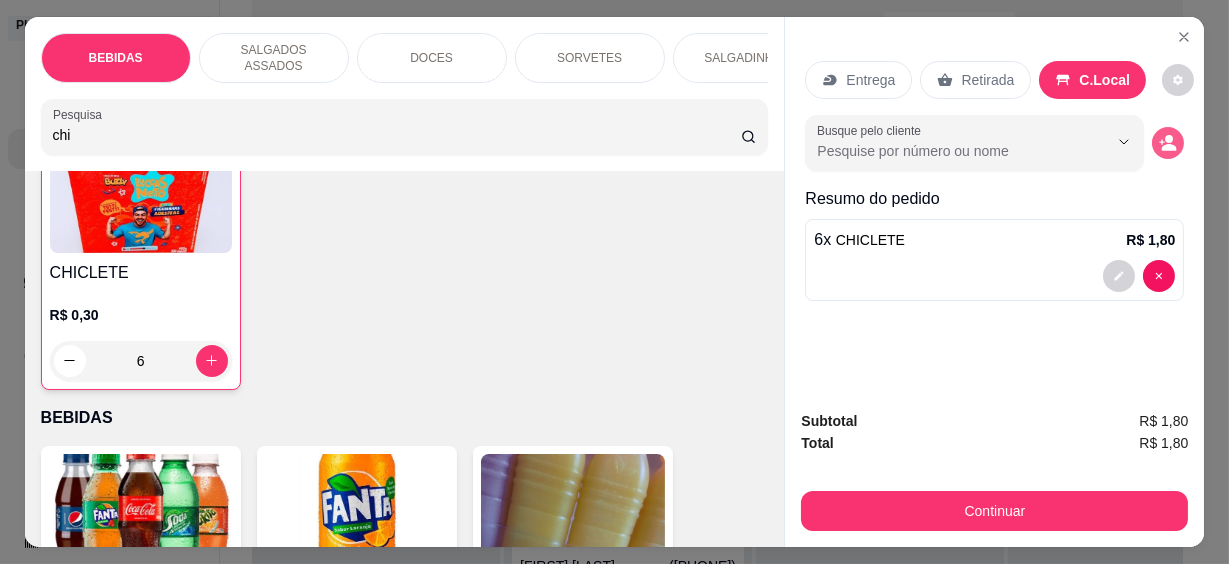 click 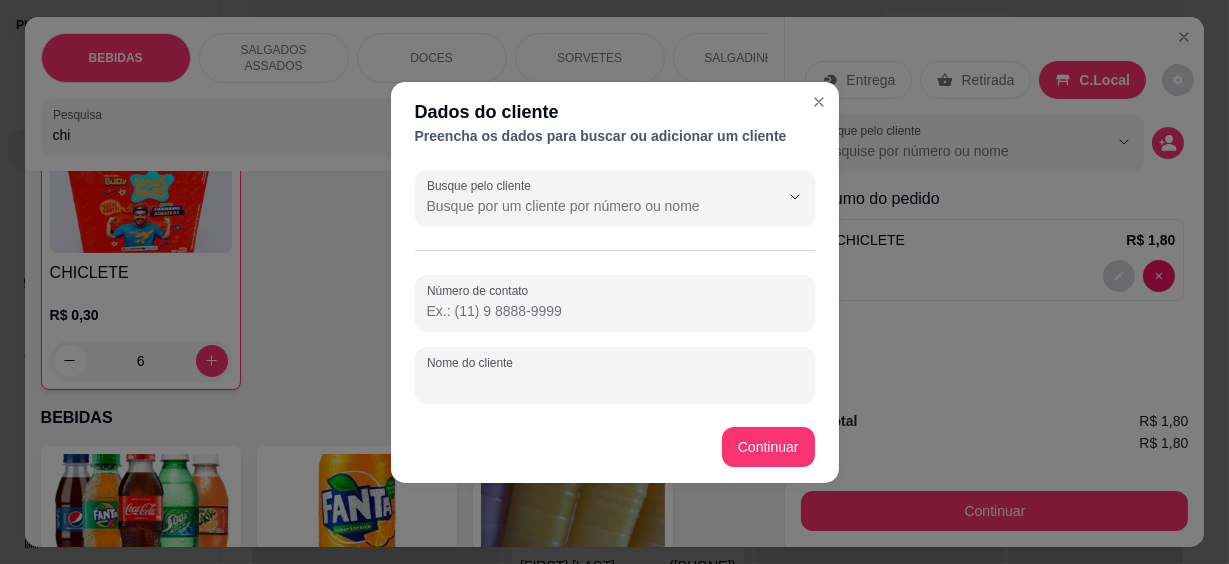 click on "Nome do cliente" at bounding box center [615, 383] 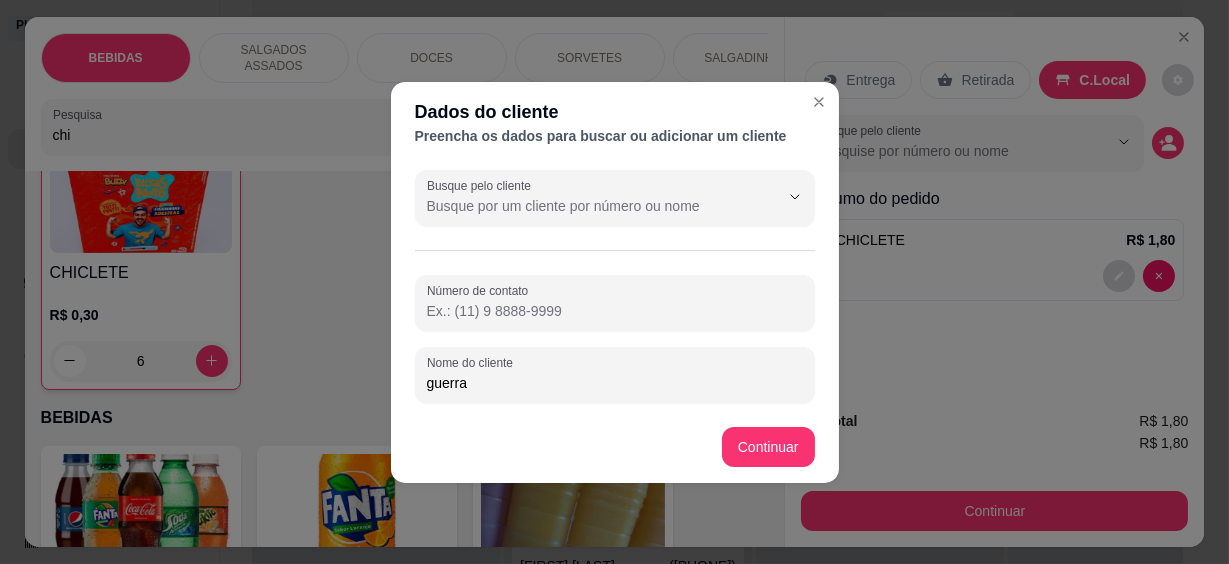 type on "guerra" 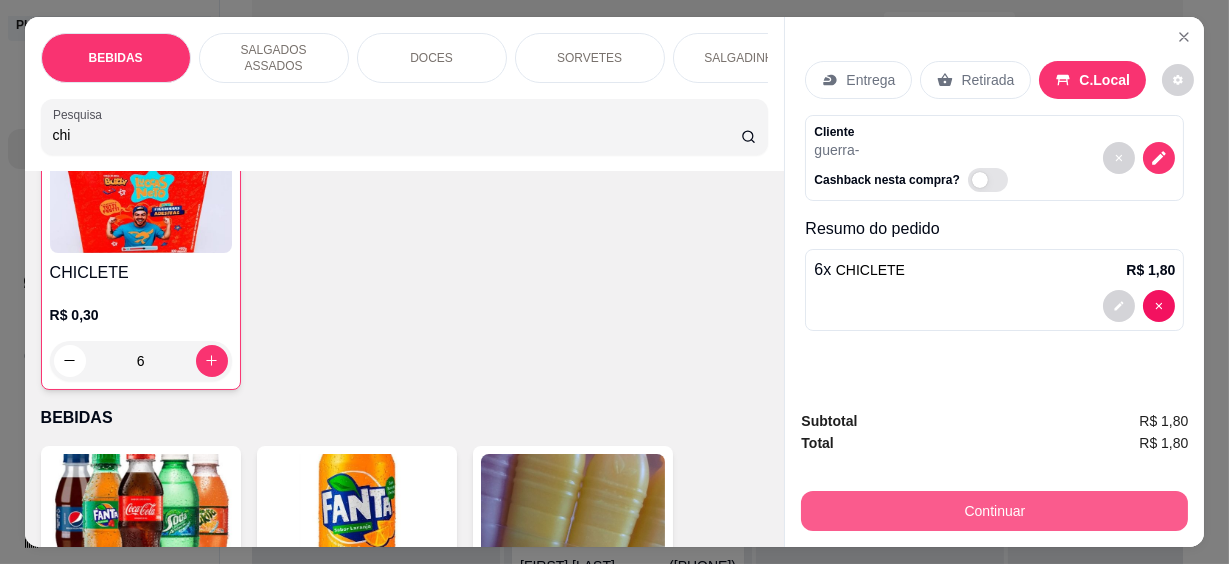 click on "Continuar" at bounding box center [994, 511] 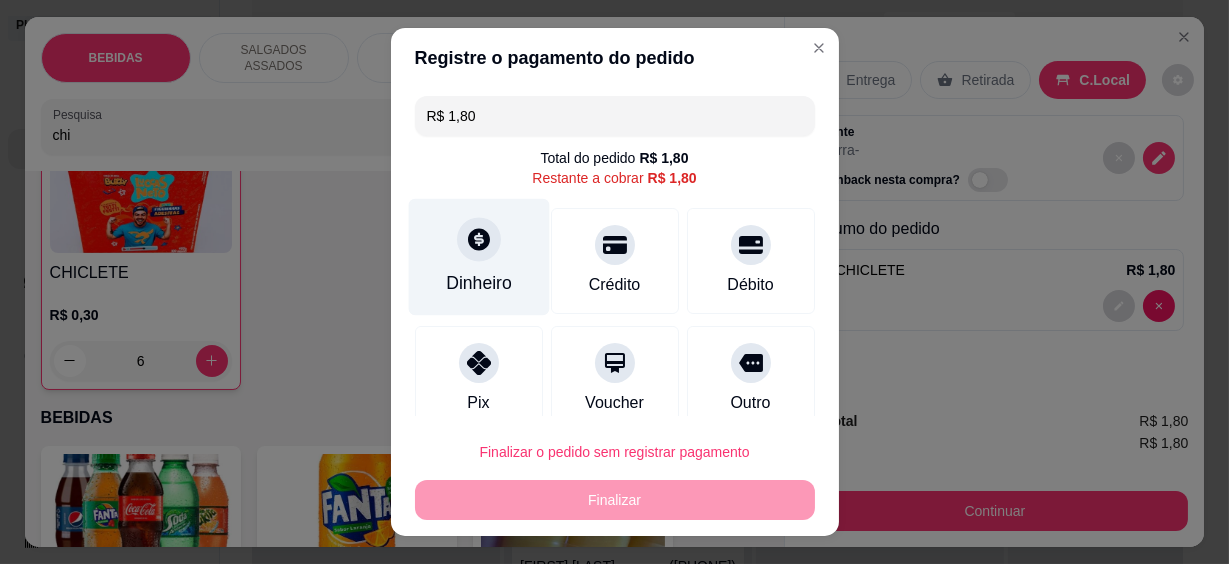 click at bounding box center [479, 240] 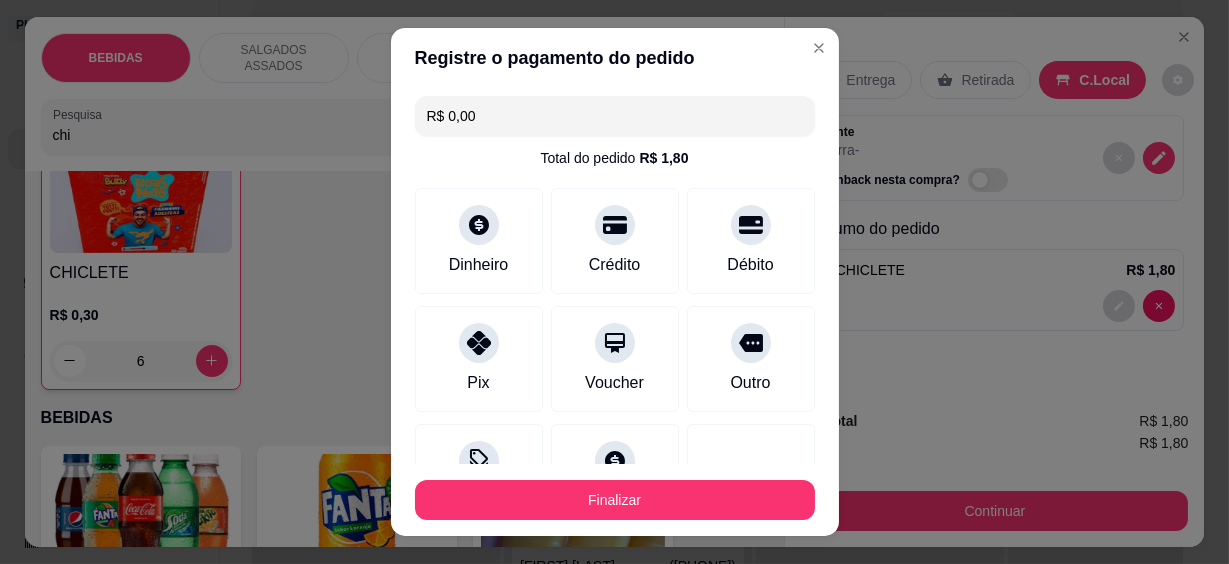 type on "R$ 0,00" 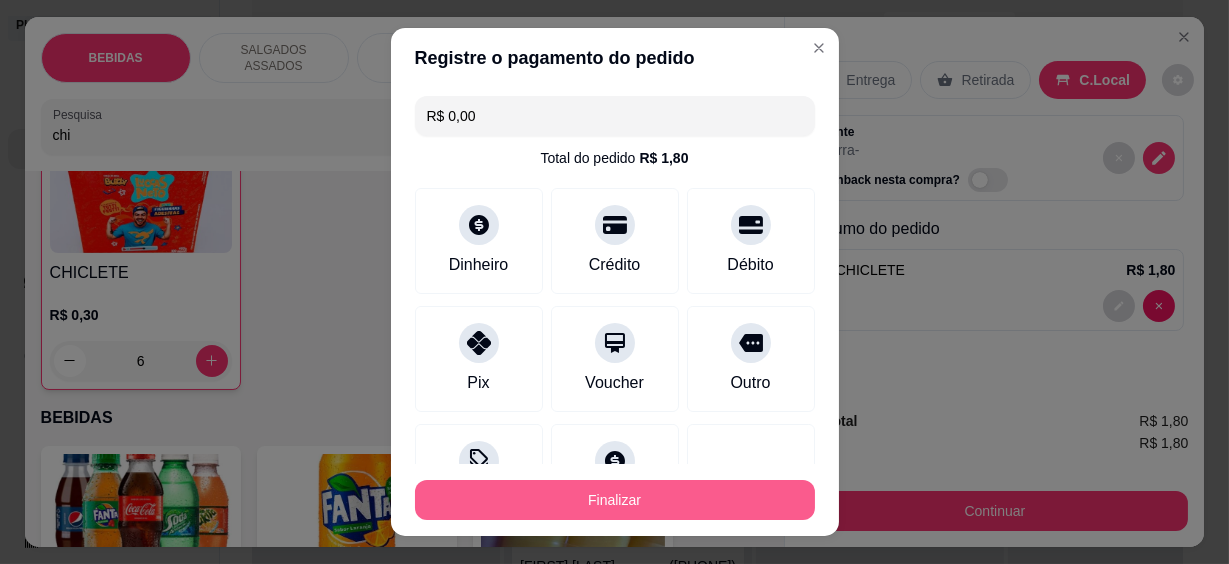 click on "Finalizar" at bounding box center (615, 500) 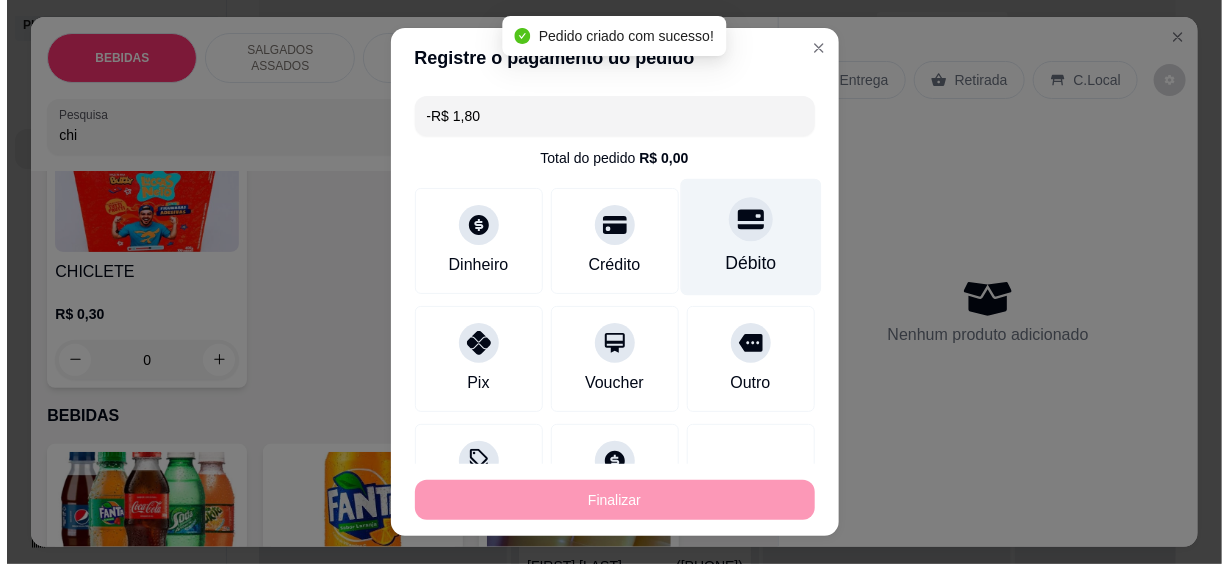scroll, scrollTop: 0, scrollLeft: 0, axis: both 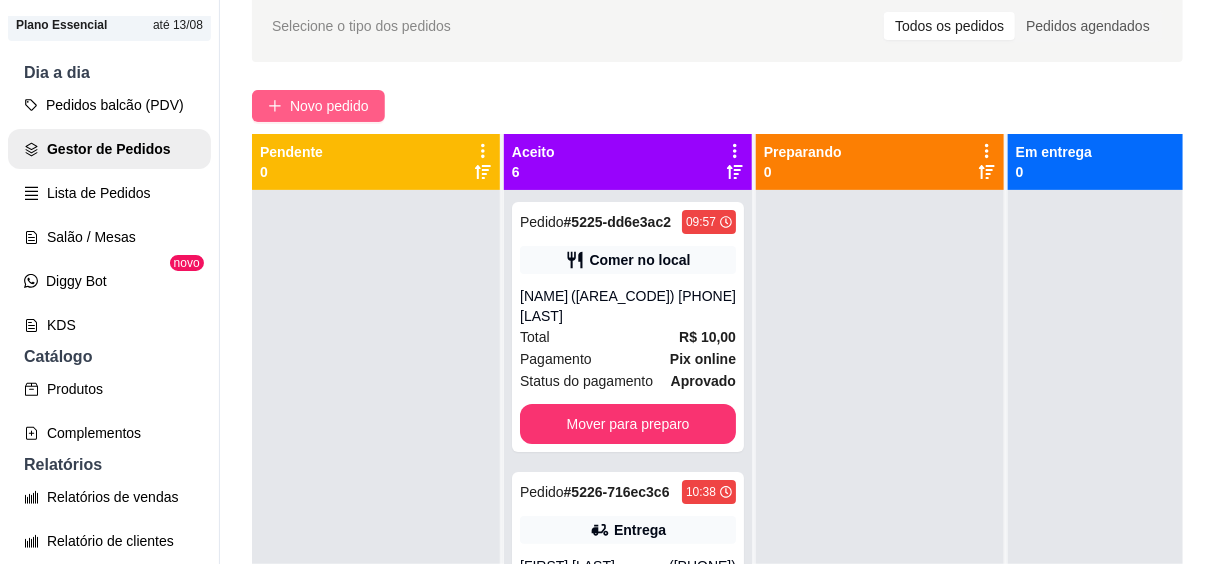 click on "Novo pedido" at bounding box center [329, 106] 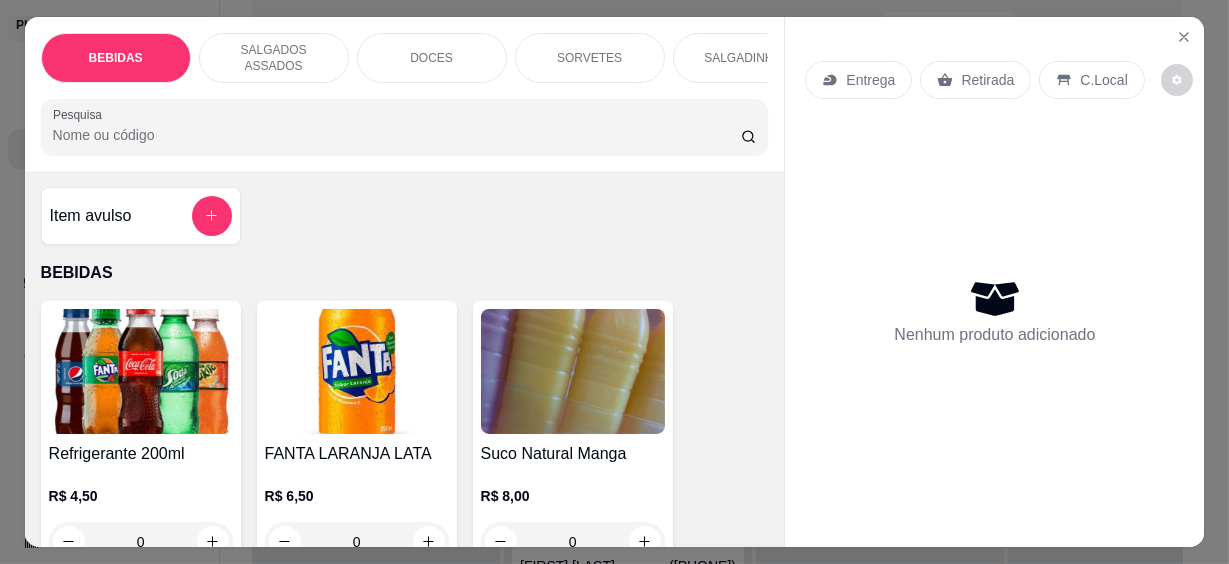 click on "Pesquisa" at bounding box center (405, 127) 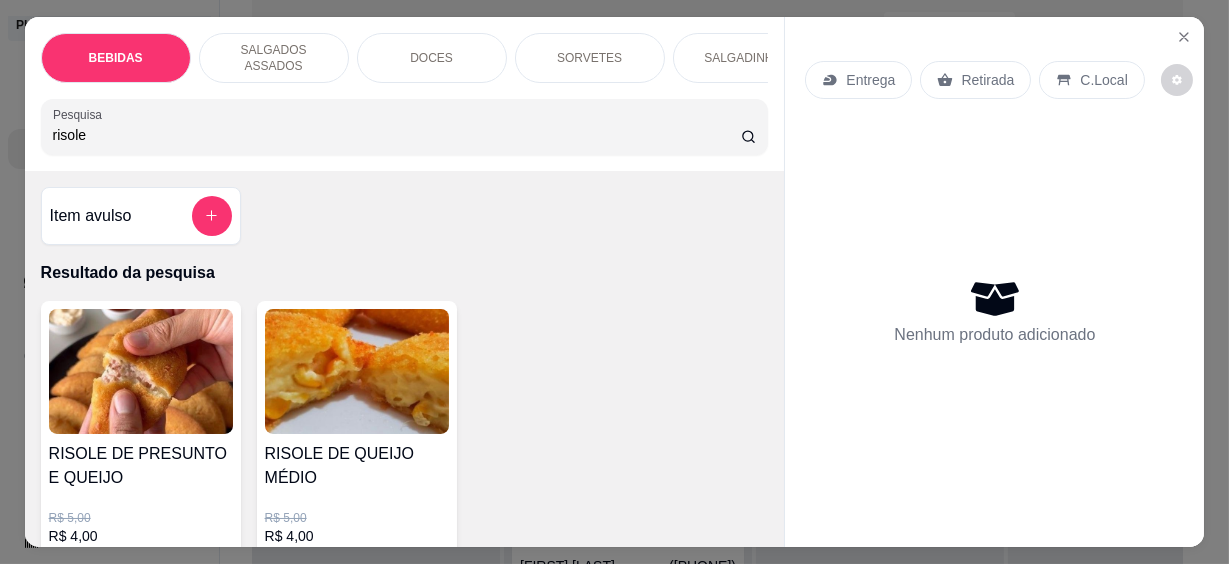 type on "risole" 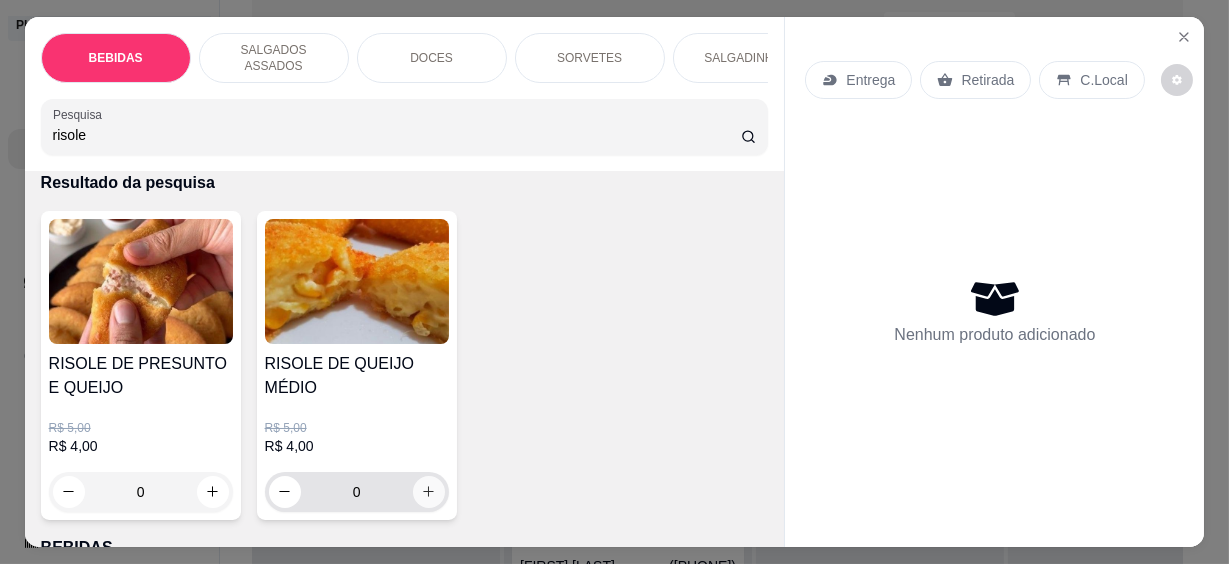 click 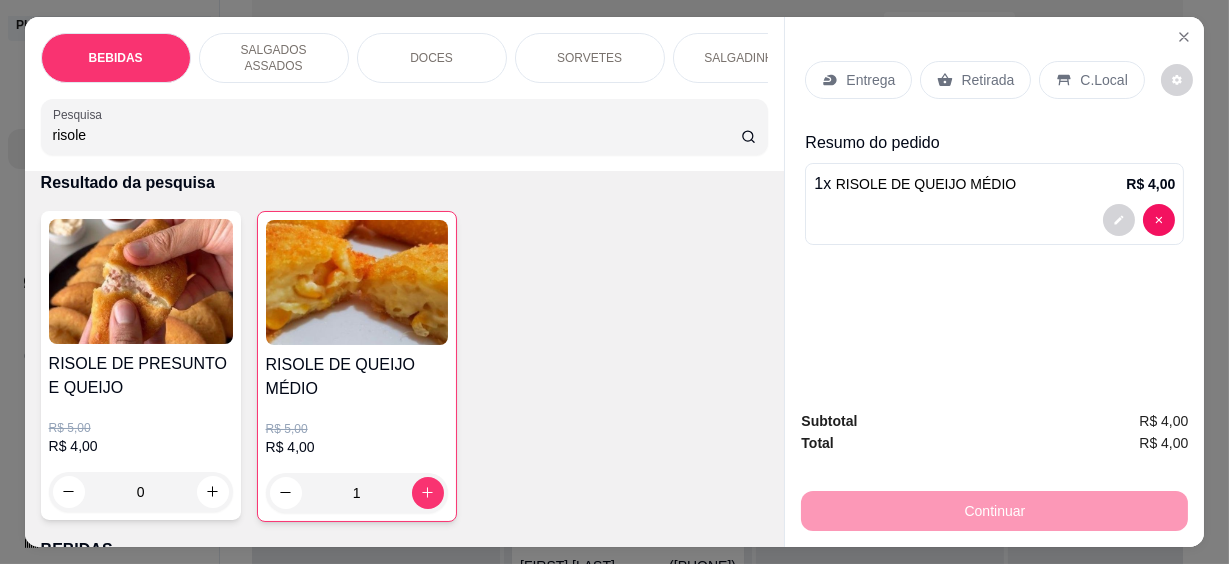click 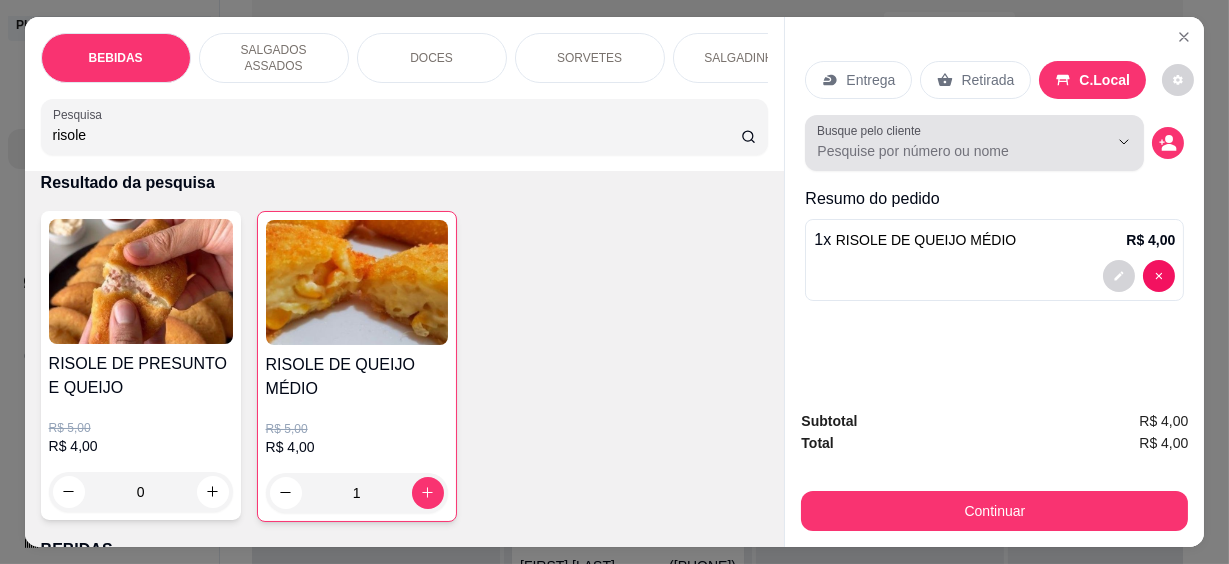 click at bounding box center [974, 143] 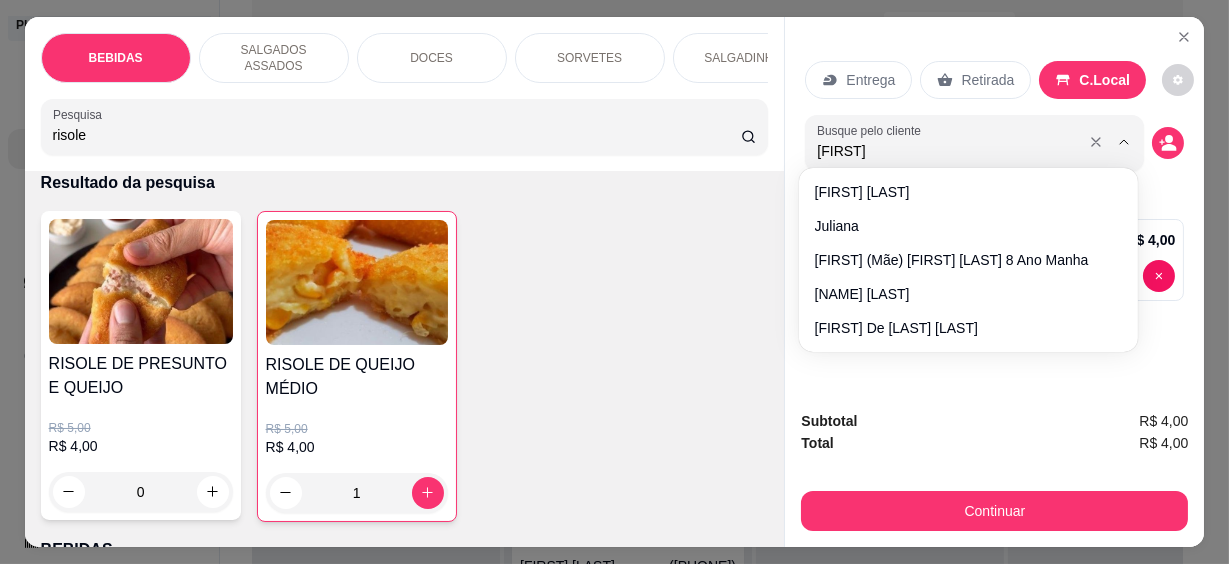 type on "[FIRST]" 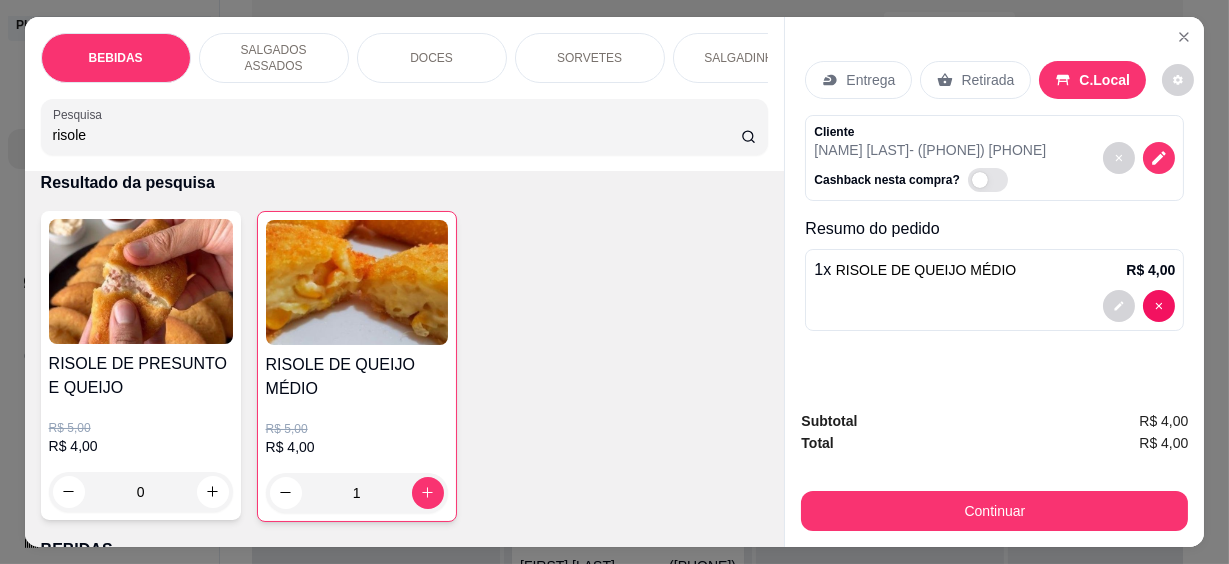 scroll, scrollTop: 53, scrollLeft: 0, axis: vertical 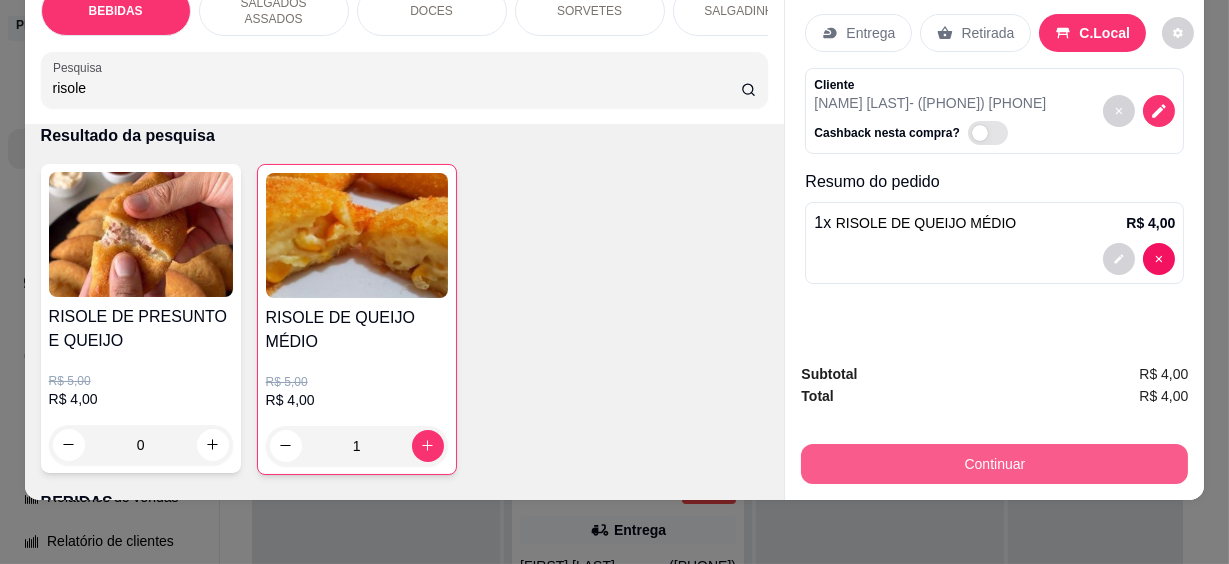 click on "Continuar" at bounding box center [994, 464] 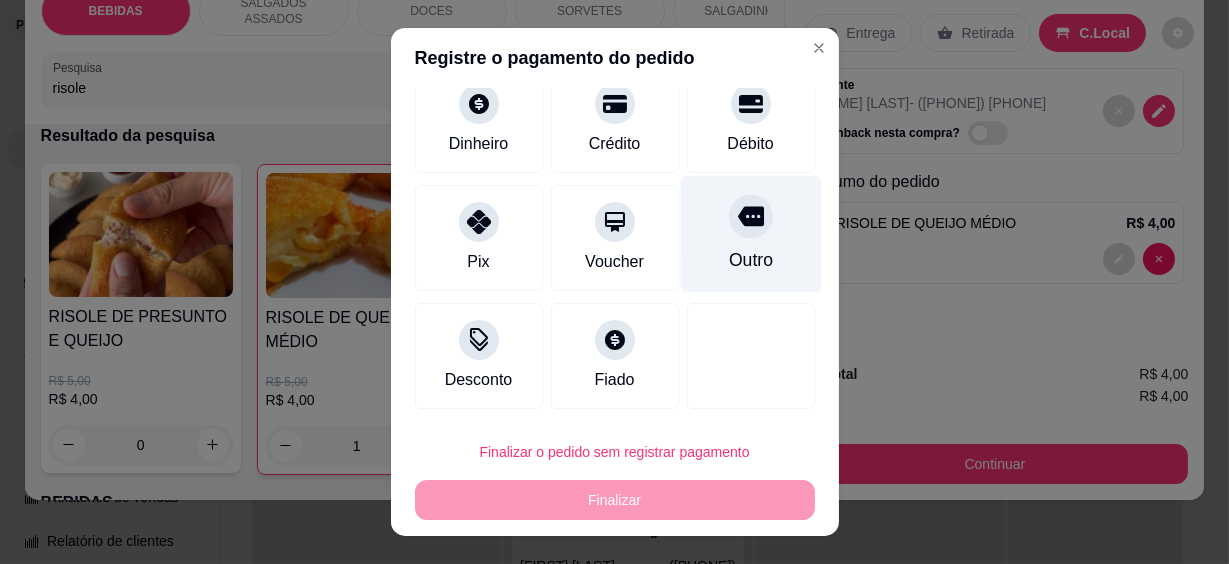 scroll, scrollTop: 0, scrollLeft: 0, axis: both 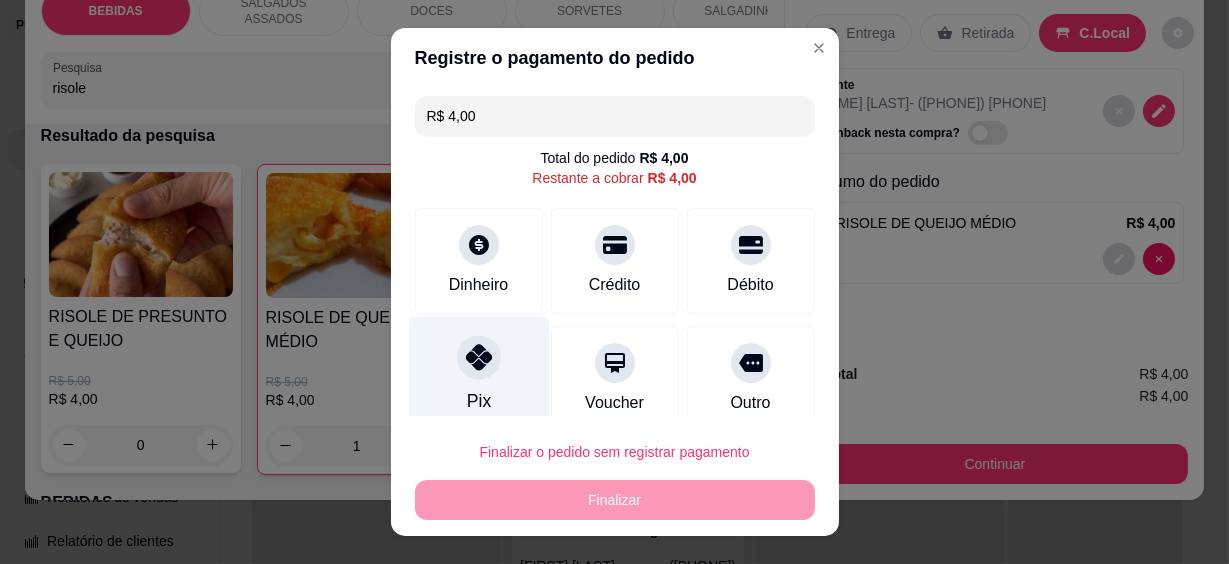 click on "Pix" at bounding box center [478, 375] 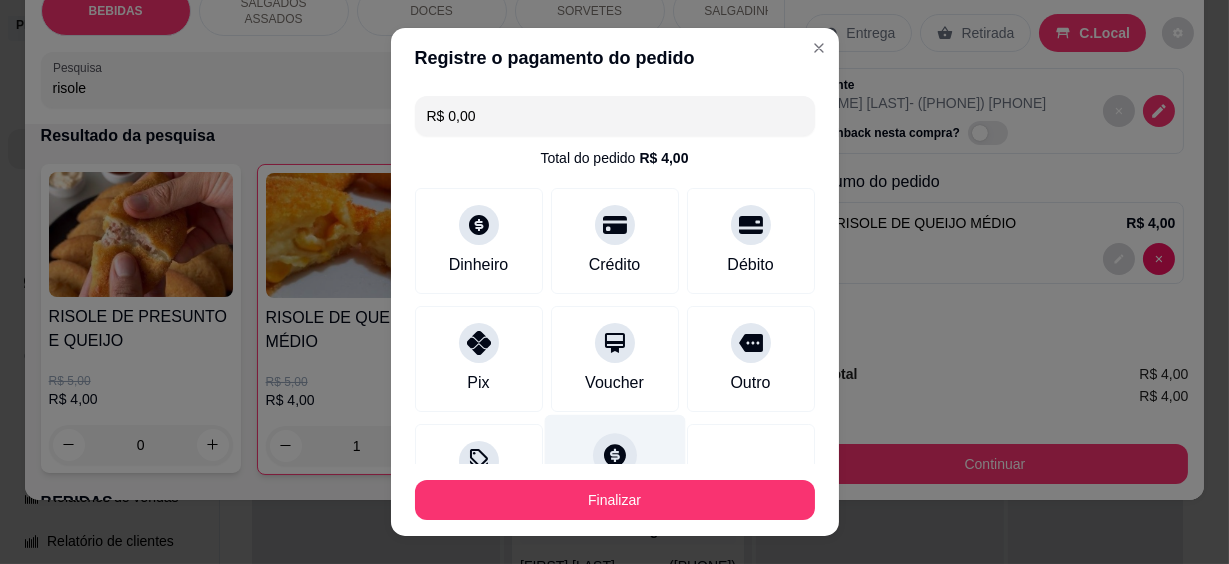 click 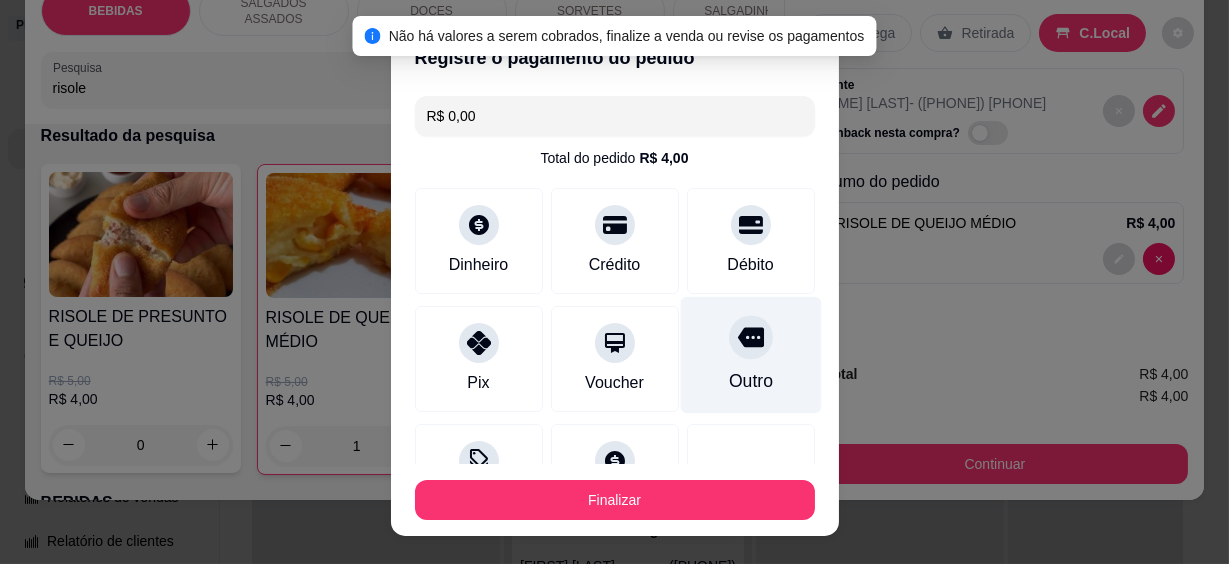 scroll, scrollTop: 178, scrollLeft: 0, axis: vertical 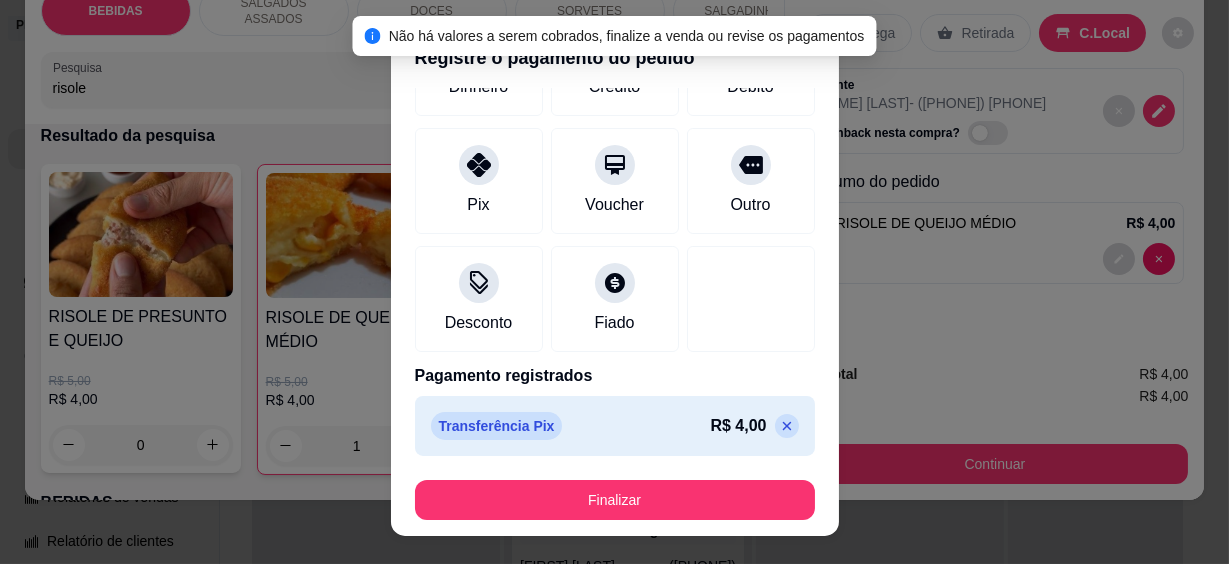 click 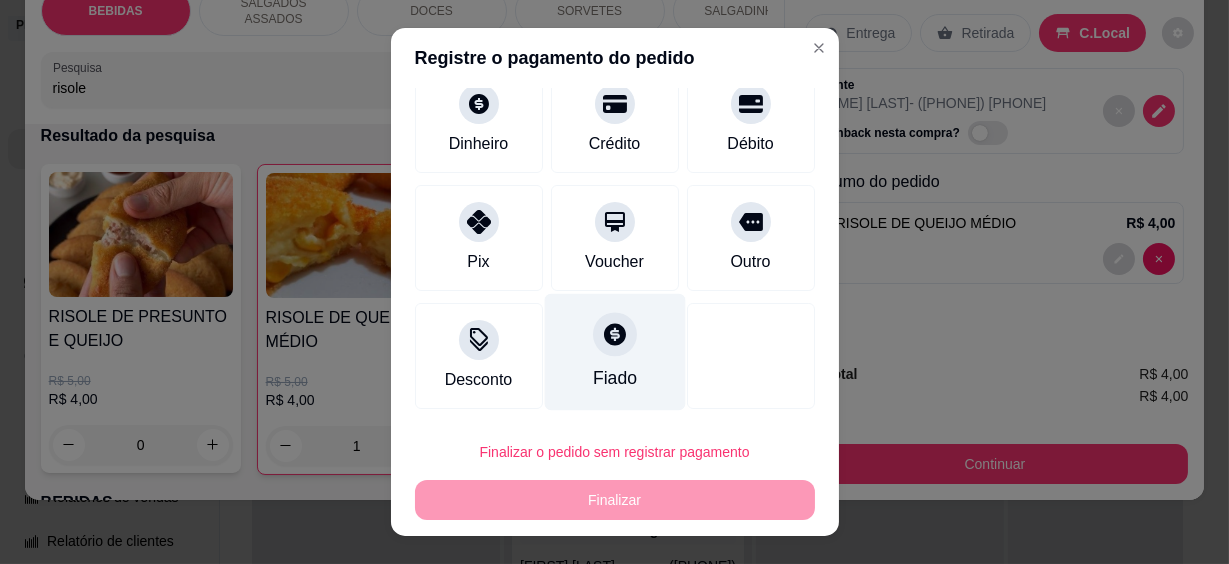 click on "Fiado" at bounding box center (614, 352) 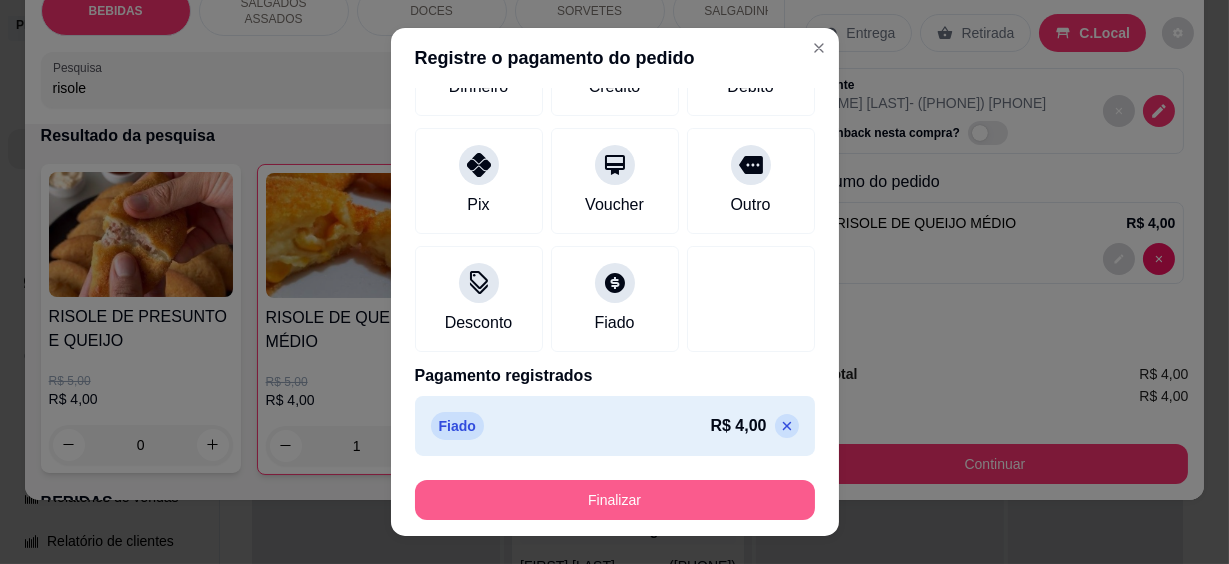 click on "Finalizar" at bounding box center [615, 500] 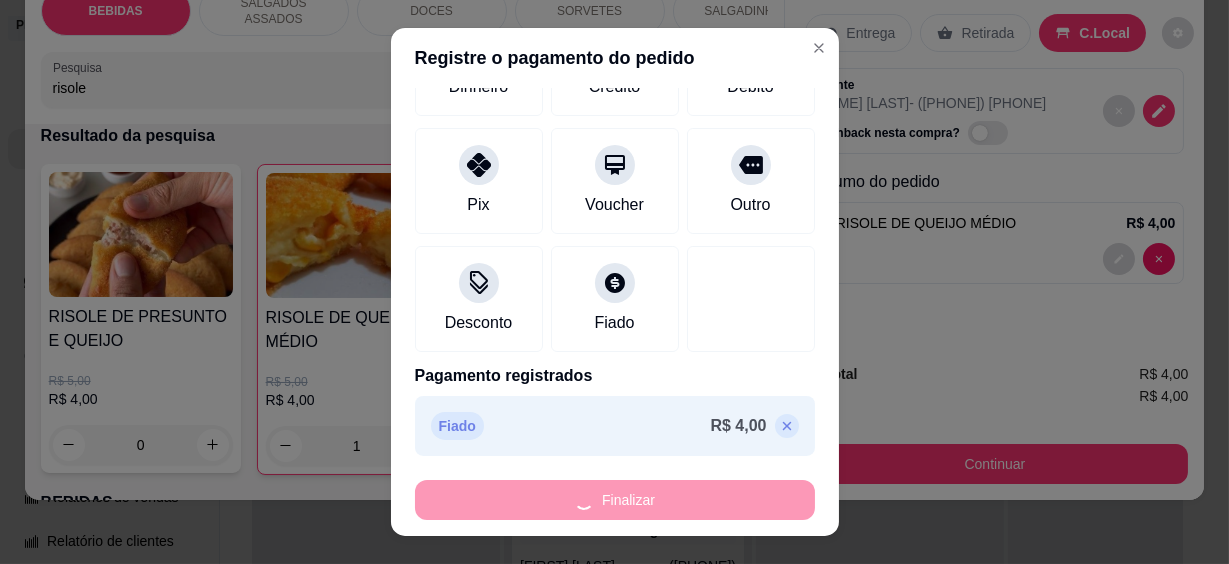 type on "0" 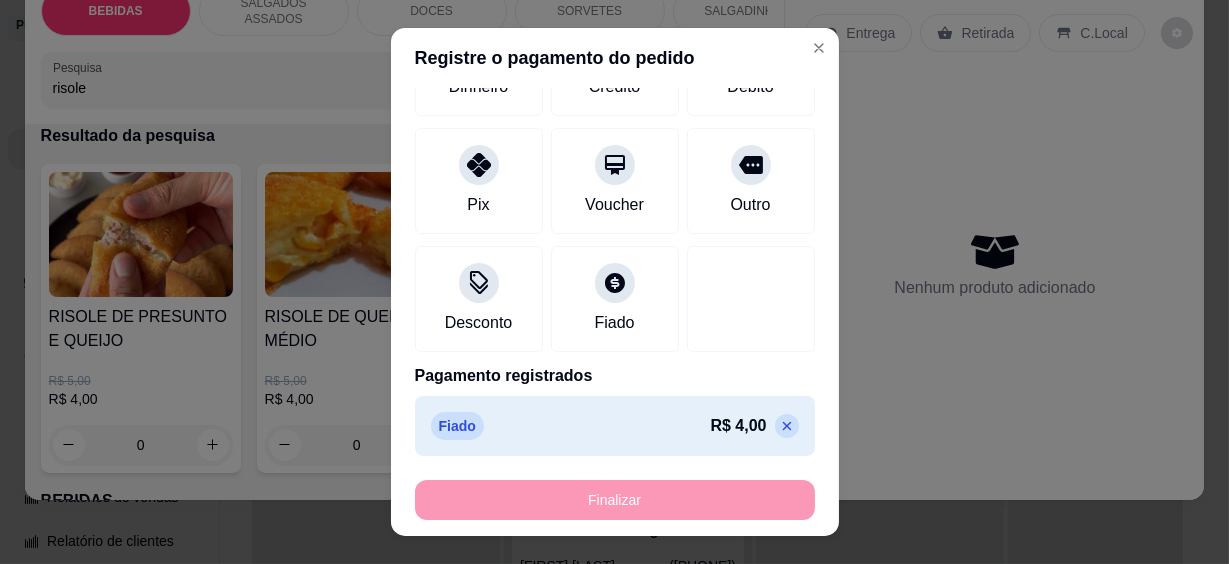 type on "-R$ 4,00" 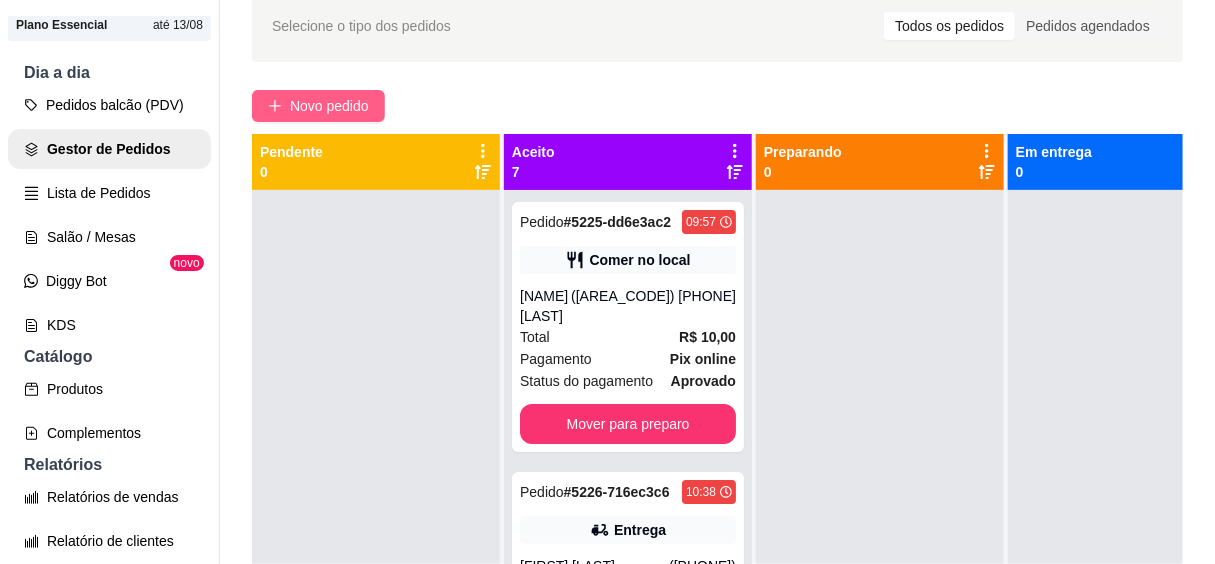 click on "Novo pedido" at bounding box center (329, 106) 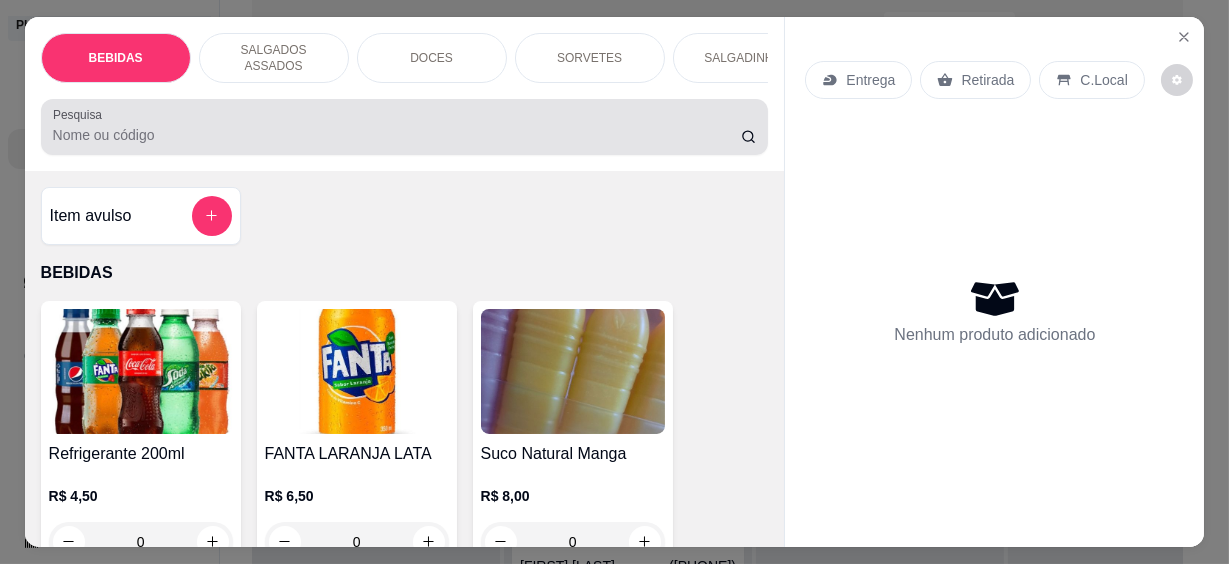 click at bounding box center [405, 127] 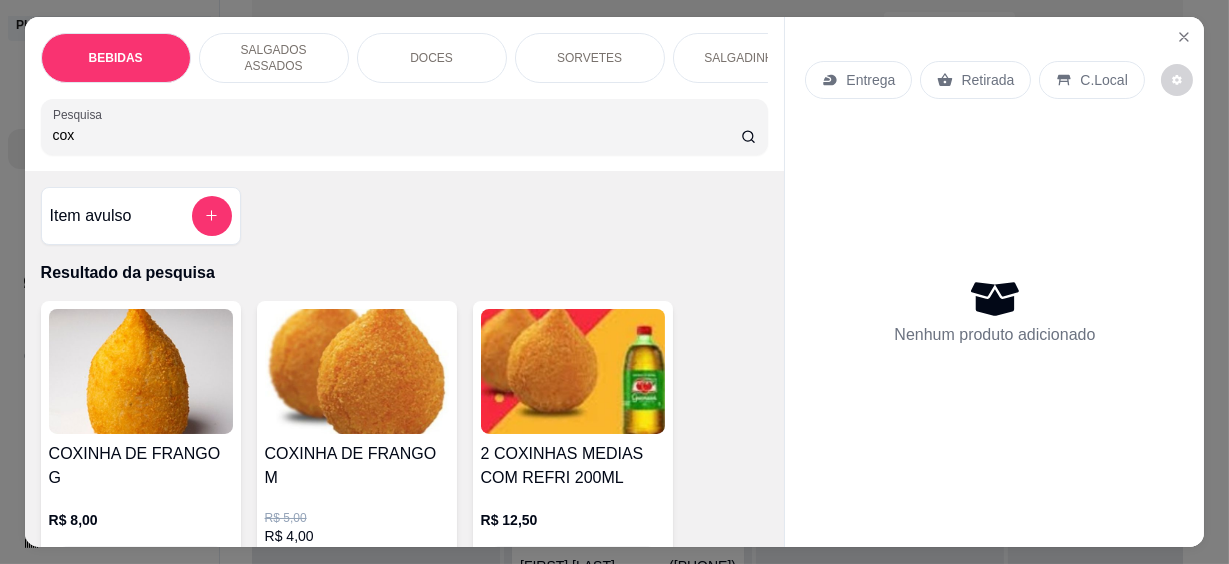 scroll, scrollTop: 181, scrollLeft: 0, axis: vertical 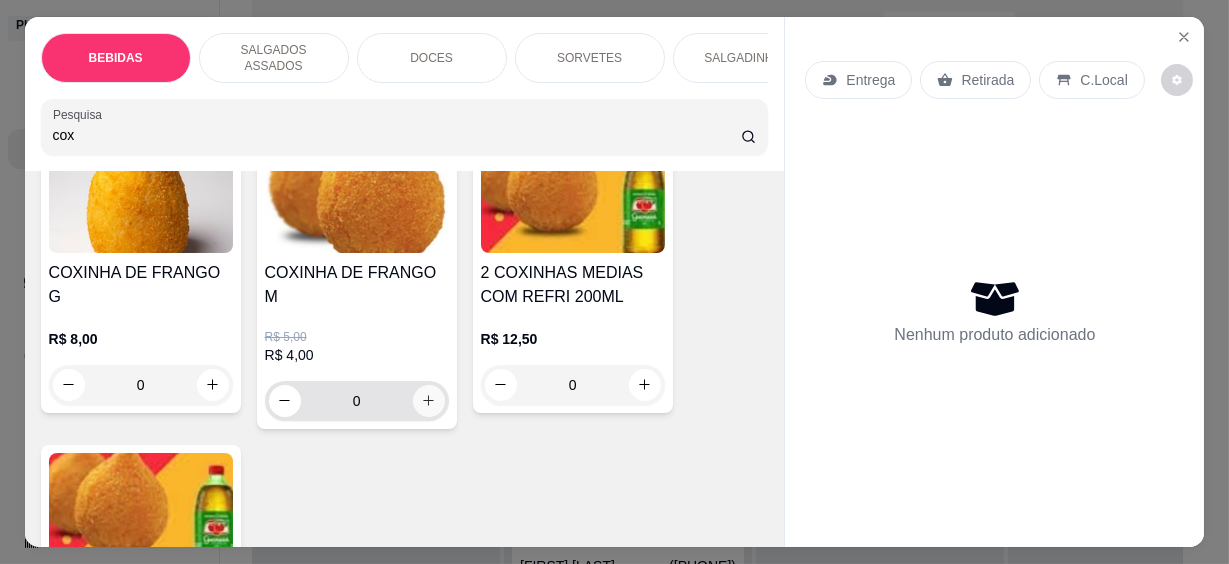 type on "cox" 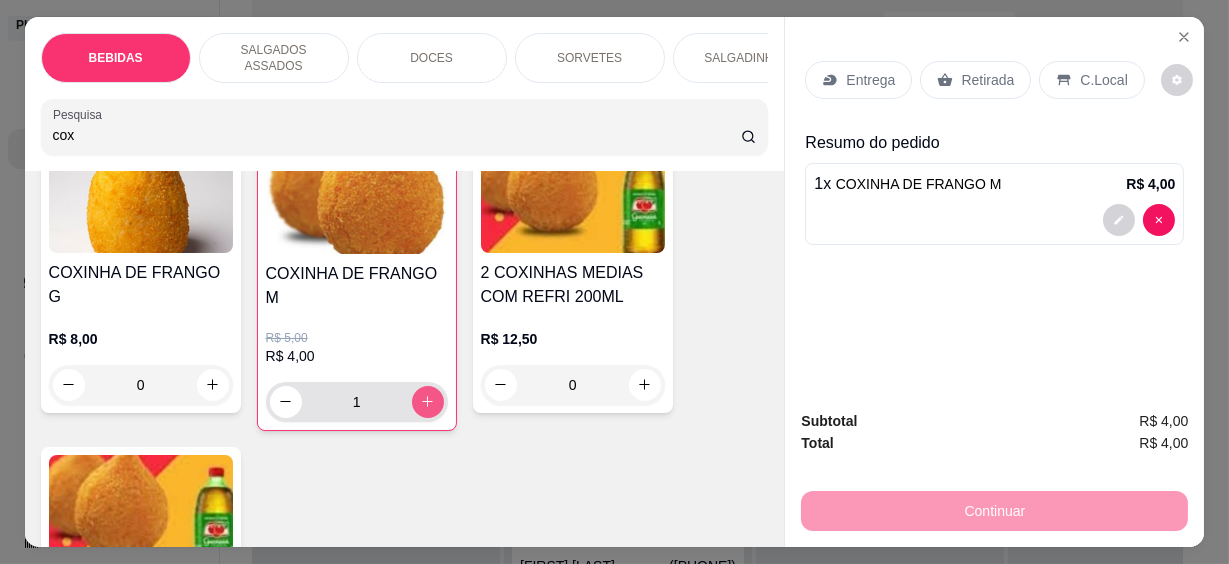 type on "1" 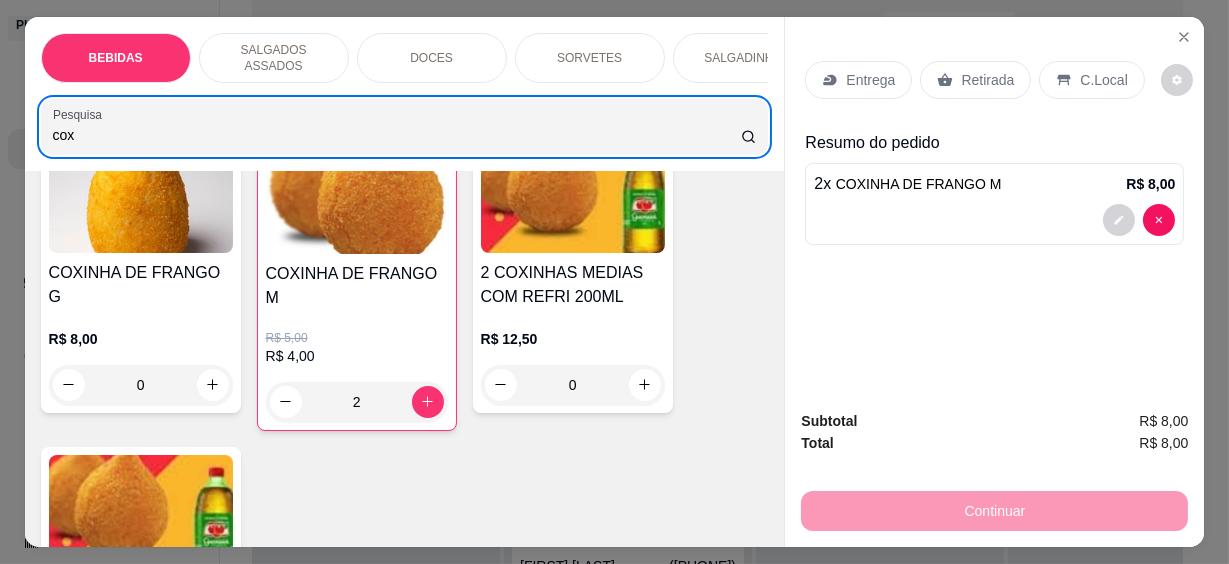 drag, startPoint x: 108, startPoint y: 136, endPoint x: -4, endPoint y: 134, distance: 112.01785 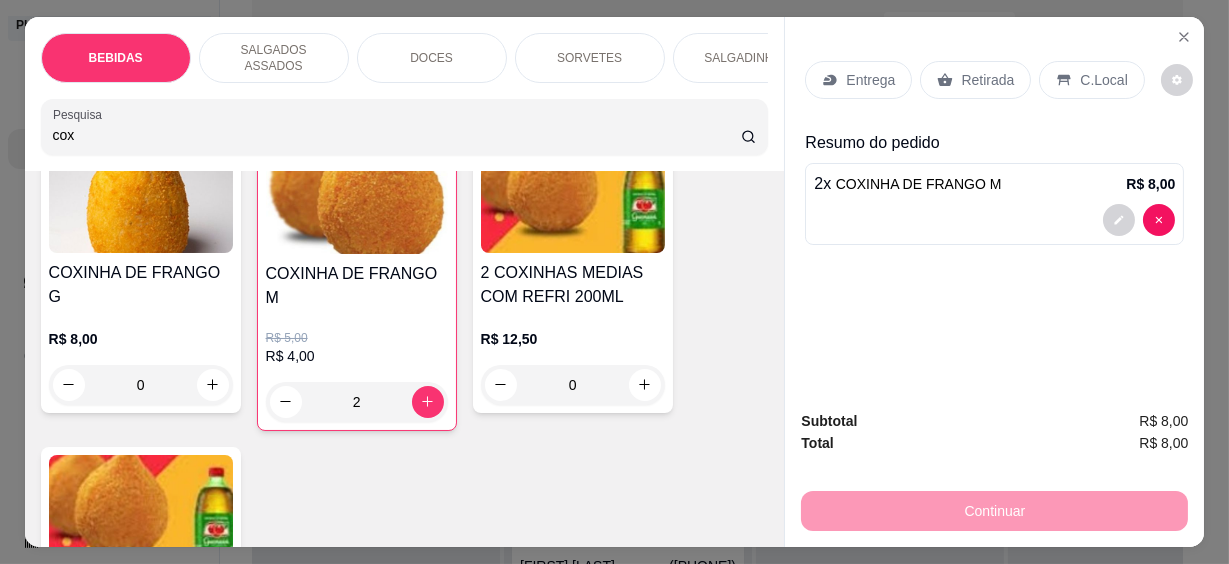 drag, startPoint x: 81, startPoint y: 121, endPoint x: 20, endPoint y: 138, distance: 63.324562 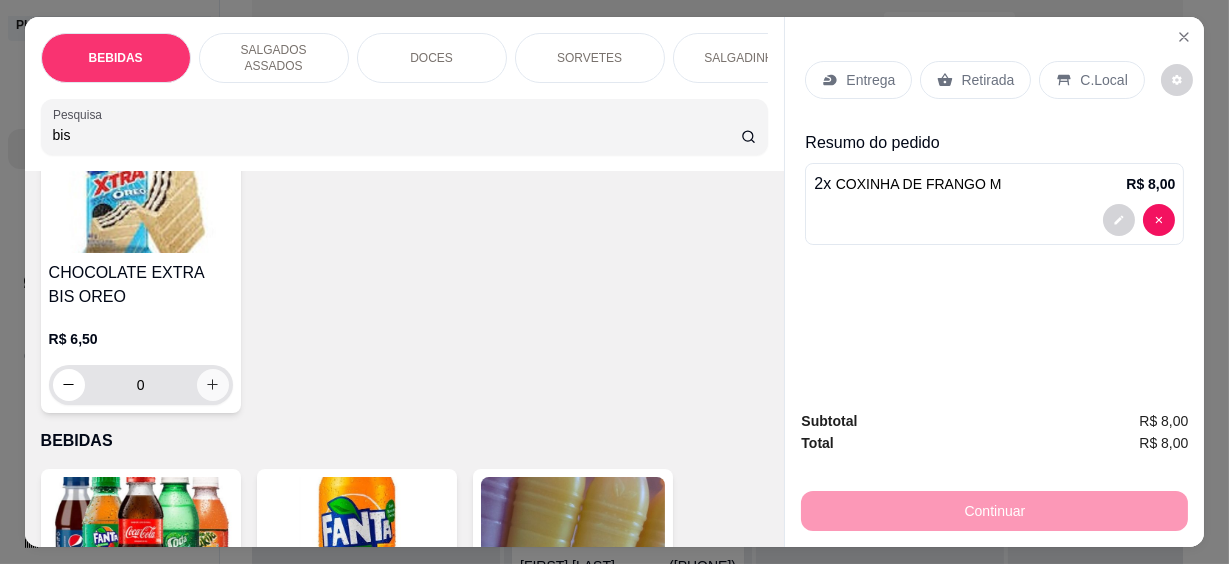 type on "bis" 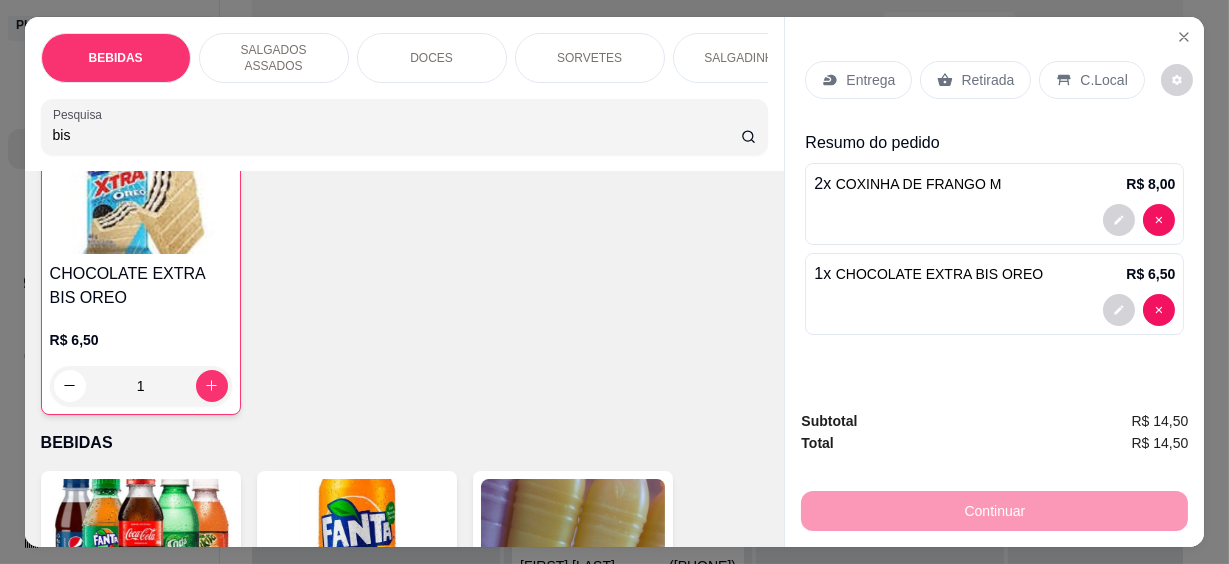 scroll, scrollTop: 182, scrollLeft: 0, axis: vertical 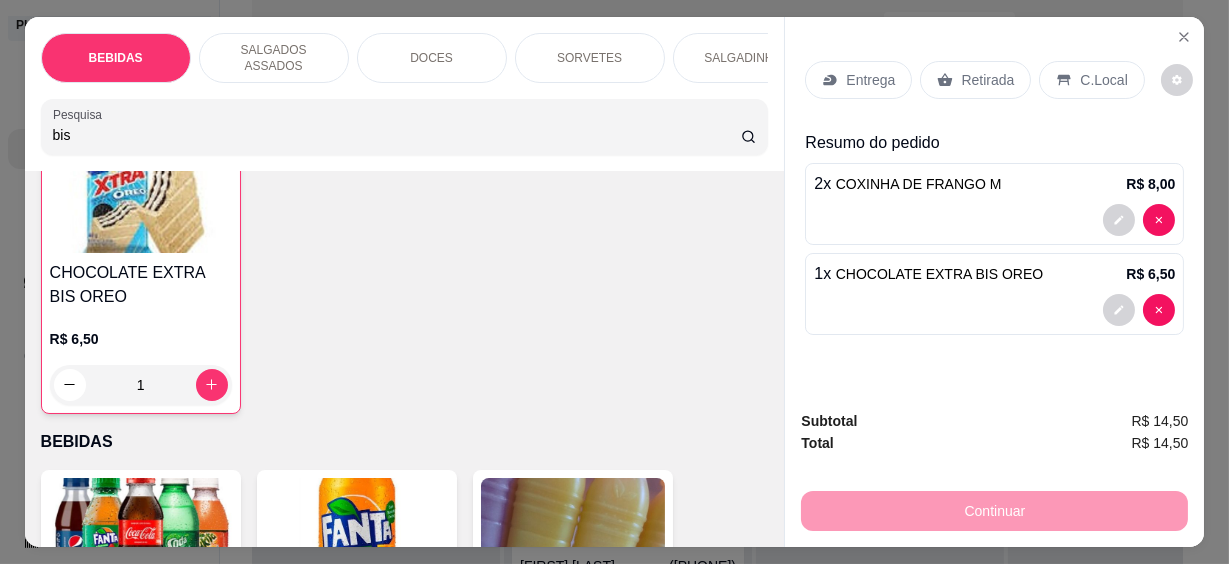 drag, startPoint x: 98, startPoint y: 129, endPoint x: 28, endPoint y: 140, distance: 70.85902 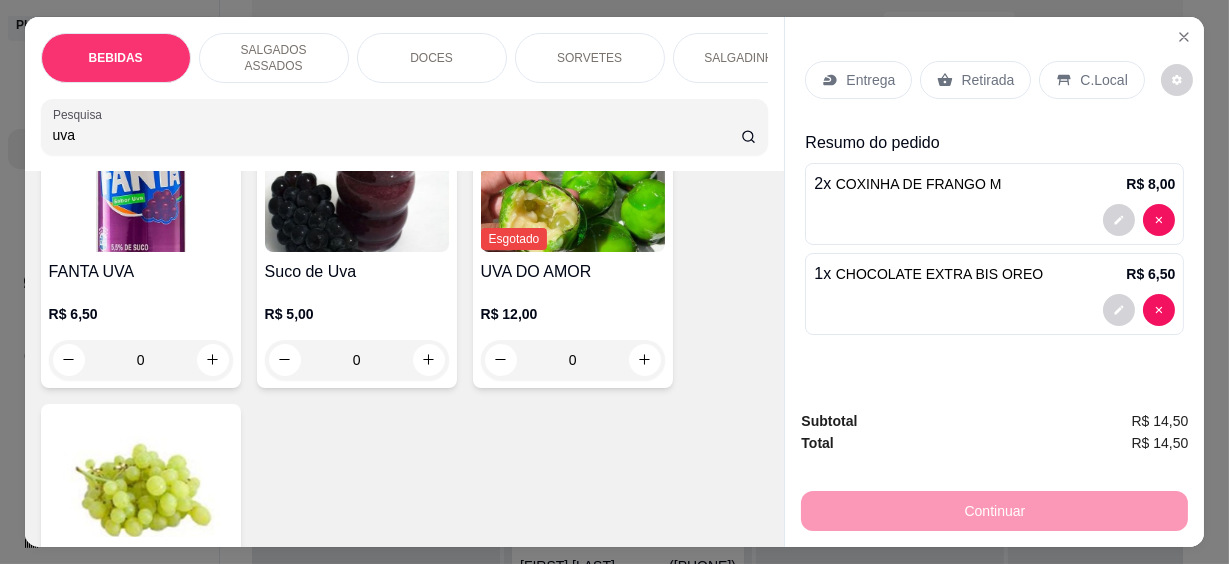 scroll, scrollTop: 91, scrollLeft: 0, axis: vertical 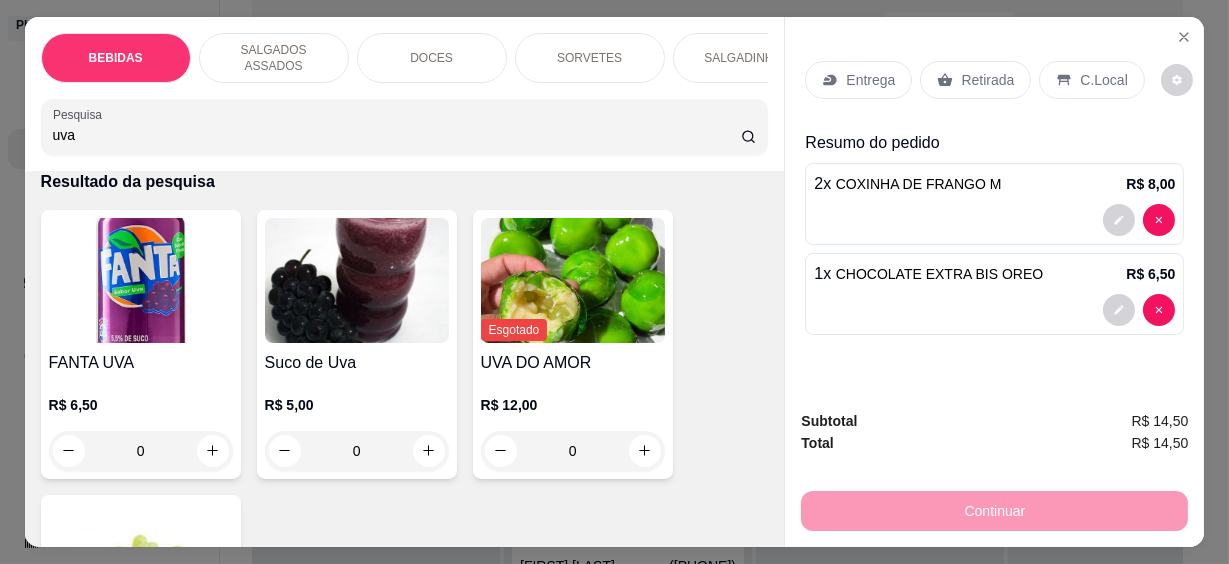 type on "uva" 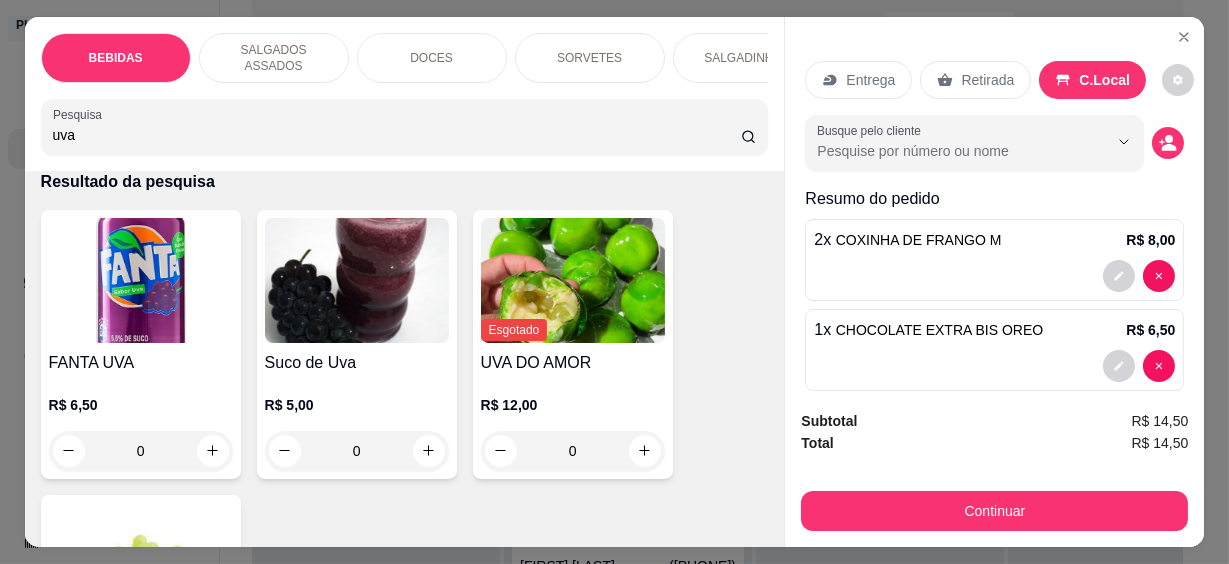 scroll, scrollTop: 23, scrollLeft: 0, axis: vertical 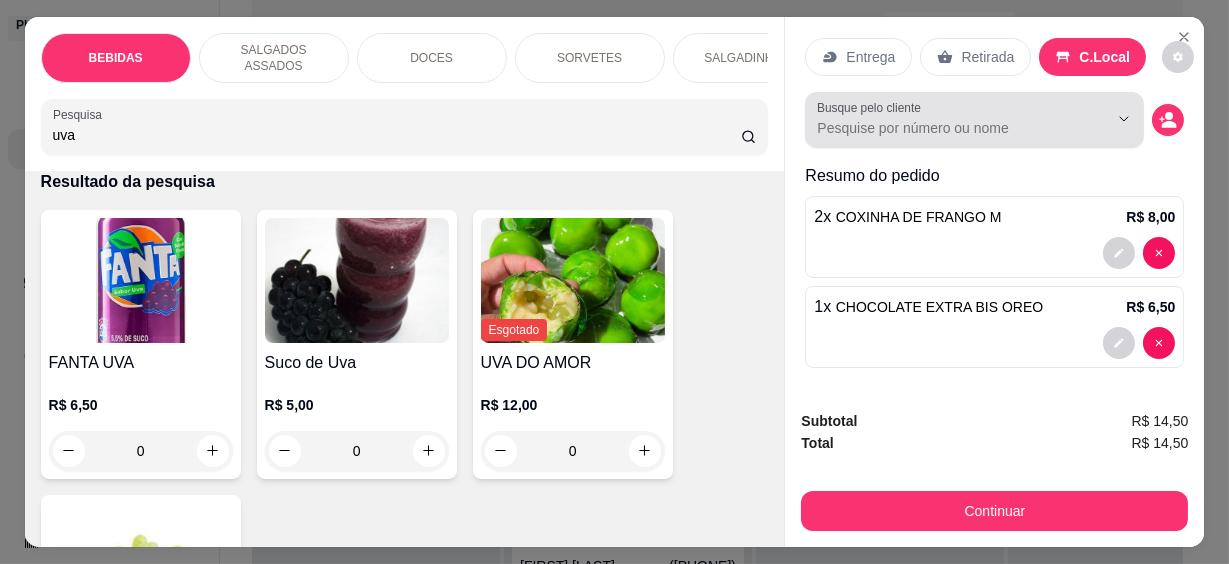 click on "Busque pelo cliente" at bounding box center [946, 128] 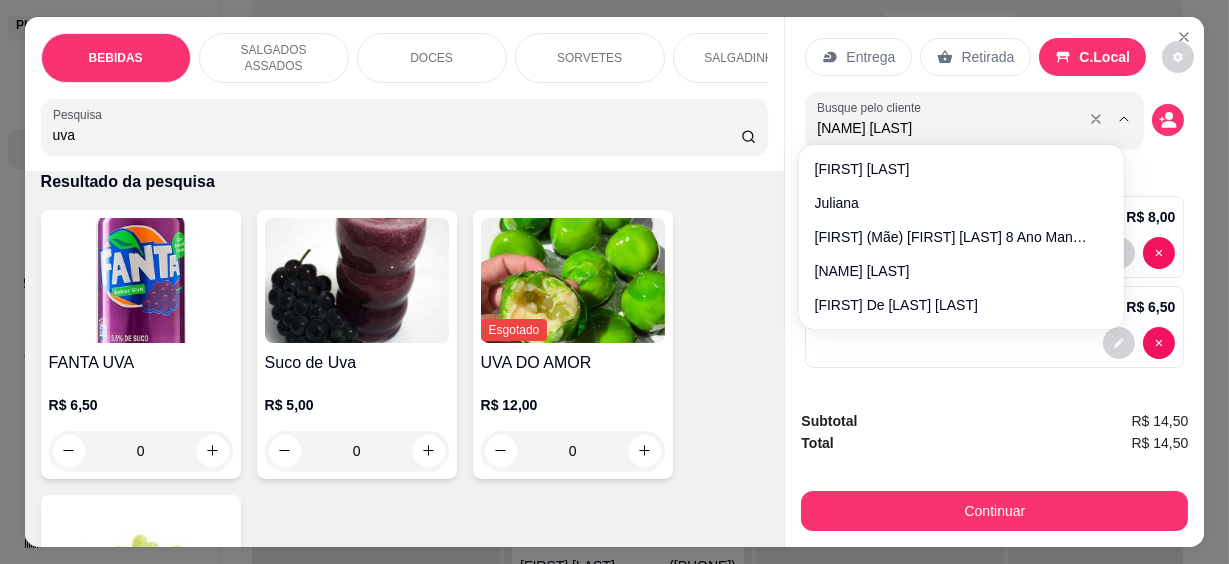 type on "[FIRST] in" 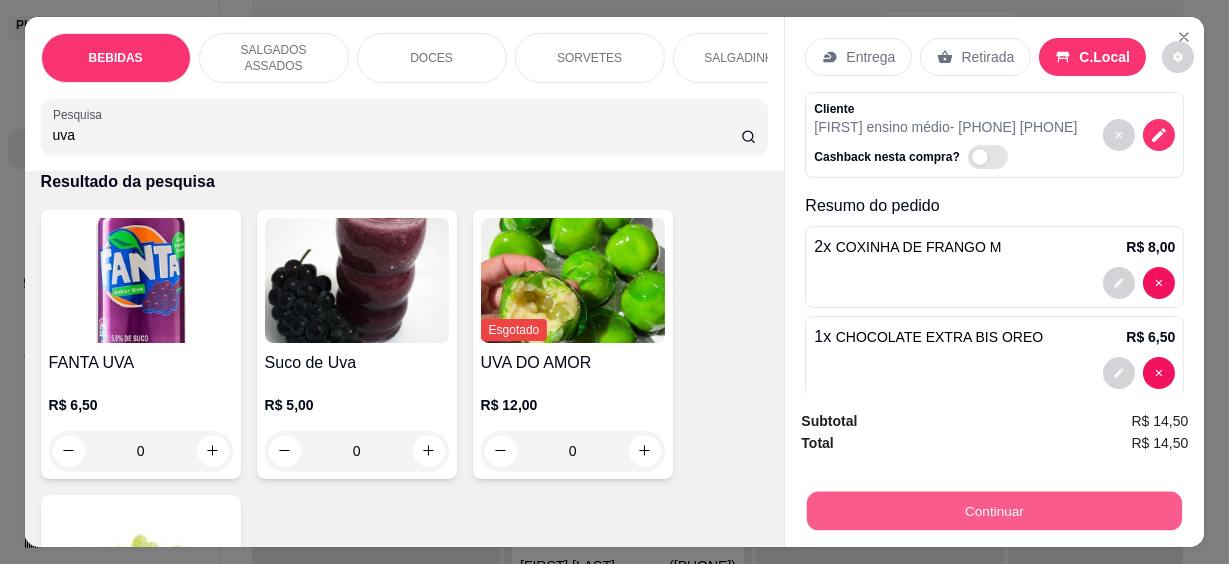 click on "Continuar" at bounding box center (994, 511) 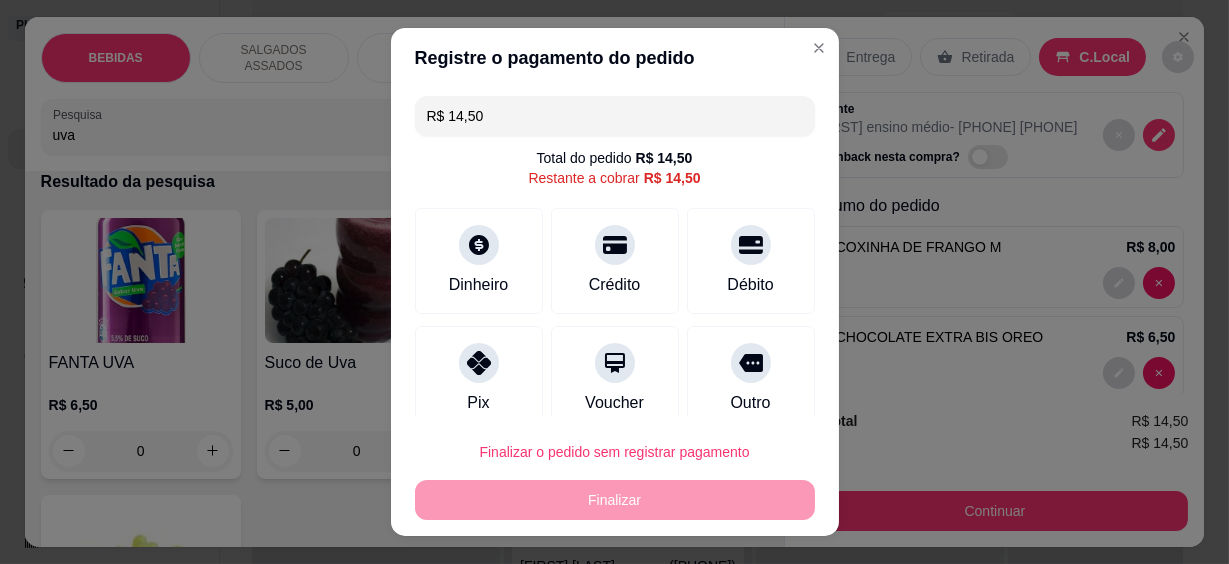 drag, startPoint x: 527, startPoint y: 132, endPoint x: 238, endPoint y: 127, distance: 289.04324 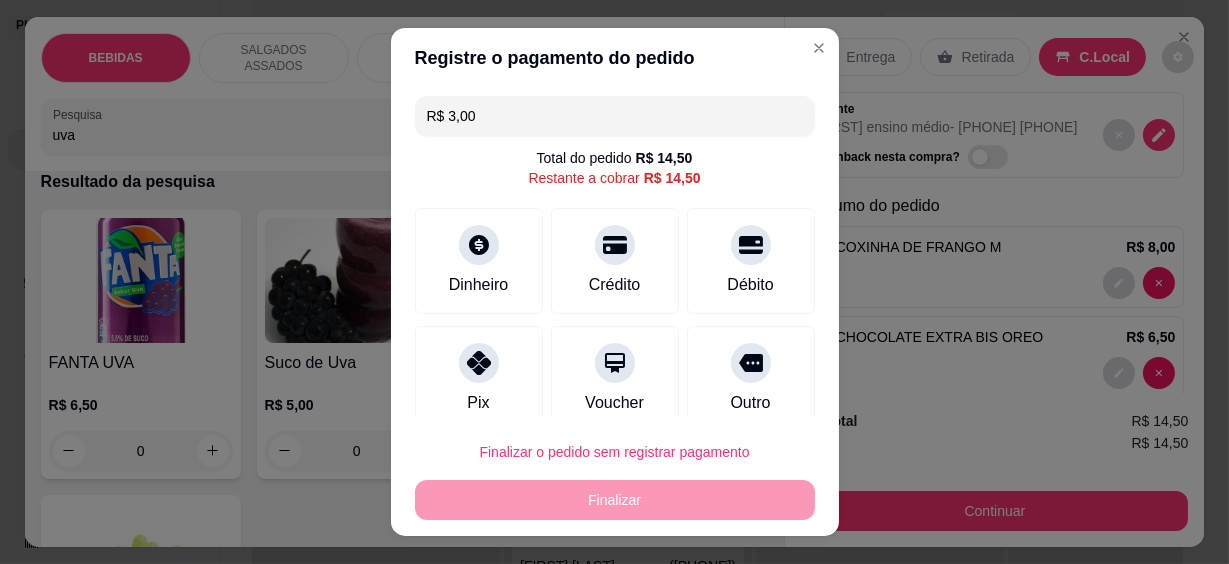 scroll, scrollTop: 35, scrollLeft: 0, axis: vertical 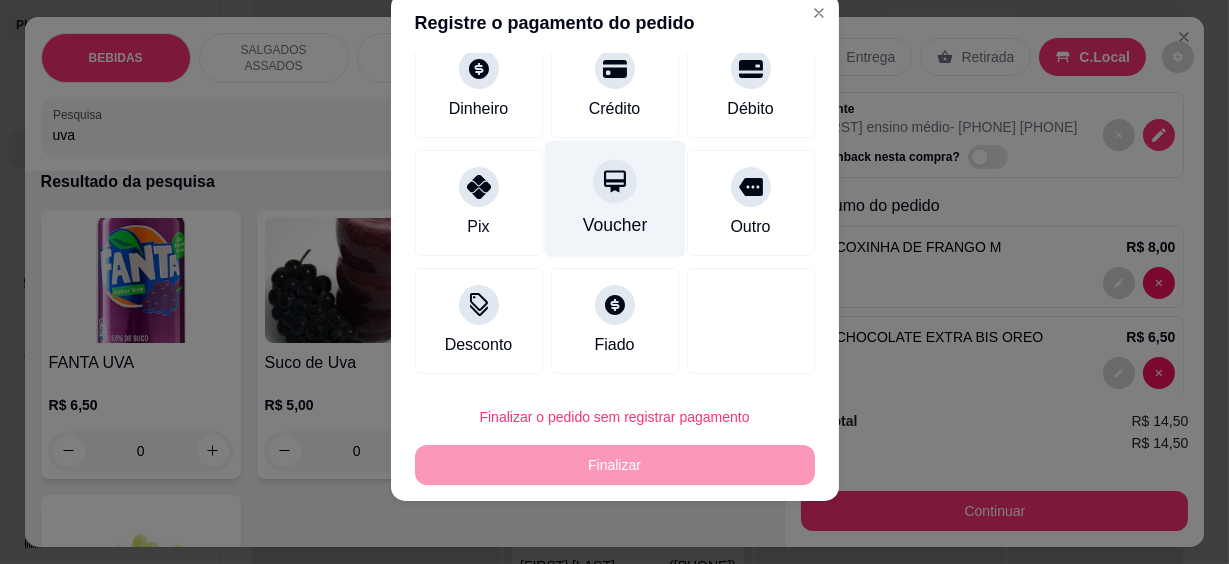 click on "Voucher" at bounding box center [614, 199] 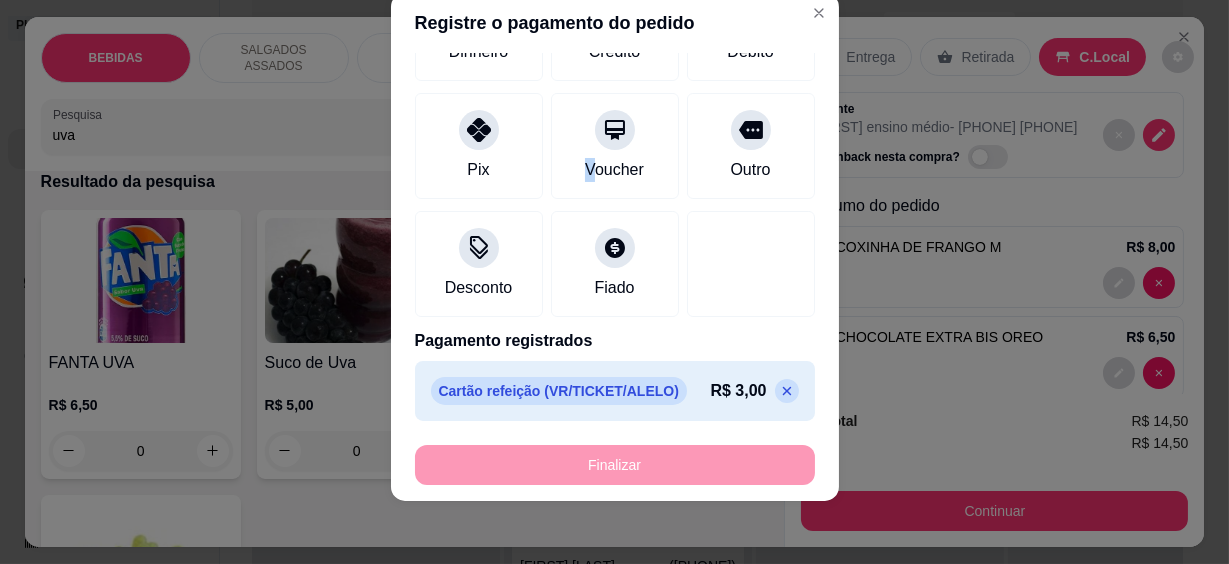 scroll, scrollTop: 0, scrollLeft: 0, axis: both 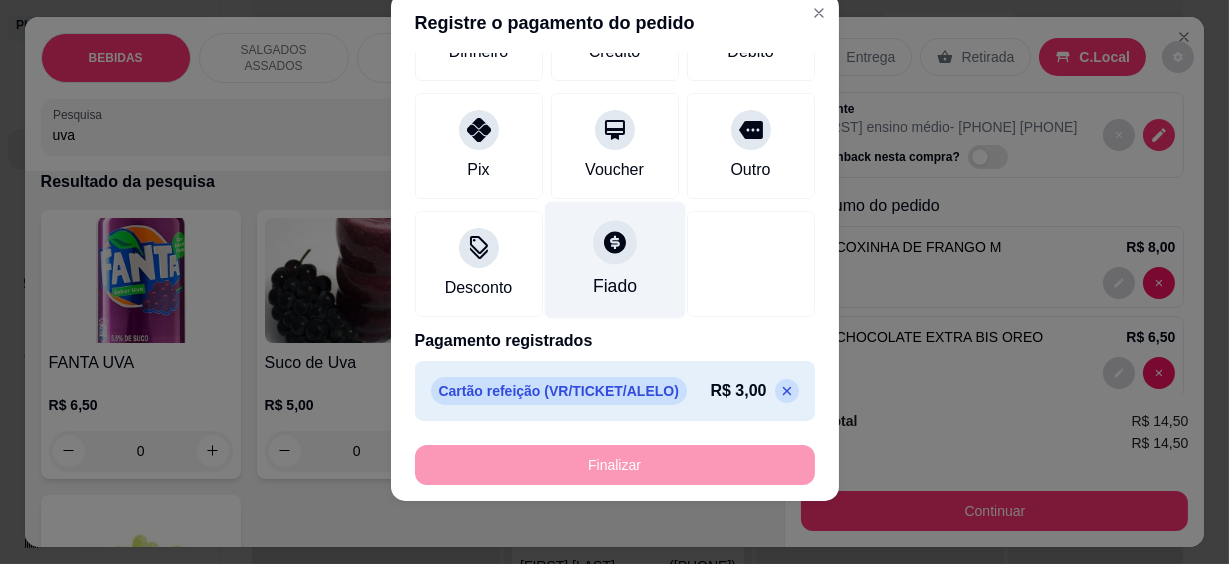 click 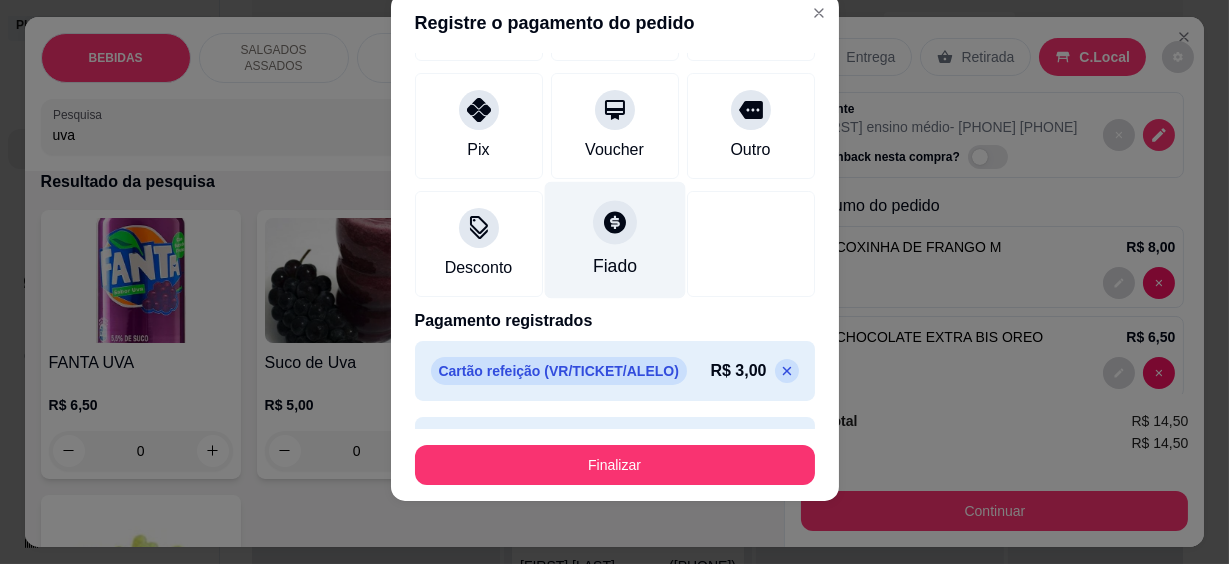 scroll, scrollTop: 178, scrollLeft: 0, axis: vertical 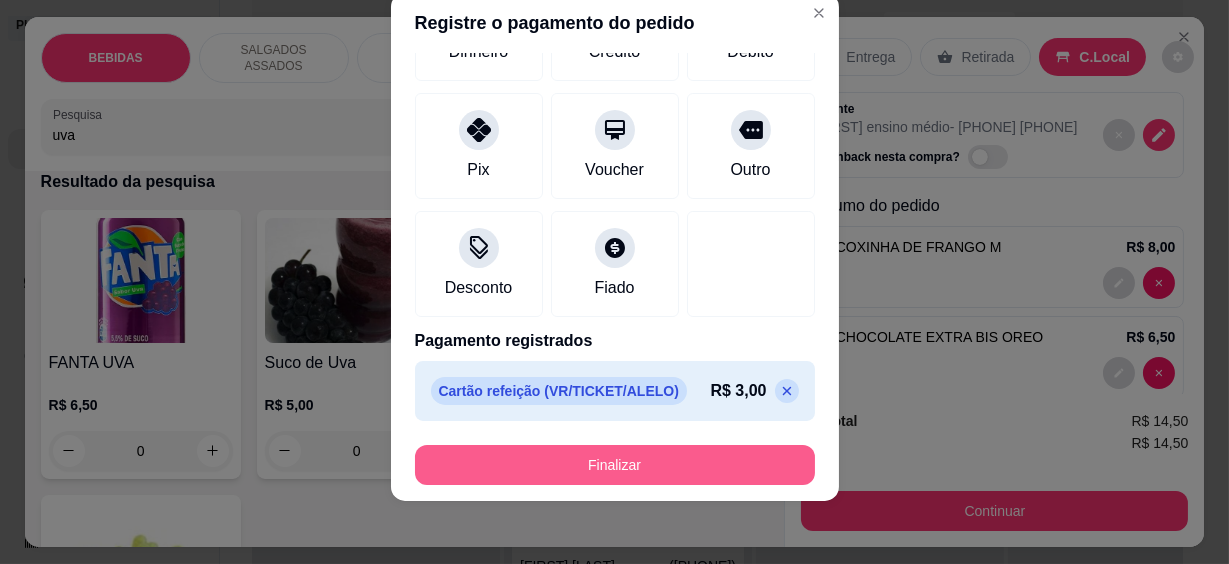 click on "Finalizar" at bounding box center [615, 465] 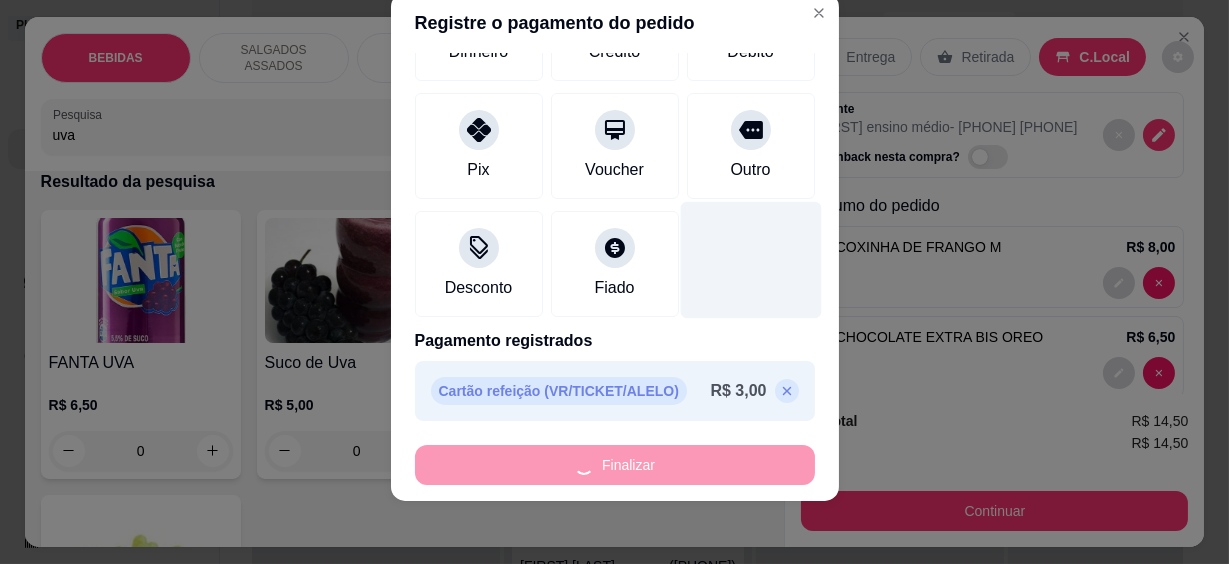 type on "0" 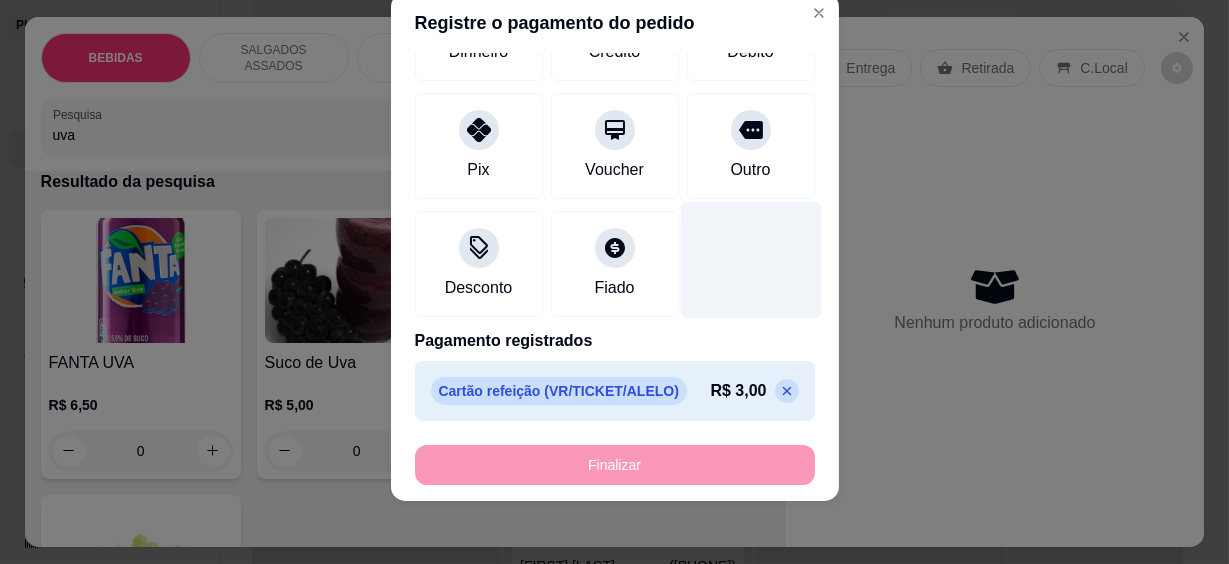 type on "-R$ 14,50" 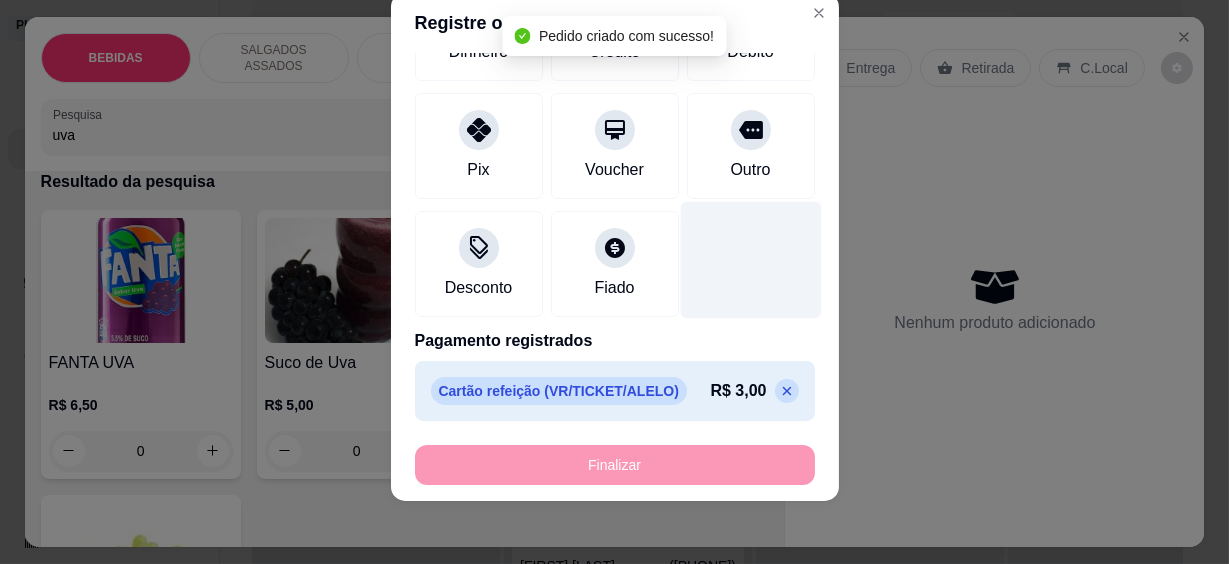scroll, scrollTop: 11, scrollLeft: 0, axis: vertical 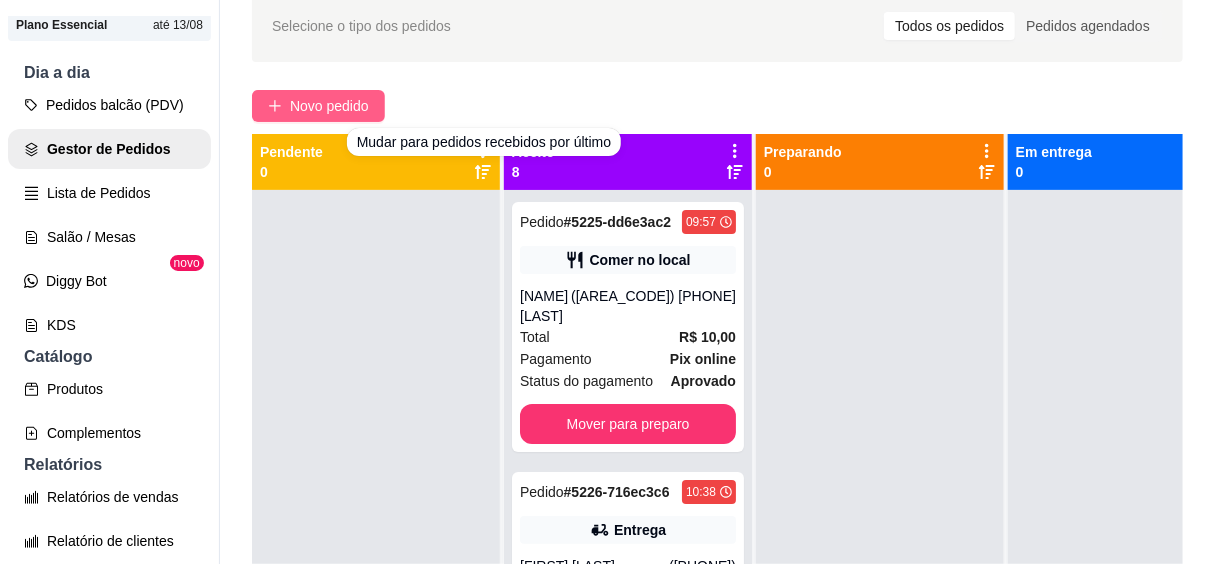click on "Novo pedido" at bounding box center [318, 106] 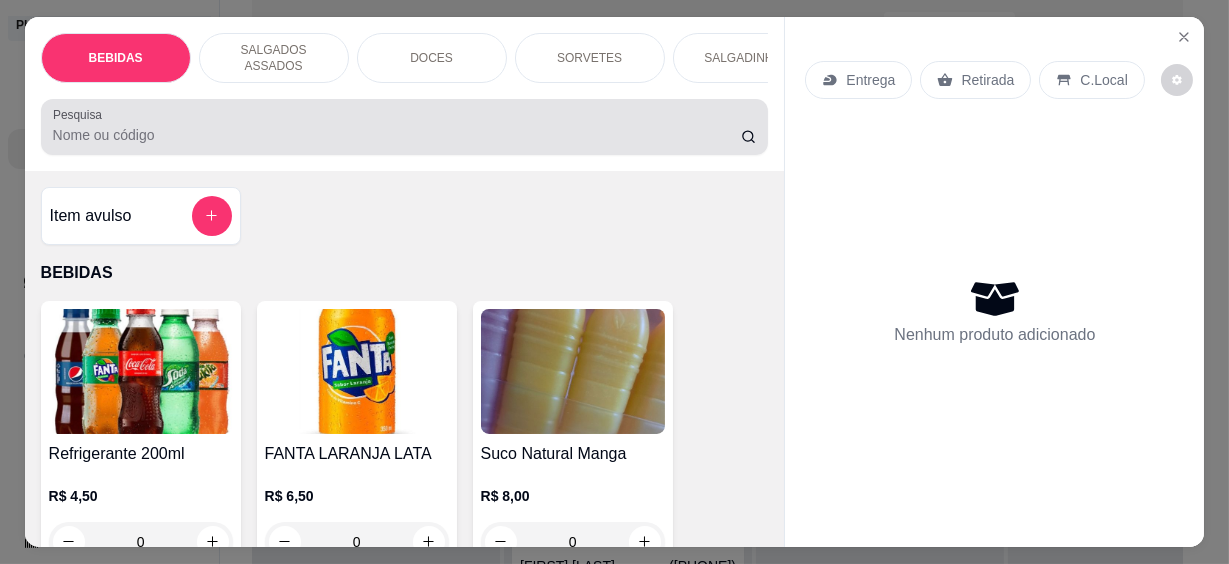 click on "Pesquisa" at bounding box center [405, 127] 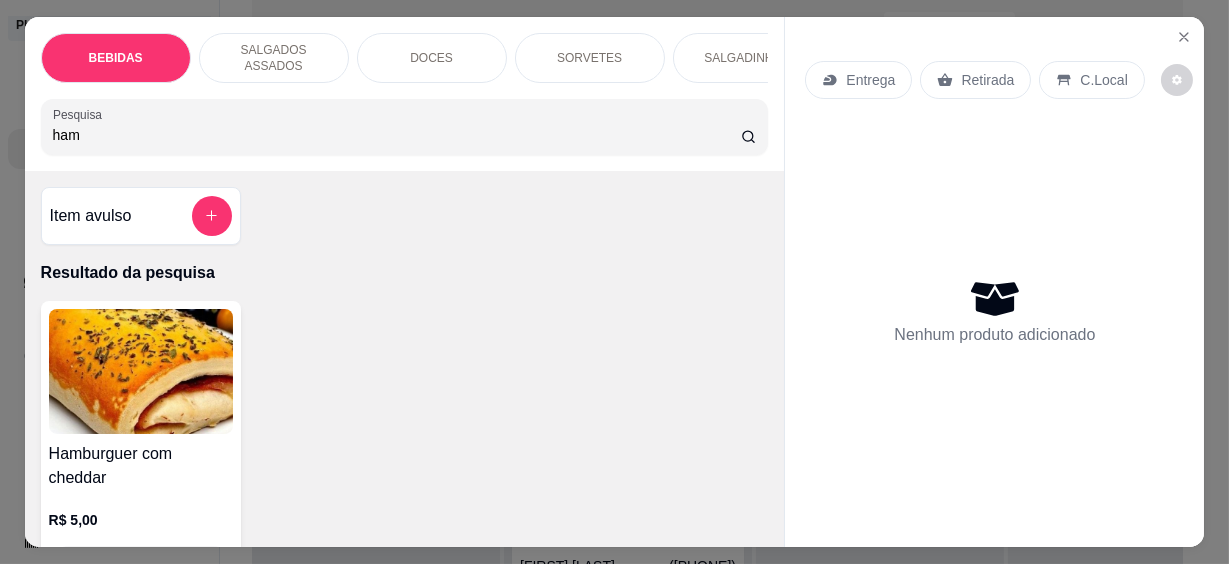 scroll, scrollTop: 90, scrollLeft: 0, axis: vertical 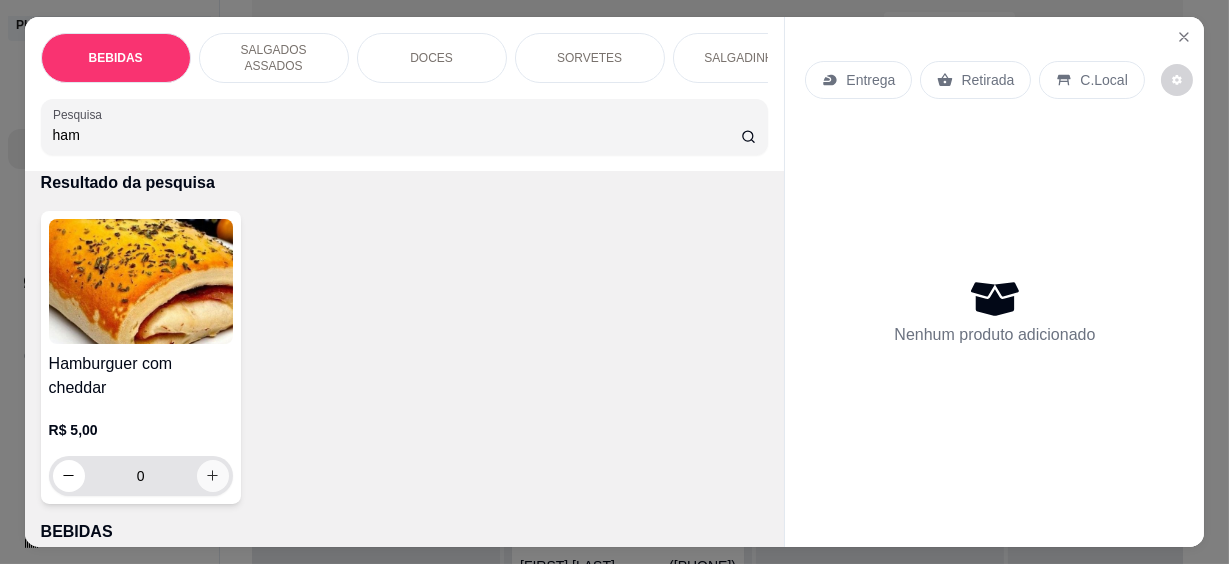type on "ham" 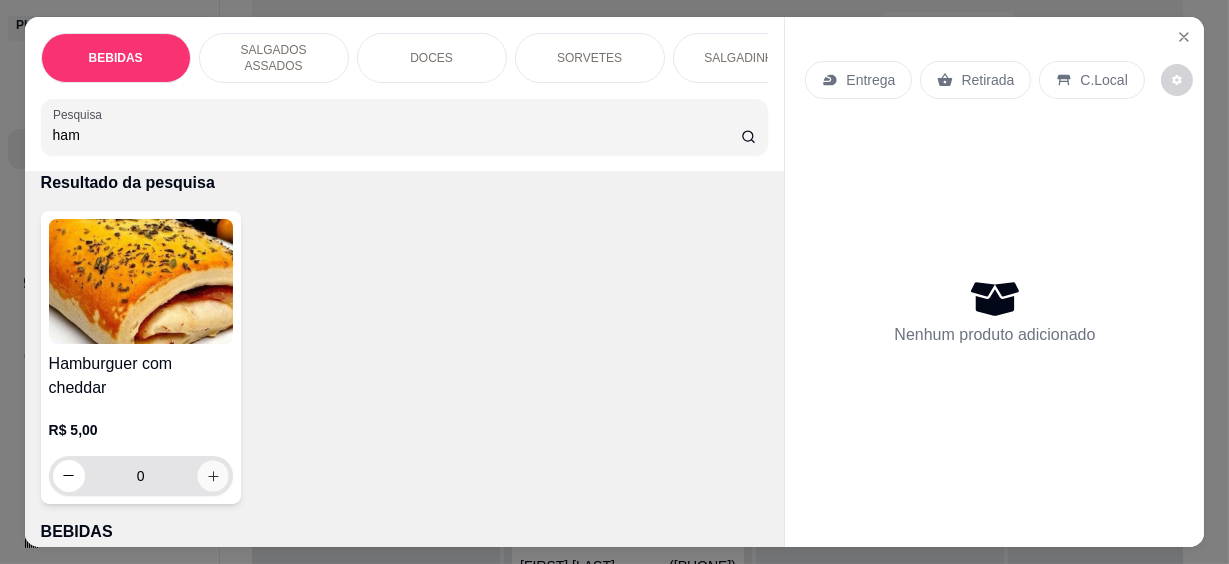 click 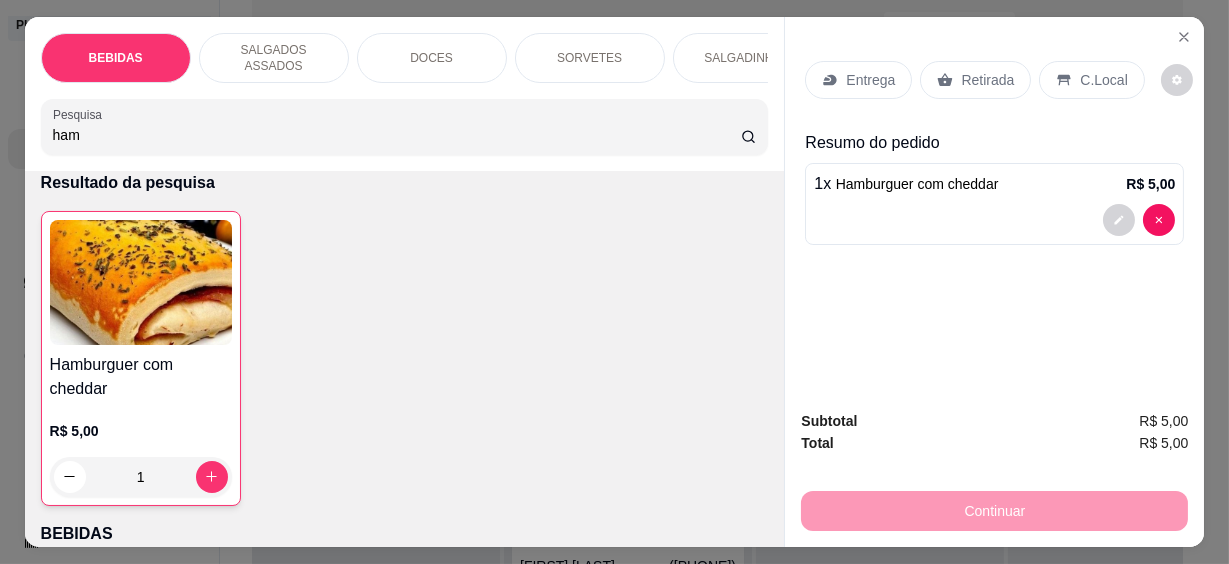 click on "BEBIDAS  SALGADOS ASSADOS DOCES SORVETES SALGADINHOS SALGADOS DIVERSOS  SOBREMESAS PAPELARIA FOFA  FRUTAS COMBOS Pesquisa ham Item avulso Resultado da pesquisa Hamburguer com cheddar    R$ 5,00 1 BEBIDAS  Refrigerante 200ml   R$ 4,50 0 FANTA LARANJA LATA   R$ 6,50 0 Suco Natural Manga   R$ 8,00 0 Suco Natutal Goiaba   R$ 8,00 0 ÁGUA    R$ 3,00 0 SUCO DE ABACAXI    R$ 8,00 0 COCA LATA    R$ 7,00 0 SUCO DE MARACUJÁ    R$ 8,00 0 GUARANÁ LATA   R$ 6,50 0 FANTA UVA   R$ 6,50 0 Suco de Uva    R$ 5,00 0 SALGADOS ASSADOS PÃO DE BATATA  REQUEIJÃO    R$ 8,00 0 PÃO DE QUEIJO    R$ 5,00 0 EMPADA DE FRANGO    R$ 8,50 0 COXINHA DE FRANGO G   R$ 8,00 0 CROISSANT DE QUEIJO    R$ 8,00 0 BOLINHO DE CARNE    R$ 8,00 0 BAURU FOLHADO   R$ 8,00 0 CROISSANT DE CHOCOLATE    R$ 8,50 0 CROISSANT DE PIZZA   R$ 8,00 0 Folhado Calabresa   R$ 8,00 0 DOCES BALA FINI   R$ 3,50 0 BALA YORGUT   R$ 0,20 0 CHICLETE   R$ 0,30 0 PAÇOCA    R$ 1,50 0 Pirulito    R$ 0,60 0 TRENTO   R$ 4,50 0 OURO BRANCO    R$ 3,50" at bounding box center (614, 282) 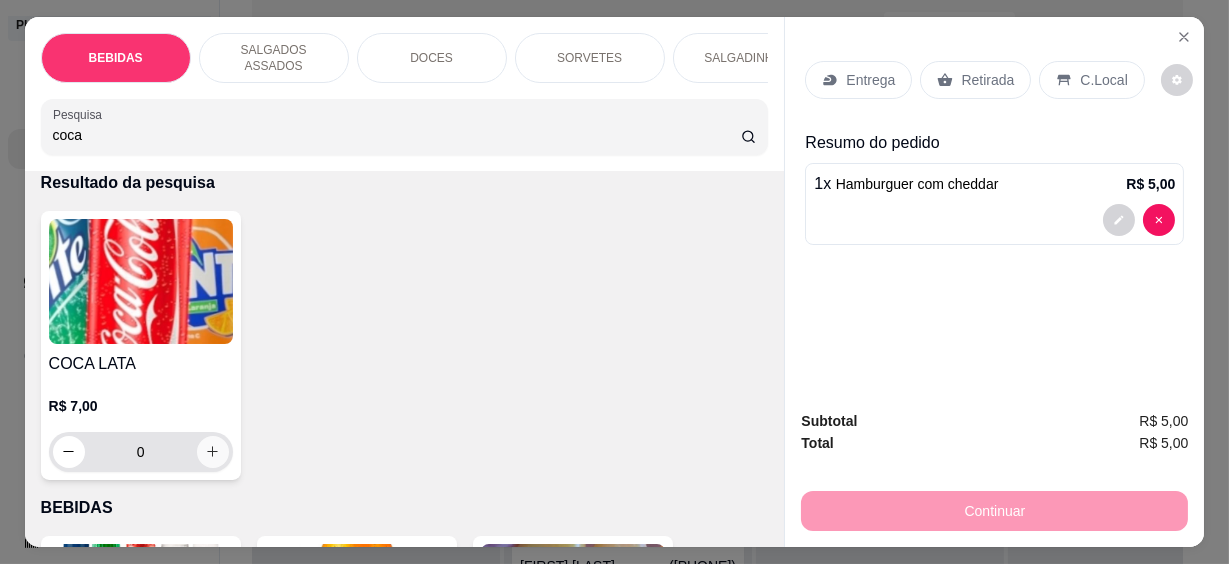 type on "coca" 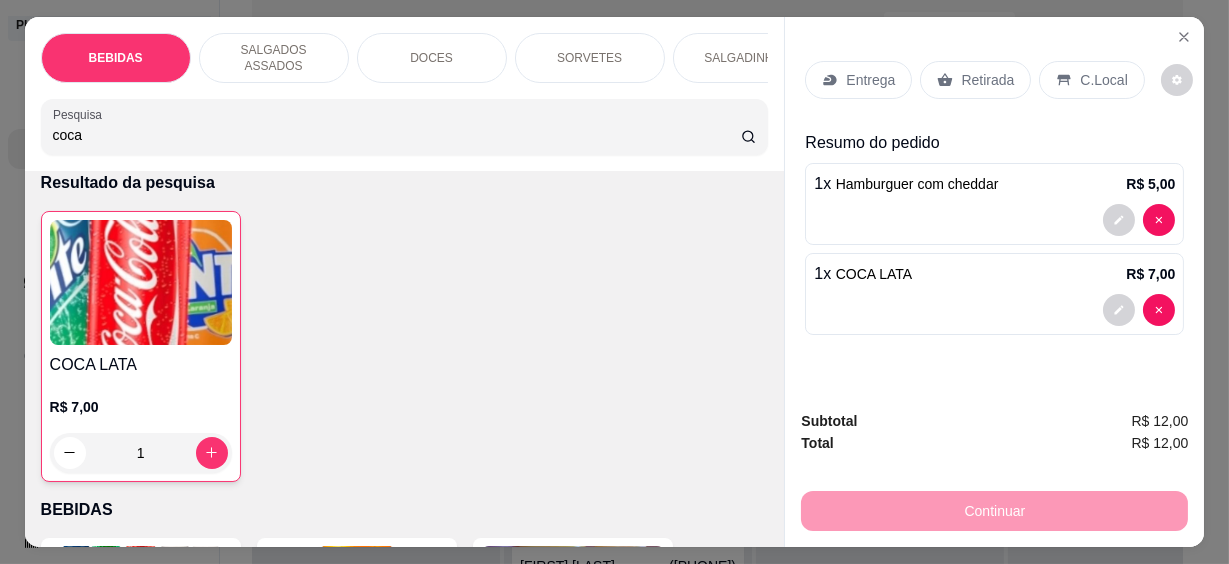 drag, startPoint x: 108, startPoint y: 133, endPoint x: 6, endPoint y: 128, distance: 102.122475 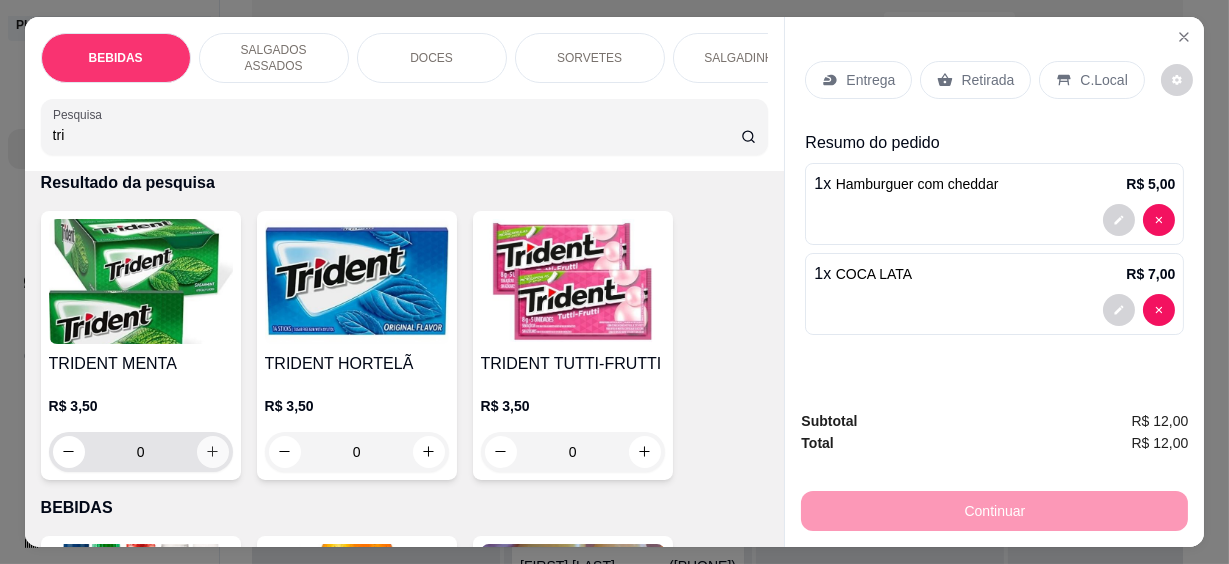 type on "tri" 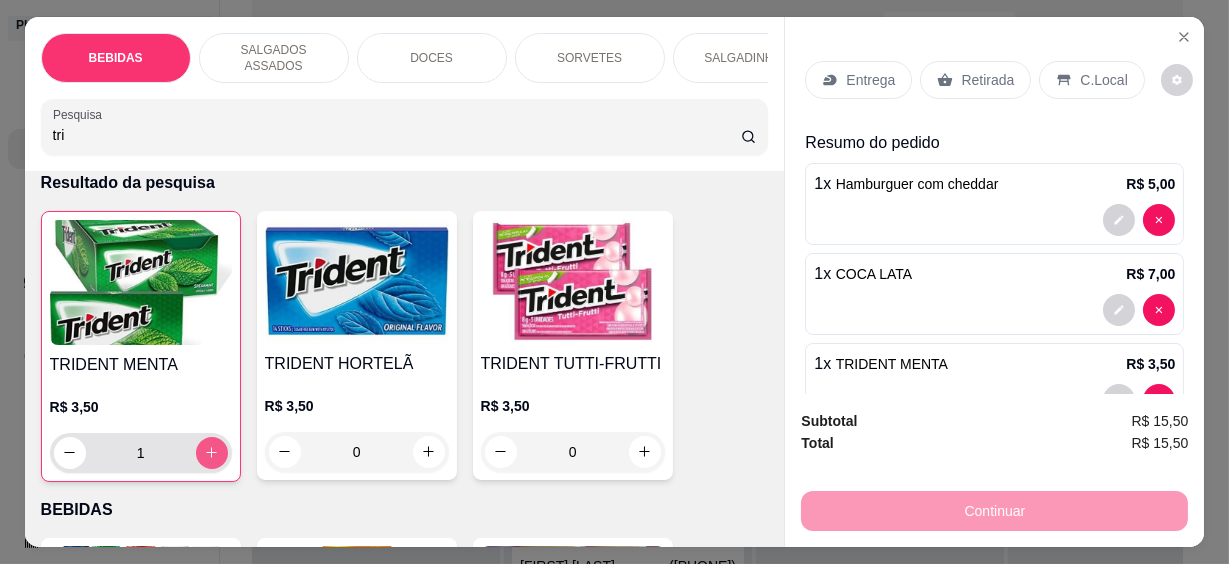 type on "1" 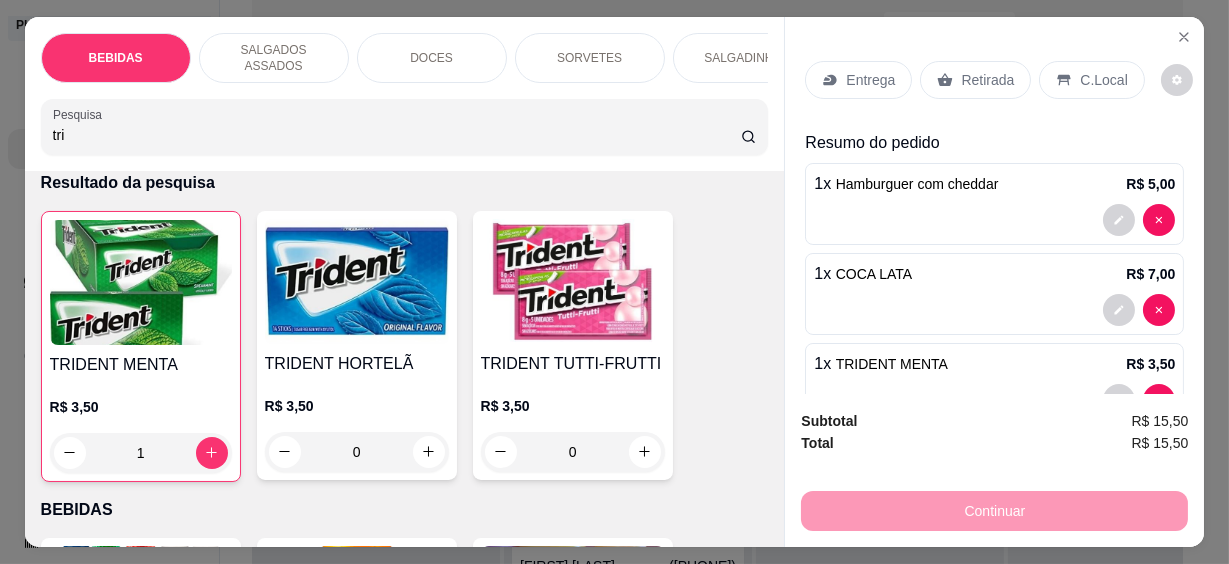 click on "C.Local" at bounding box center [1091, 80] 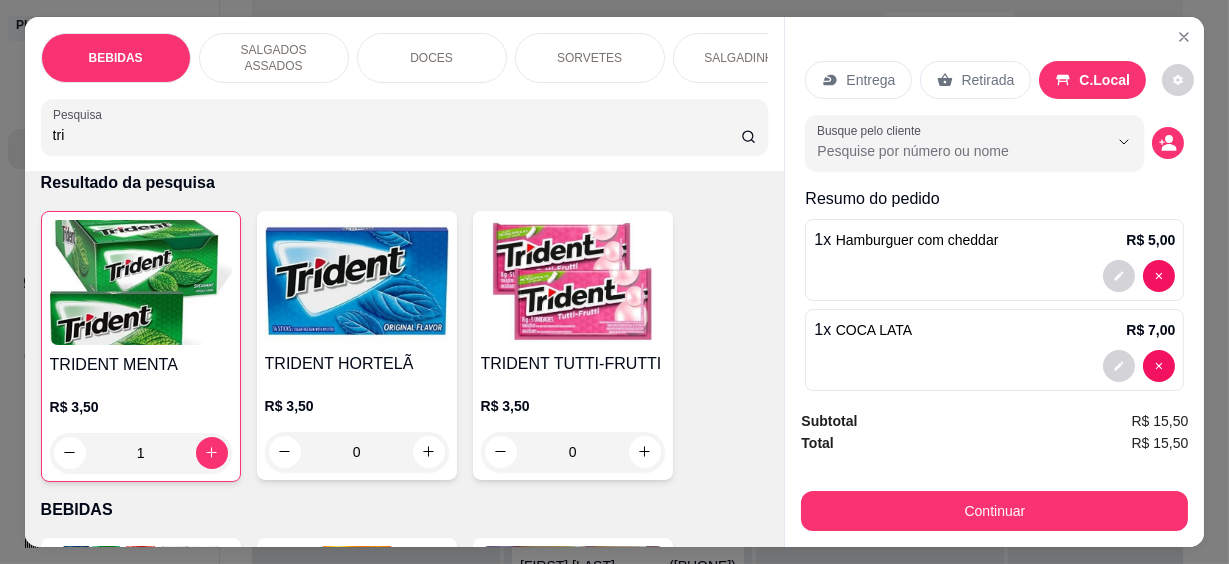 click on "C.Local" at bounding box center (1104, 80) 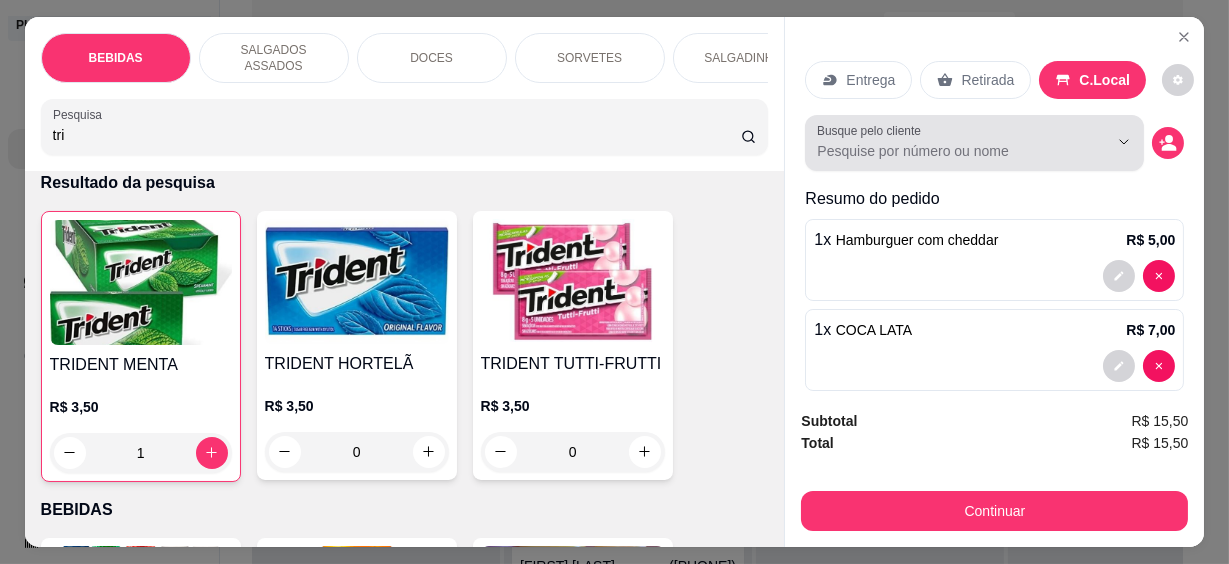 click on "Busque pelo cliente" at bounding box center [946, 151] 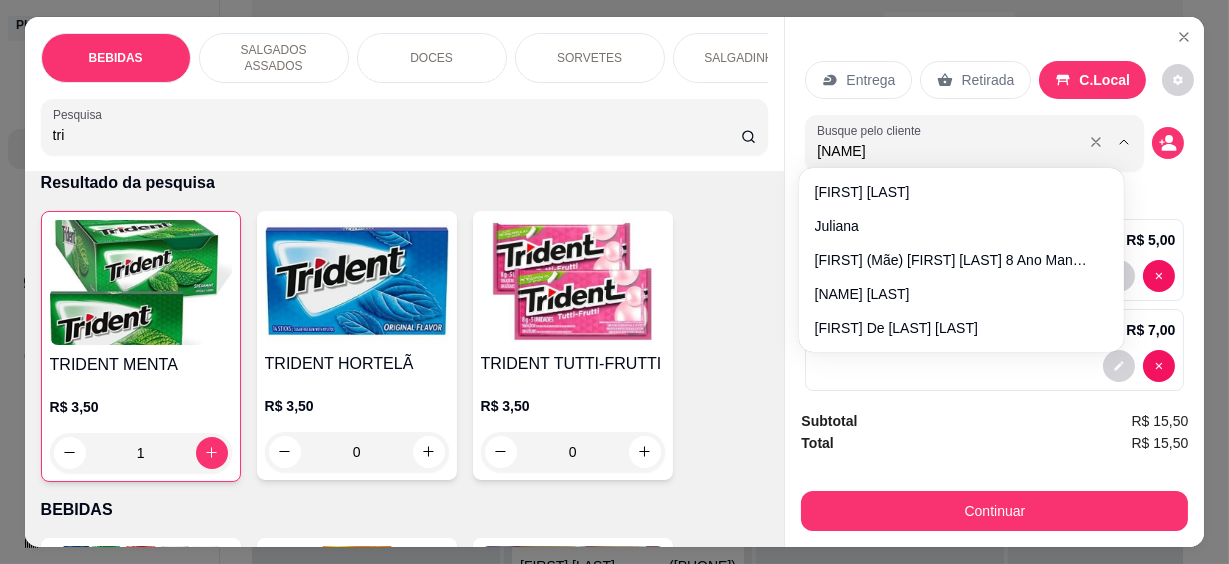 type on "[FIRST]" 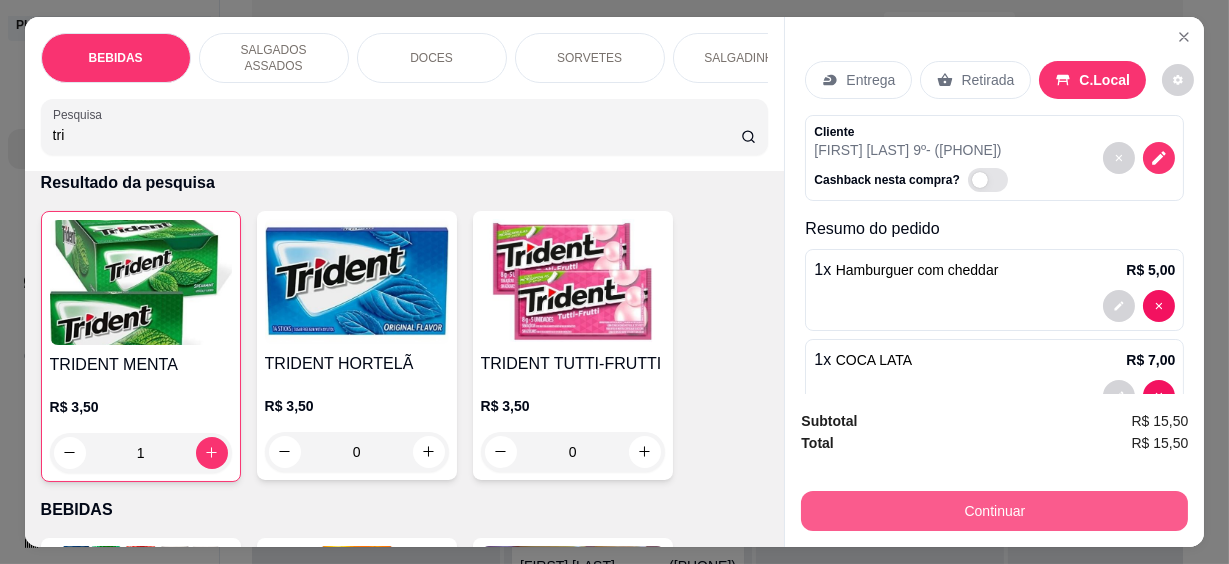click on "Continuar" at bounding box center (994, 511) 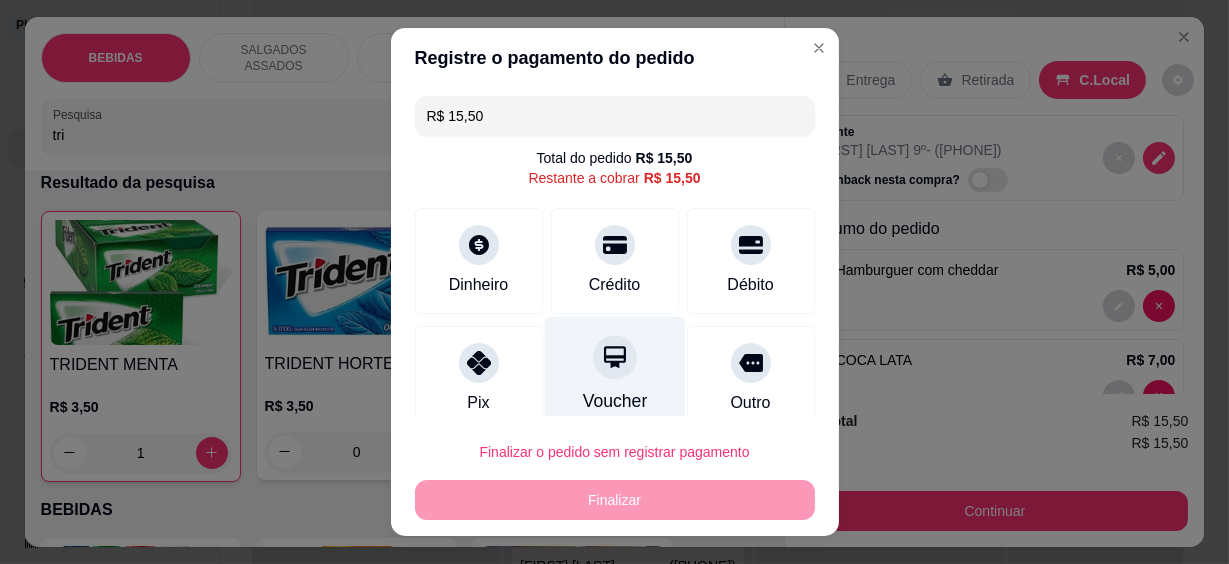 click on "Crédito" at bounding box center (615, 285) 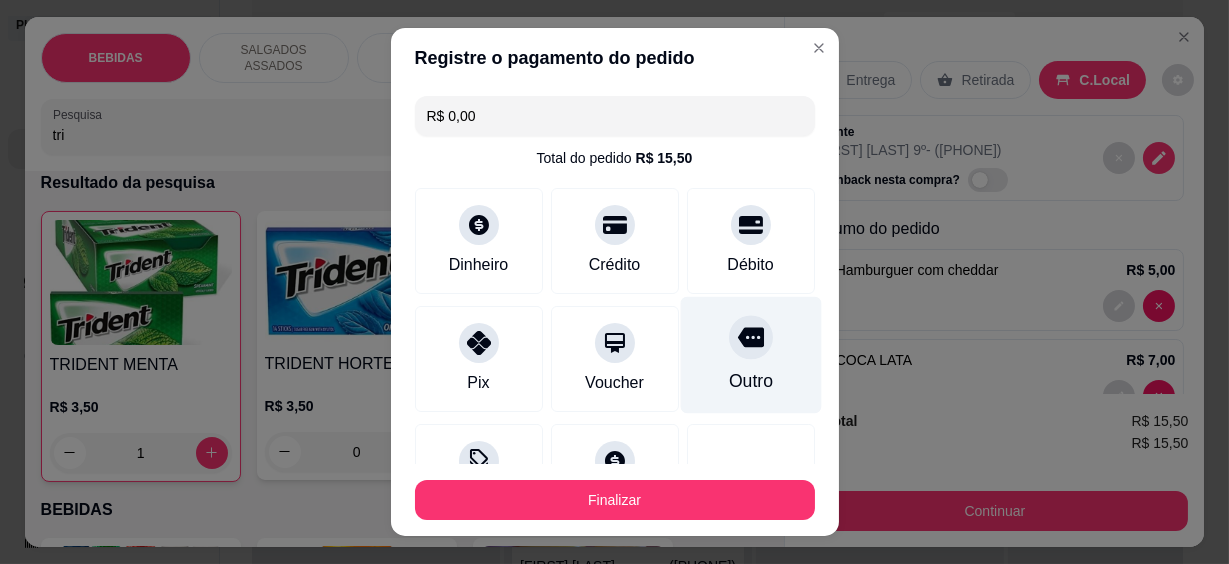 type on "R$ 0,00" 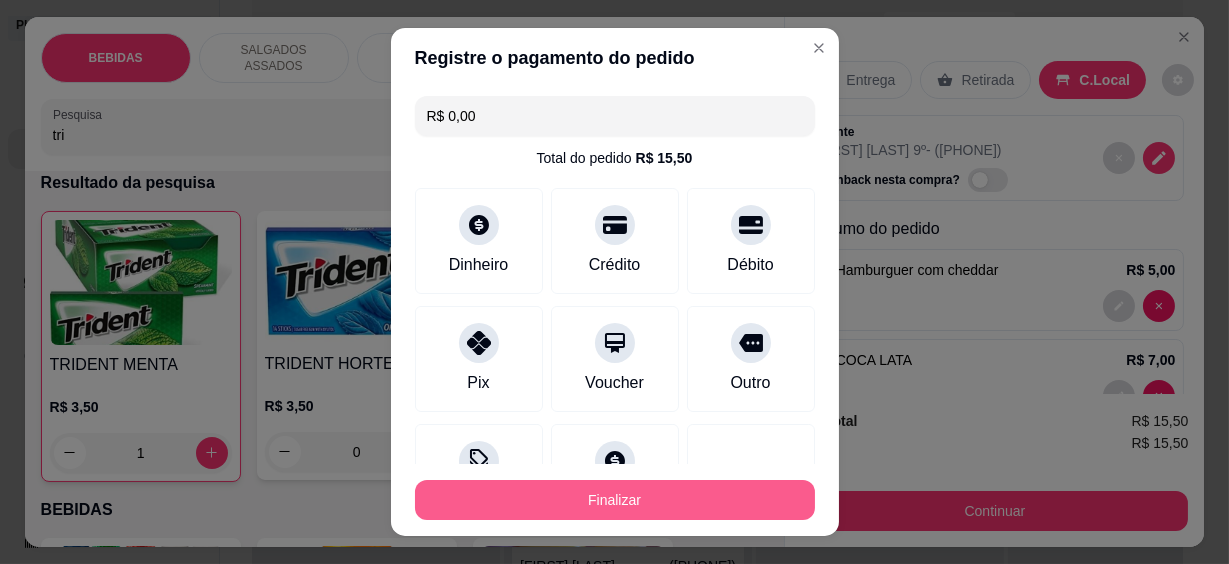 click on "Finalizar" at bounding box center [615, 500] 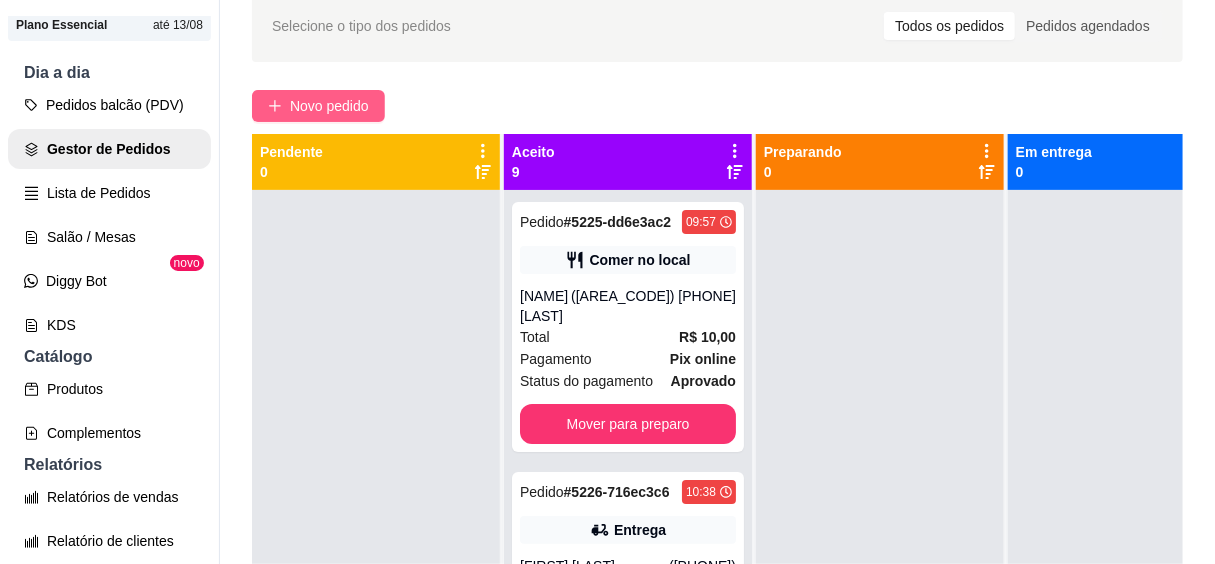 click on "Novo pedido" at bounding box center [329, 106] 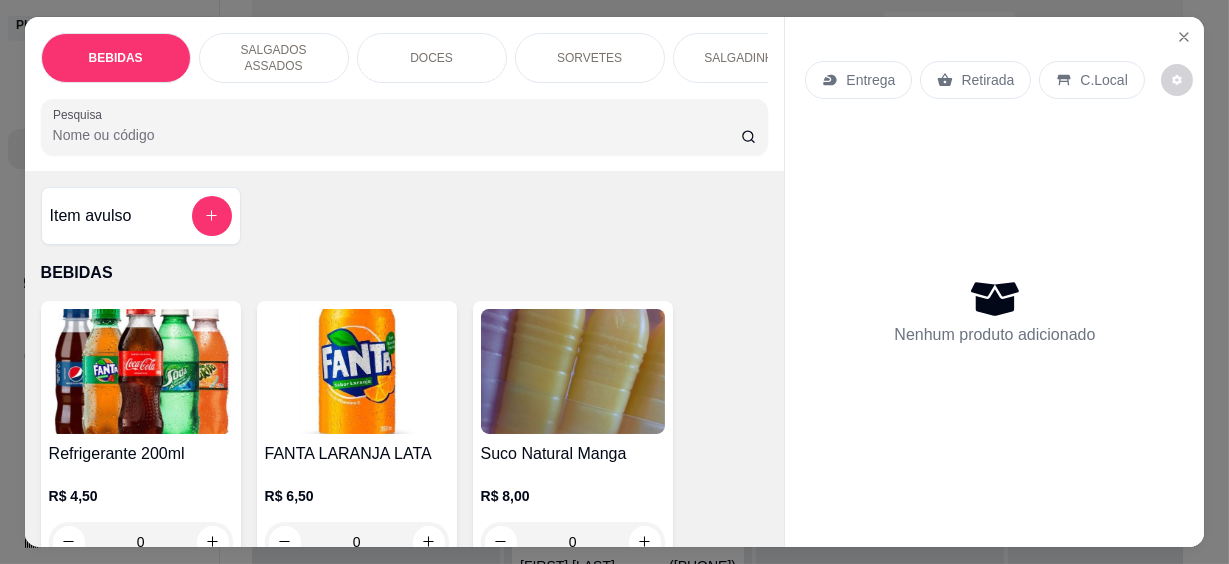 click at bounding box center [405, 127] 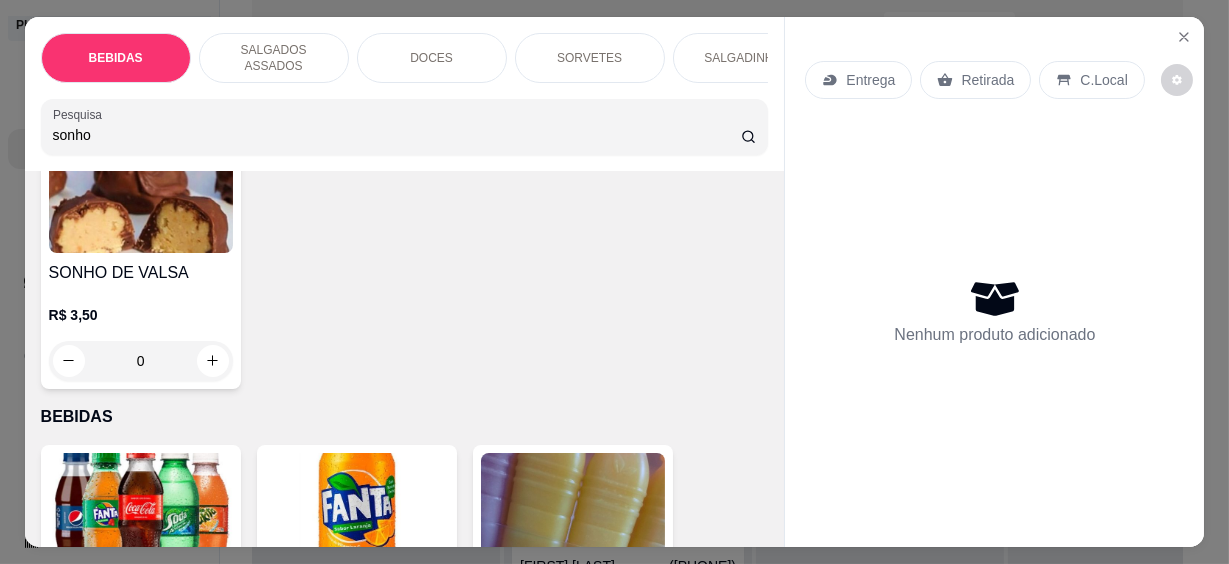 scroll, scrollTop: 0, scrollLeft: 0, axis: both 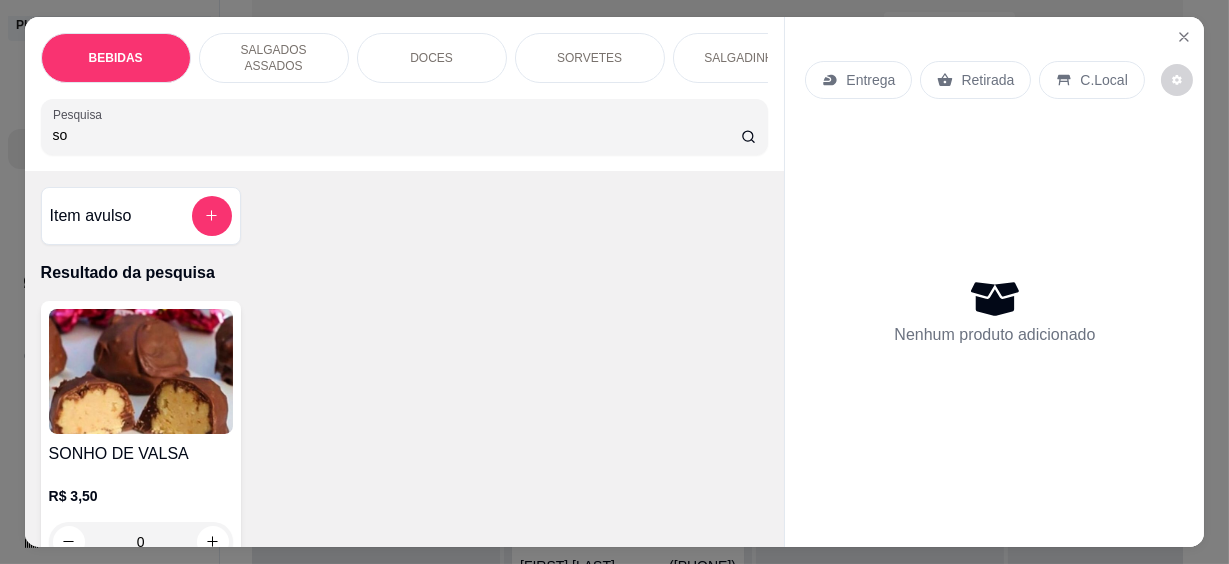 type on "s" 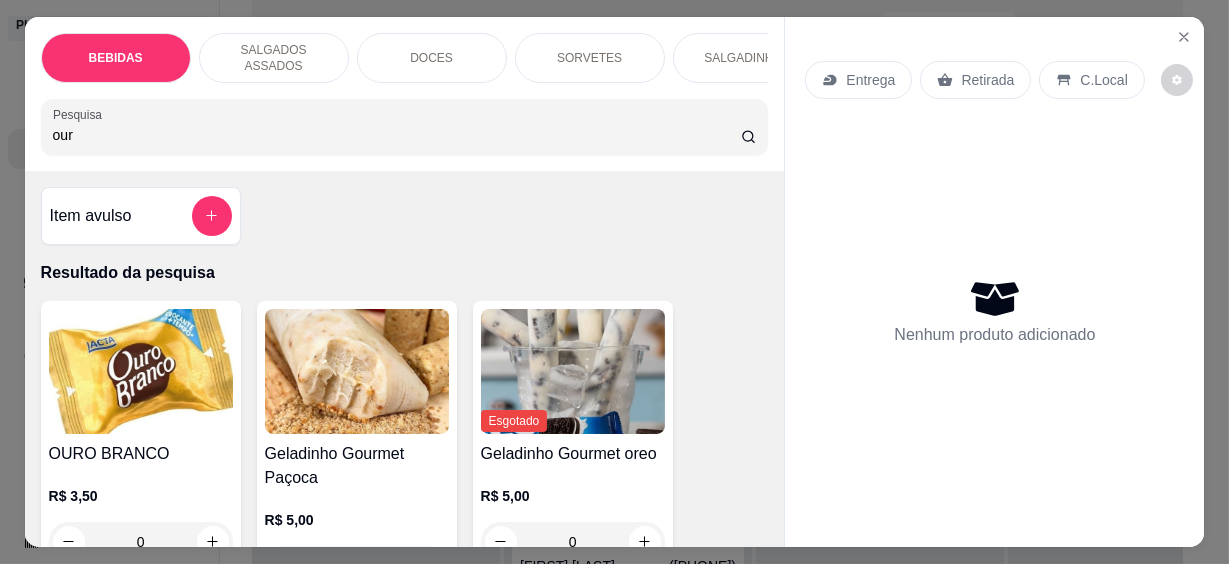 scroll, scrollTop: 181, scrollLeft: 0, axis: vertical 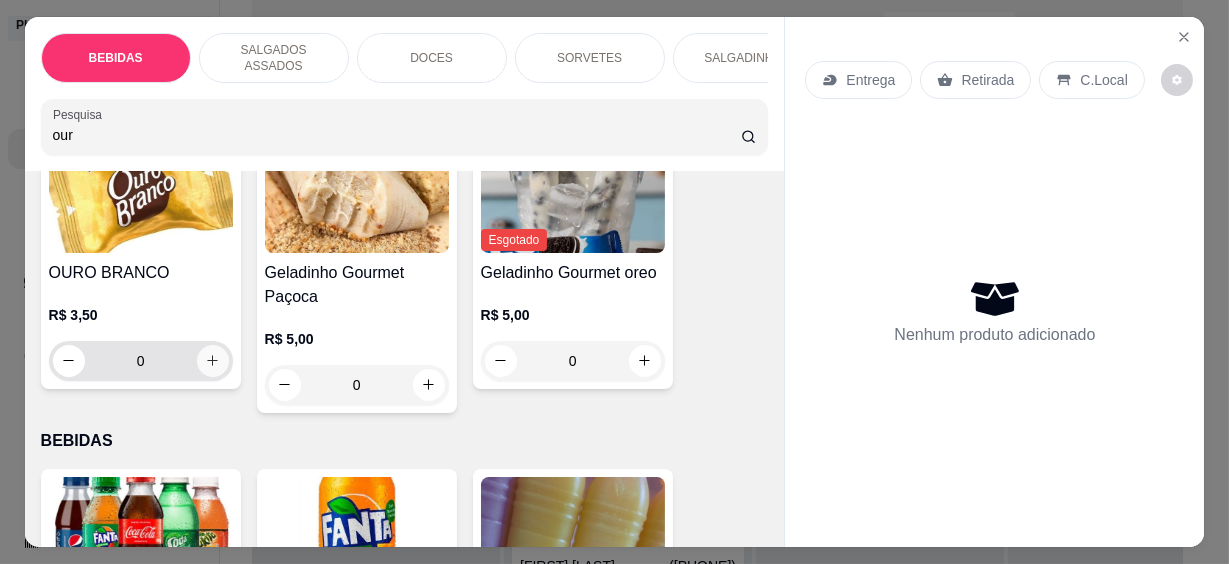 type on "our" 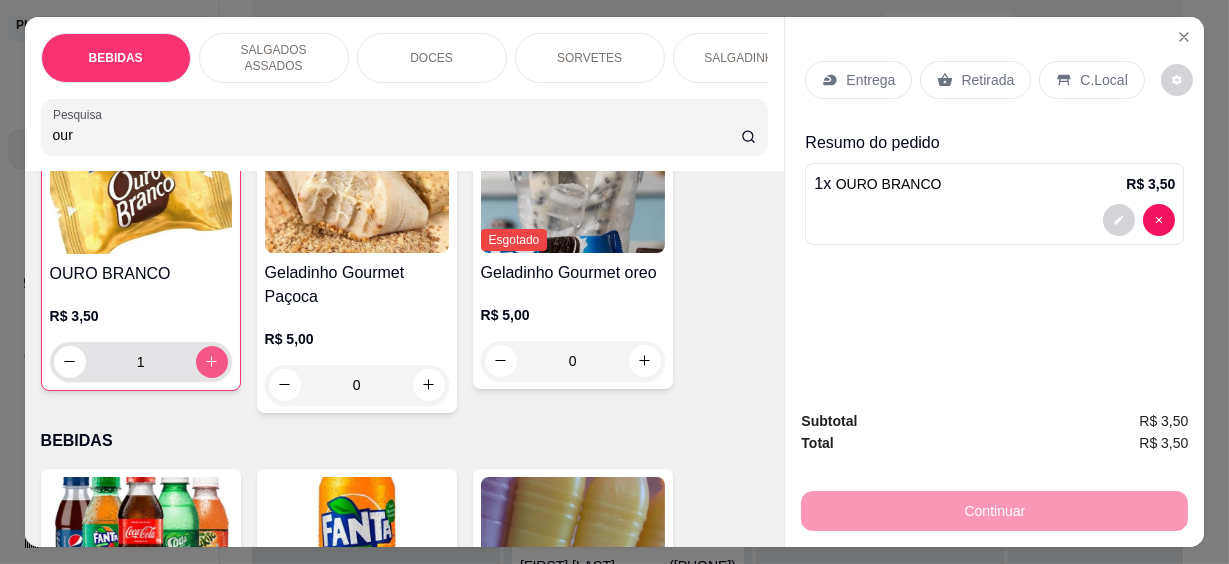 scroll, scrollTop: 182, scrollLeft: 0, axis: vertical 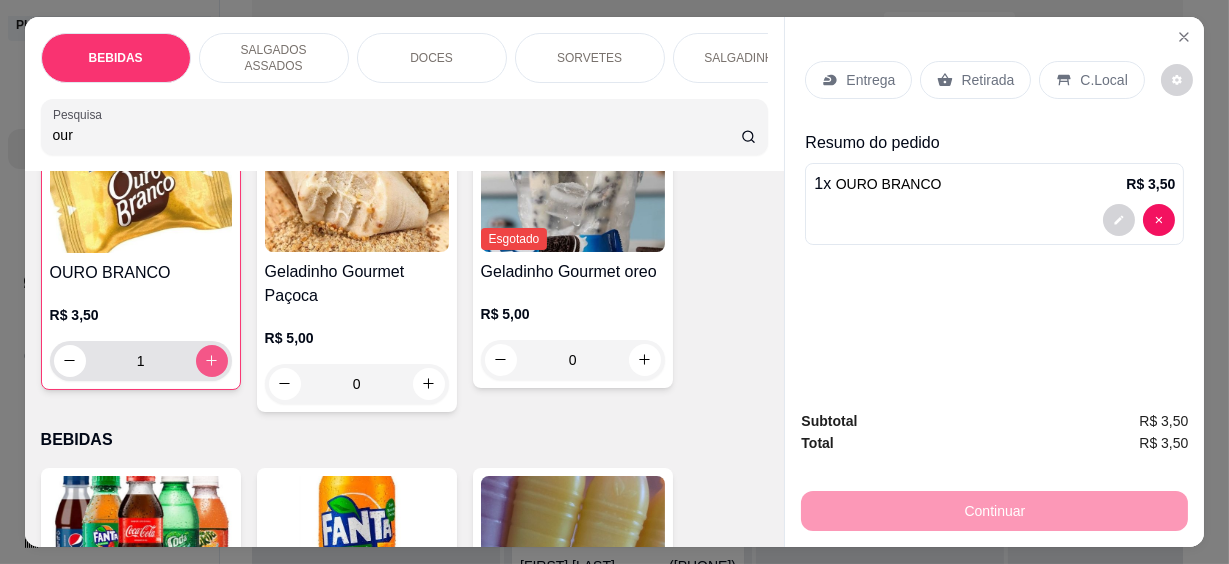 click 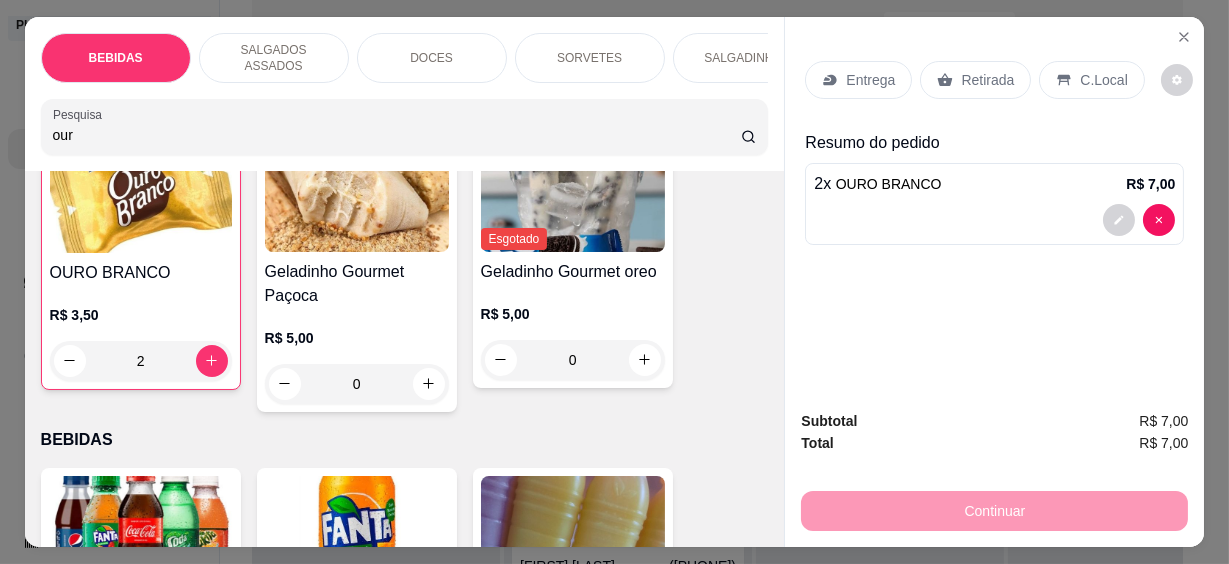 click on "Entrega Retirada C.Local" at bounding box center (994, 80) 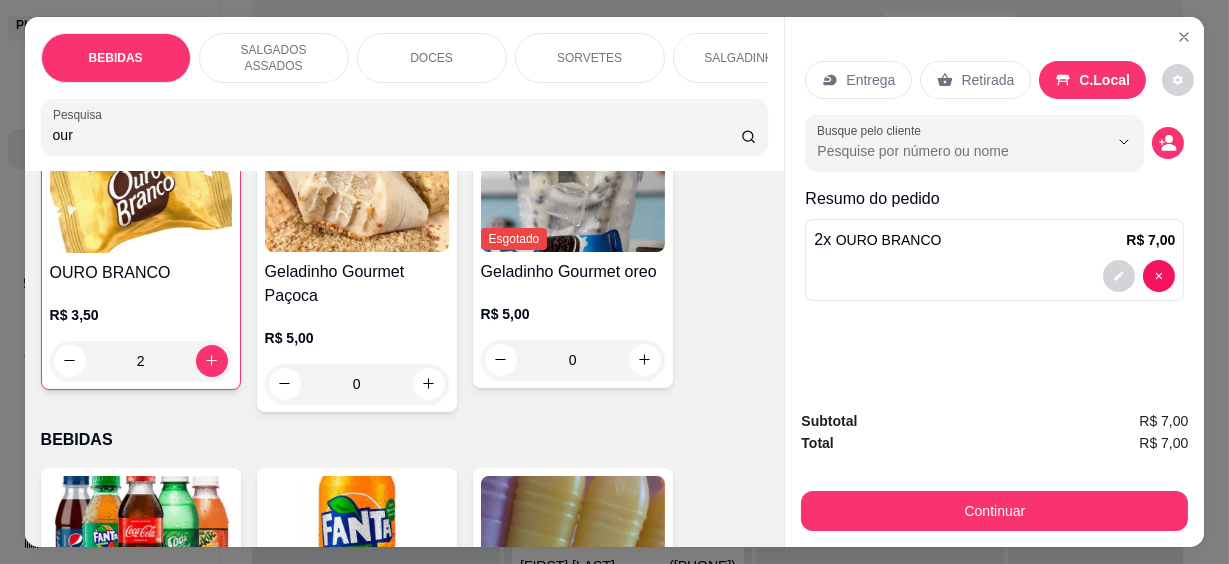 click on "Busque pelo cliente" at bounding box center [946, 151] 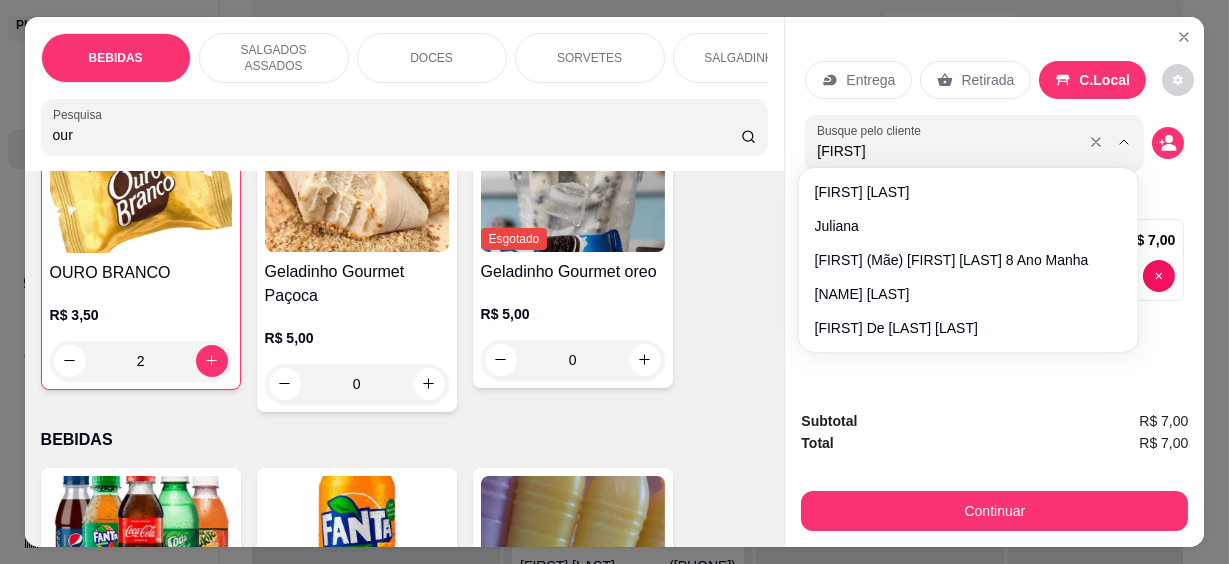 type on "[NAME]" 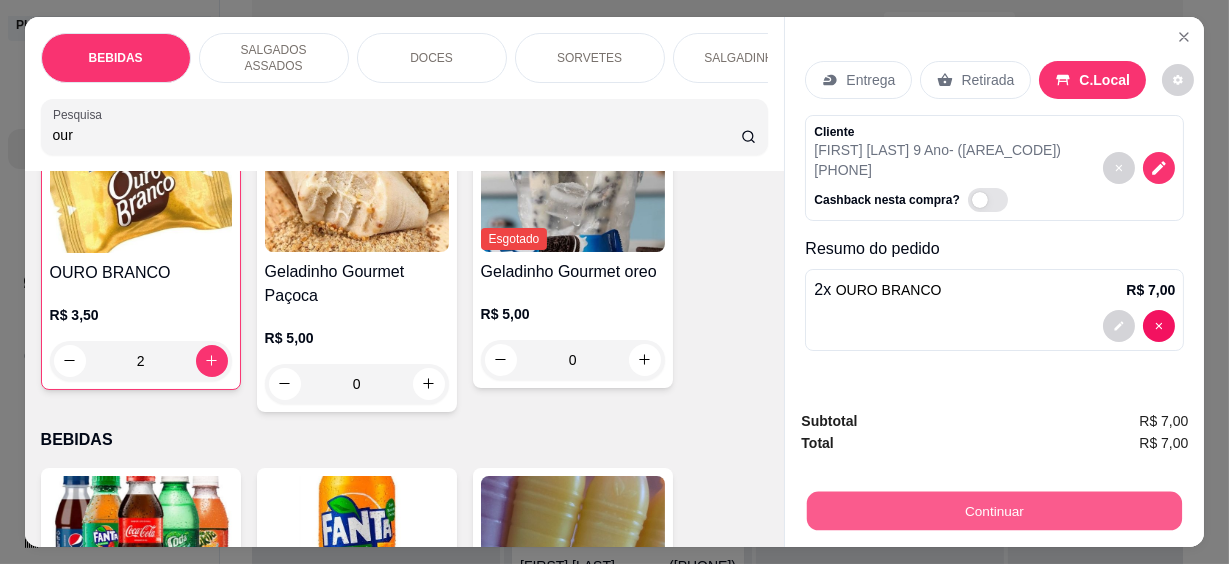 click on "Continuar" at bounding box center (994, 511) 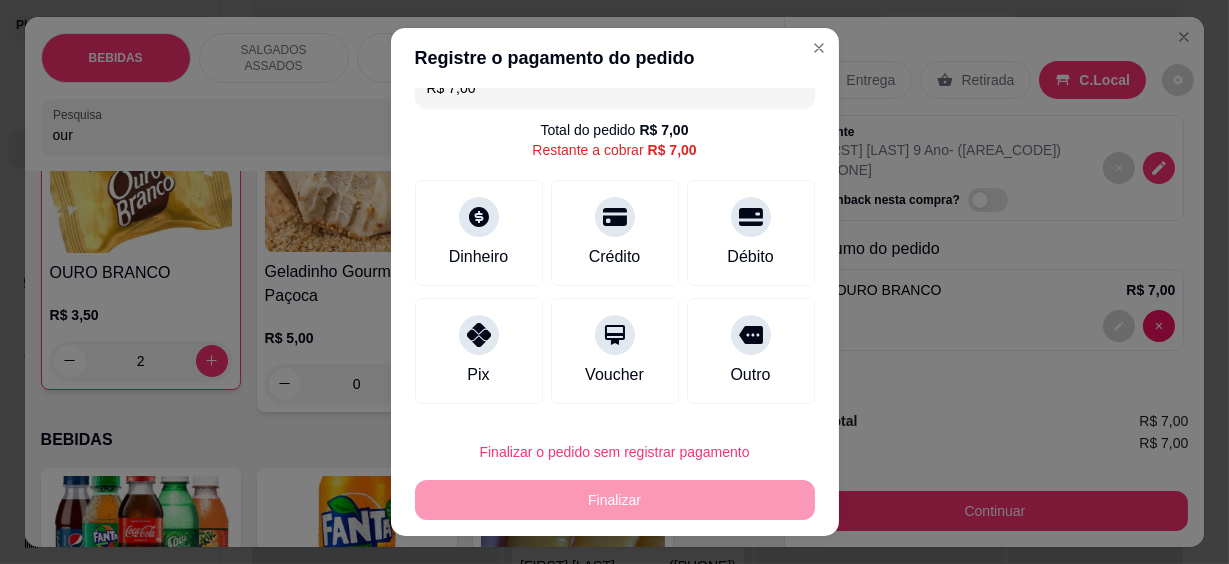 scroll, scrollTop: 0, scrollLeft: 0, axis: both 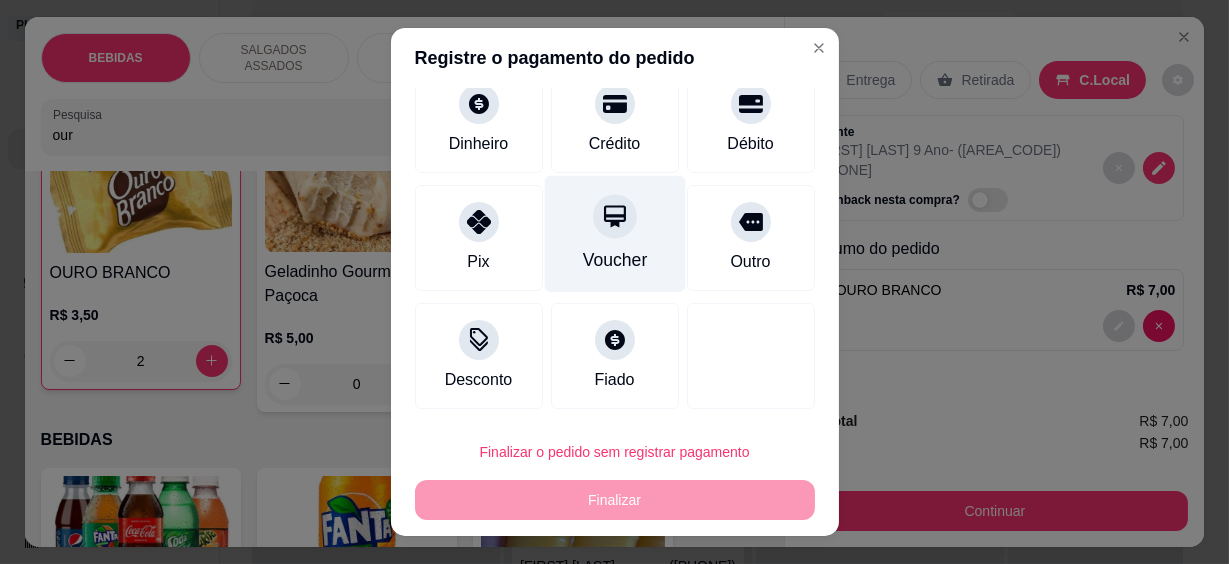 click on "Voucher" at bounding box center [614, 234] 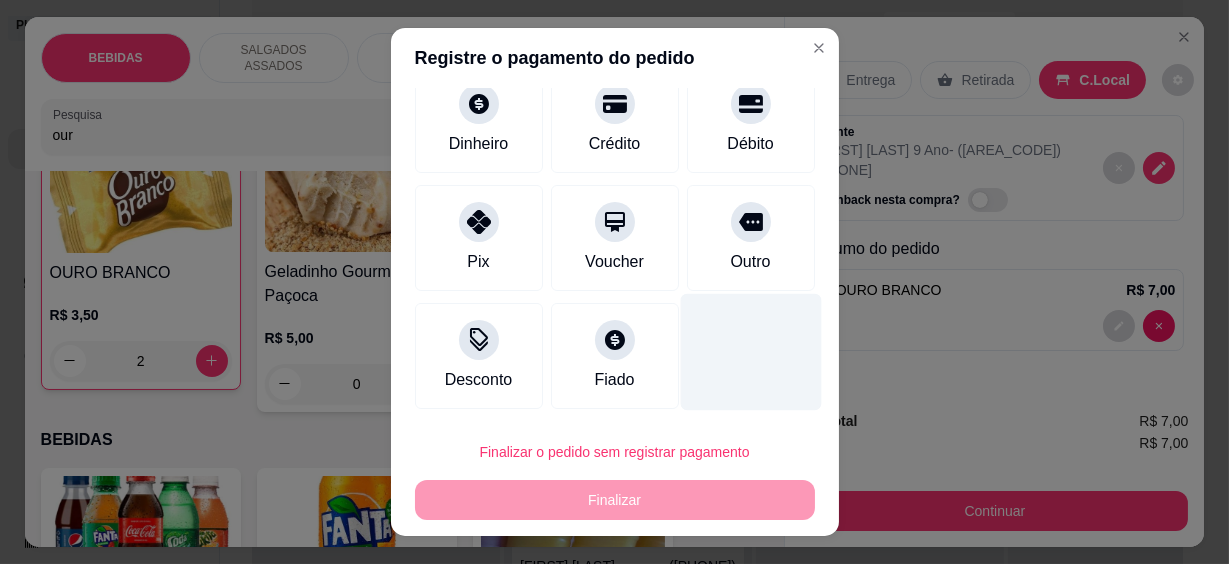 scroll, scrollTop: 121, scrollLeft: 0, axis: vertical 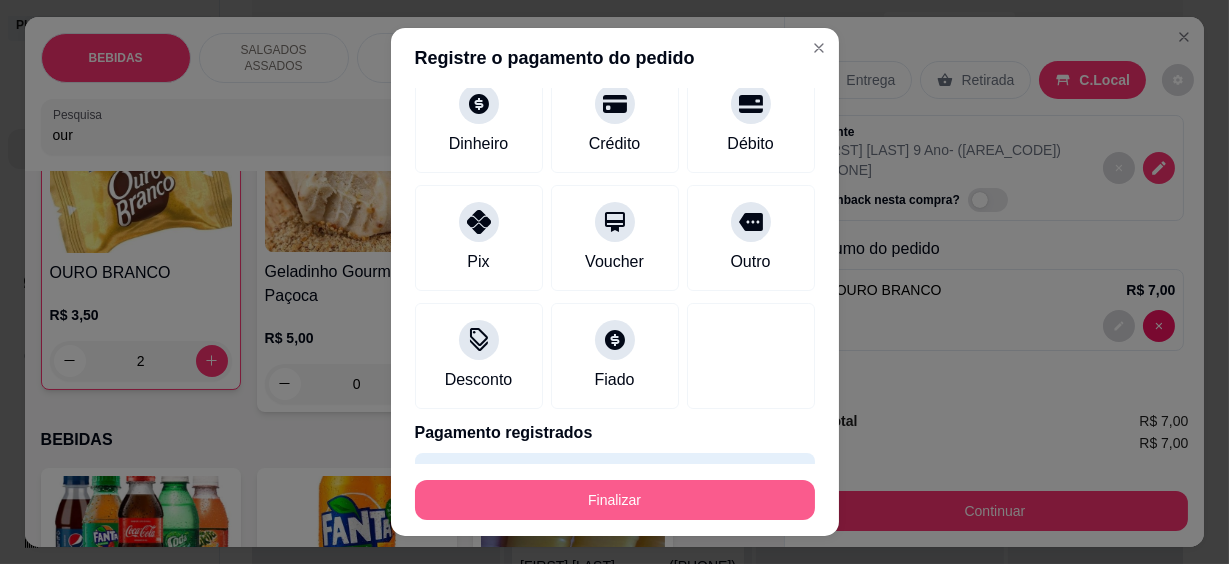 click on "Finalizar" at bounding box center (615, 500) 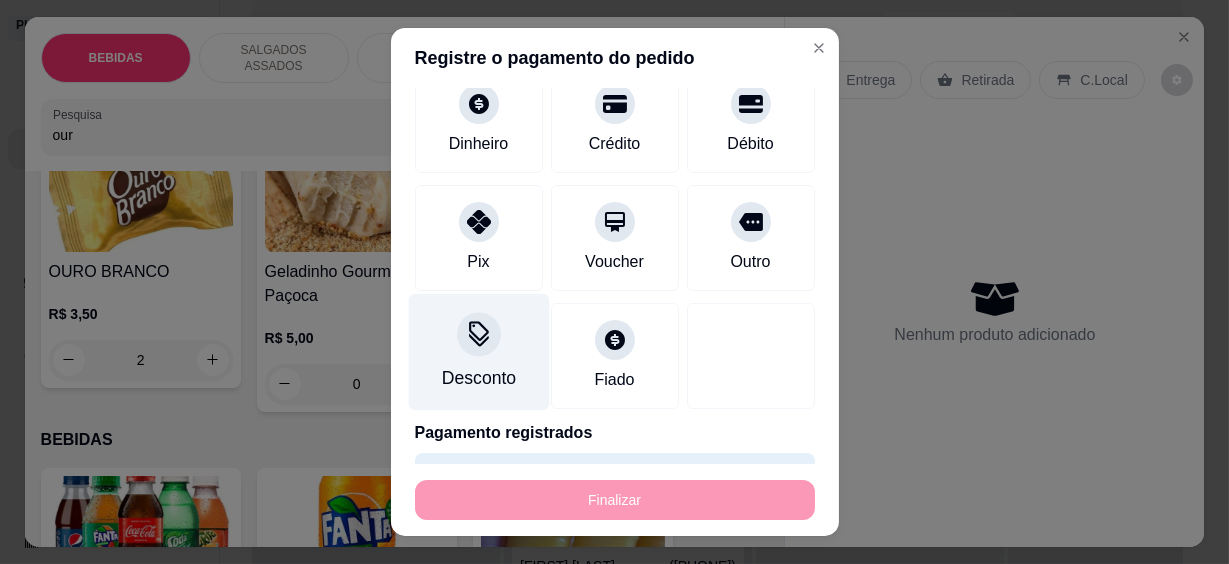 type on "0" 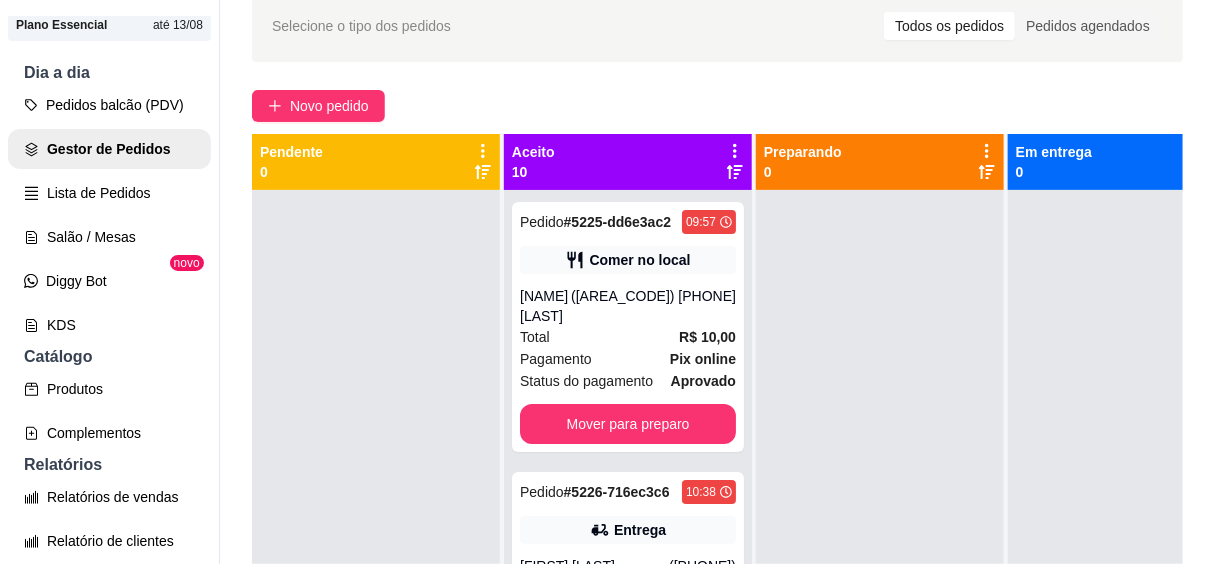 click on "Novo pedido" at bounding box center [717, 106] 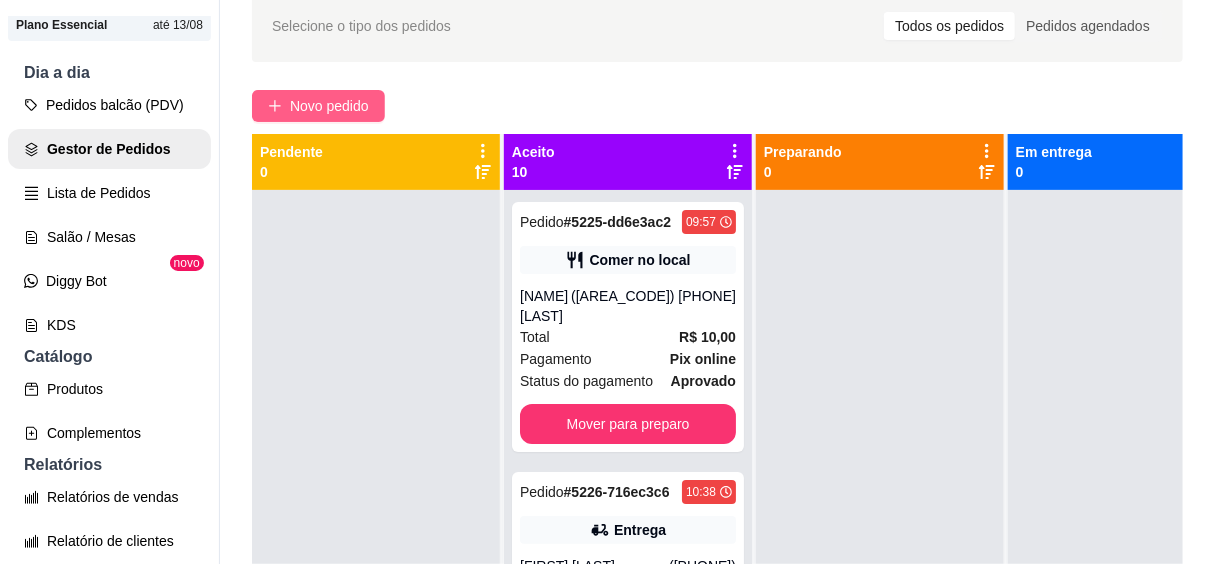 click on "Novo pedido" at bounding box center (318, 106) 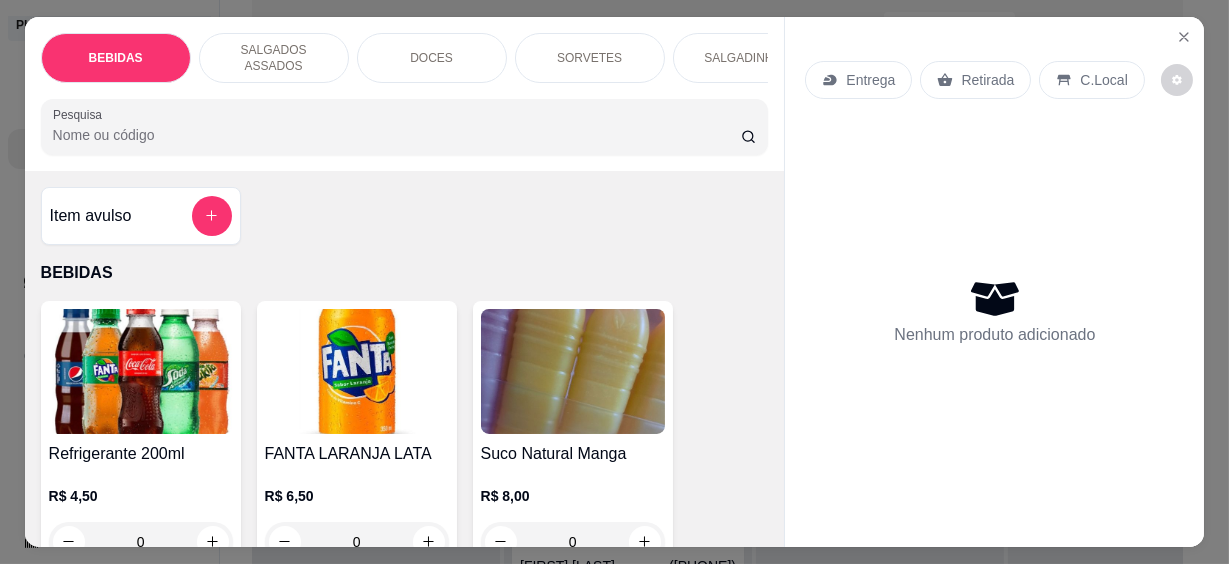 click at bounding box center [405, 127] 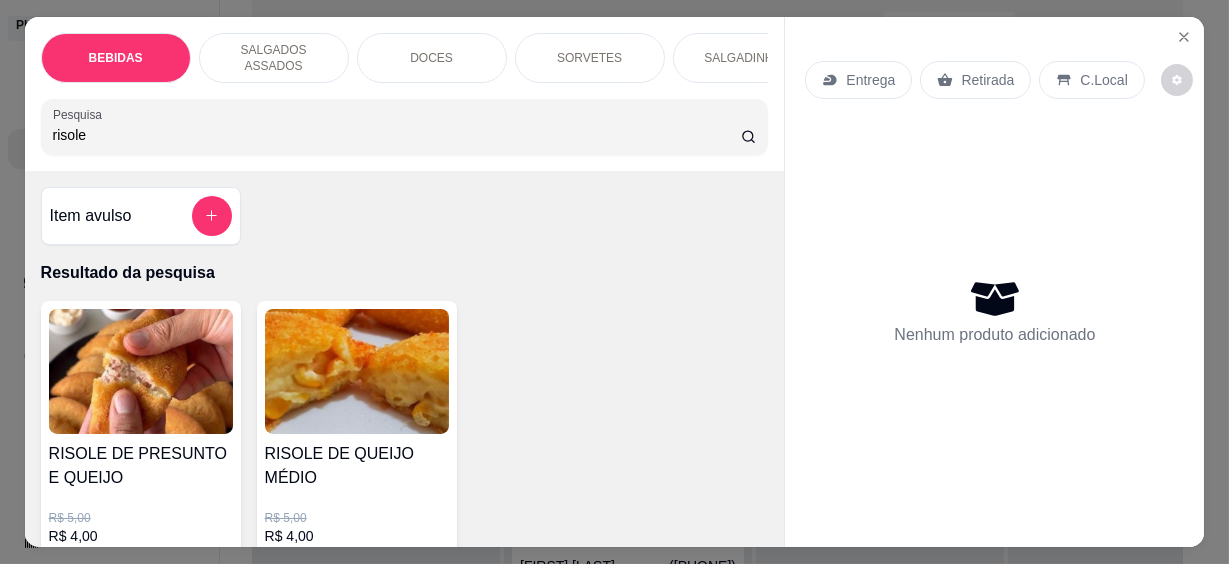 scroll, scrollTop: 181, scrollLeft: 0, axis: vertical 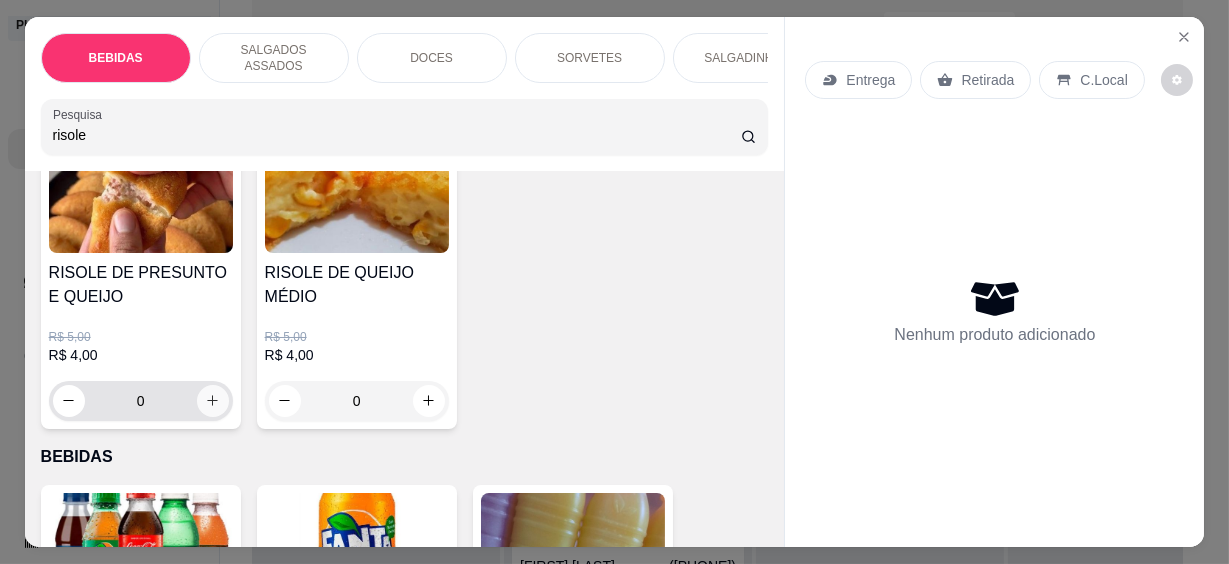 type on "risole" 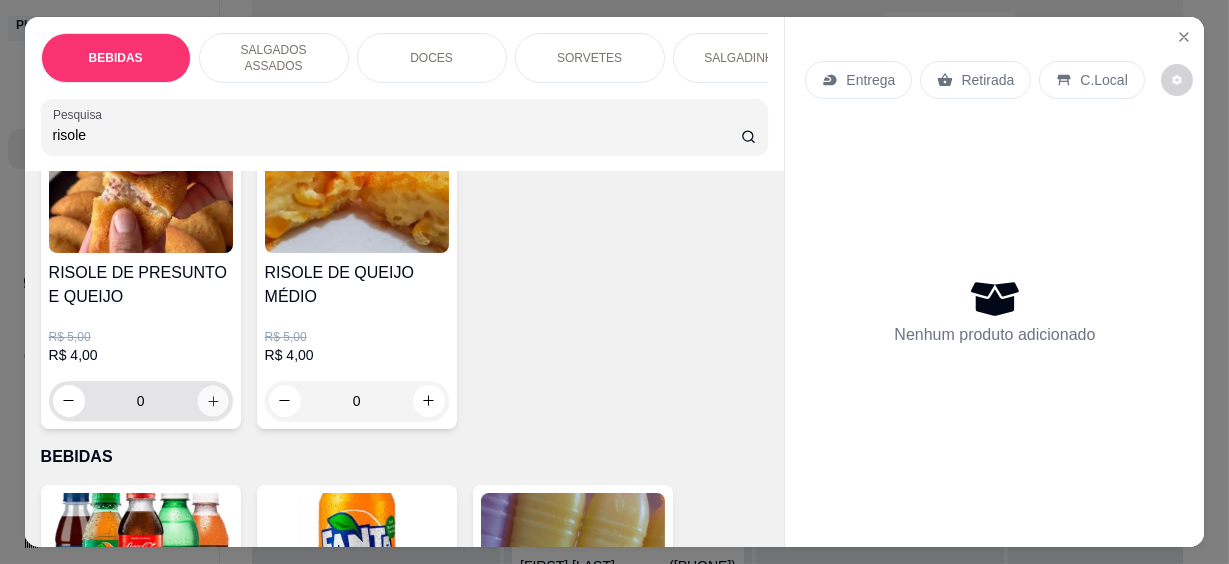 click 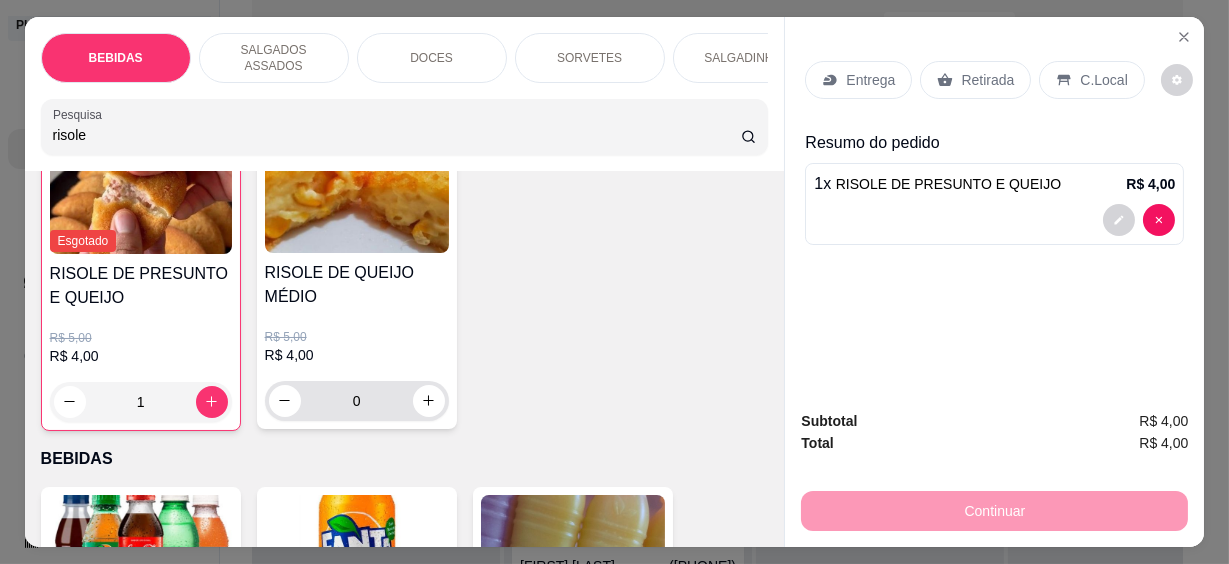 scroll, scrollTop: 182, scrollLeft: 0, axis: vertical 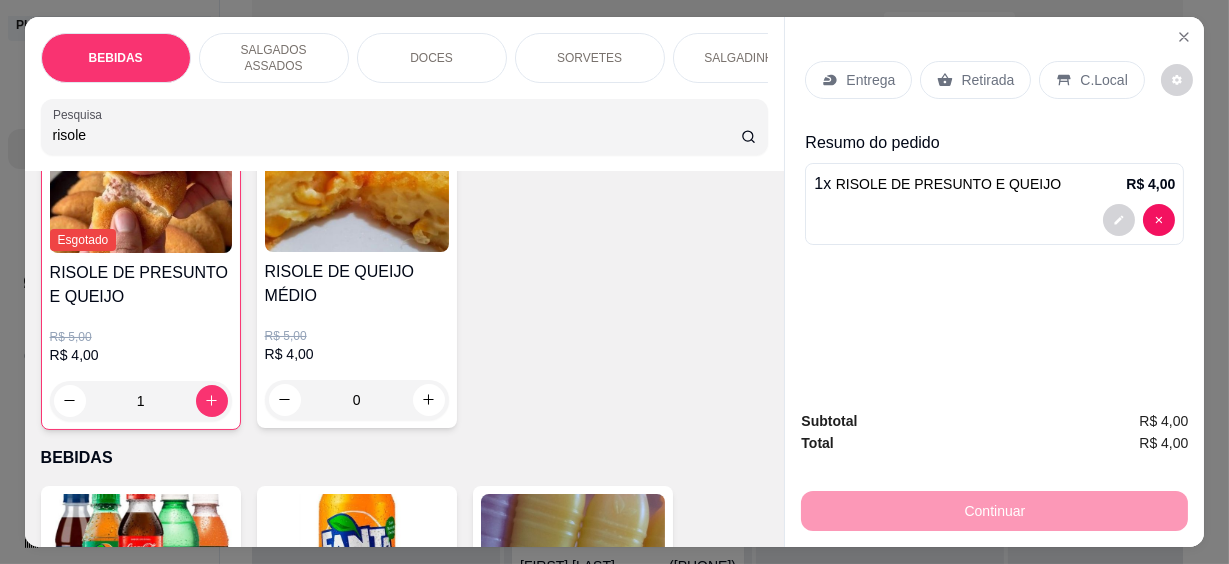 drag, startPoint x: 1064, startPoint y: 77, endPoint x: 1106, endPoint y: 200, distance: 129.97307 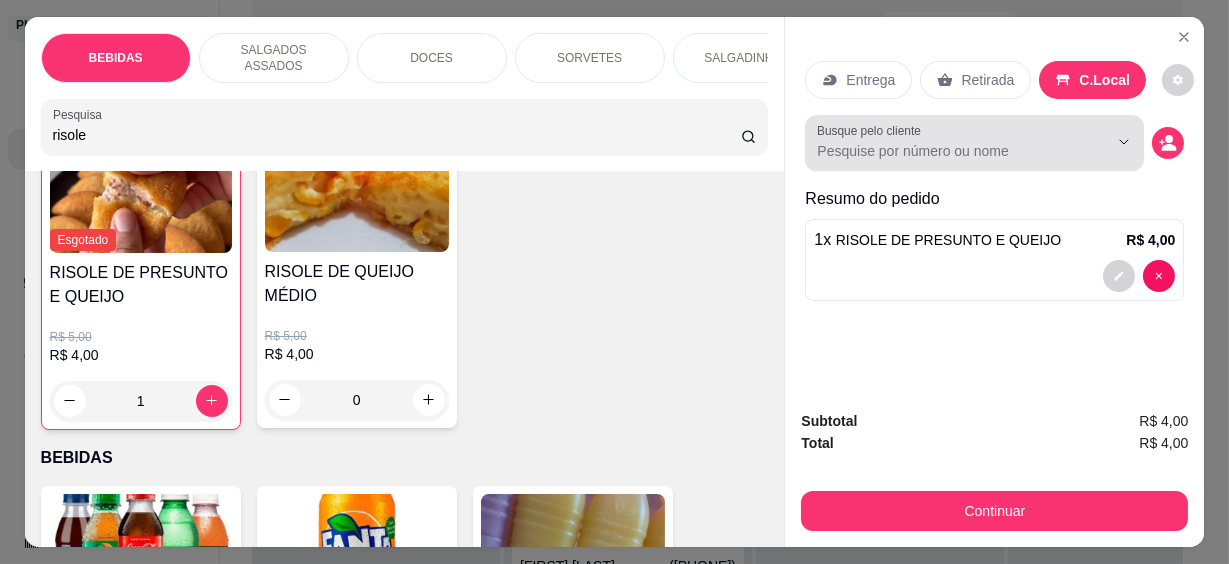 click on "Busque pelo cliente" at bounding box center [946, 151] 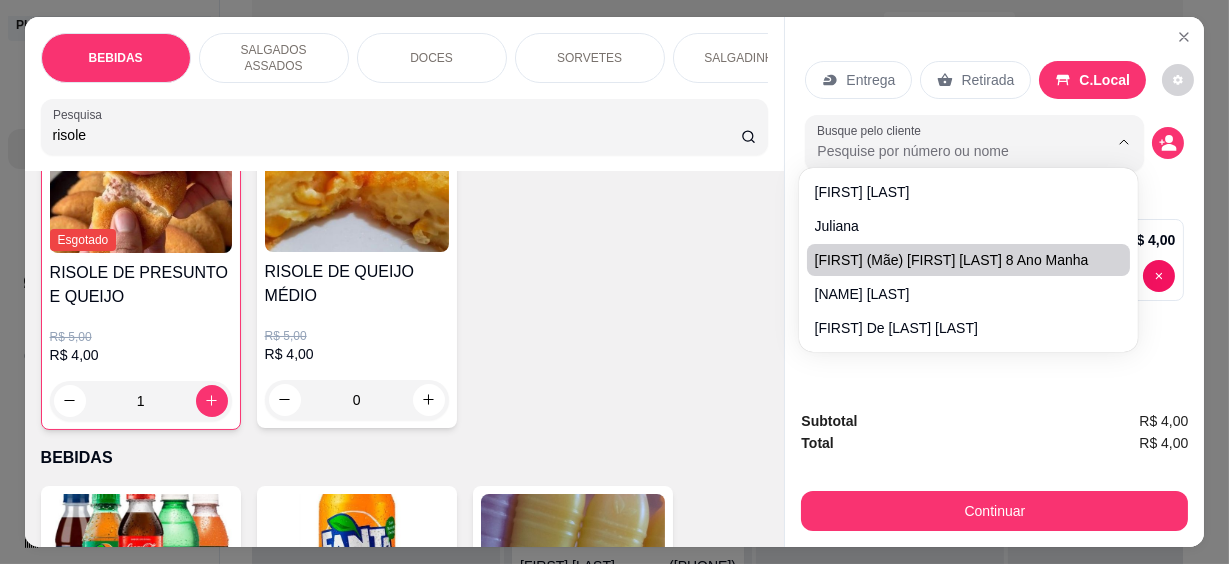 click on "Subtotal R$ 4,00 Total R$ 4,00 Continuar" at bounding box center (994, 470) 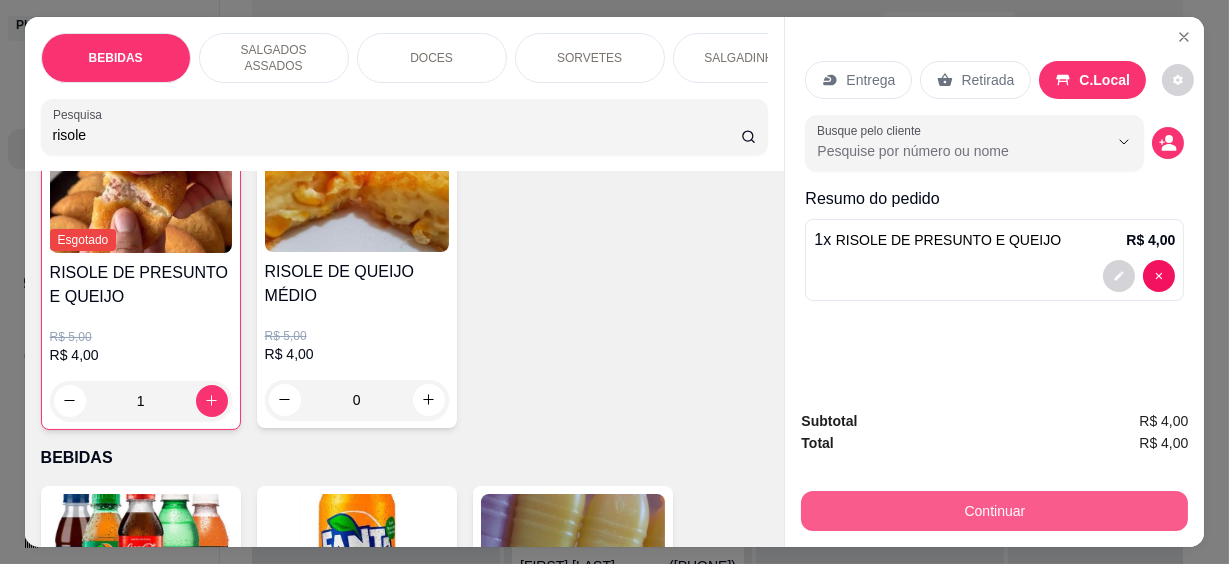 click on "Continuar" at bounding box center [994, 511] 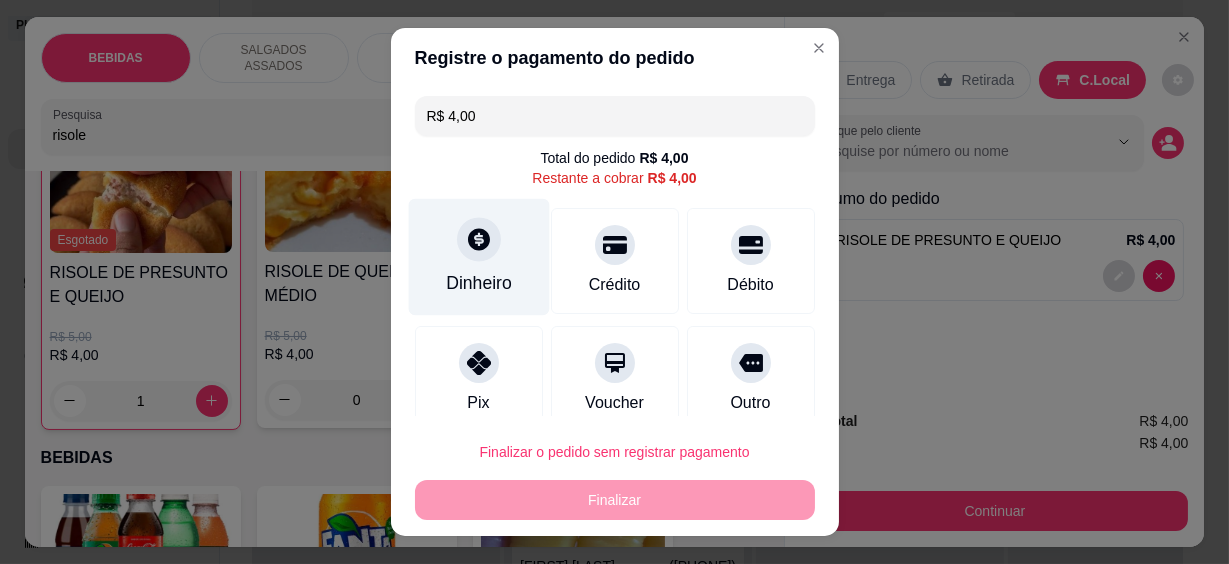 click on "Dinheiro" at bounding box center [478, 257] 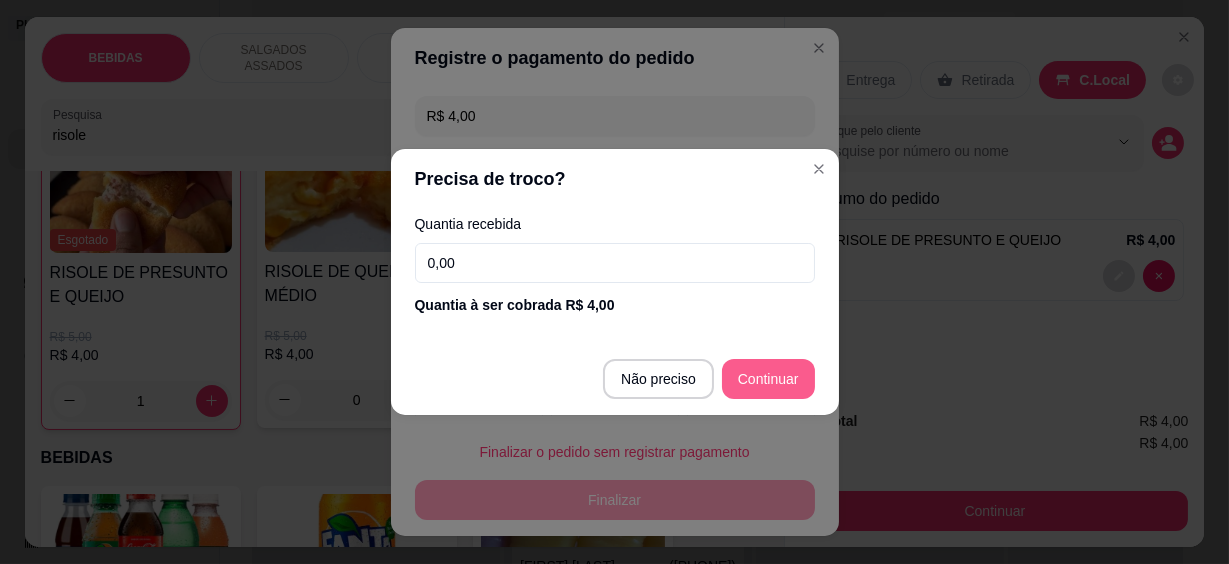 type on "R$ 0,00" 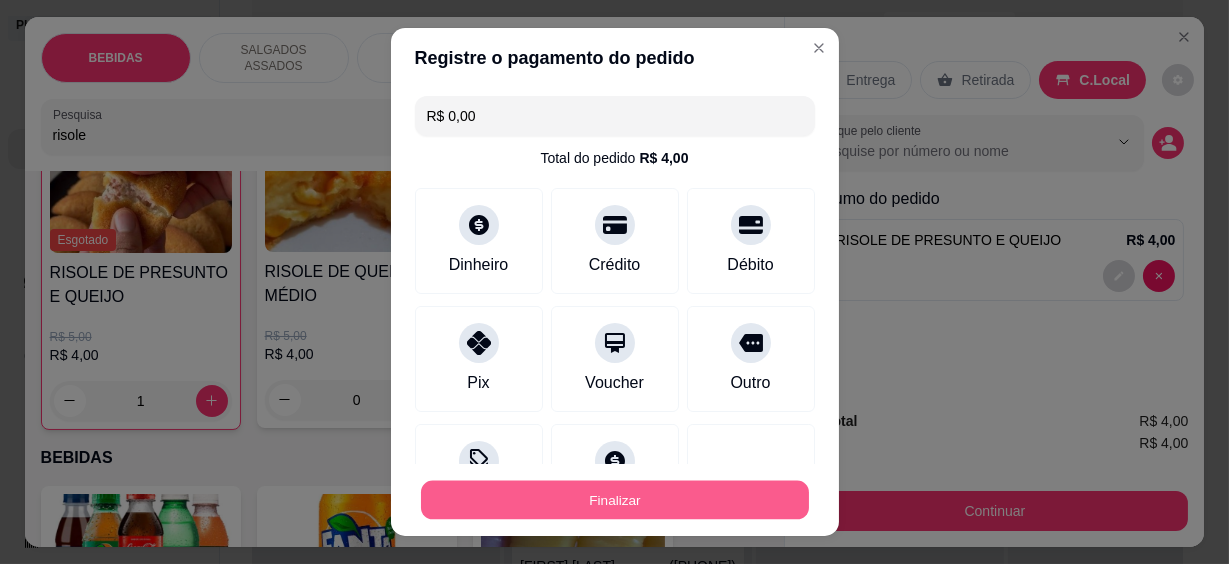 click on "Finalizar" at bounding box center [615, 499] 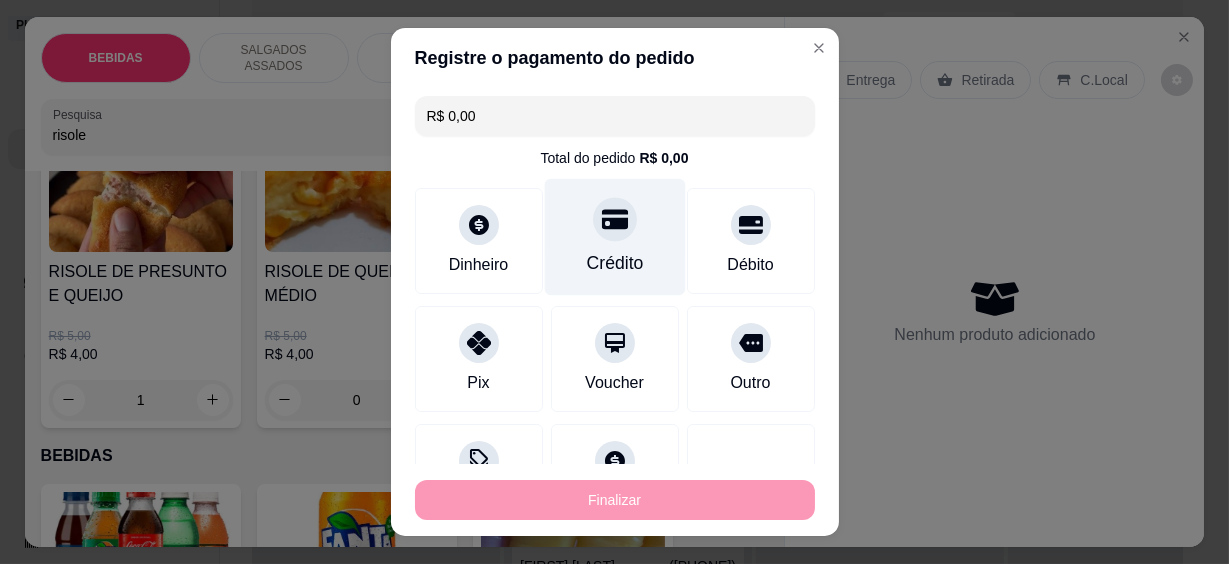 type on "0" 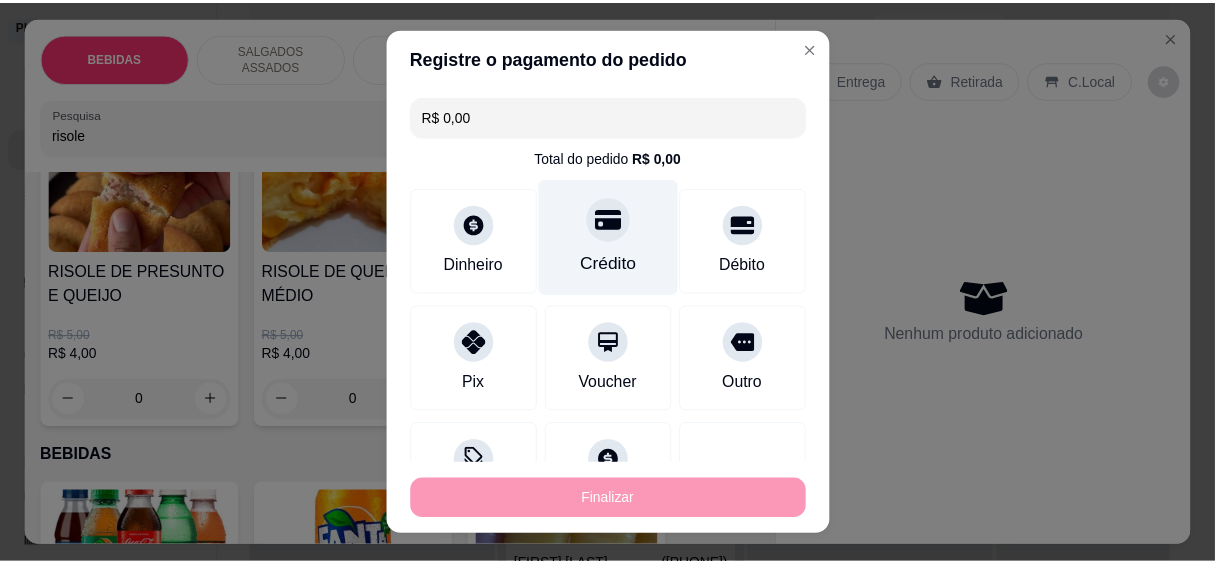scroll, scrollTop: 181, scrollLeft: 0, axis: vertical 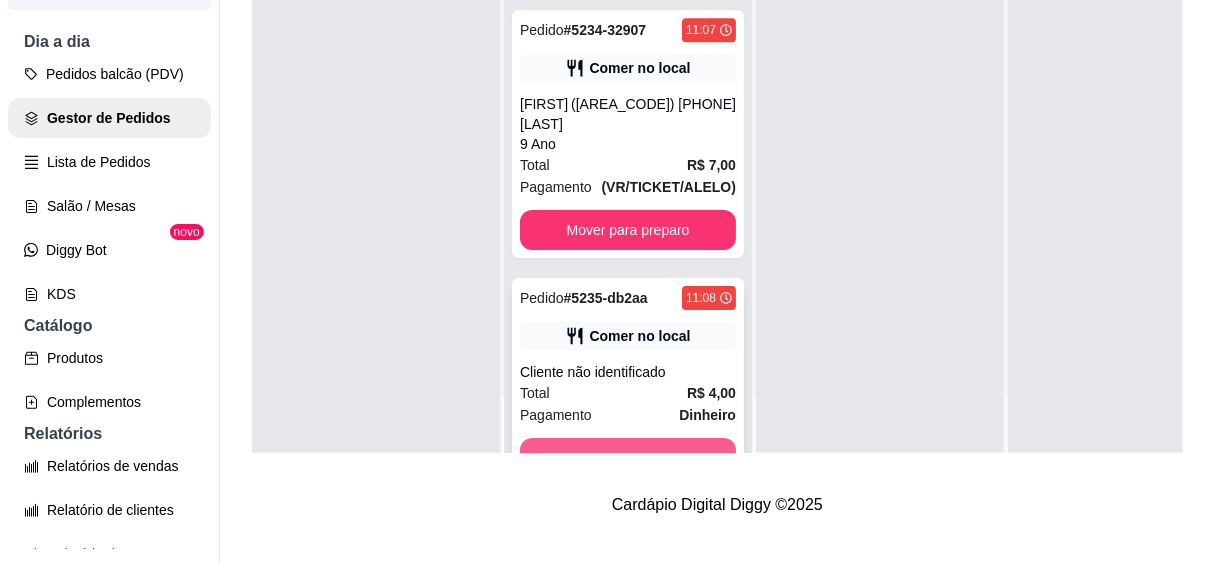 click on "Mover para preparo" at bounding box center [628, 458] 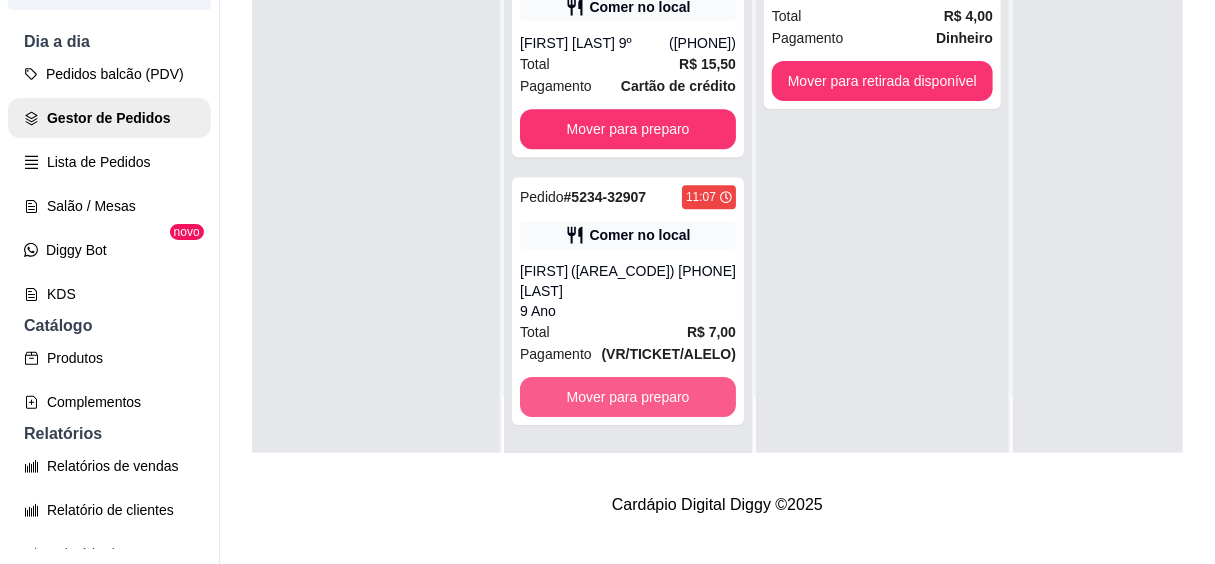 scroll, scrollTop: 1883, scrollLeft: 0, axis: vertical 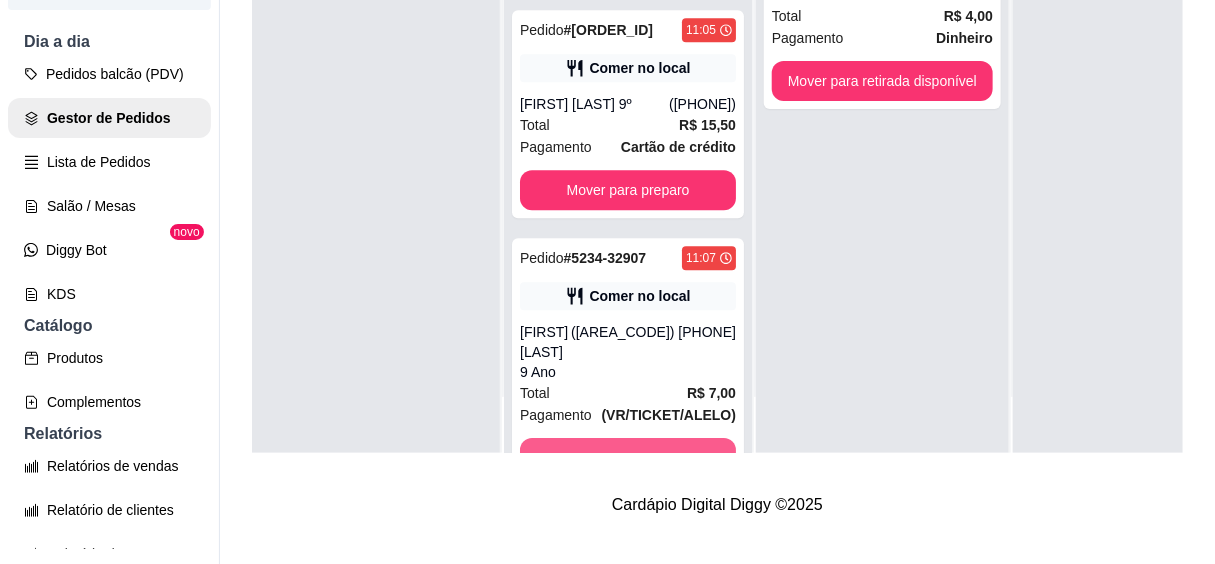 click on "Mover para preparo" at bounding box center [628, 458] 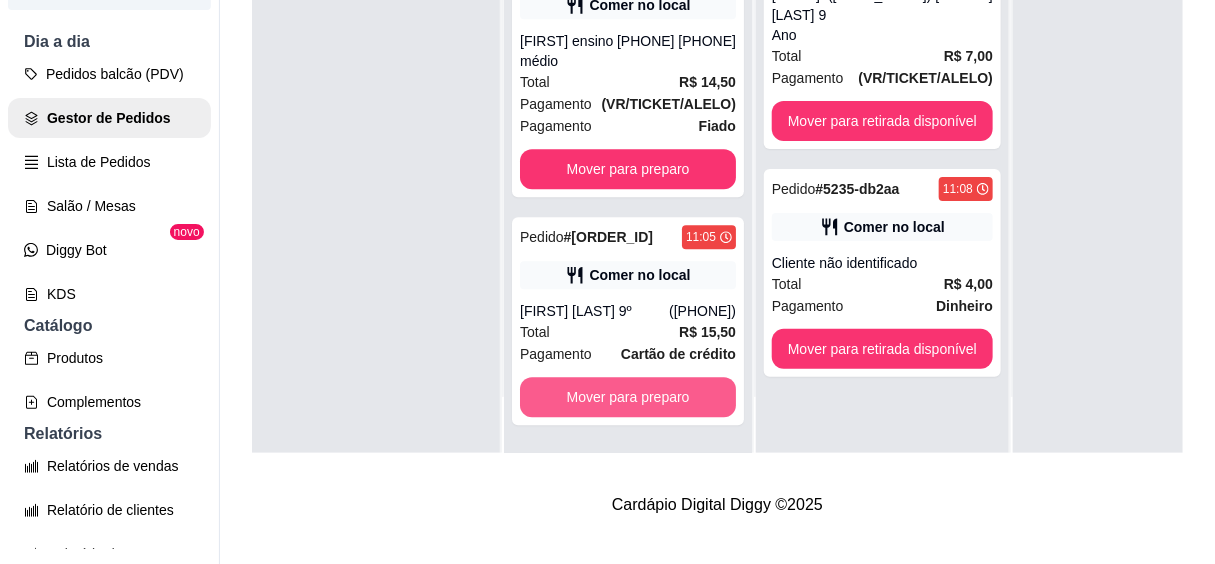 scroll, scrollTop: 1635, scrollLeft: 0, axis: vertical 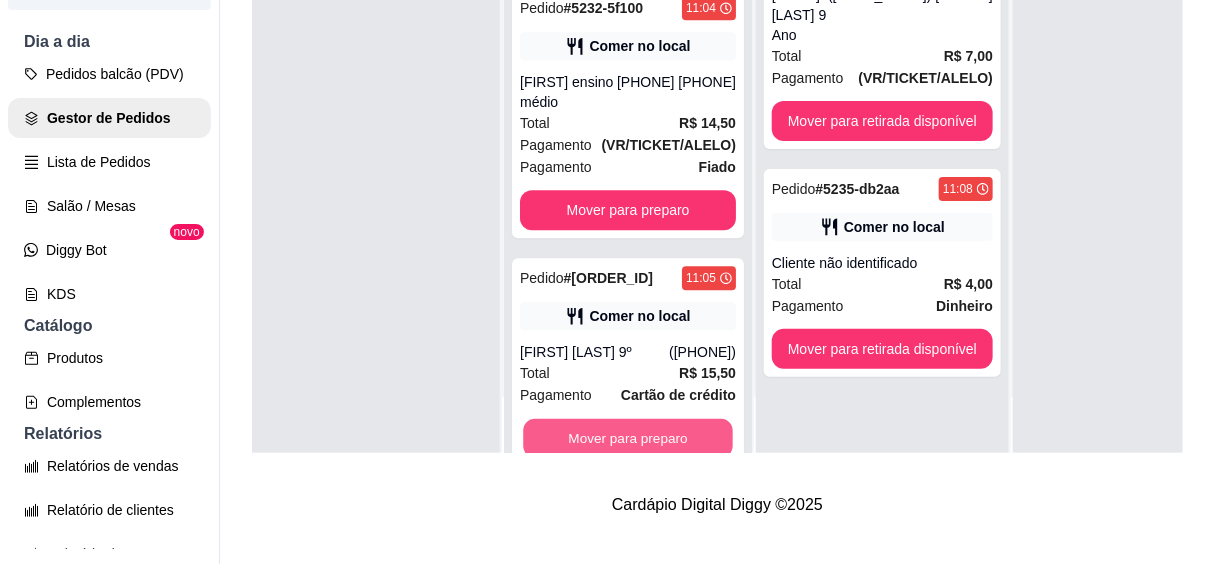 click on "Mover para preparo" at bounding box center (628, 438) 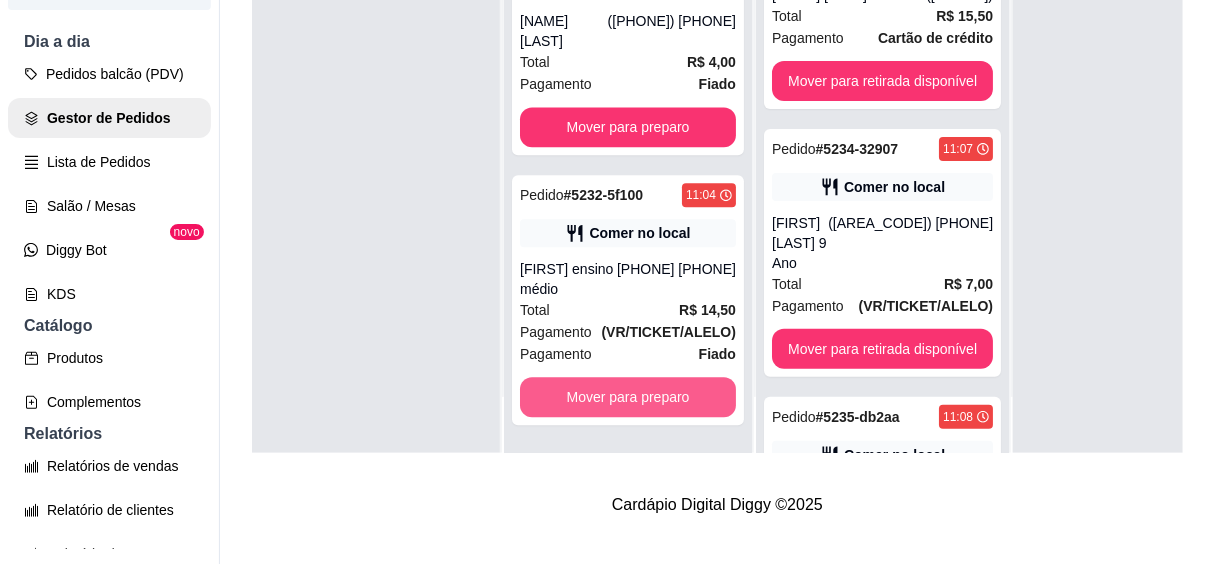 scroll, scrollTop: 1388, scrollLeft: 0, axis: vertical 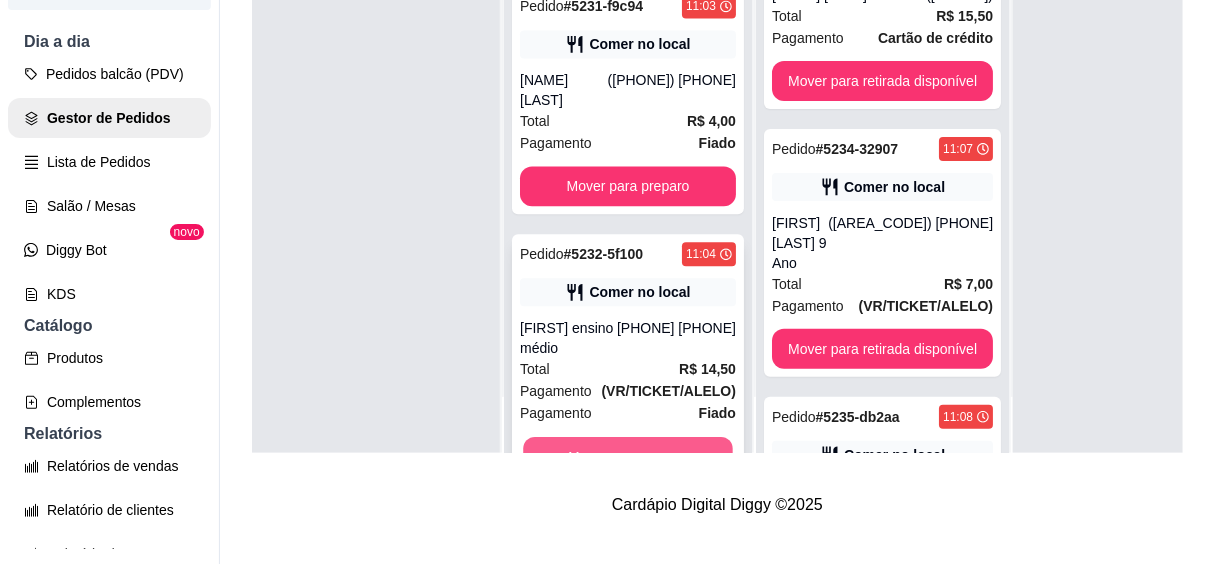 click on "Mover para preparo" at bounding box center (628, 457) 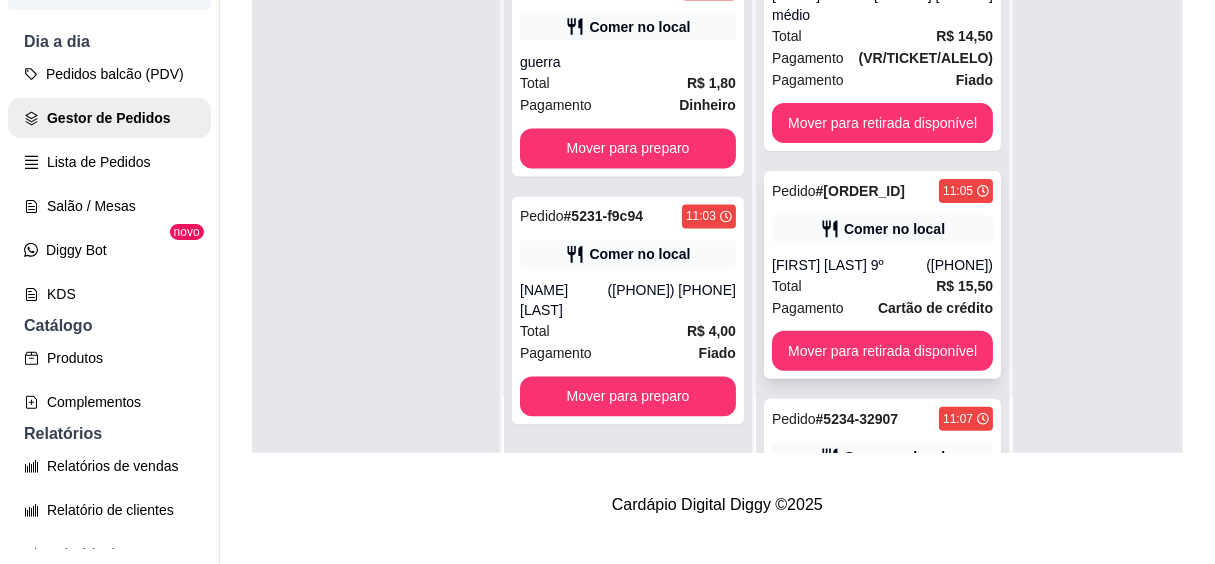 scroll, scrollTop: 1118, scrollLeft: 0, axis: vertical 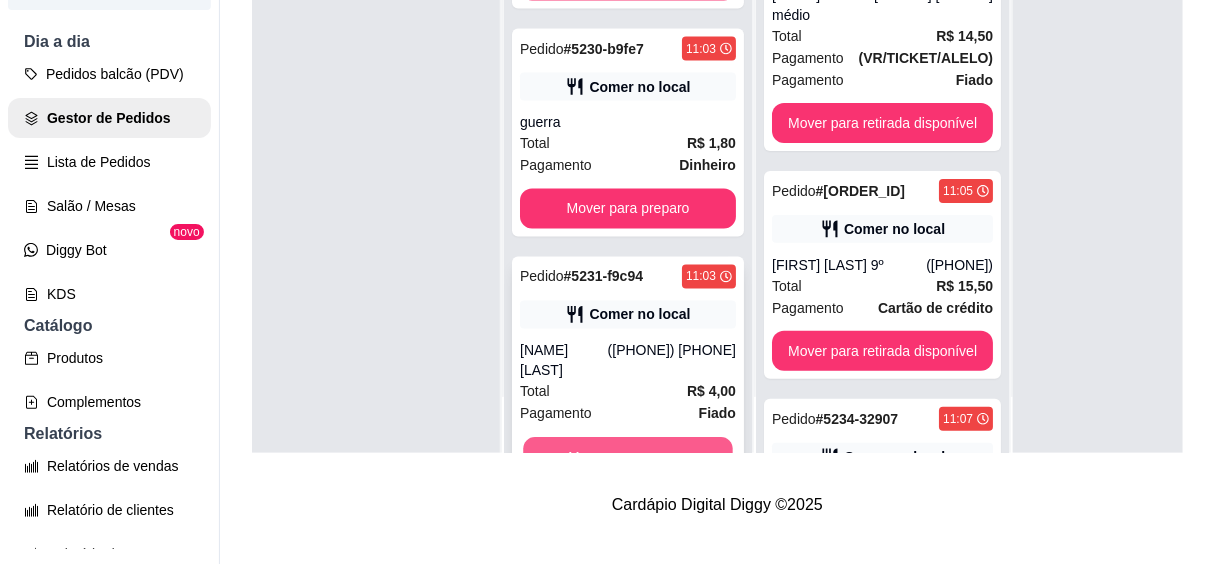 click on "Mover para preparo" at bounding box center [628, 457] 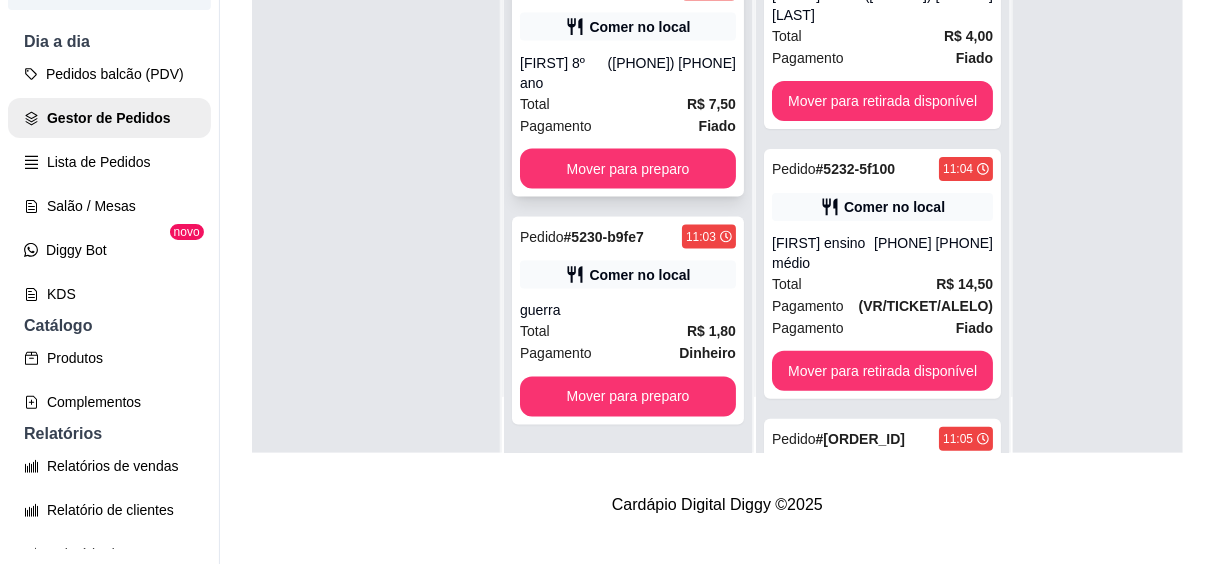 scroll, scrollTop: 890, scrollLeft: 0, axis: vertical 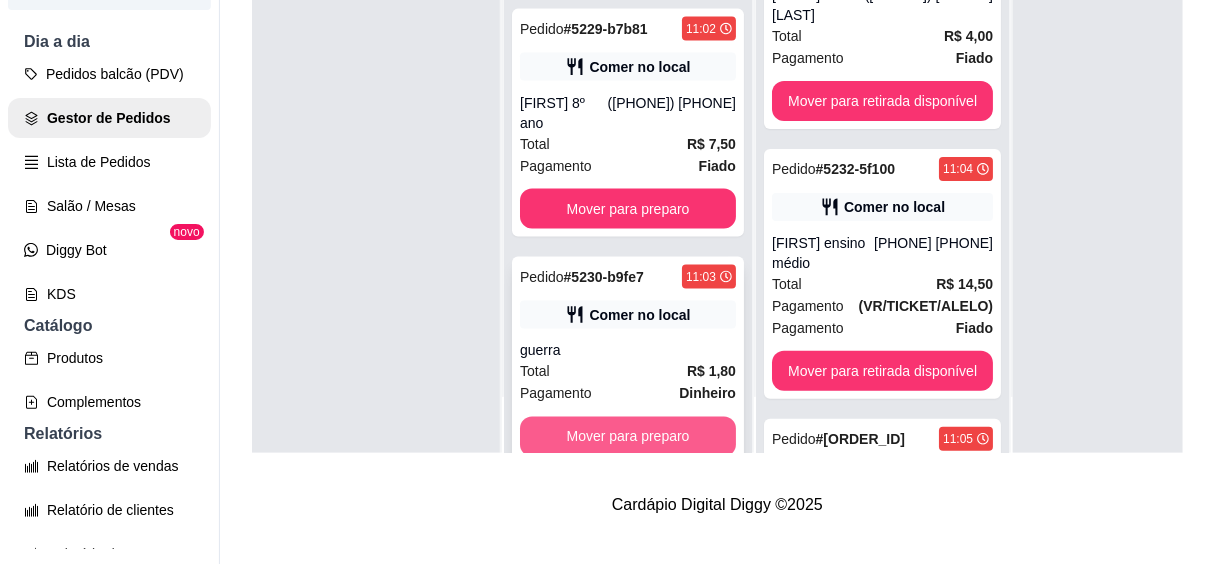 click on "Mover para preparo" at bounding box center [628, 437] 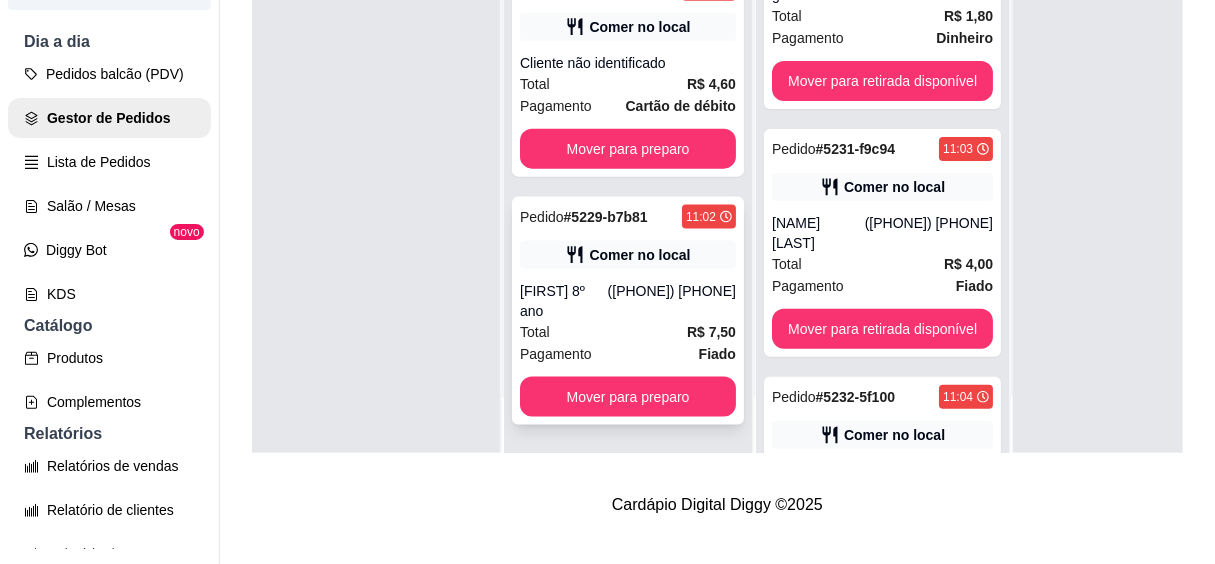 scroll, scrollTop: 661, scrollLeft: 0, axis: vertical 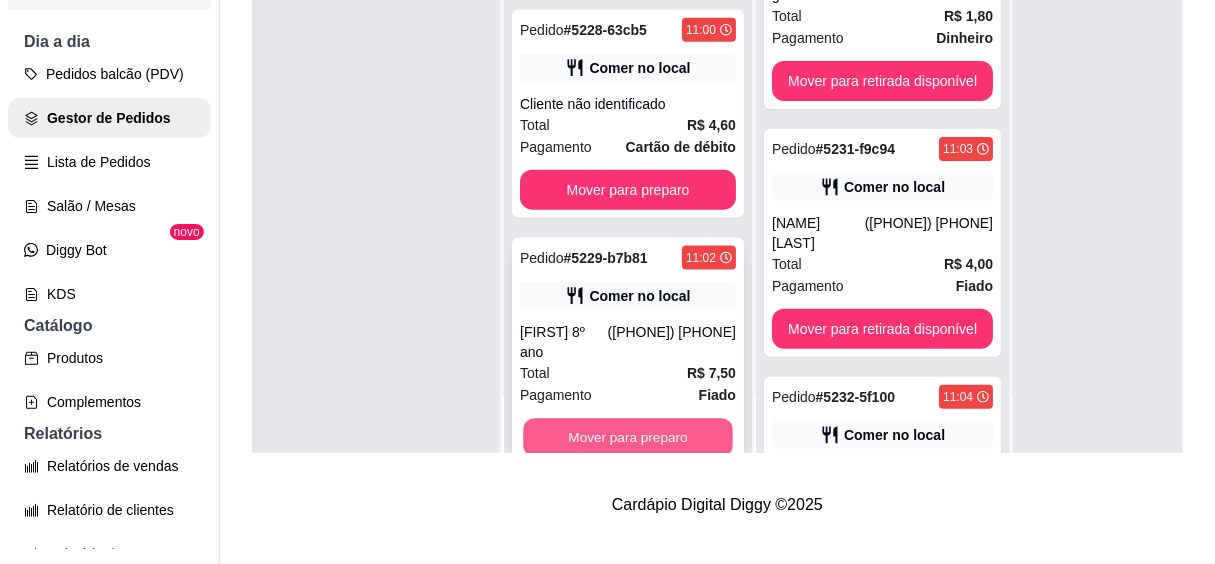 click on "Mover para preparo" at bounding box center (628, 438) 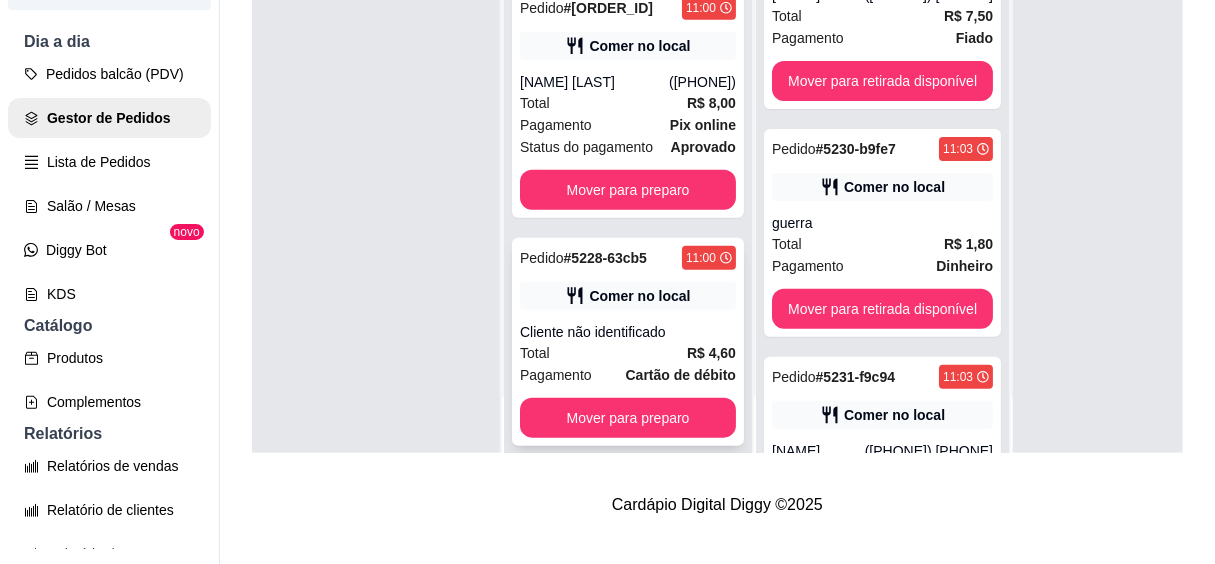 scroll, scrollTop: 342, scrollLeft: 0, axis: vertical 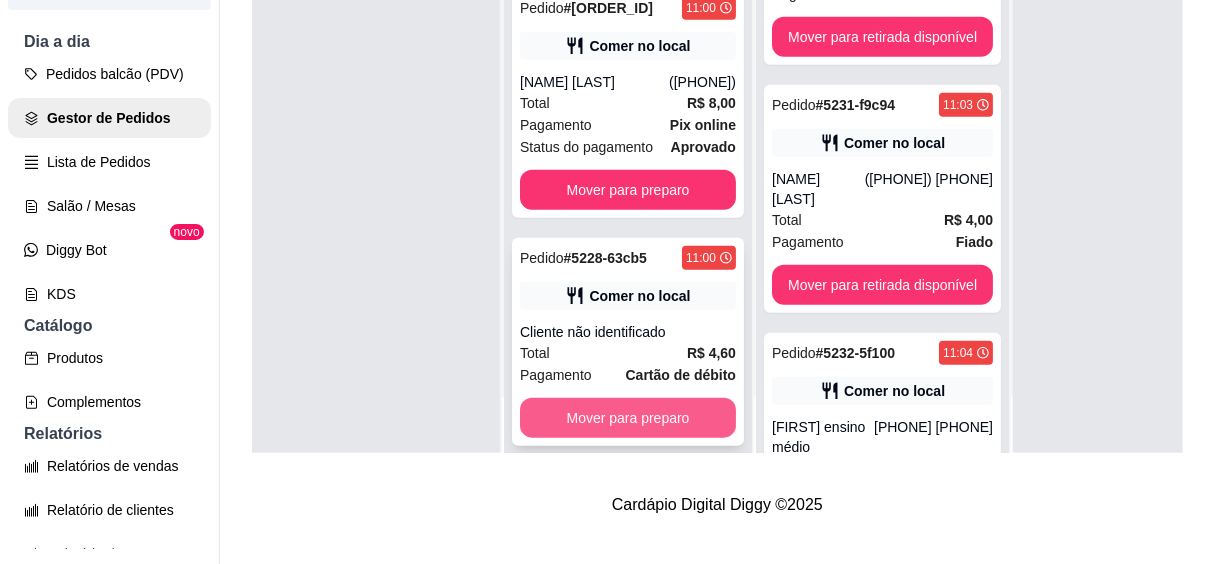 click on "Mover para preparo" at bounding box center (628, 418) 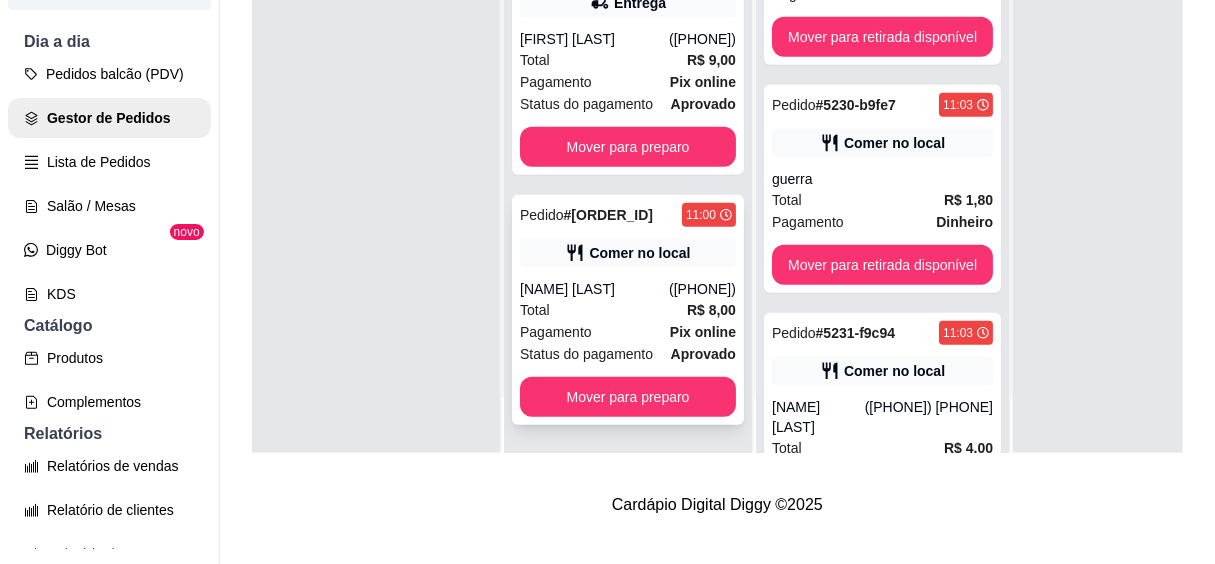 scroll, scrollTop: 206, scrollLeft: 0, axis: vertical 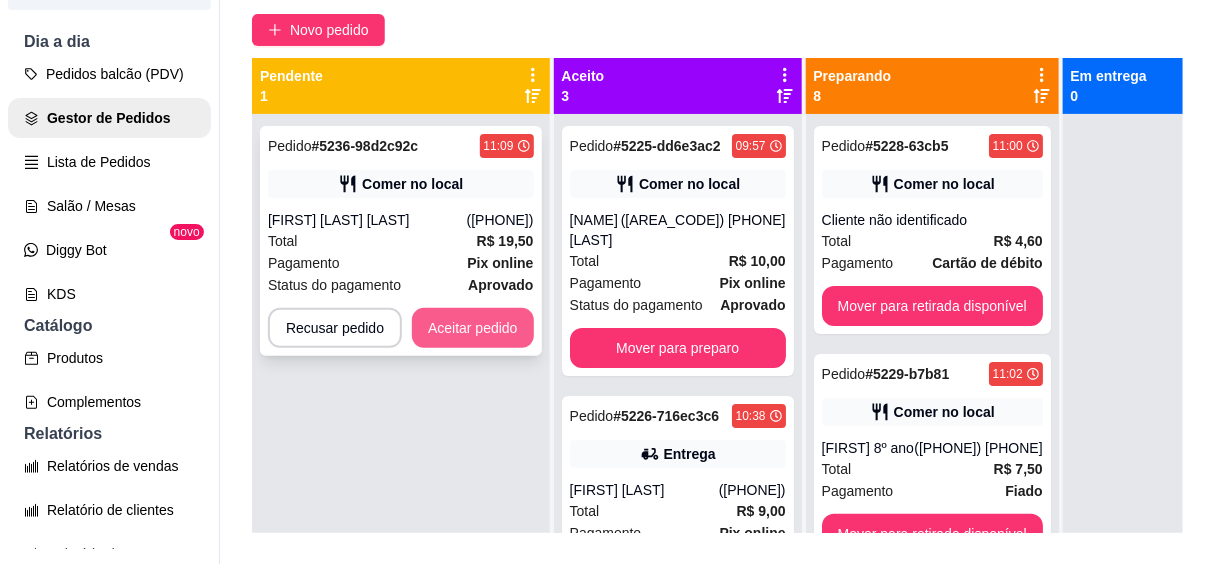 click on "Aceitar pedido" at bounding box center (473, 328) 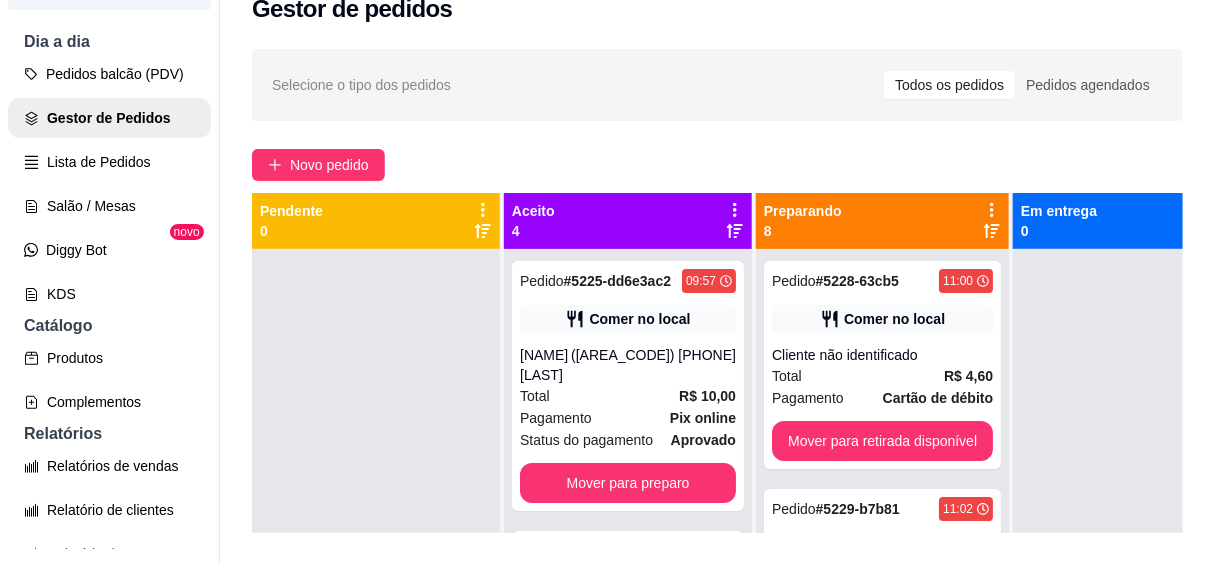 scroll, scrollTop: 90, scrollLeft: 0, axis: vertical 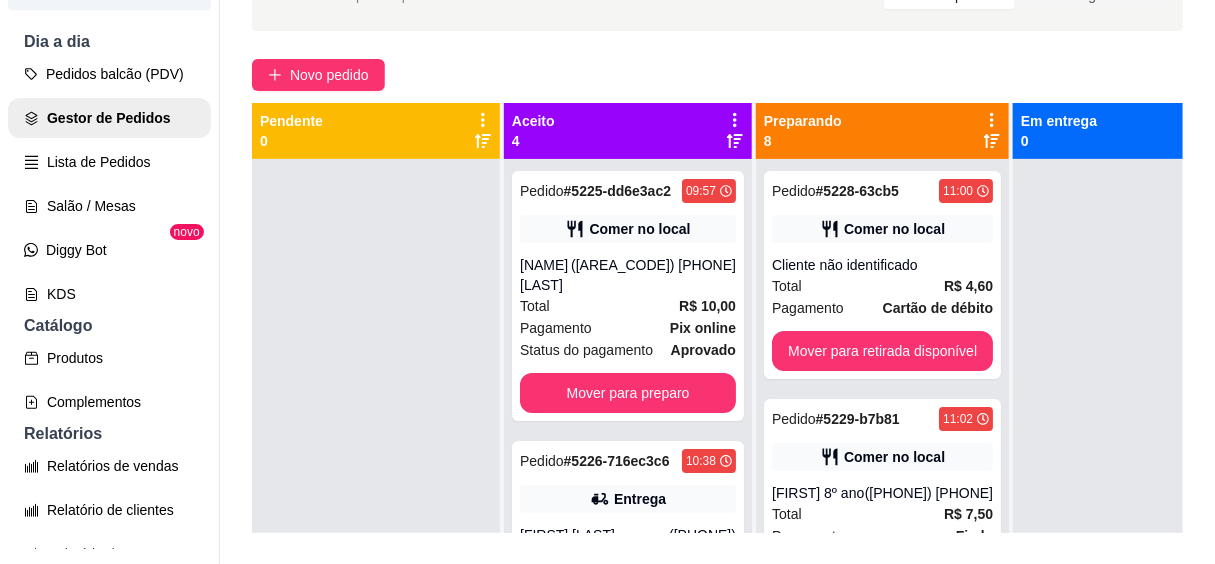 click on "Novo pedido" at bounding box center [717, 75] 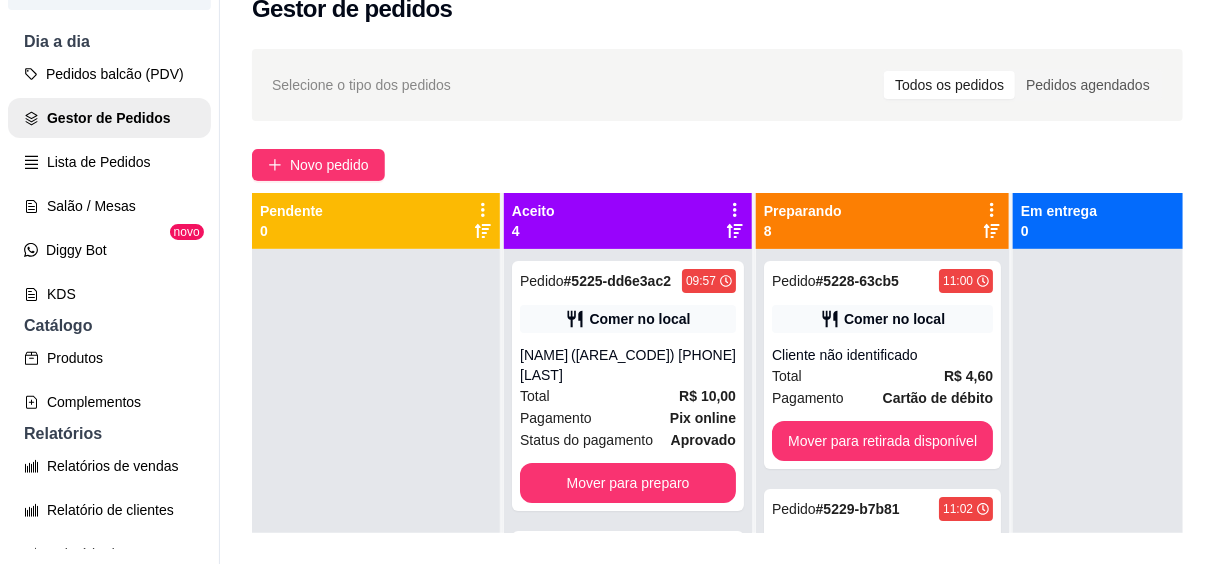 scroll, scrollTop: 0, scrollLeft: 0, axis: both 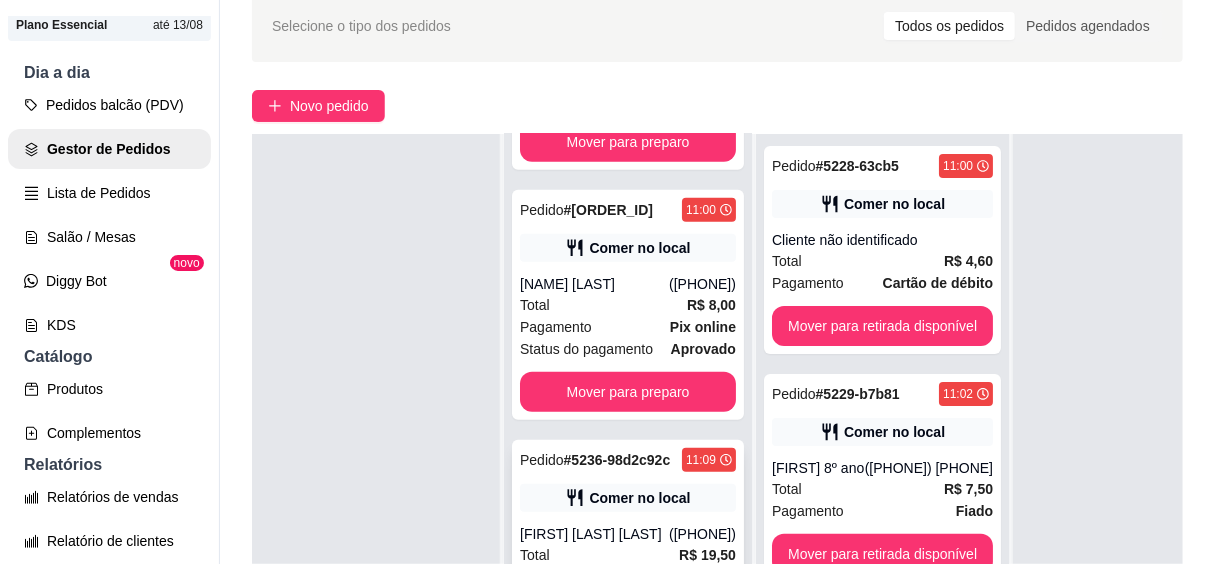 click on "Comer no local" at bounding box center (639, 498) 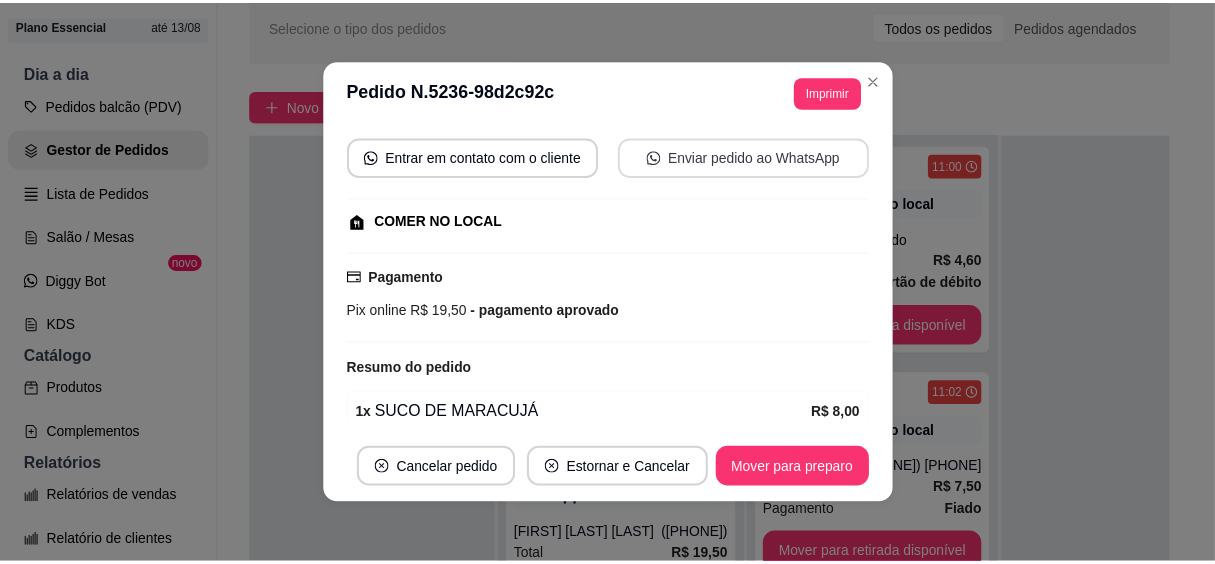 scroll, scrollTop: 0, scrollLeft: 0, axis: both 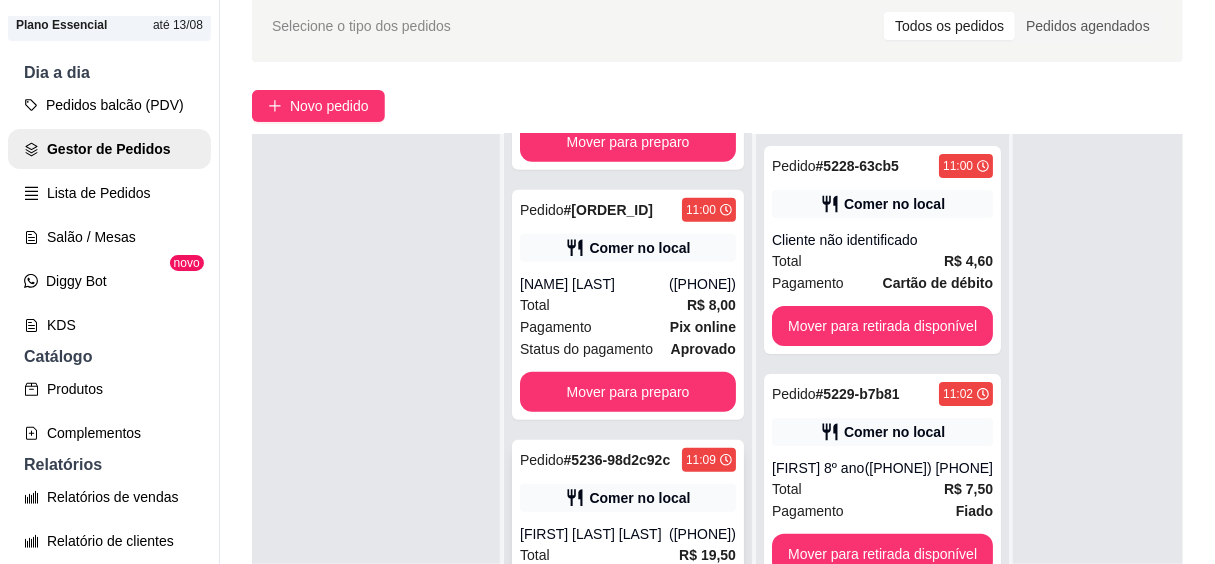 click on "Comer no local" at bounding box center (639, 498) 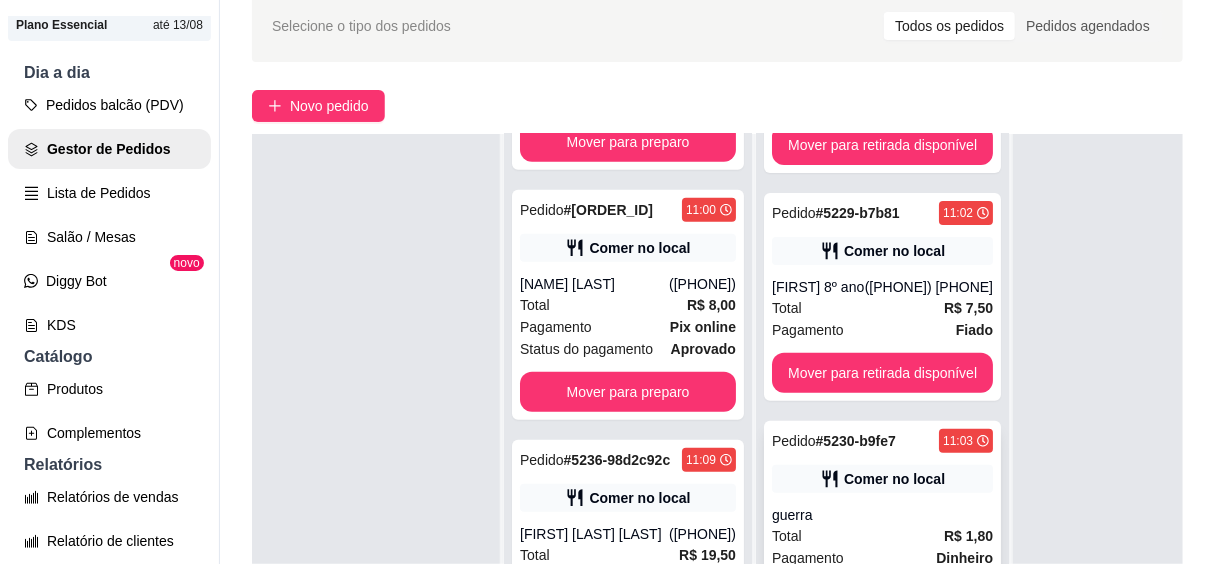 scroll, scrollTop: 90, scrollLeft: 0, axis: vertical 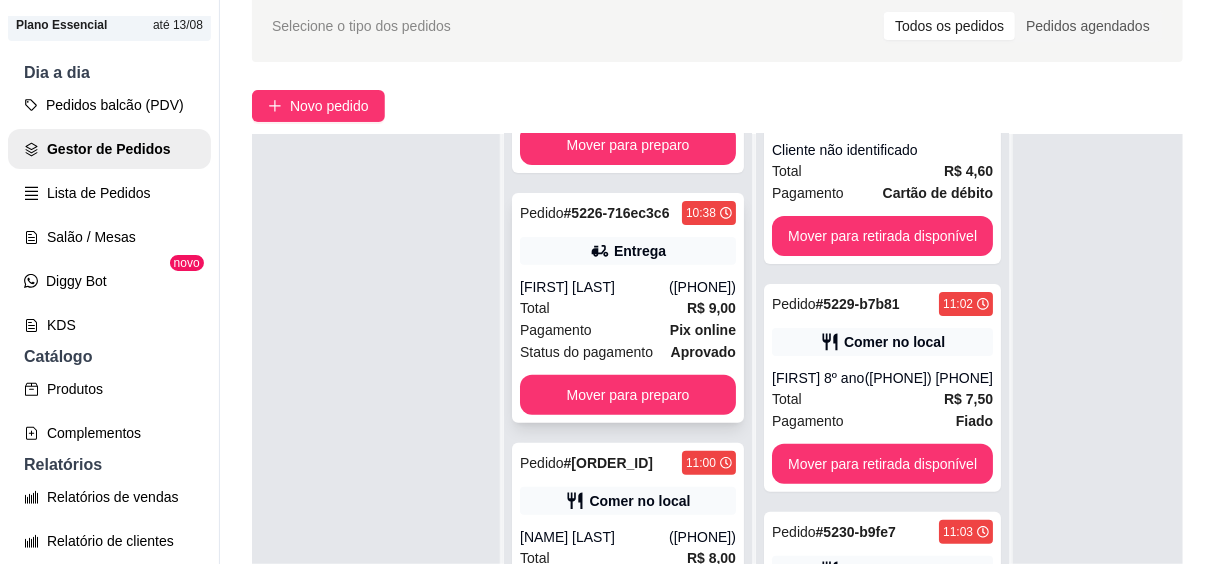 click on "([PHONE])" at bounding box center [702, 287] 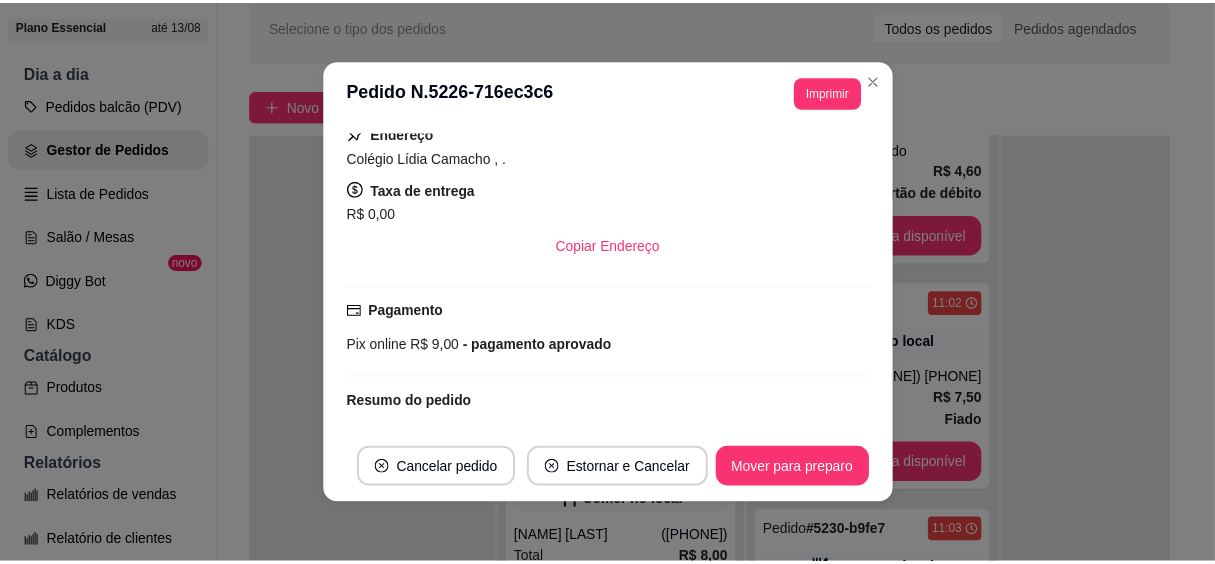 scroll, scrollTop: 272, scrollLeft: 0, axis: vertical 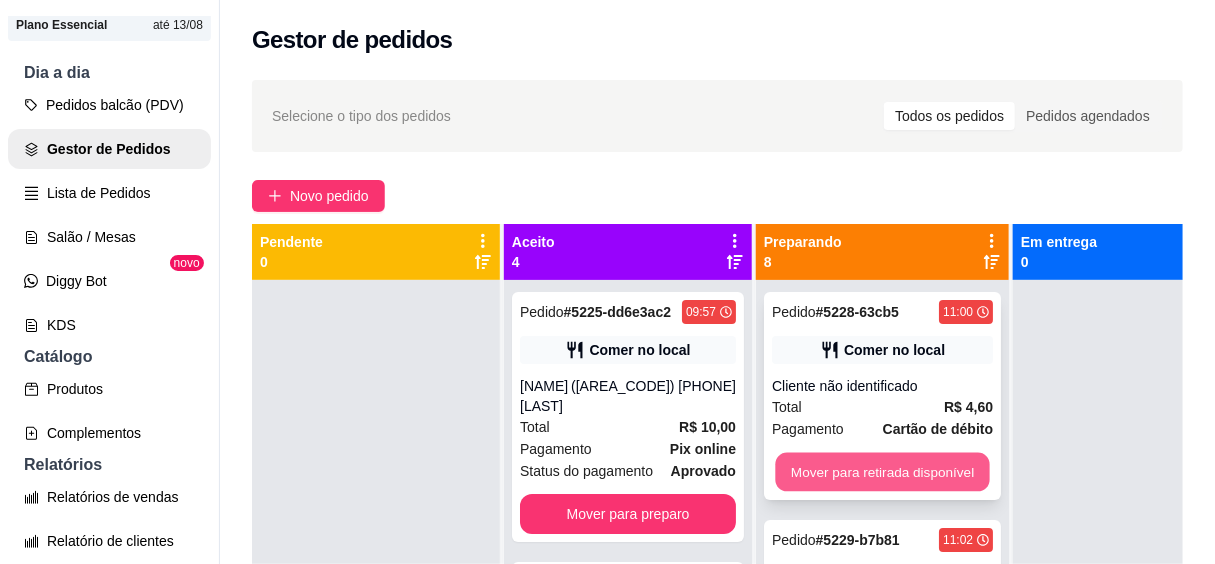 click on "Mover para retirada disponível" at bounding box center [882, 472] 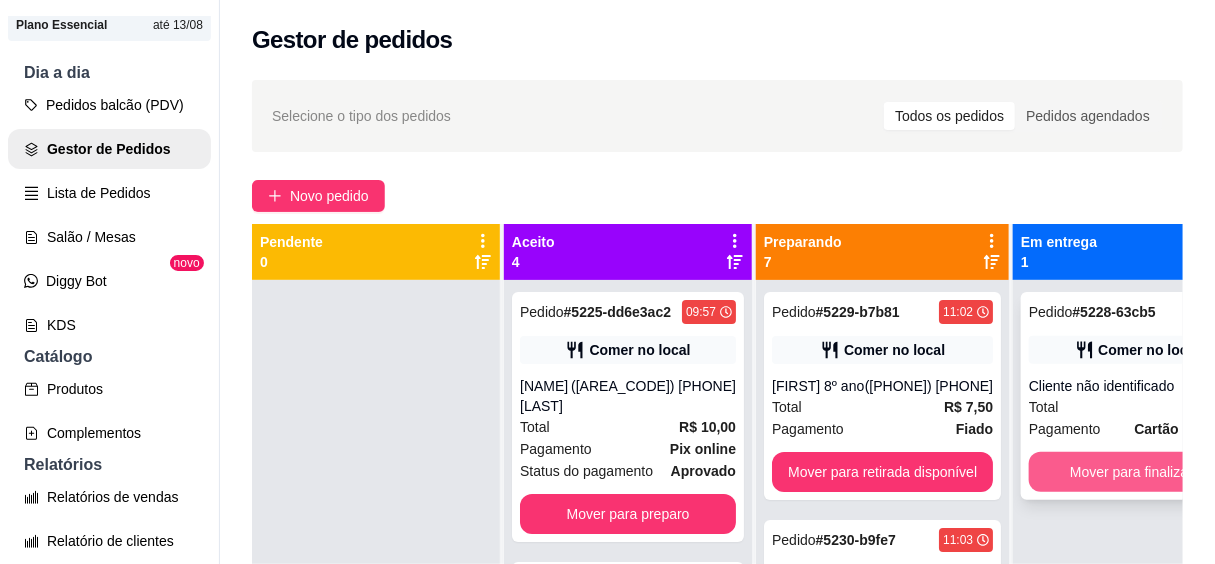 click on "Mover para finalizado" at bounding box center [1137, 472] 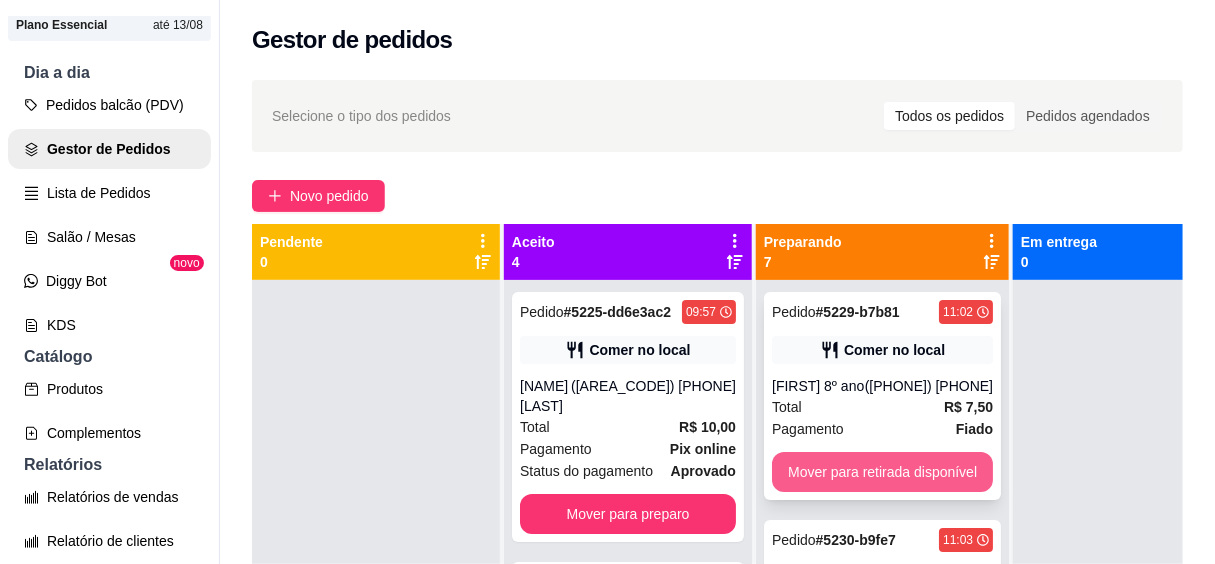 click on "Mover para retirada disponível" at bounding box center [882, 472] 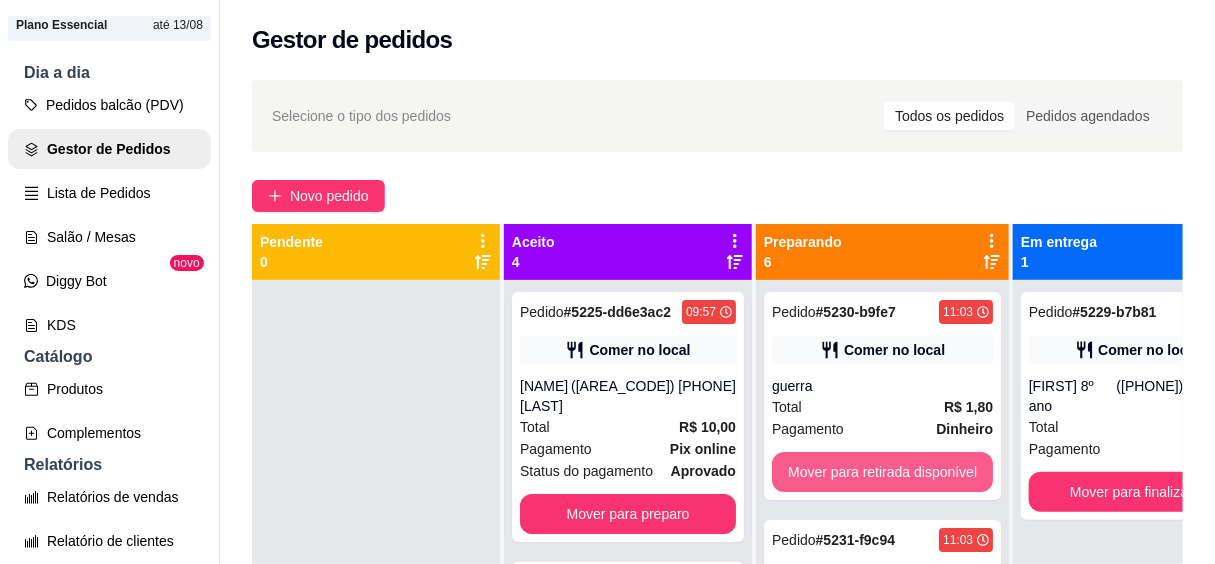 click on "Mover para retirada disponível" at bounding box center [882, 472] 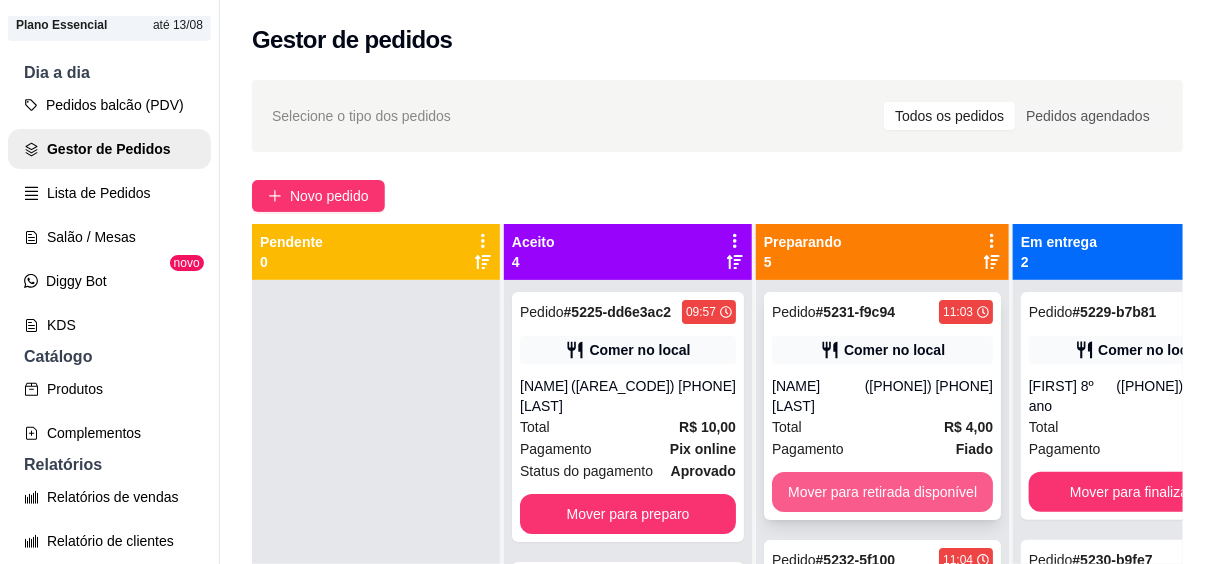 click on "Mover para retirada disponível" at bounding box center (882, 492) 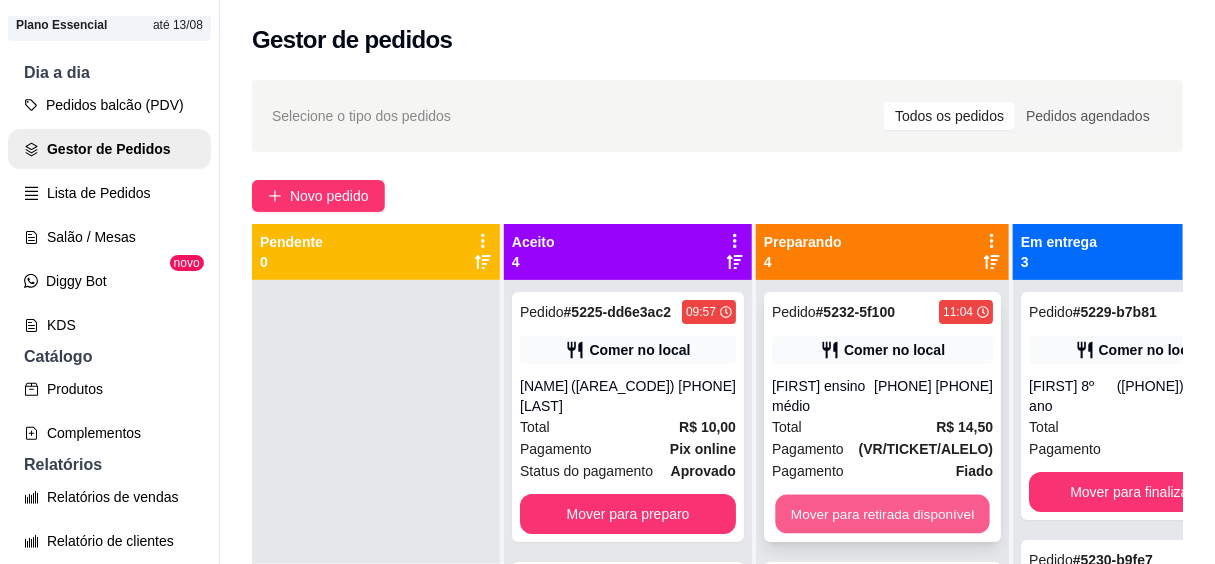 click on "Mover para retirada disponível" at bounding box center (882, 514) 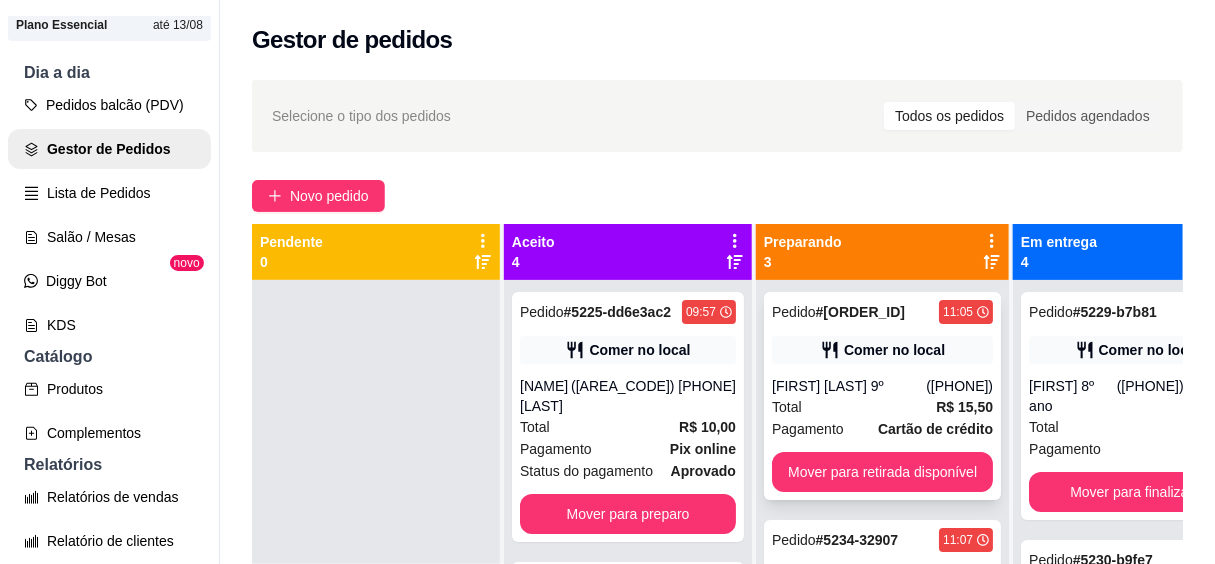 click on "Mover para retirada disponível" at bounding box center (882, 472) 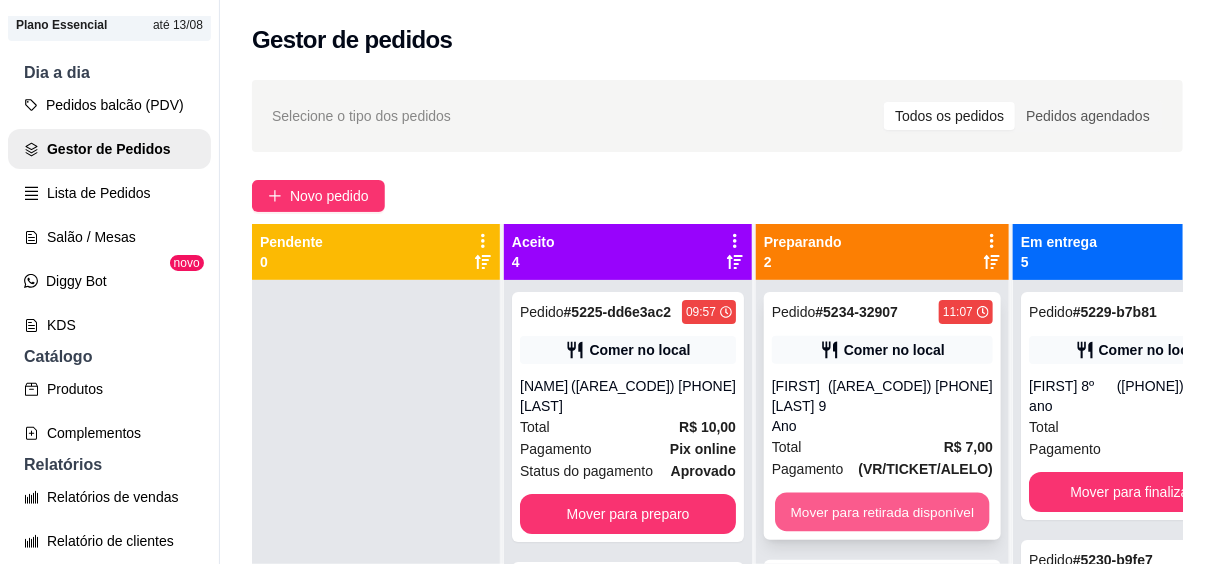 click on "Mover para retirada disponível" at bounding box center [882, 512] 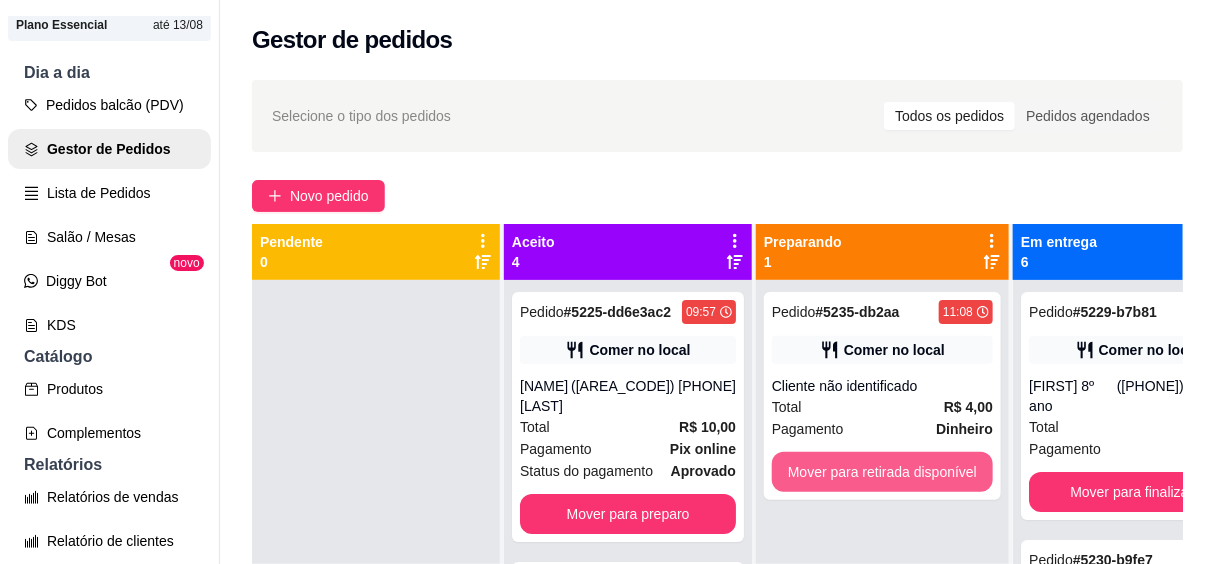 click on "Mover para retirada disponível" at bounding box center [882, 472] 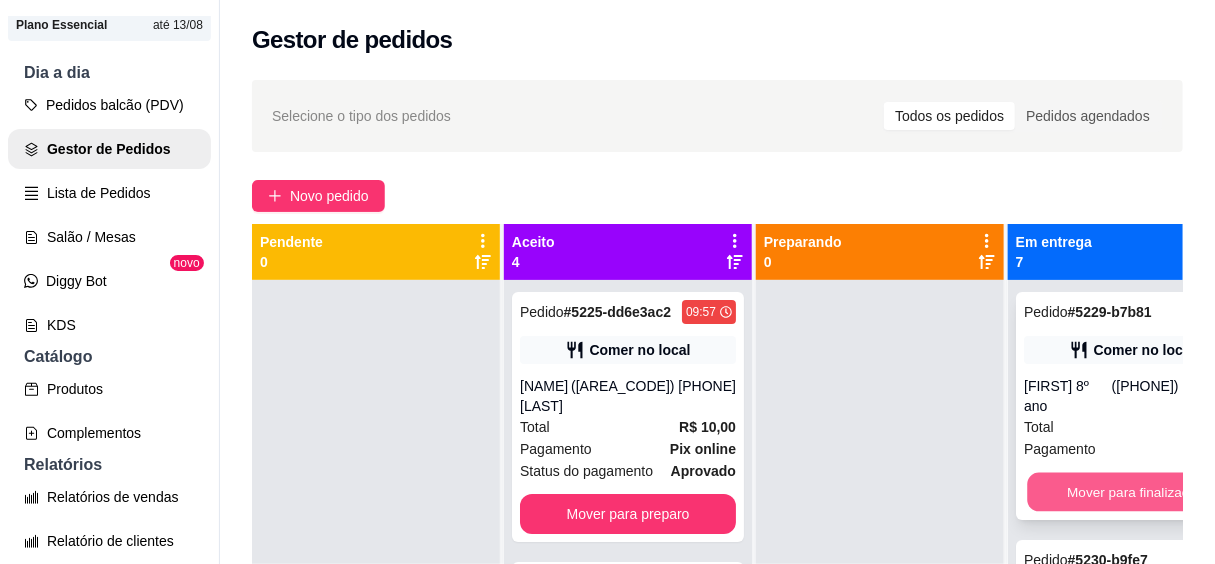 click on "Mover para finalizado" at bounding box center (1132, 492) 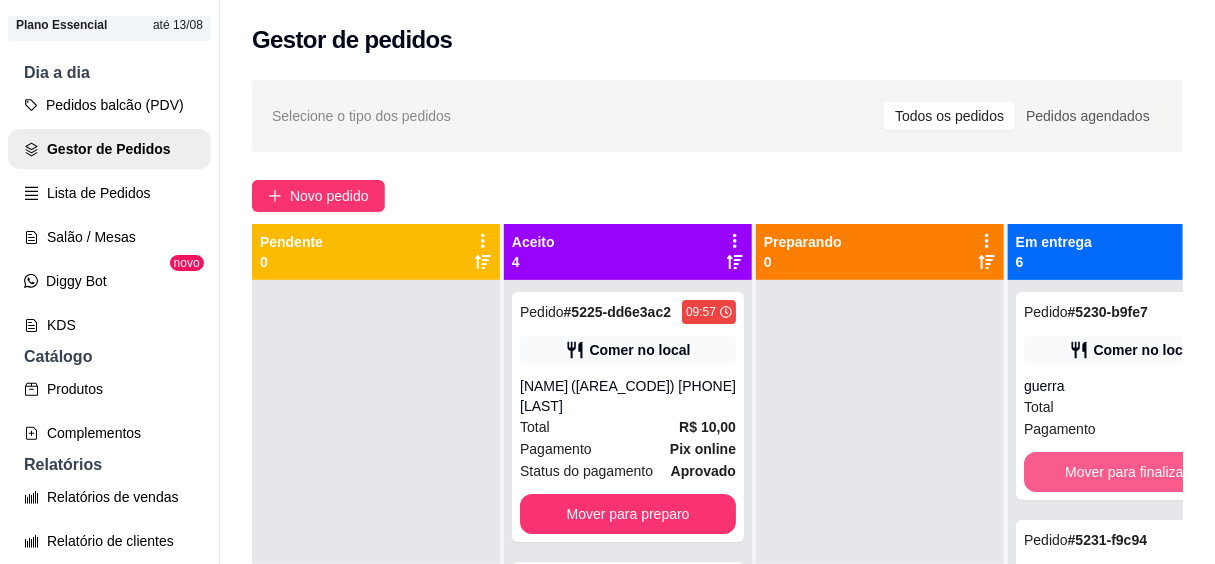 click on "Mover para finalizado" at bounding box center (1132, 472) 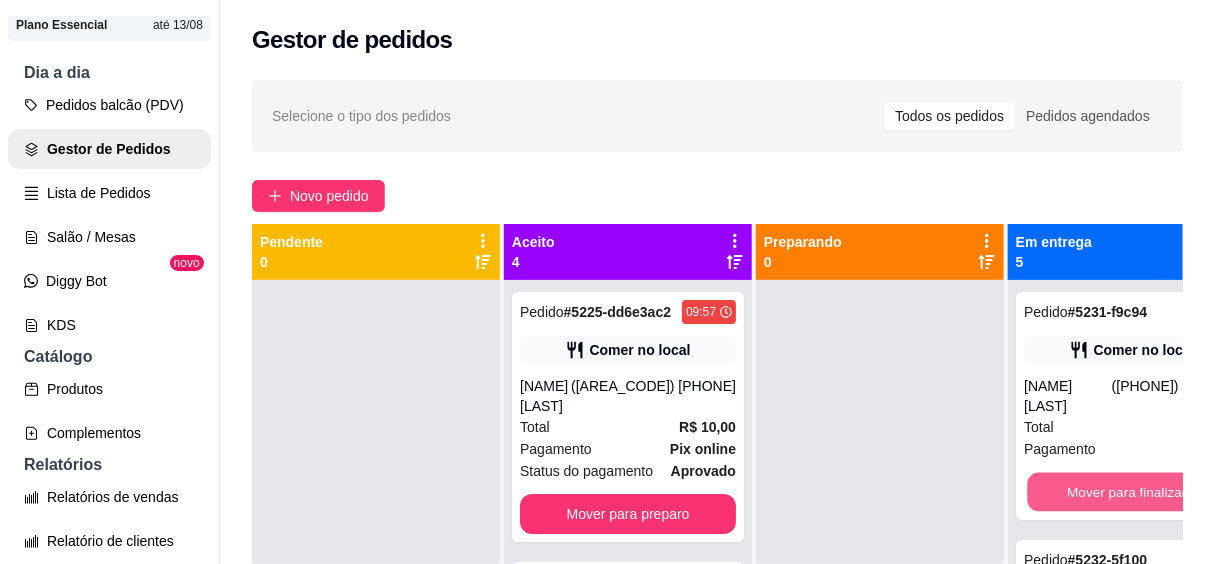 click on "Mover para finalizado" at bounding box center (1132, 492) 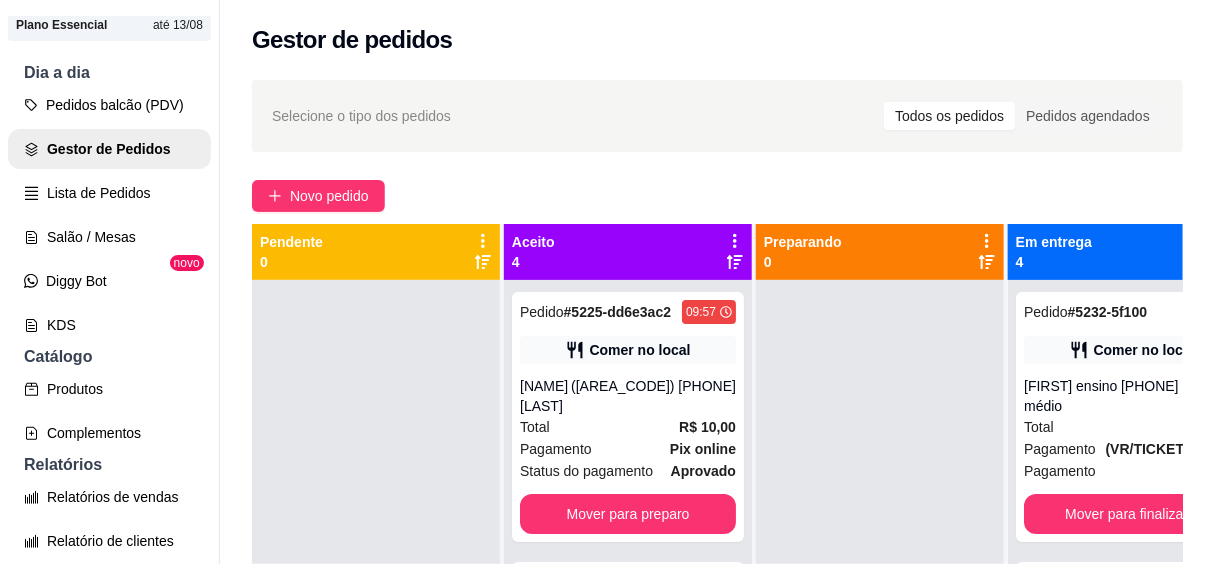 click on "Pagamento" at bounding box center [1060, 471] 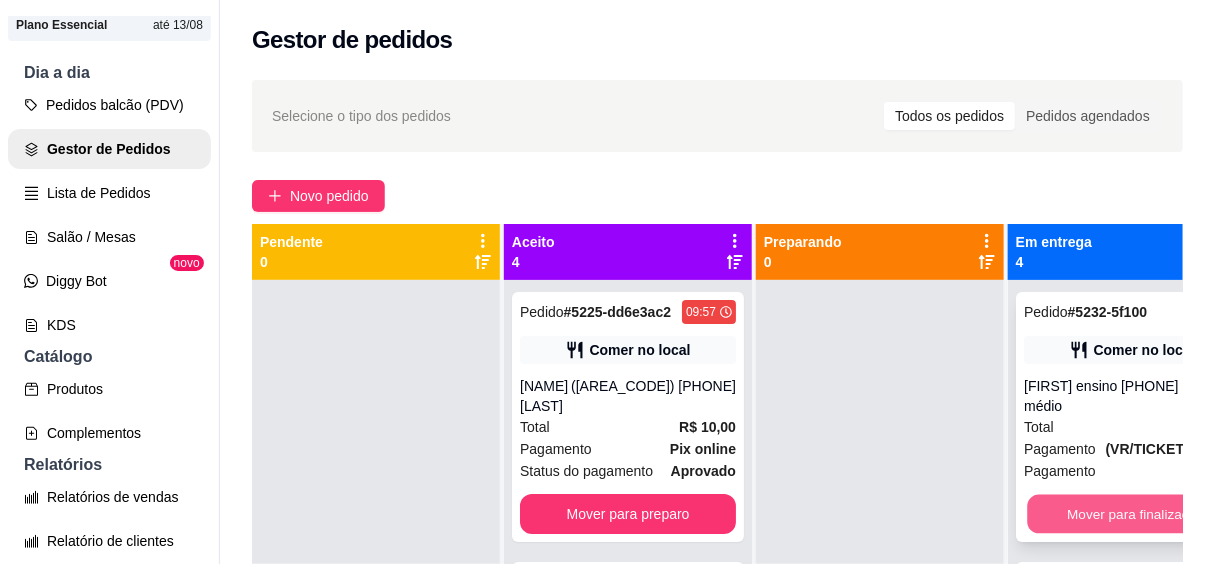 click on "Mover para finalizado" at bounding box center [1132, 514] 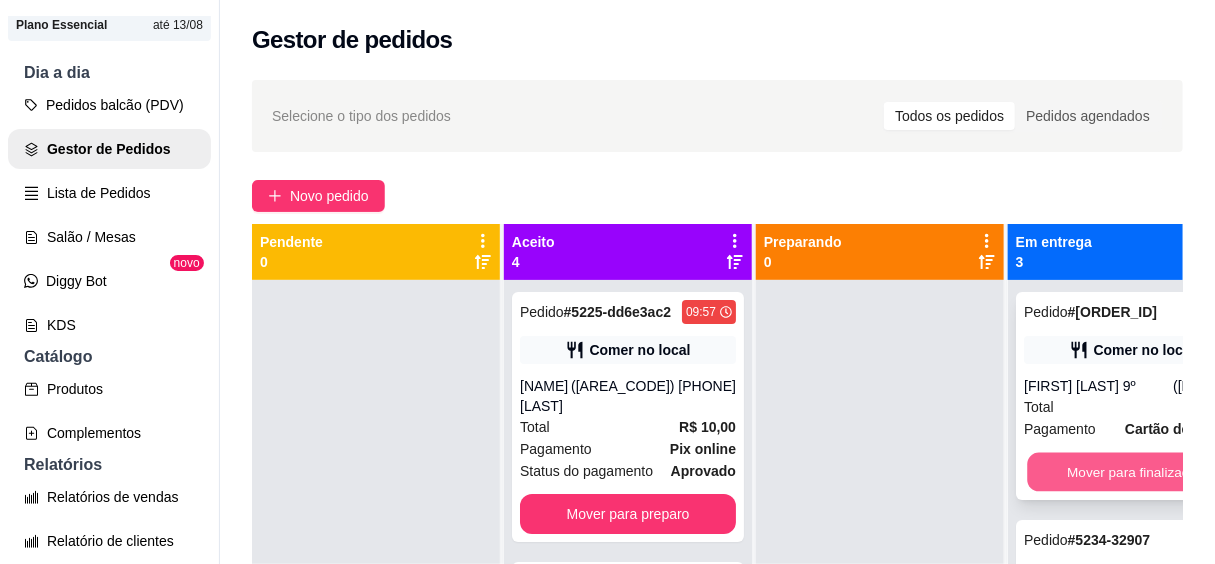 click on "Mover para finalizado" at bounding box center [1132, 472] 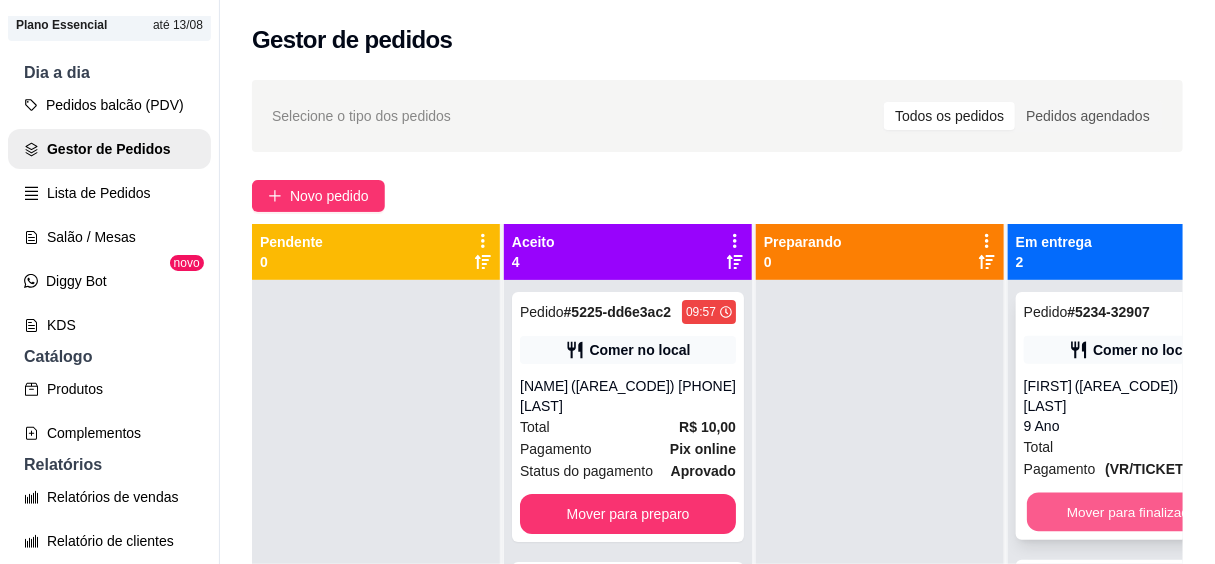 click on "Mover para finalizado" at bounding box center (1132, 512) 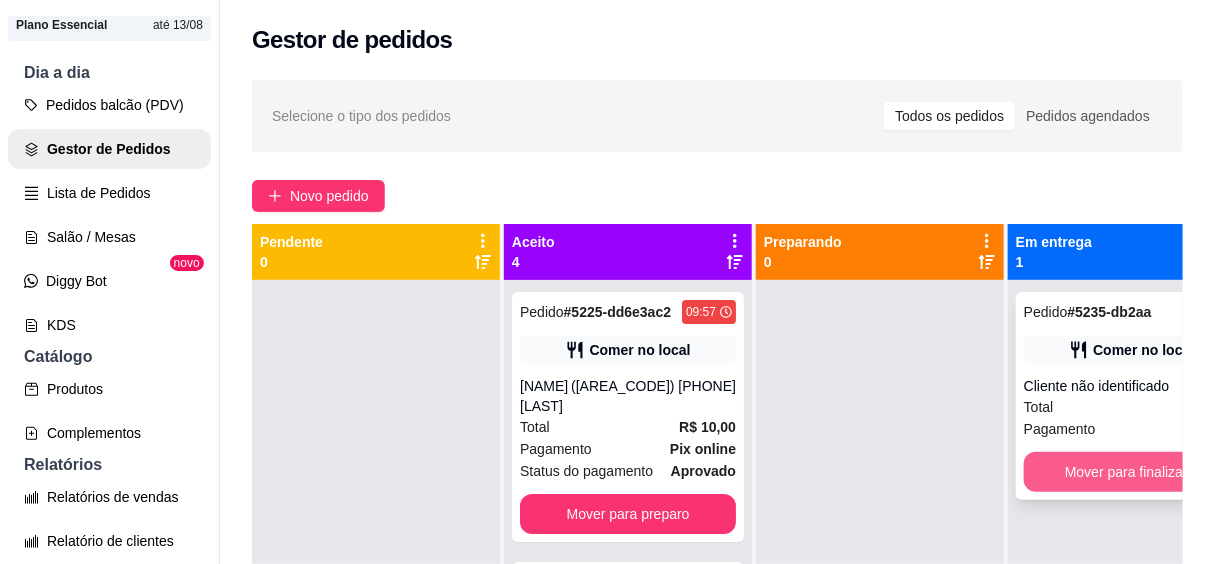 click on "Mover para finalizado" at bounding box center [1132, 472] 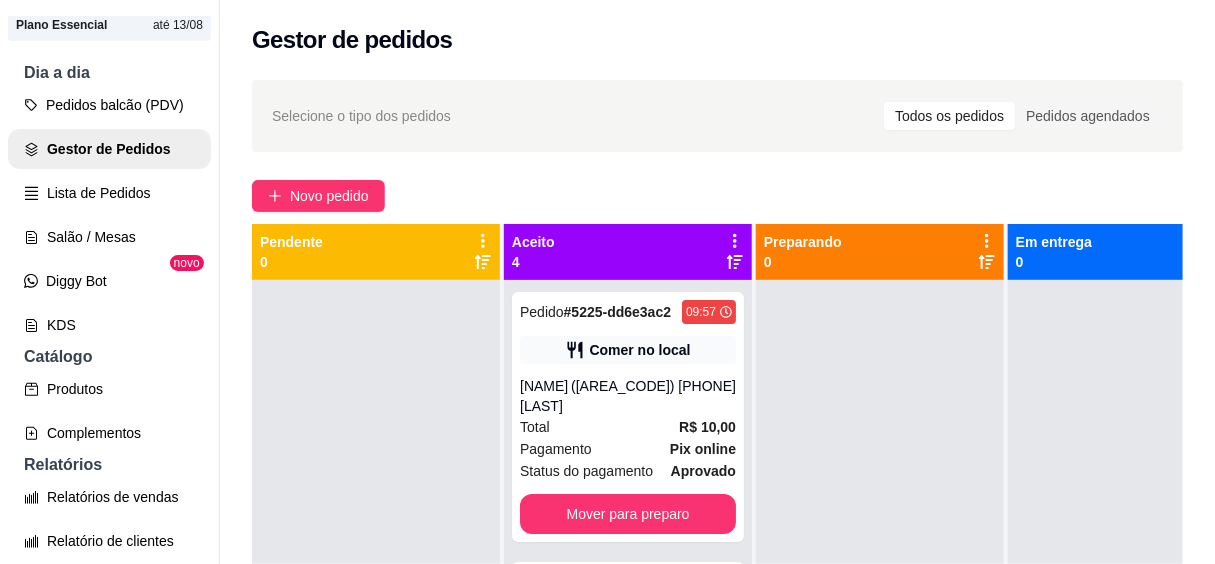 scroll, scrollTop: 0, scrollLeft: 100, axis: horizontal 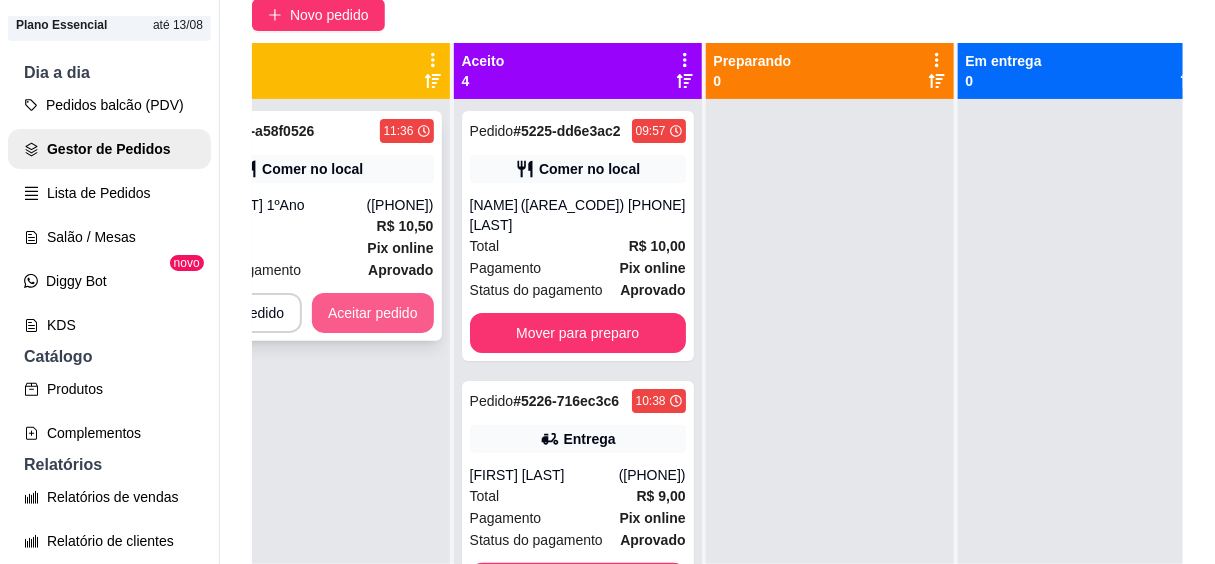 click on "Aceitar pedido" at bounding box center [373, 313] 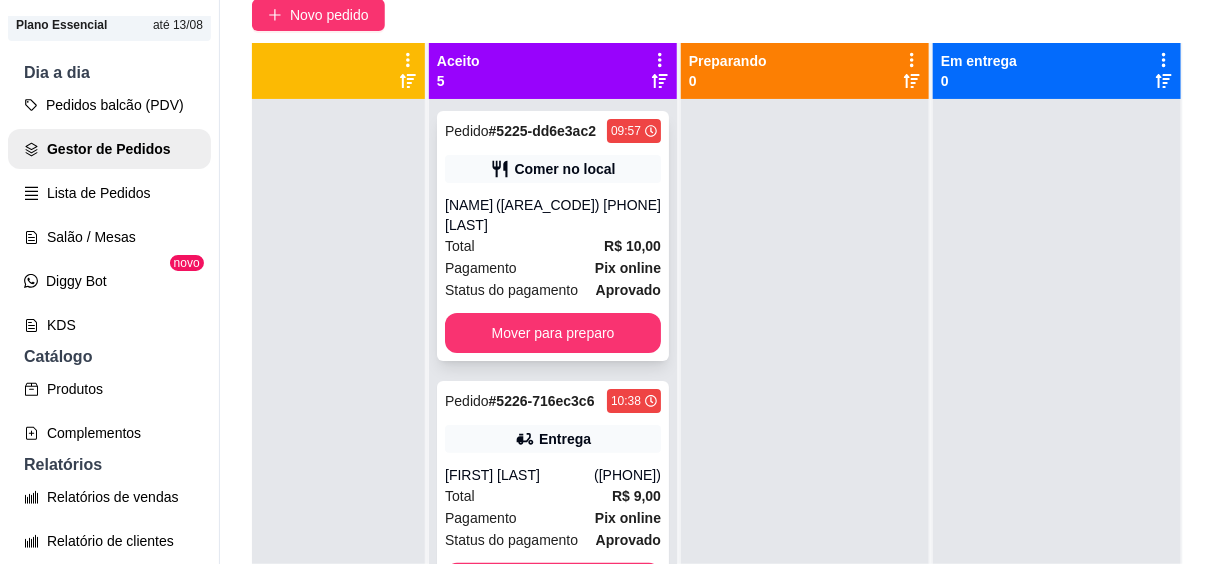 click on "Pagamento Pix online" at bounding box center (553, 268) 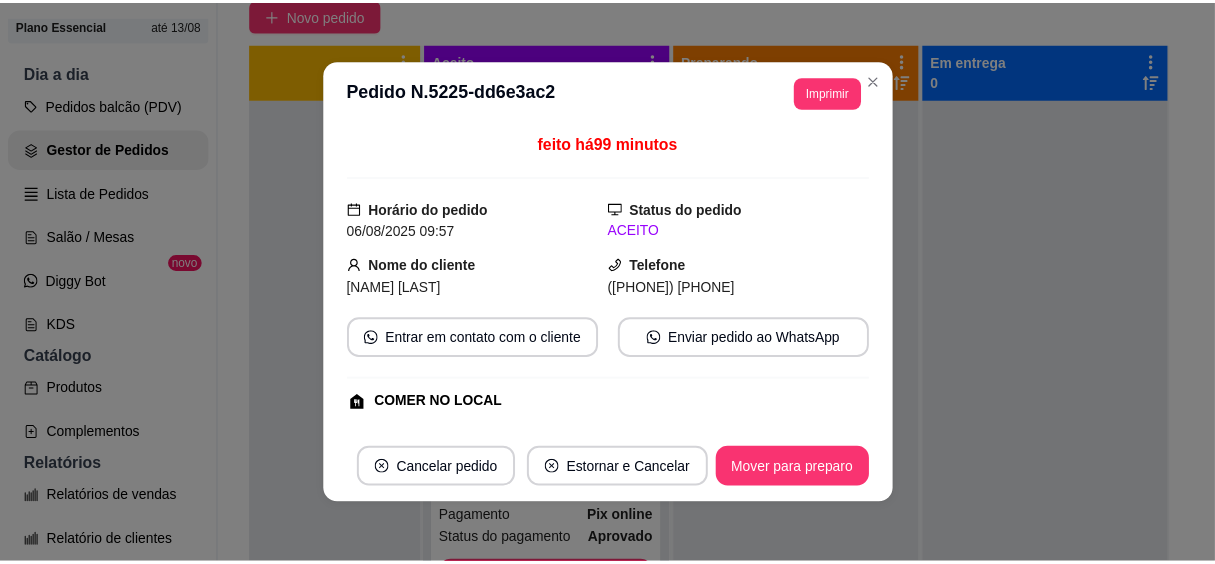 scroll, scrollTop: 269, scrollLeft: 0, axis: vertical 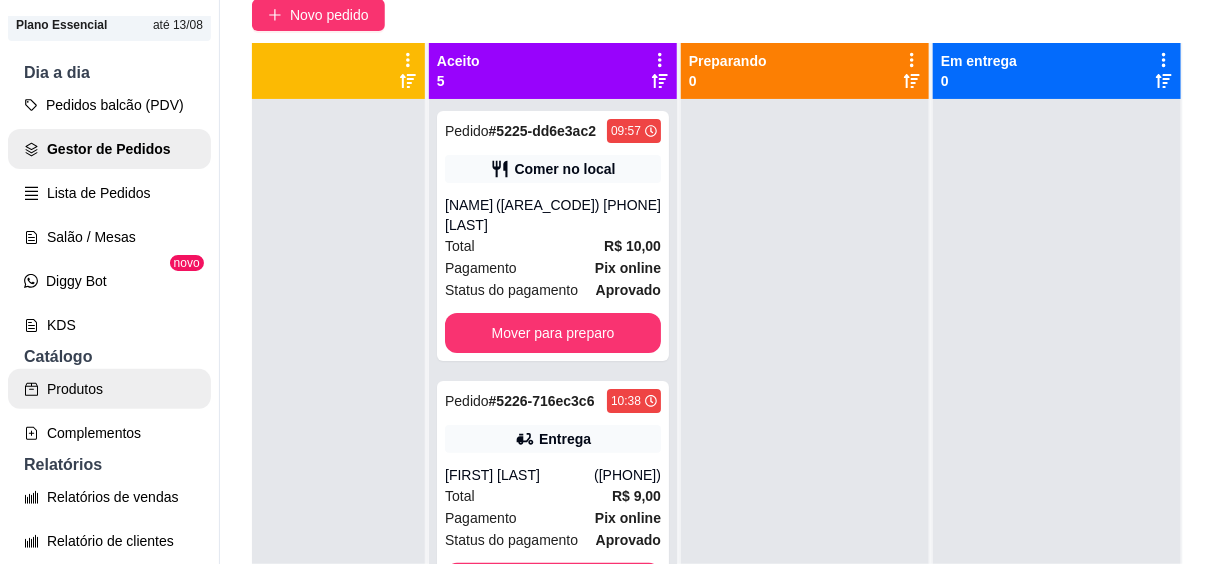 click on "Produtos" at bounding box center [109, 389] 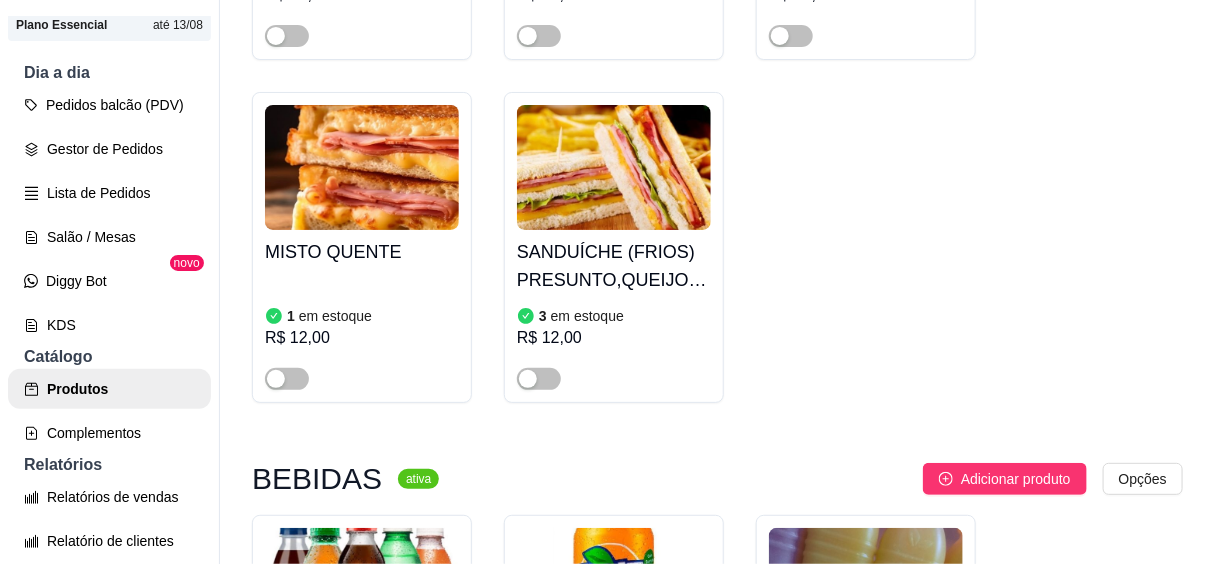 scroll, scrollTop: 1000, scrollLeft: 0, axis: vertical 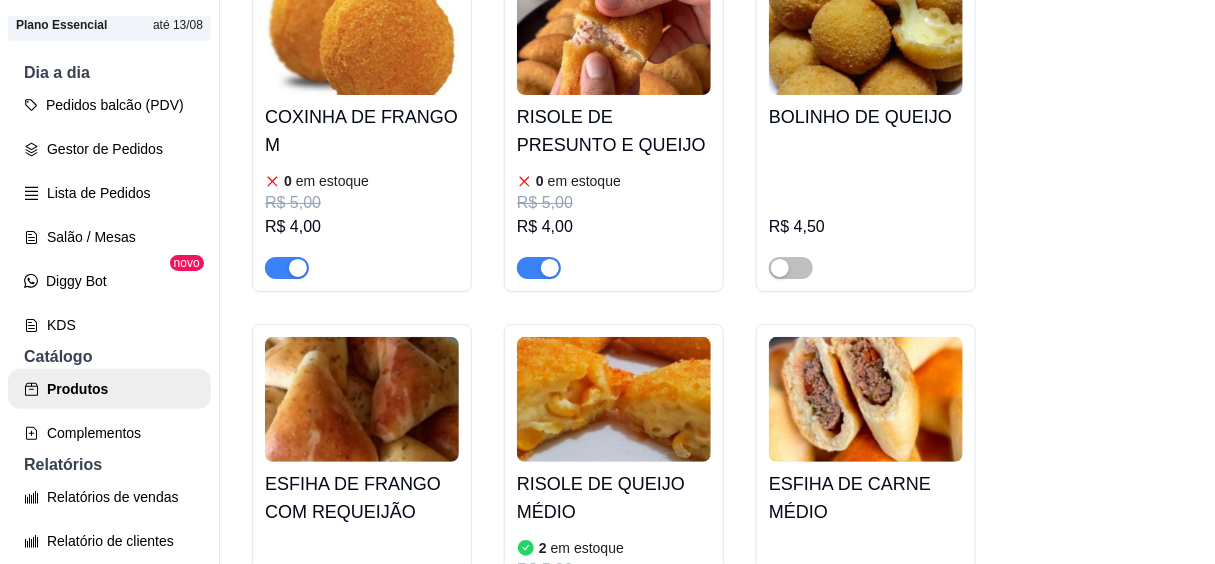 click at bounding box center [298, 268] 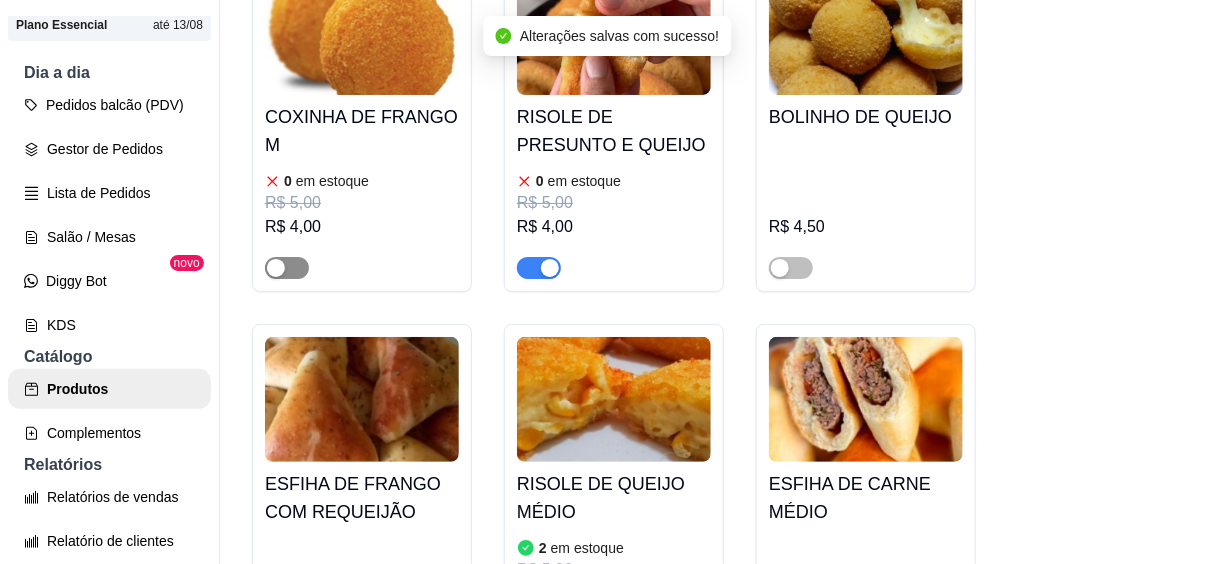 click at bounding box center [276, 268] 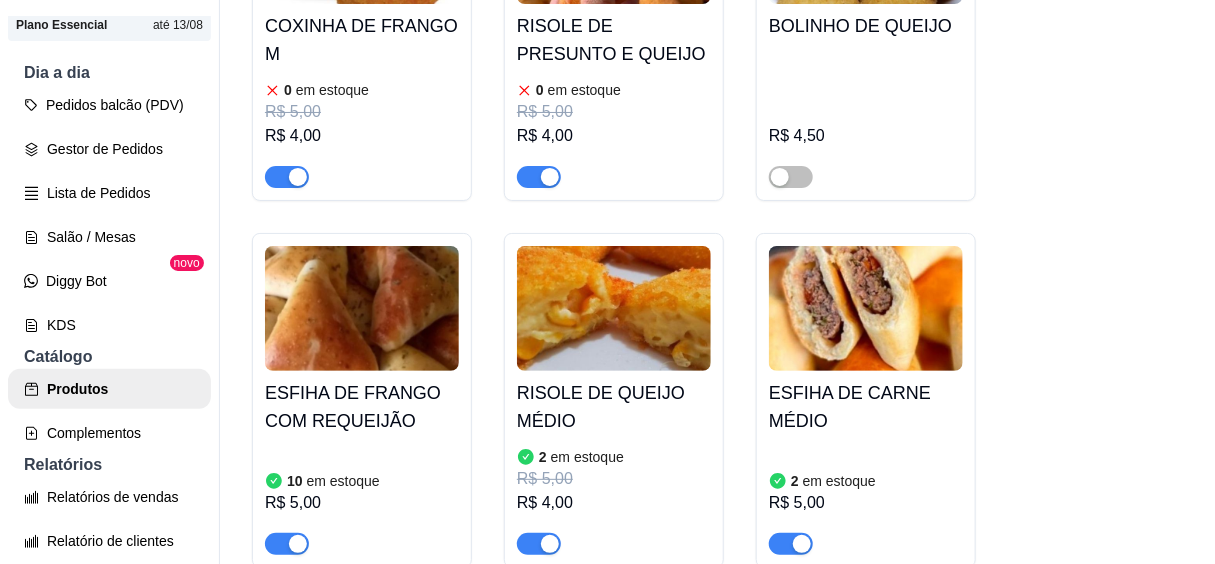 scroll, scrollTop: 10225, scrollLeft: 0, axis: vertical 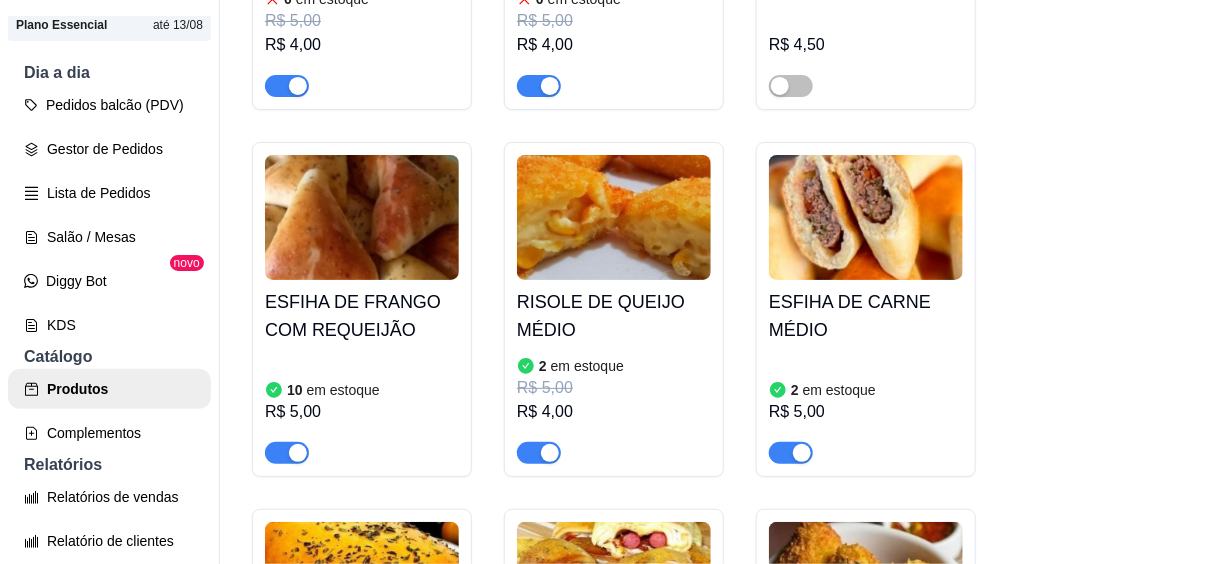 click at bounding box center (550, 453) 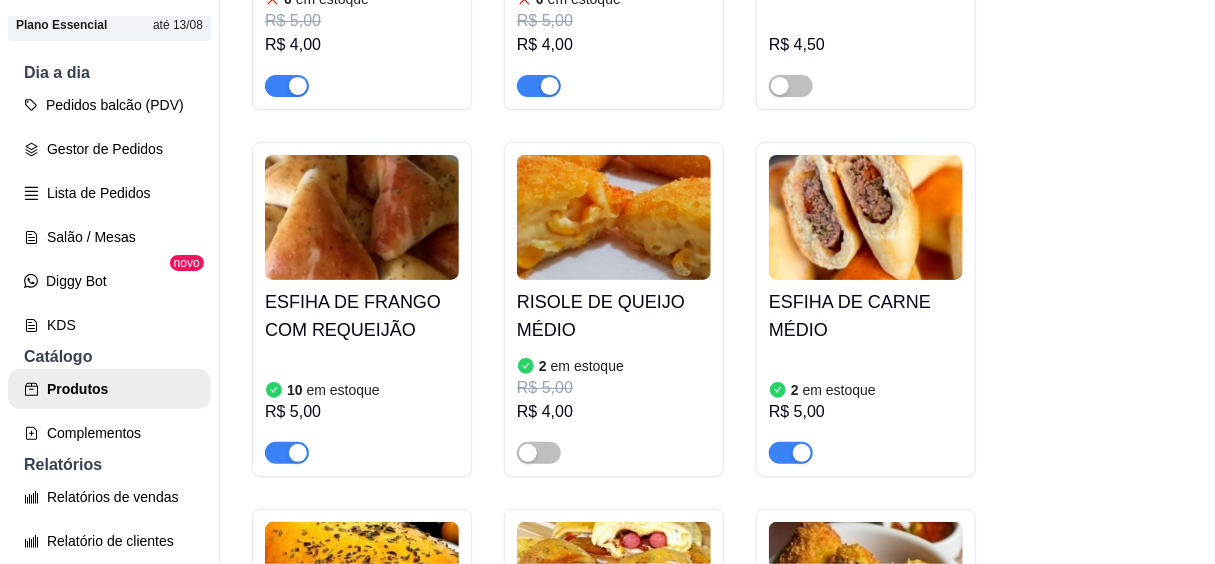 click at bounding box center [298, 453] 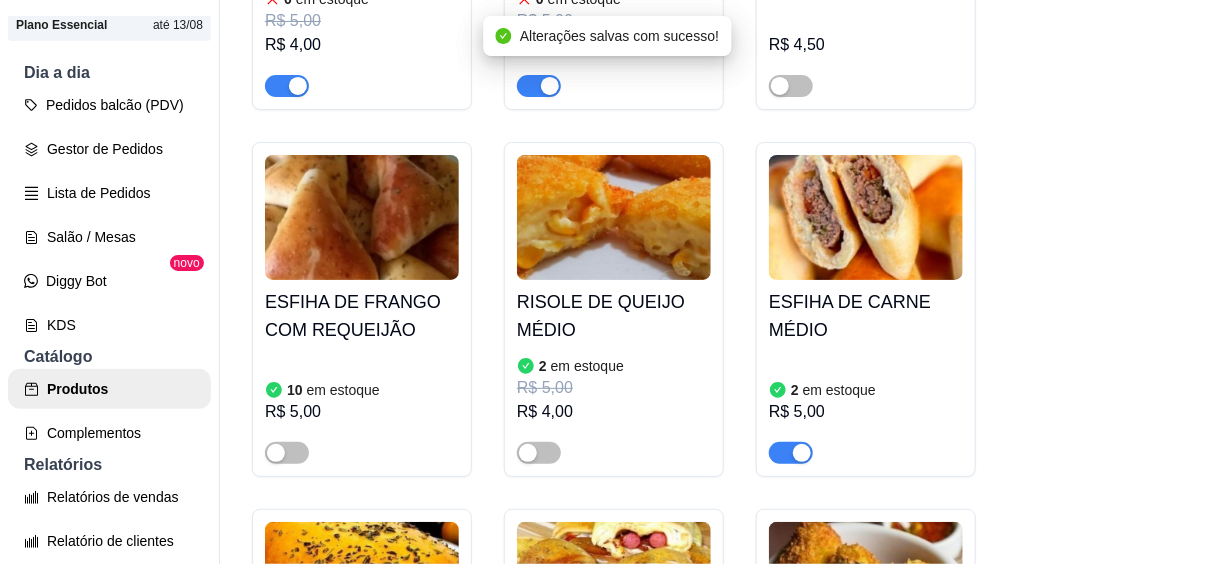 scroll, scrollTop: 10589, scrollLeft: 0, axis: vertical 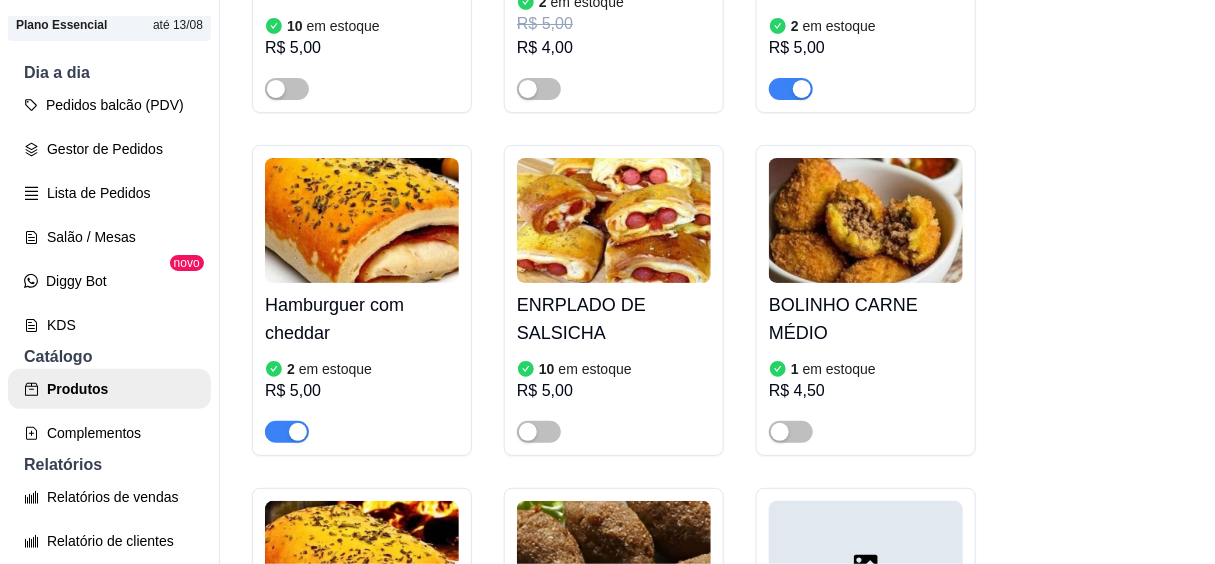 click on "em estoque" at bounding box center [335, 369] 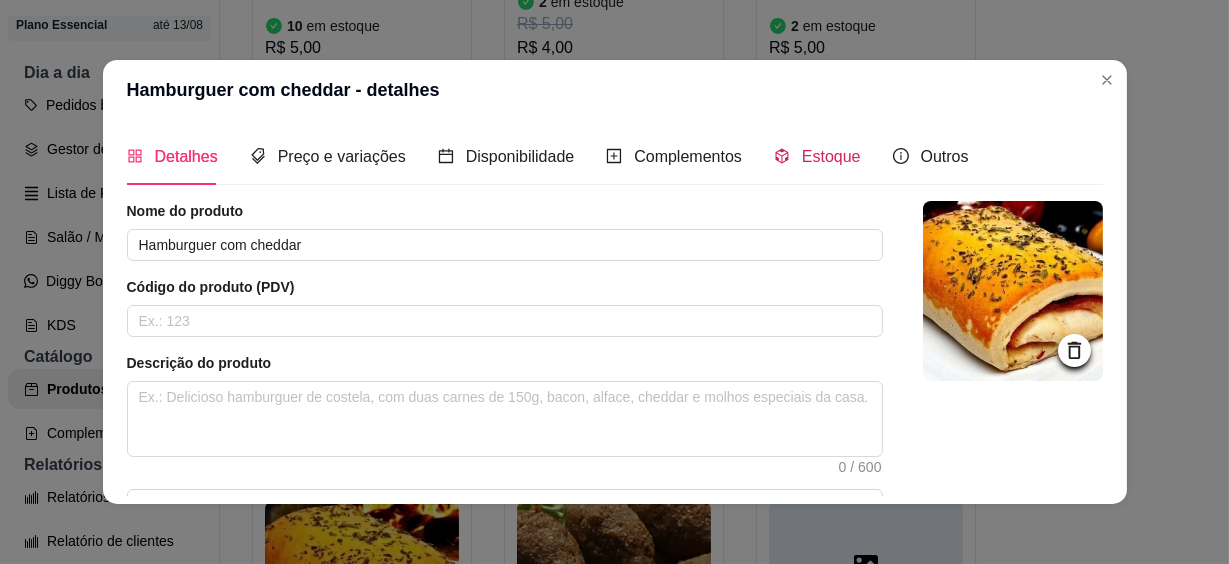 drag, startPoint x: 806, startPoint y: 156, endPoint x: 776, endPoint y: 166, distance: 31.622776 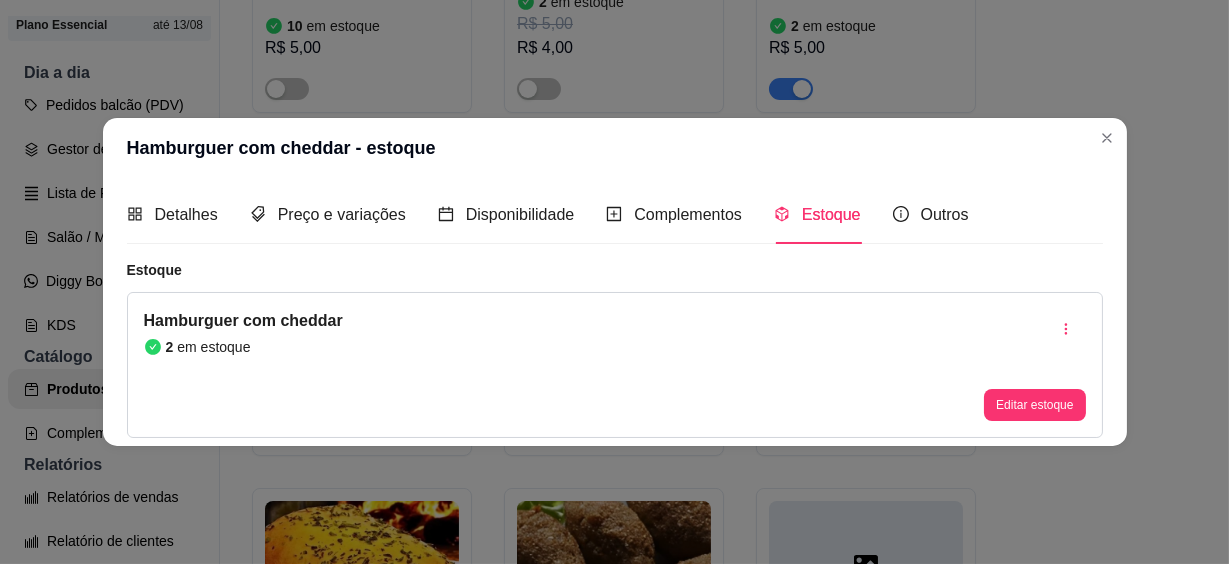 type 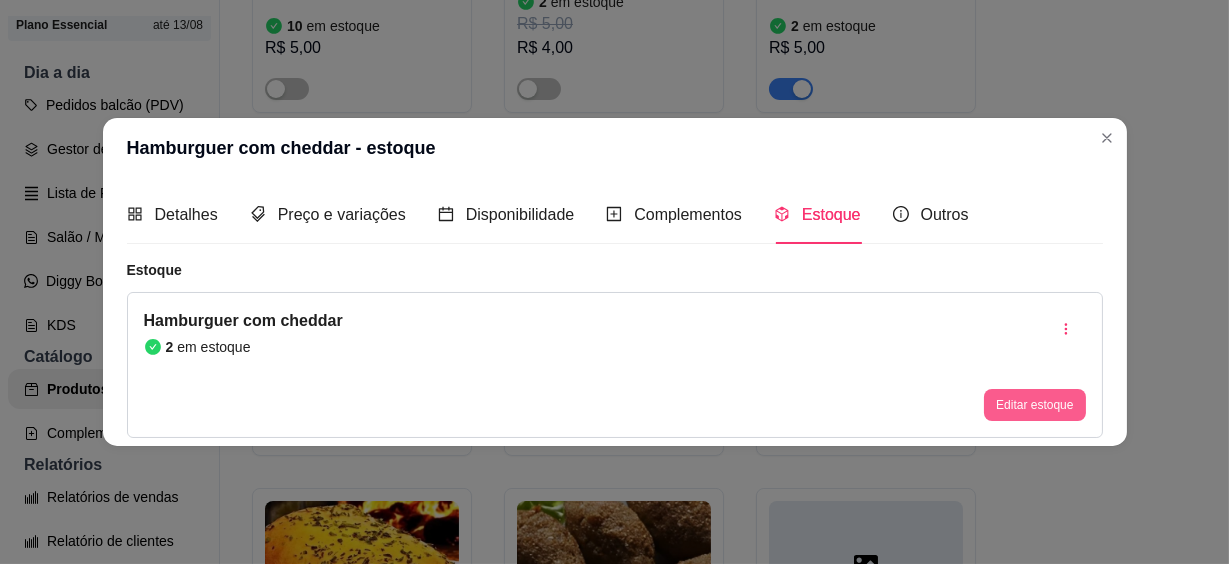 click on "Editar estoque" at bounding box center (1034, 405) 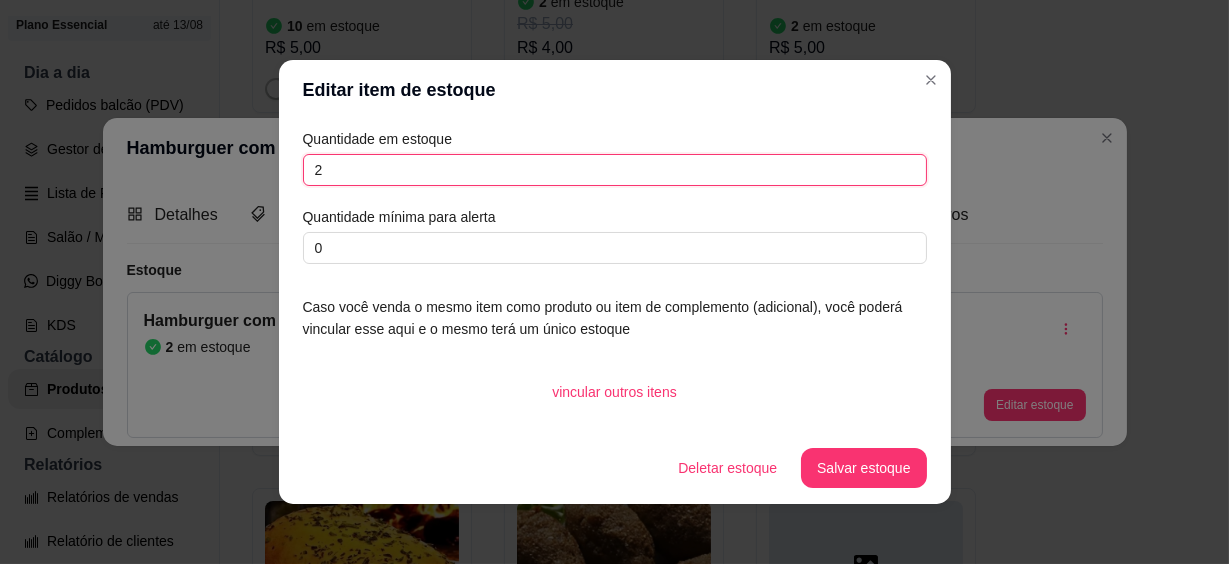 click on "2" at bounding box center [615, 170] 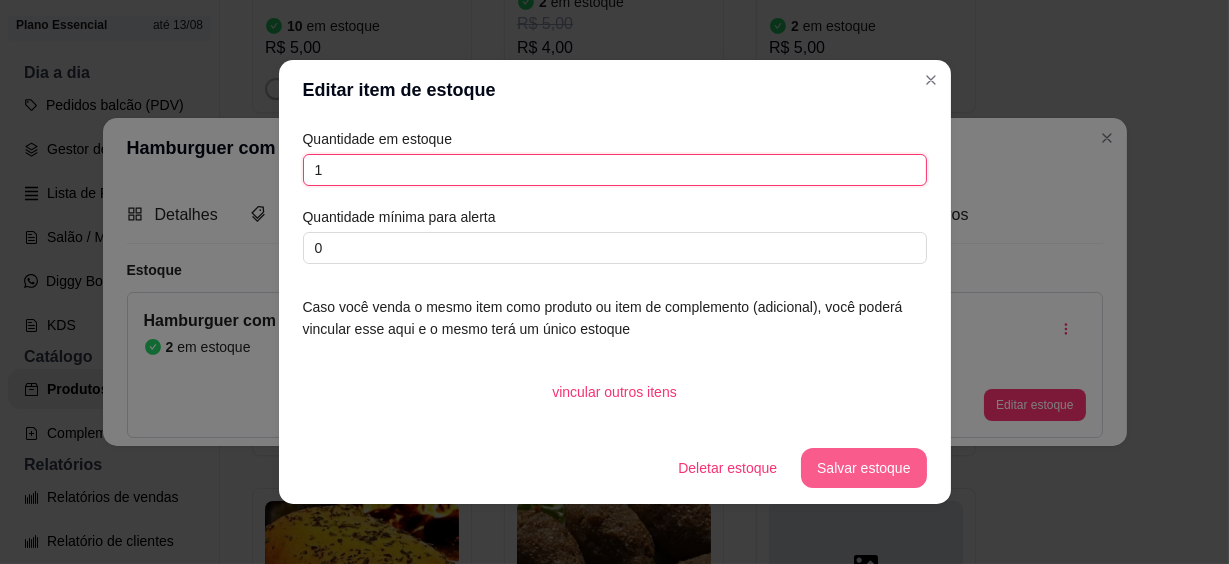 type on "1" 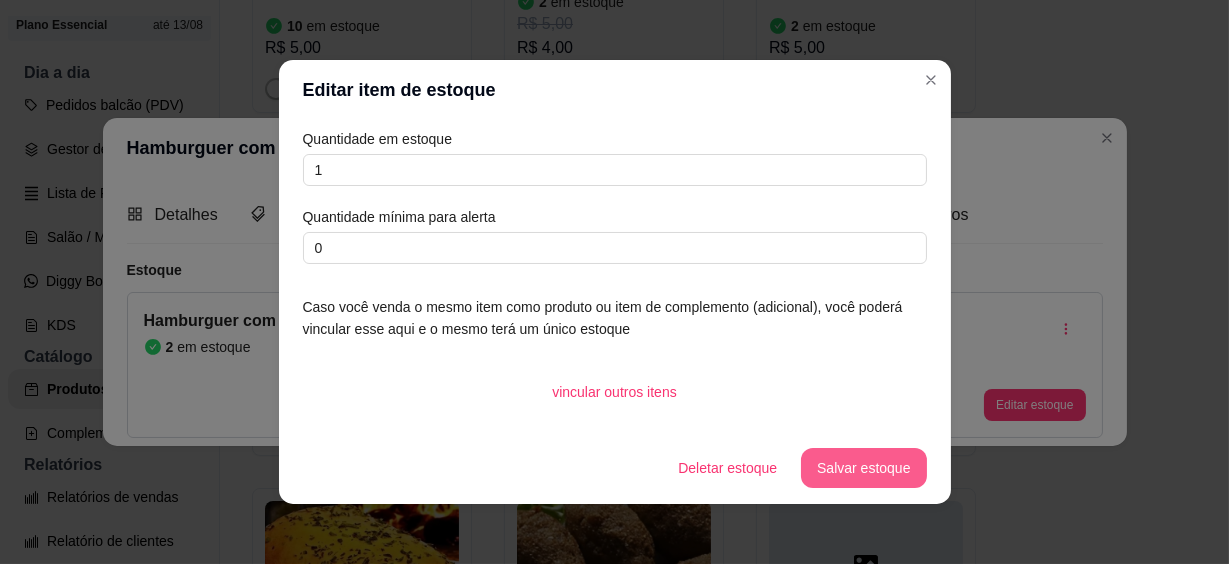 click on "Salvar estoque" at bounding box center (863, 468) 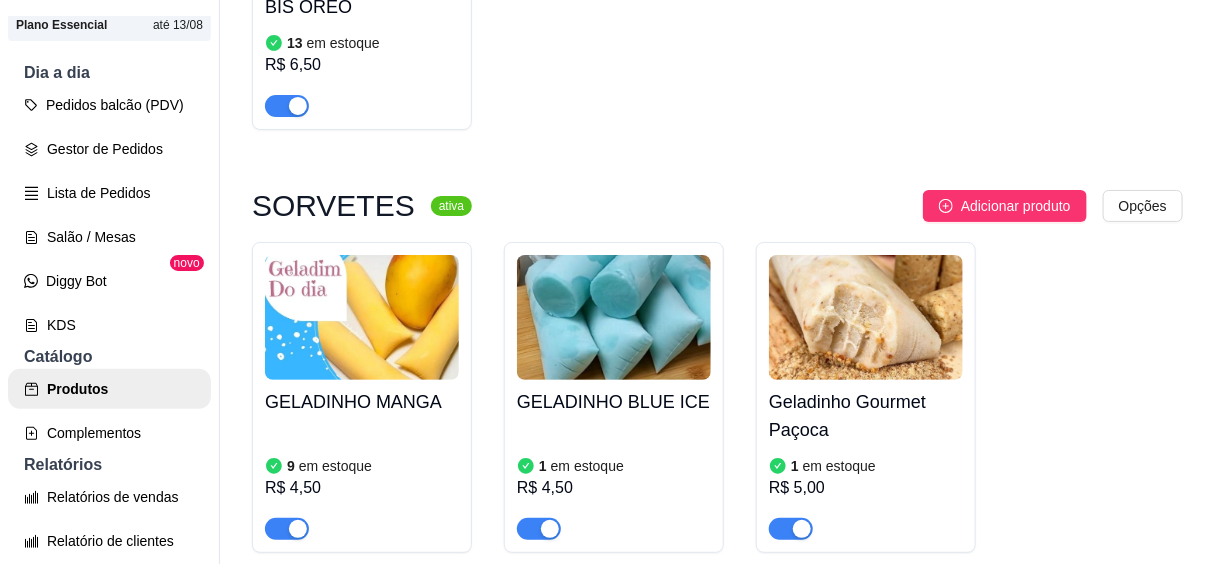 scroll, scrollTop: 7043, scrollLeft: 0, axis: vertical 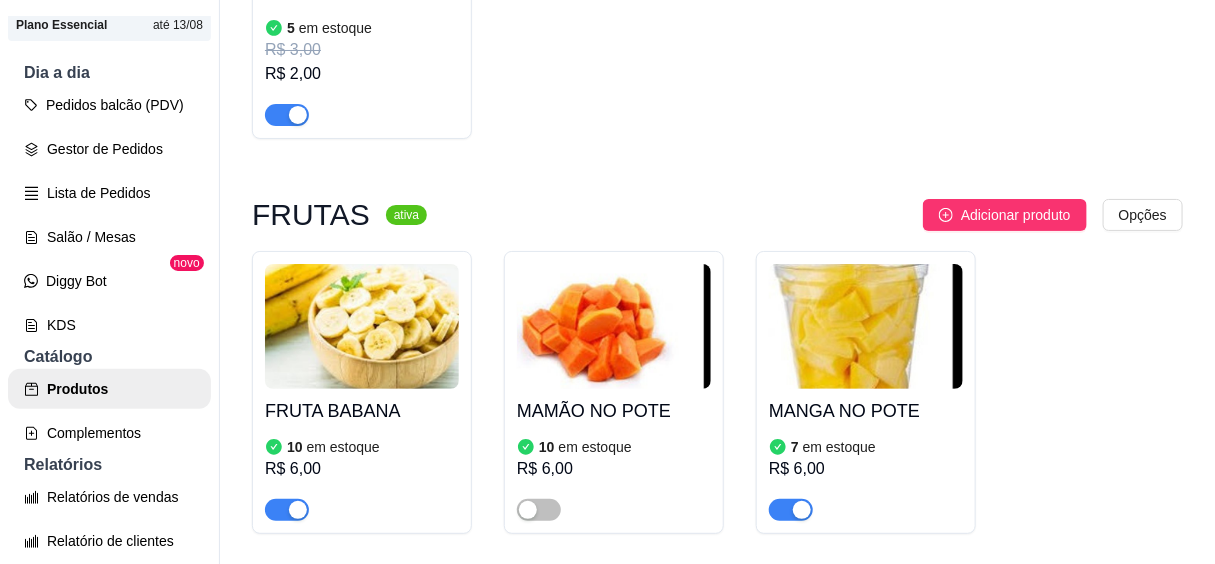 drag, startPoint x: 1185, startPoint y: 493, endPoint x: 1194, endPoint y: 426, distance: 67.601776 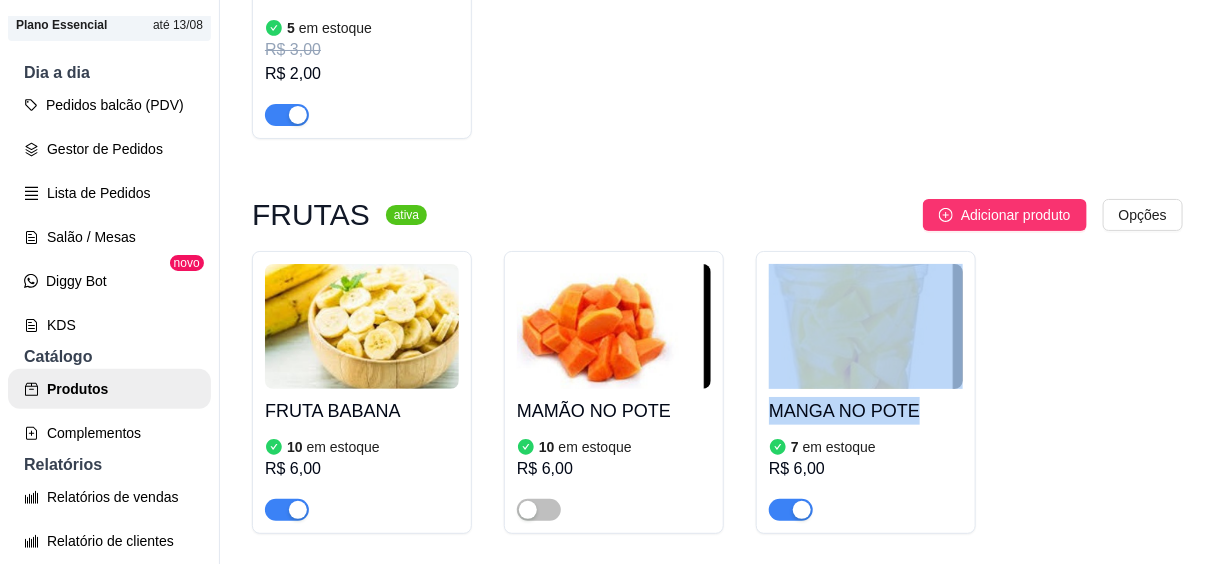 drag, startPoint x: 1190, startPoint y: 410, endPoint x: 1202, endPoint y: 374, distance: 37.94733 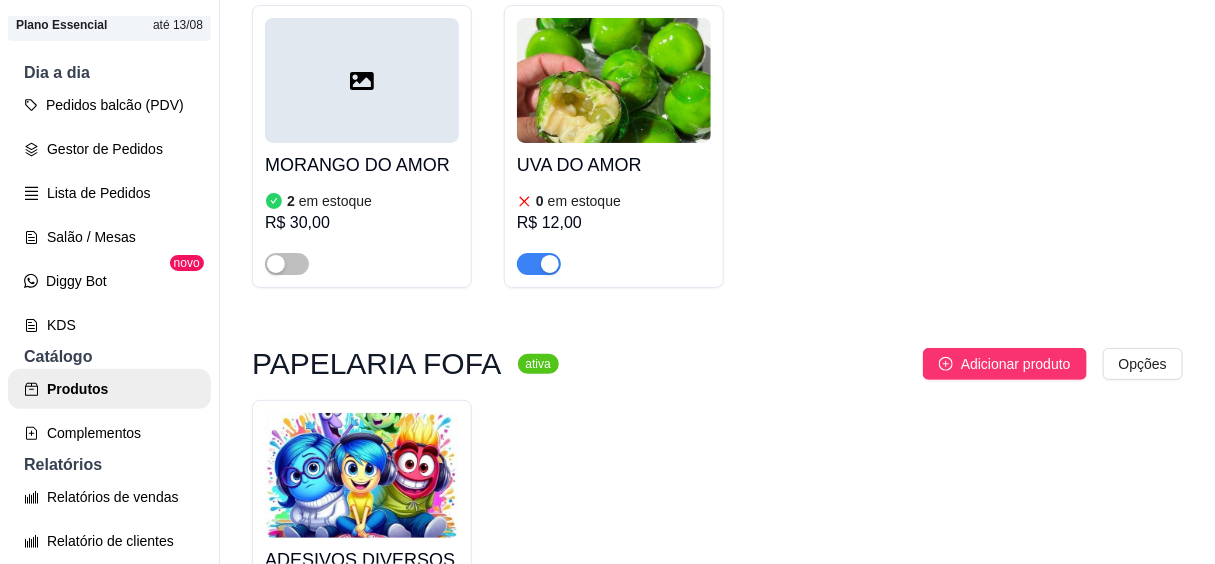 scroll, scrollTop: 12419, scrollLeft: 0, axis: vertical 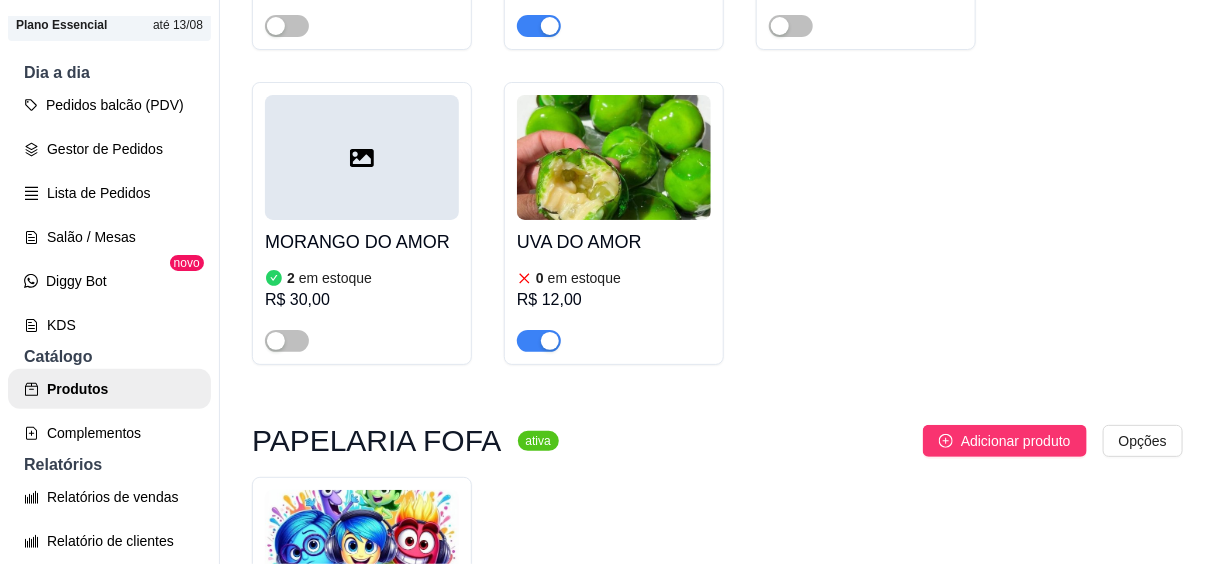 click on "BRIGADEIRO GOURMET TRADICIONAL   0 em estoque R$ 3,00 BRIGADEIRO COM 4 UND   4 em estoque R$ 10,00 BOMBOM PACOTE   0 em estoque R$ 5,00 BOLO DE CENOURA COM CHOCOLATE    1 em estoque R$ 6,00 Bombons recheado    0 em estoque R$ 5,00 BOLO DE PRESTIGIO GELADO   0 em estoque R$ 8,00 BOLO DE BRIGADEIRO (PEDAÇO)   6 em estoque R$ 8,00 BROWNIE COM GOTAS DE CHOCOLATE   5 em estoque R$ 10,00 DANONE COM SUCRILHOS   8 em estoque R$ 7,00 MORANGO DO AMOR    2 em estoque R$ 30,00 UVA DO AMOR    0 em estoque R$ 12,00" at bounding box center [717, -291] 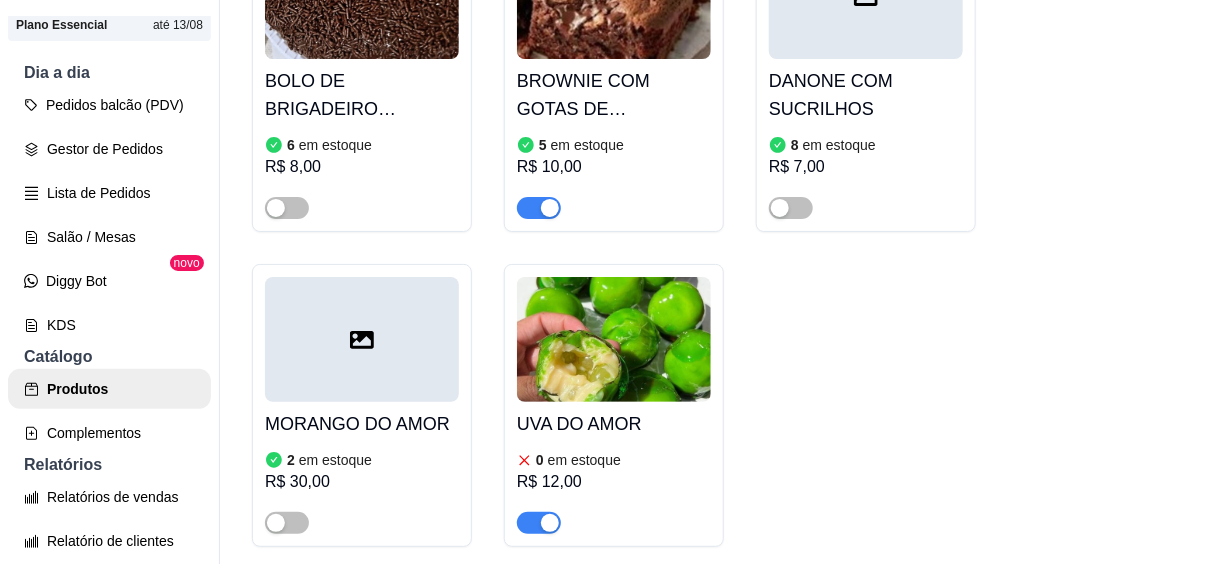 click on "em estoque" at bounding box center (584, 460) 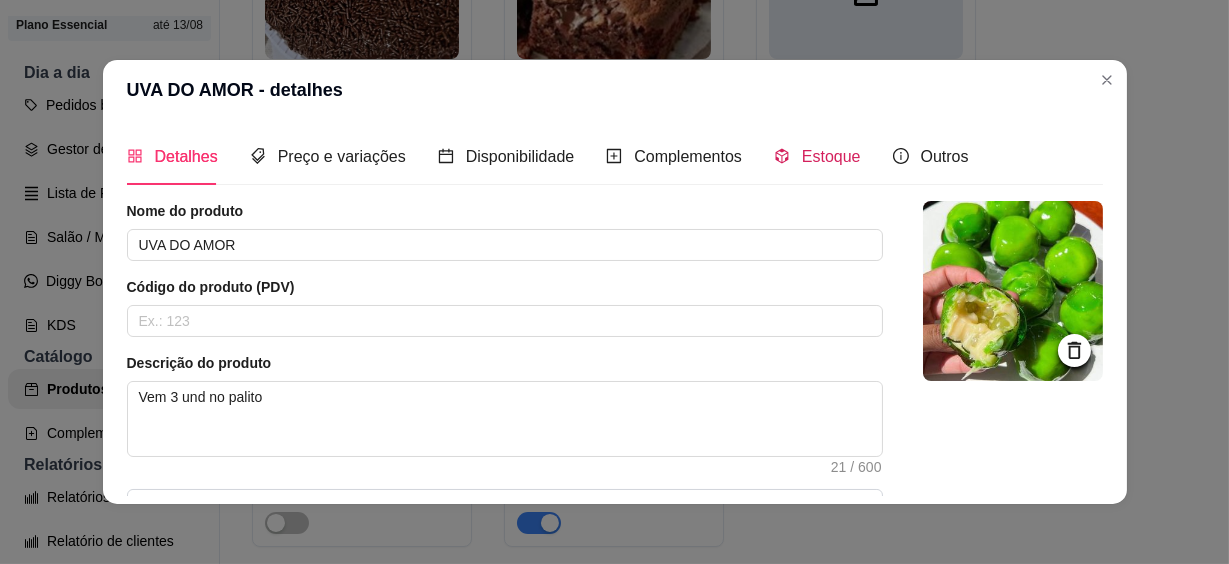 click 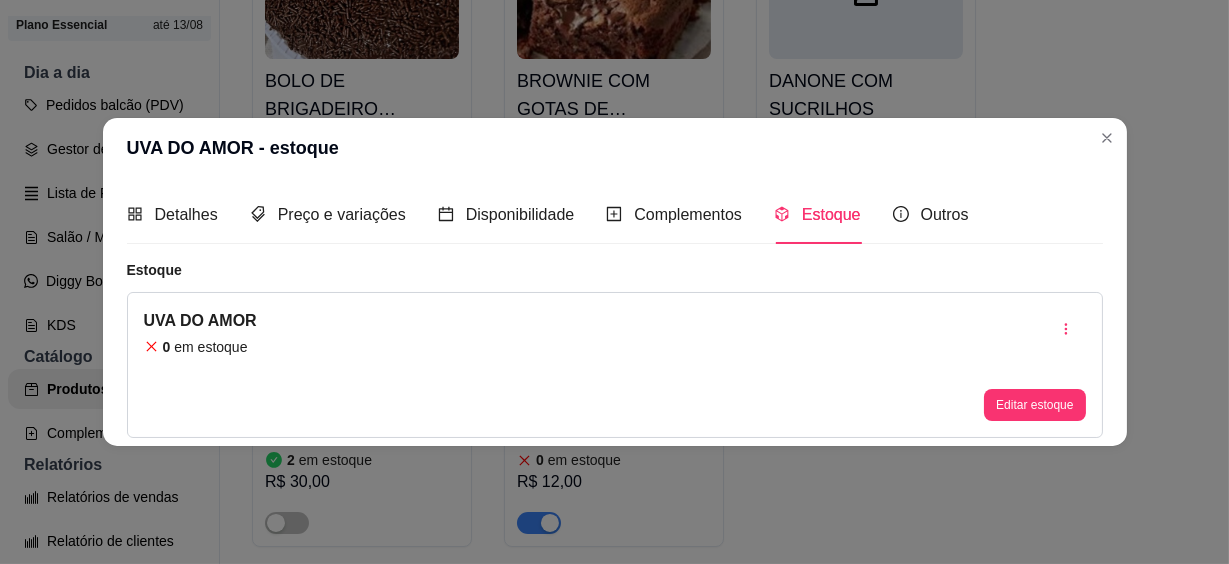 type 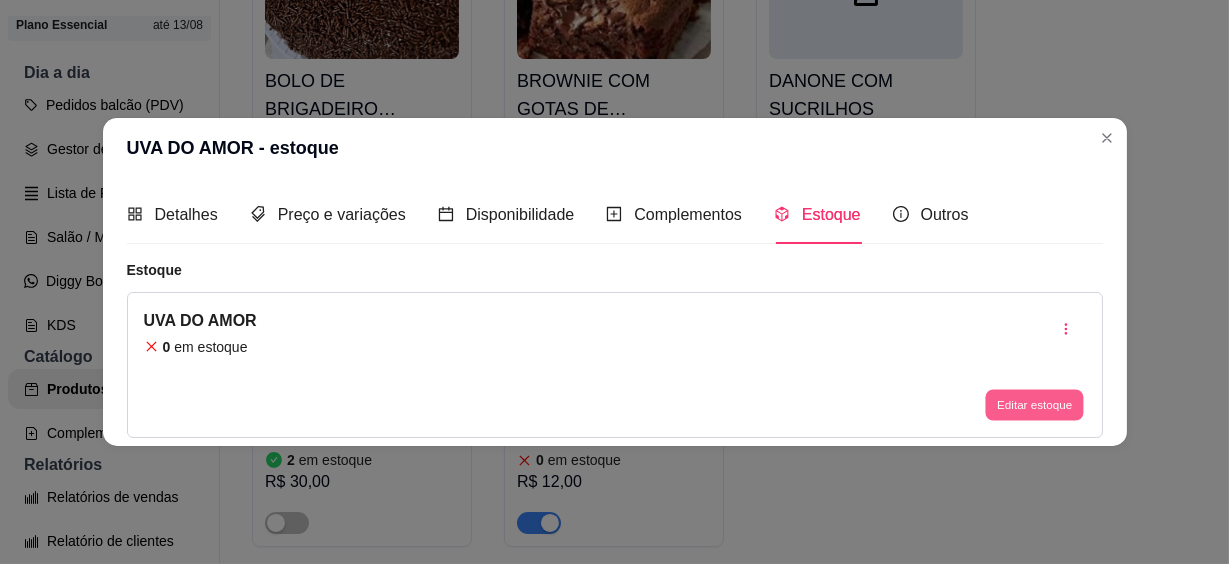 click on "Editar estoque" at bounding box center [1035, 404] 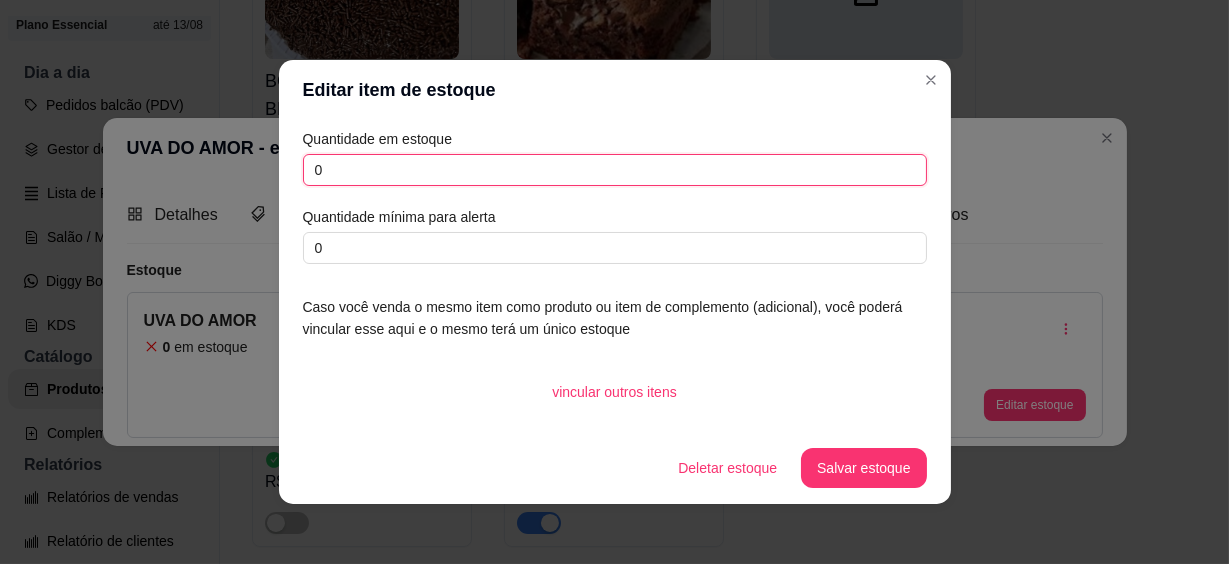 click on "0" at bounding box center (615, 170) 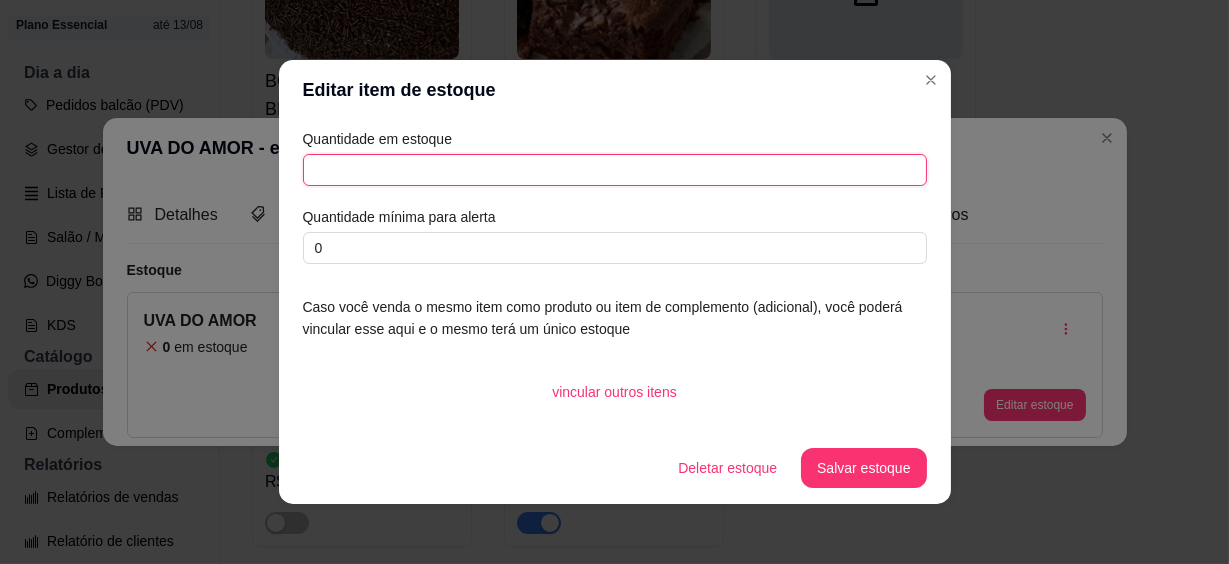 type on "2" 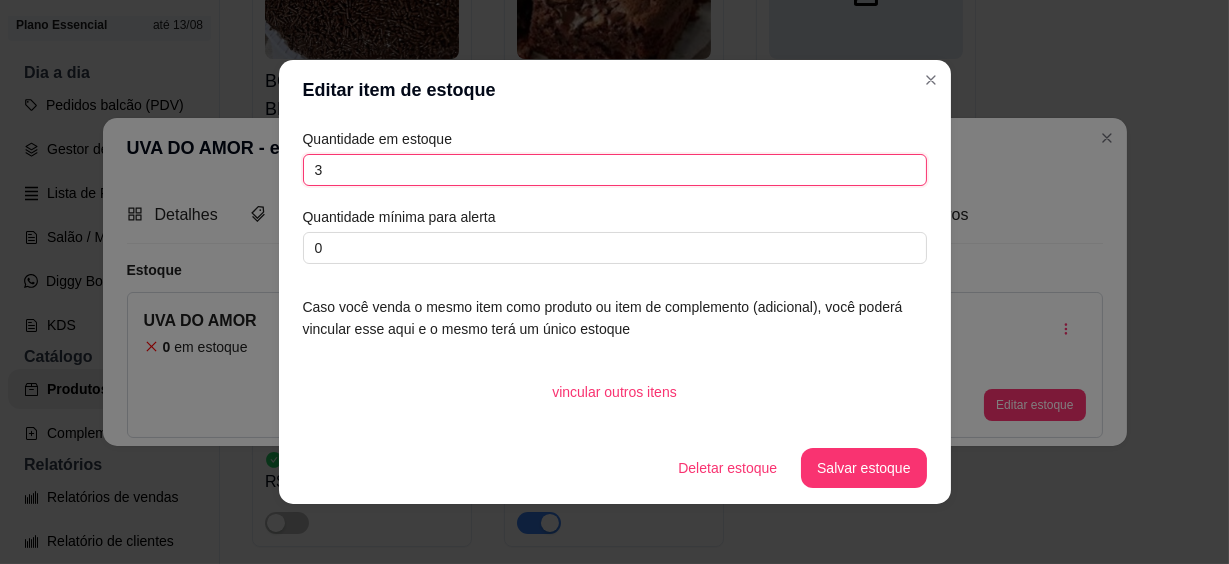 type on "3" 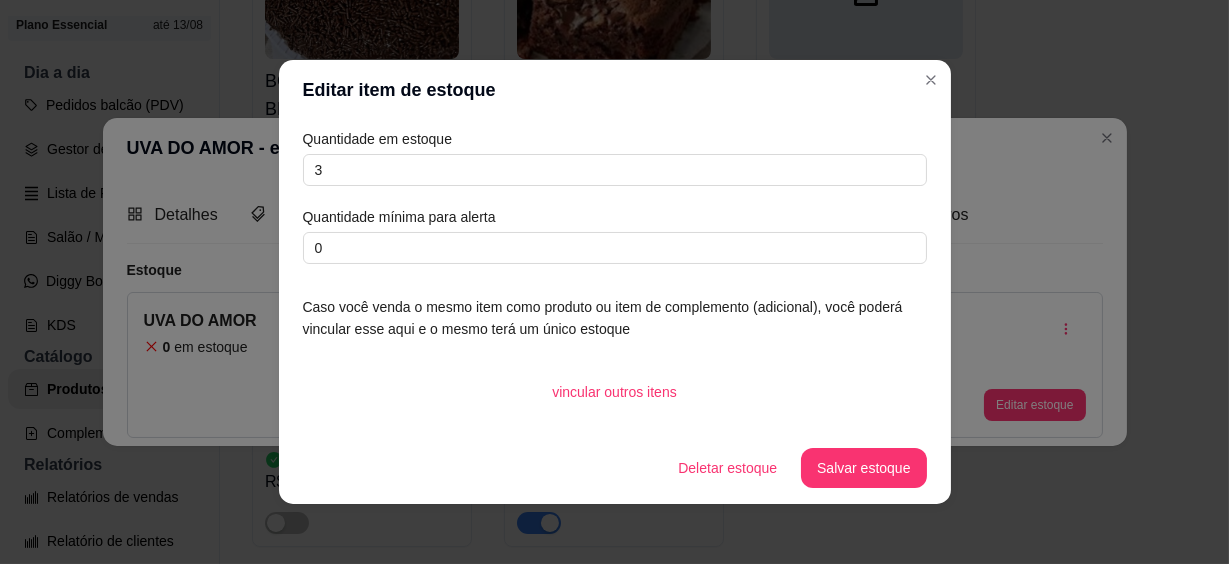 click on "Salvar estoque" at bounding box center [863, 468] 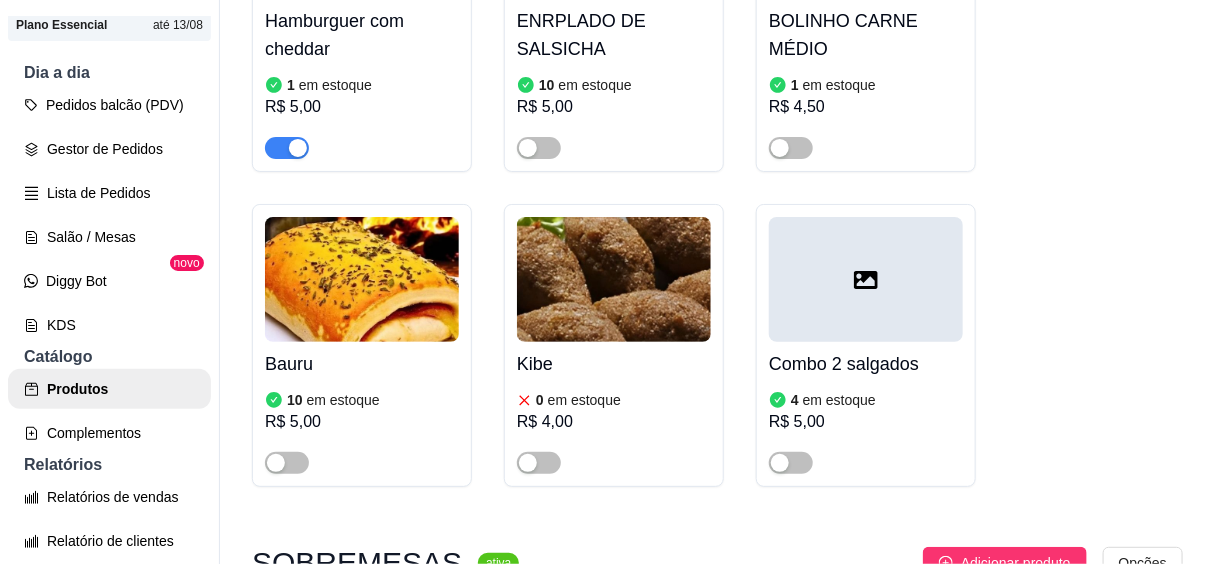 scroll, scrollTop: 10691, scrollLeft: 0, axis: vertical 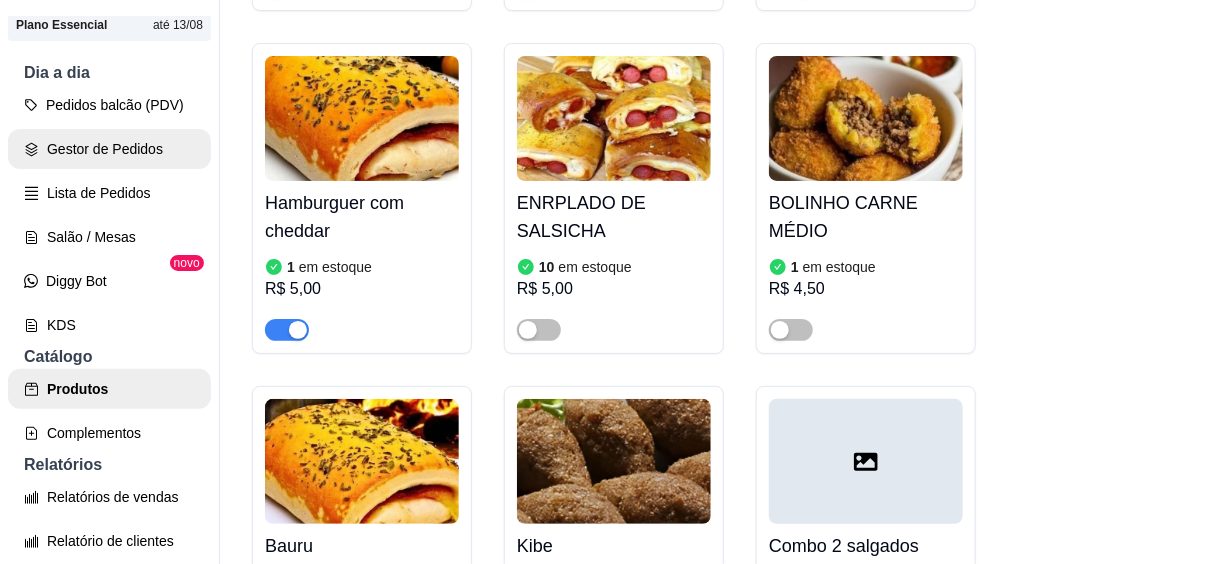 click on "Gestor de Pedidos" at bounding box center [109, 149] 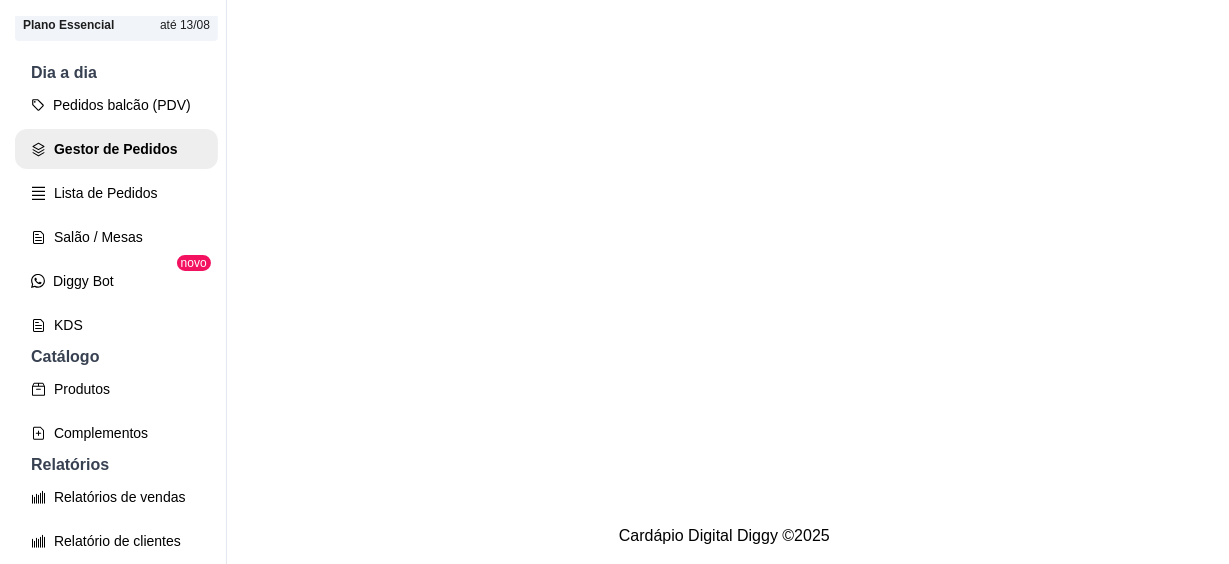 scroll, scrollTop: 0, scrollLeft: 0, axis: both 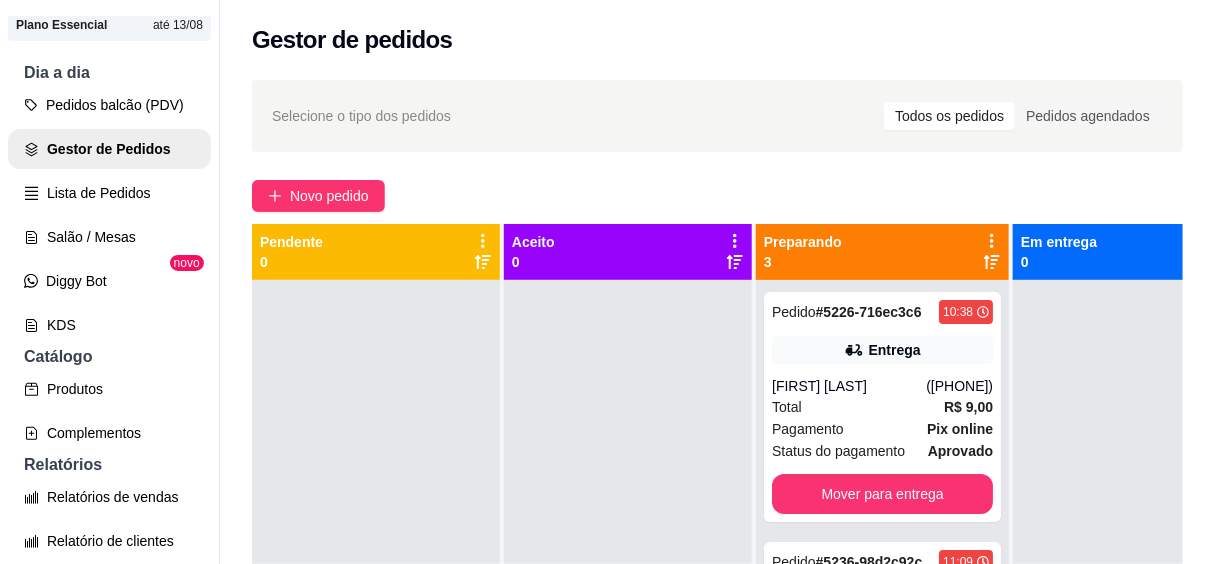 click on "Selecione o tipo dos pedidos Todos os pedidos Pedidos agendados Novo pedido Pendente 0 Aceito 0 Preparando 3 Pedido  # 5226-716ec3c6 10:38 Entrega [NAME]  ([PHONE]) Total R$ 9,00 Pagamento Pix online Status do pagamento aprovado Mover para entrega Pedido  # 5236-98d2c92c 11:09 Comer no local [NAME] [NAME] ([PHONE]) Total R$ 19,50 Pagamento Pix online Status do pagamento aprovado Mover para retirada disponível Pedido  # 5237-a58f0526 11:36 Comer no local [NAME] [LAST] 1ºAno ([PHONE]) Total R$ 10,50 Pagamento Pix online Status do pagamento aprovado Mover para retirada disponível Em entrega 0" at bounding box center [717, 440] 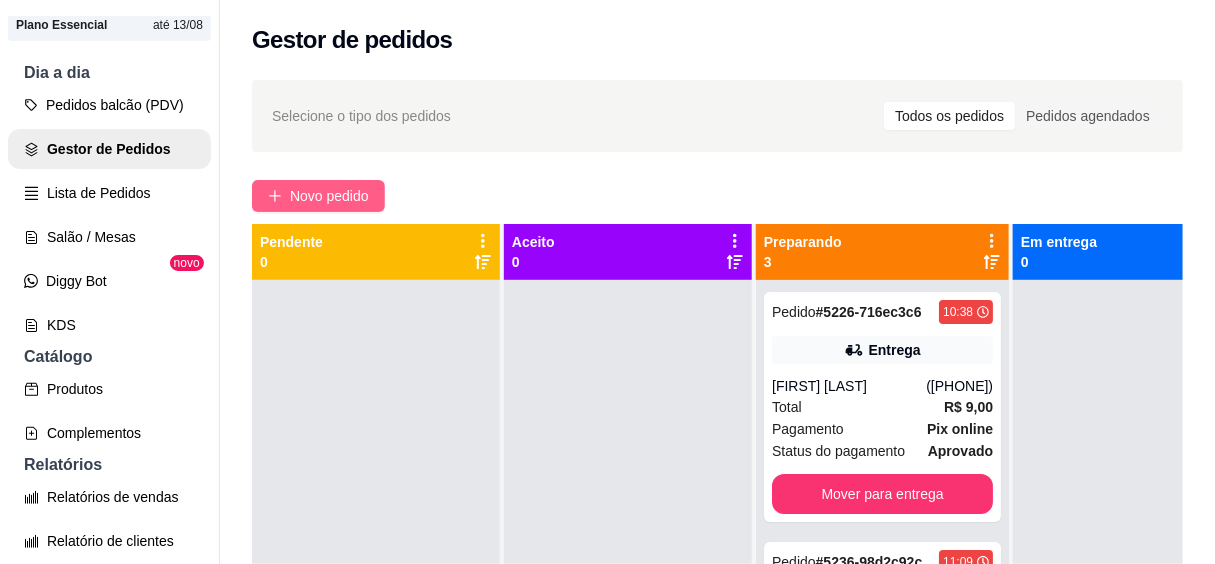 click on "Novo pedido" at bounding box center [329, 196] 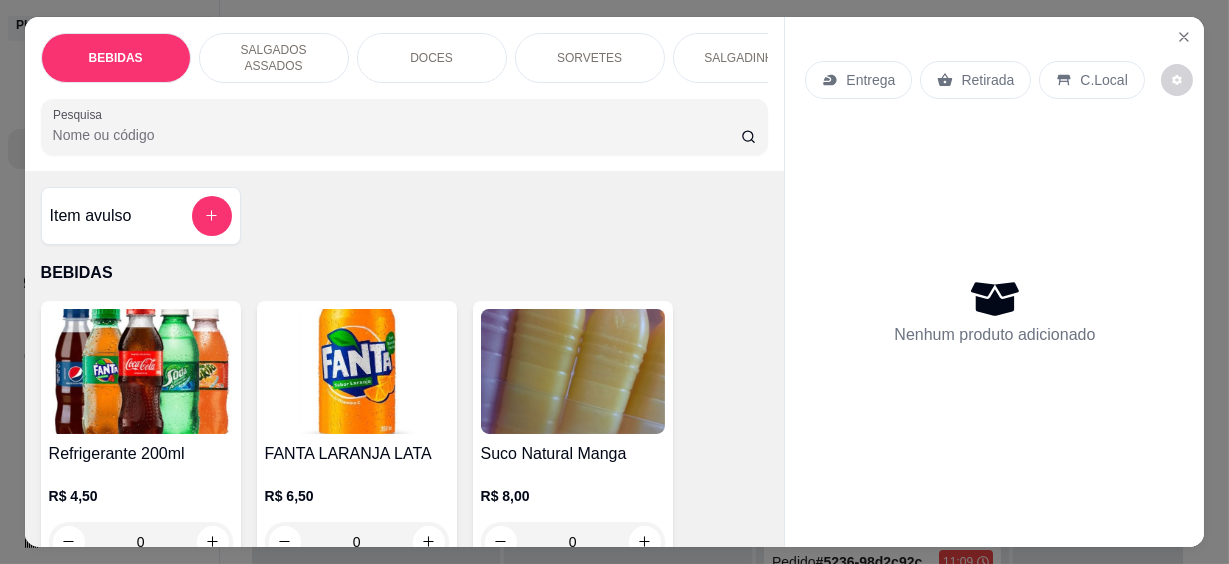 click on "Pesquisa" at bounding box center (397, 135) 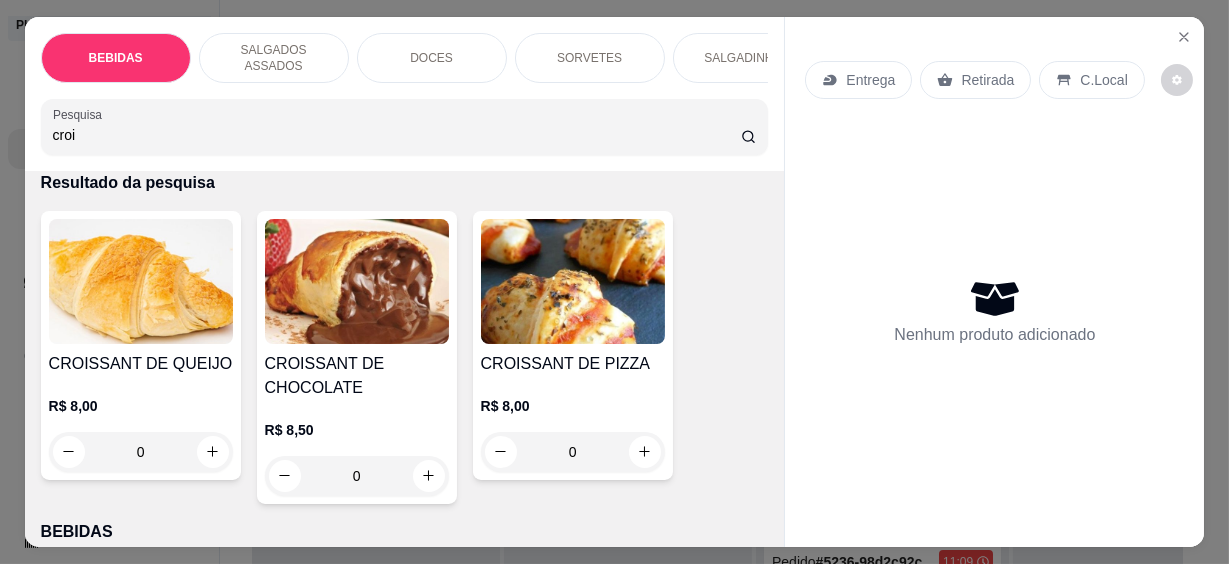scroll, scrollTop: 181, scrollLeft: 0, axis: vertical 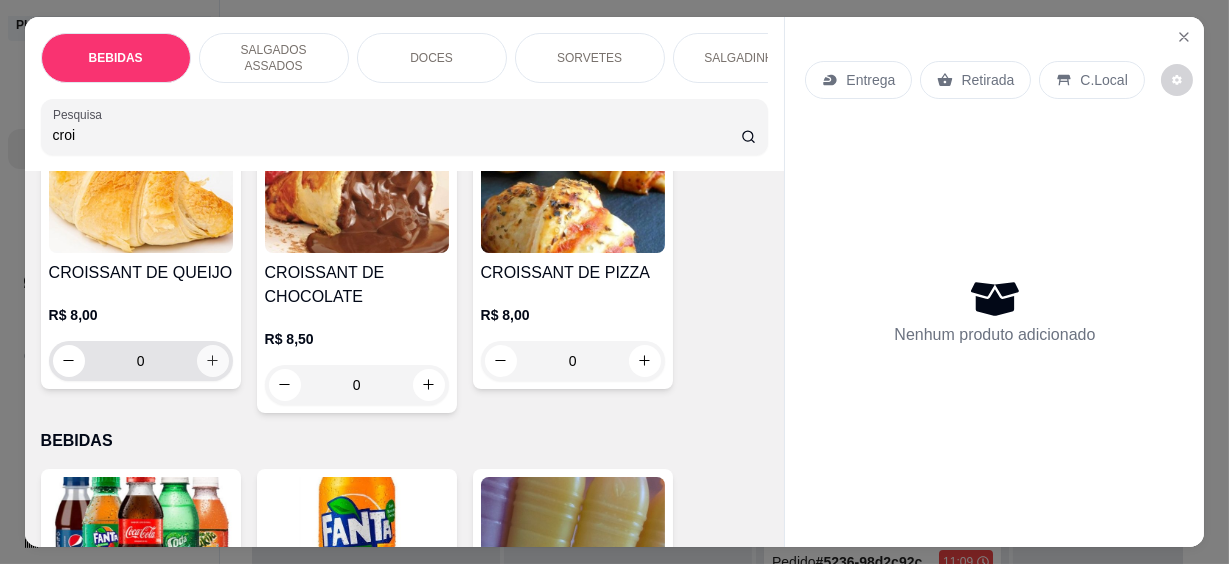 type on "croi" 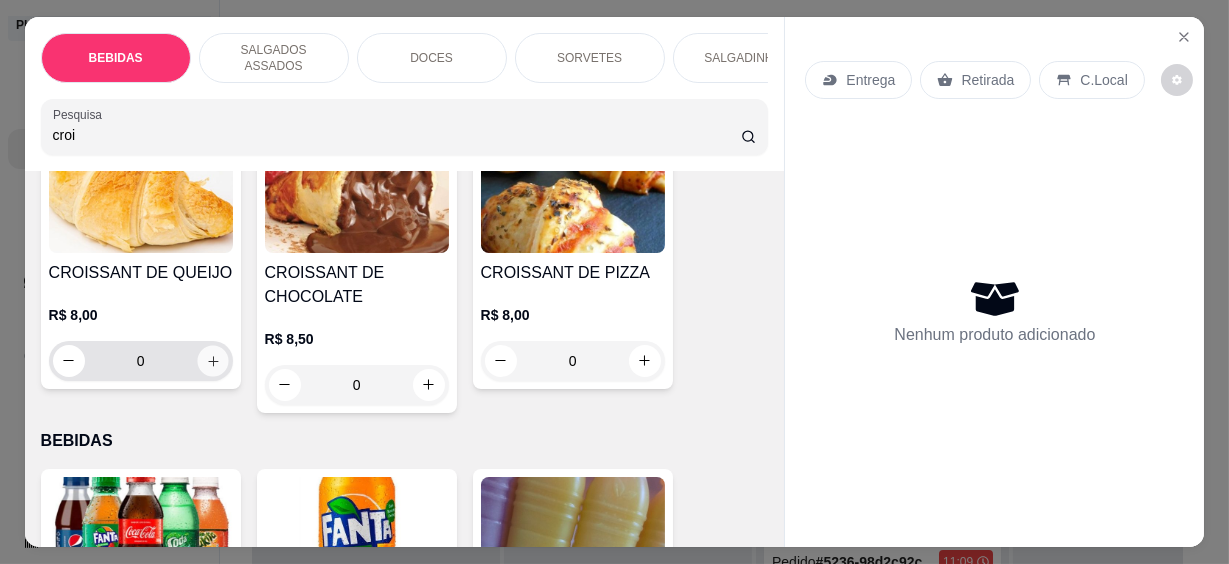 click 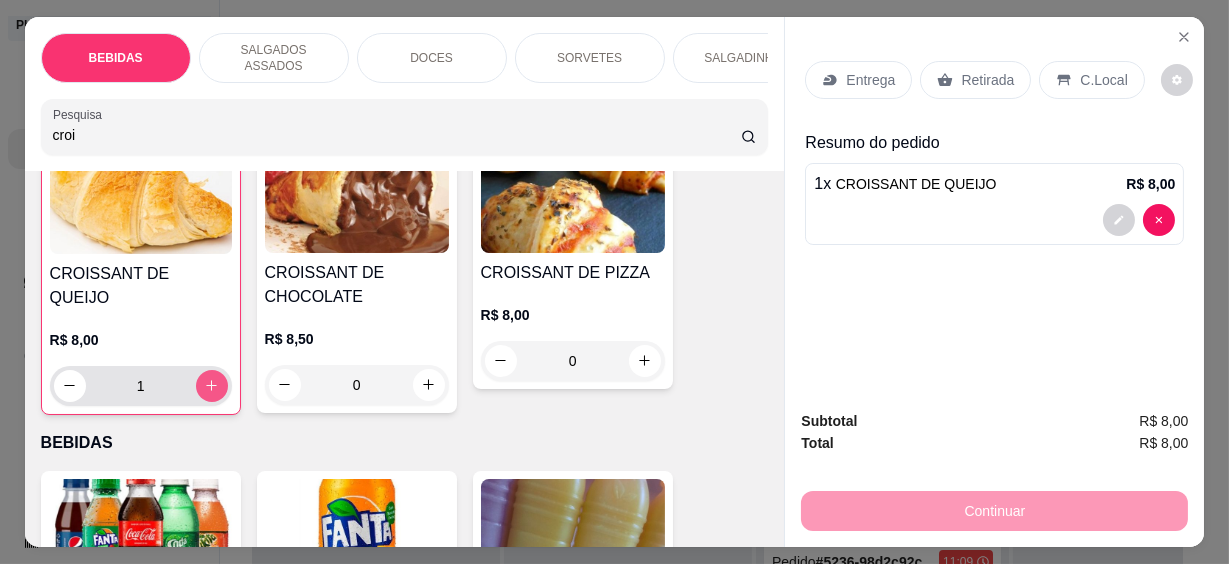 scroll, scrollTop: 182, scrollLeft: 0, axis: vertical 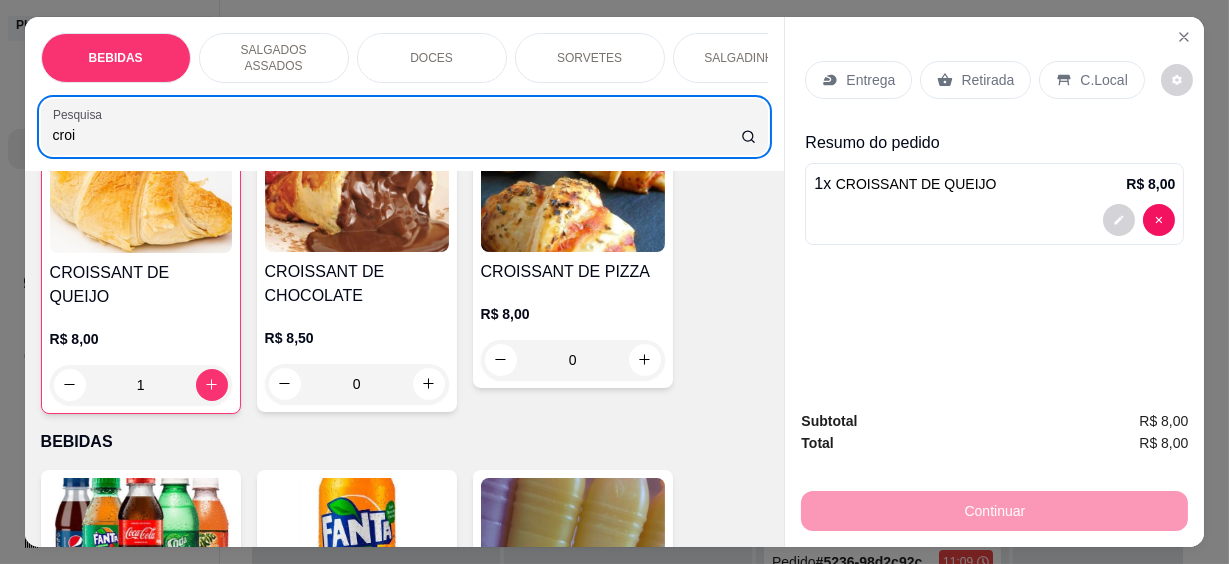 drag, startPoint x: 341, startPoint y: 110, endPoint x: 87, endPoint y: 129, distance: 254.70964 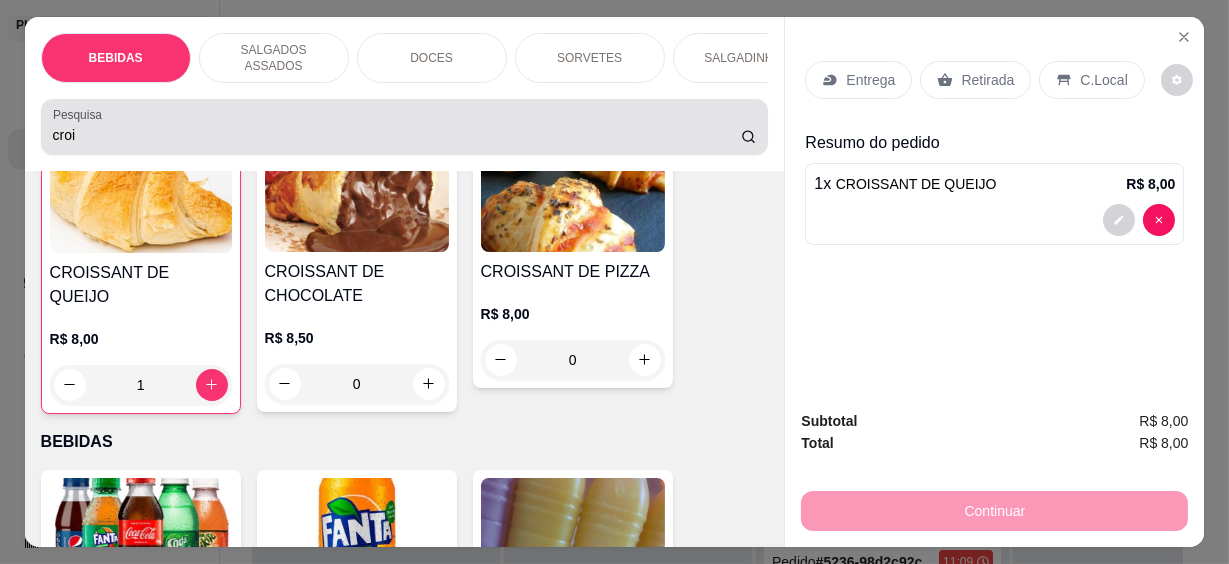 drag, startPoint x: 99, startPoint y: 136, endPoint x: 0, endPoint y: 118, distance: 100.62306 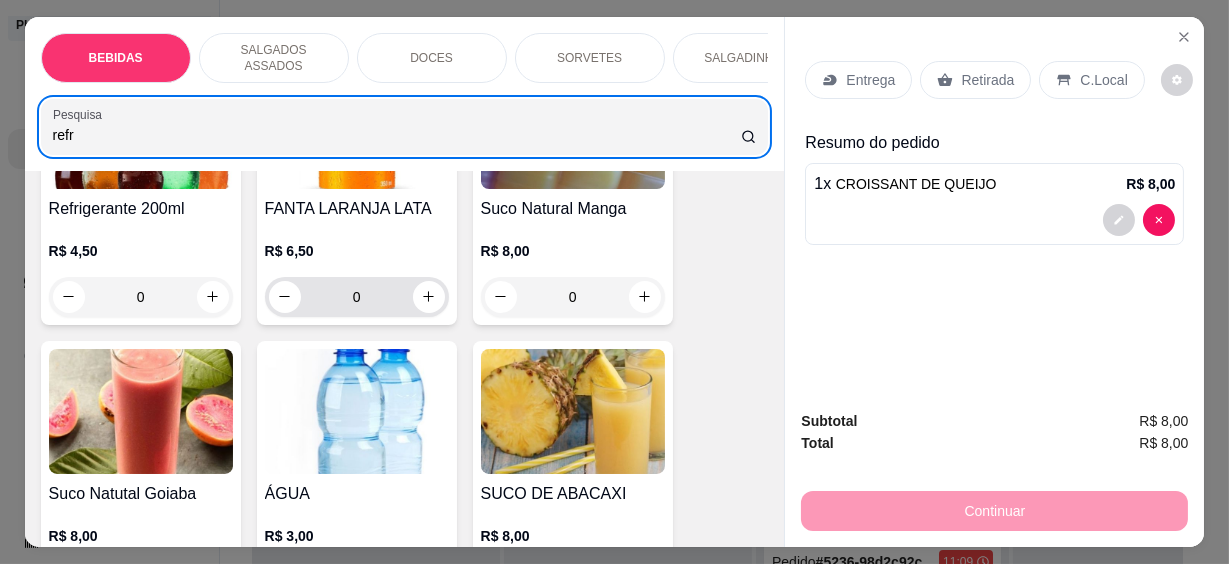 scroll, scrollTop: 412, scrollLeft: 0, axis: vertical 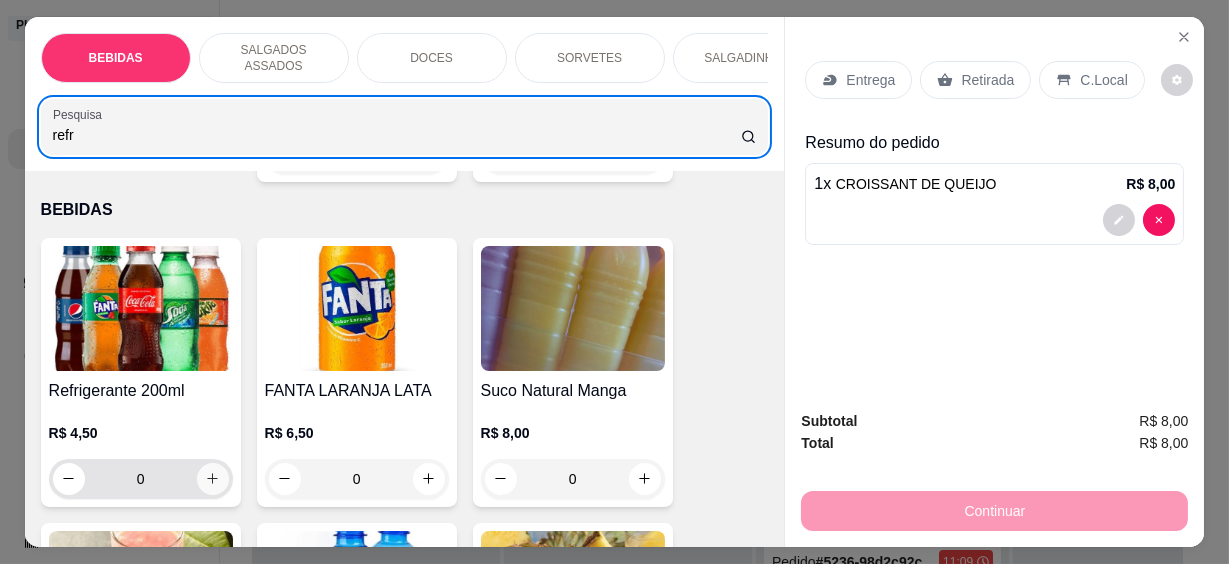 type on "refr" 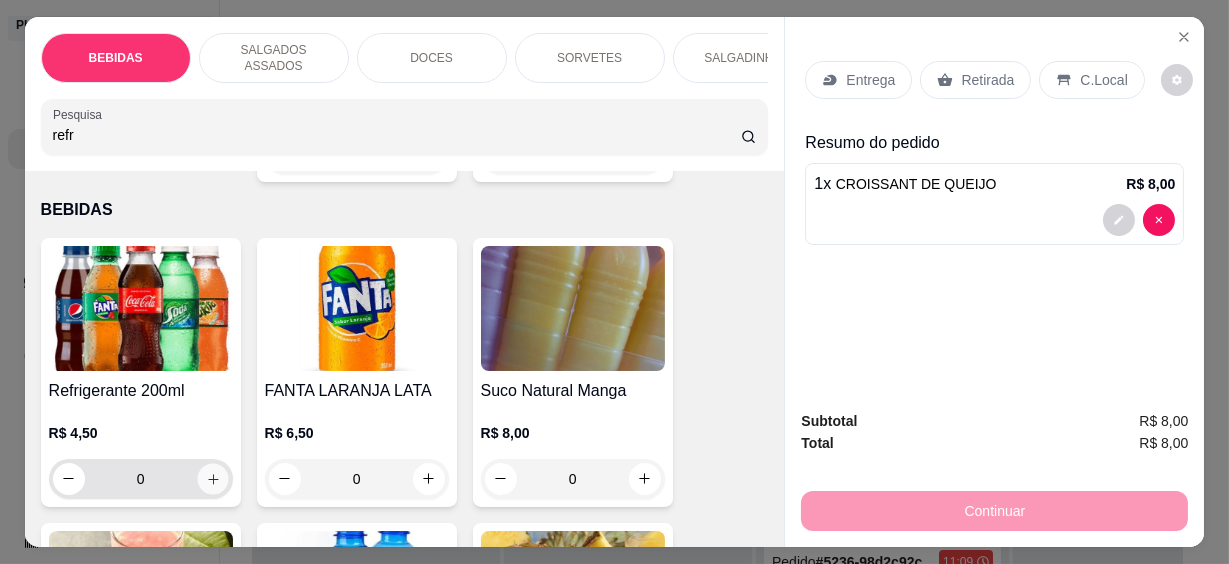 click 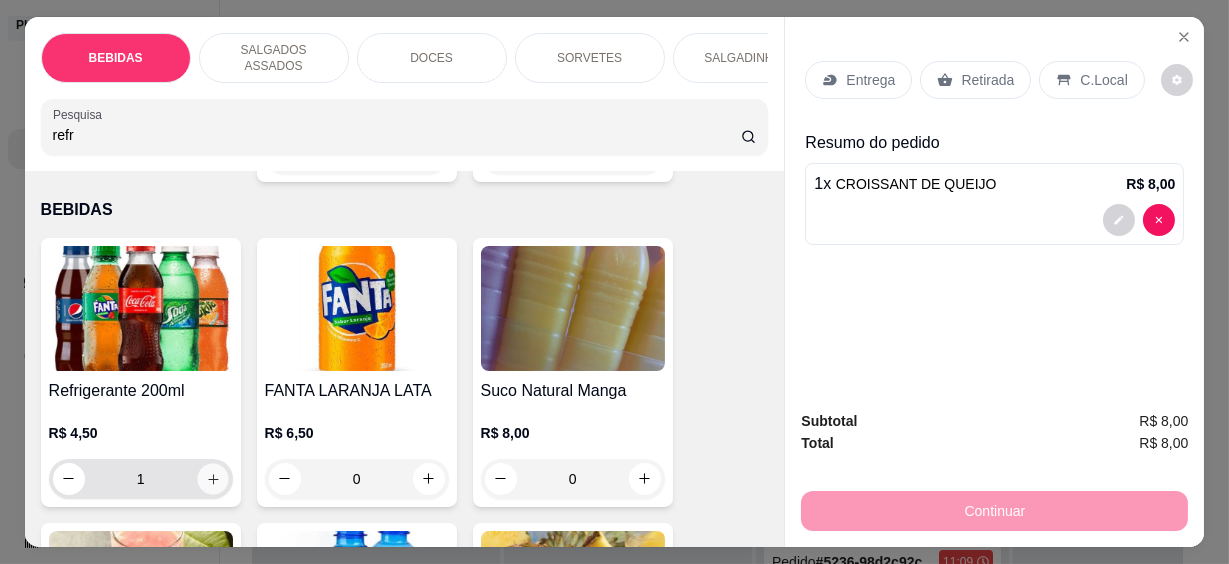 type on "1" 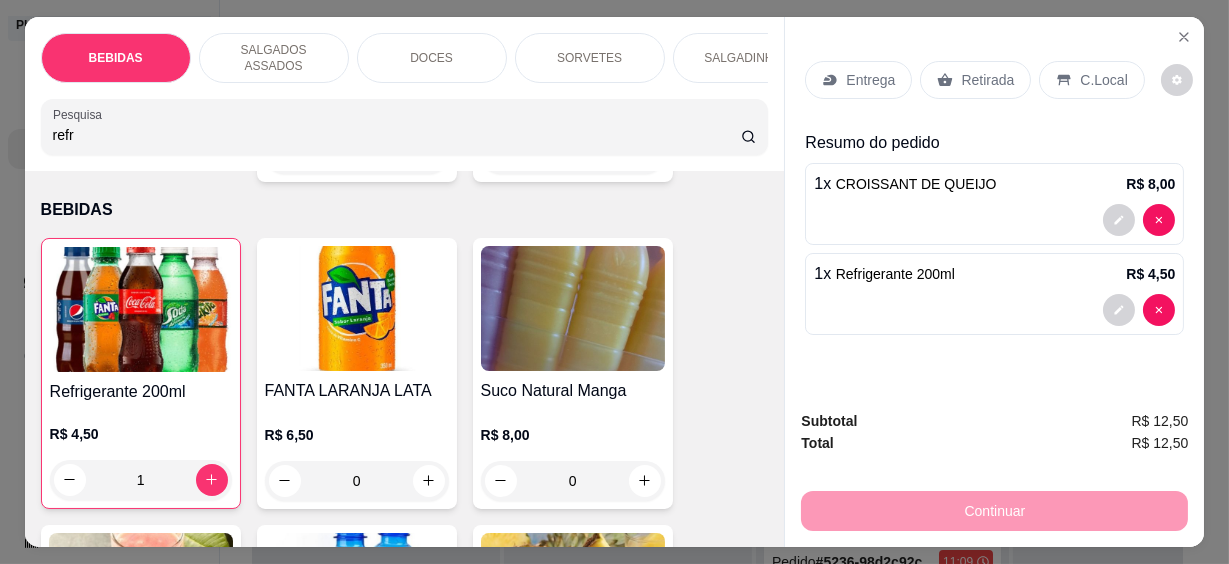 click 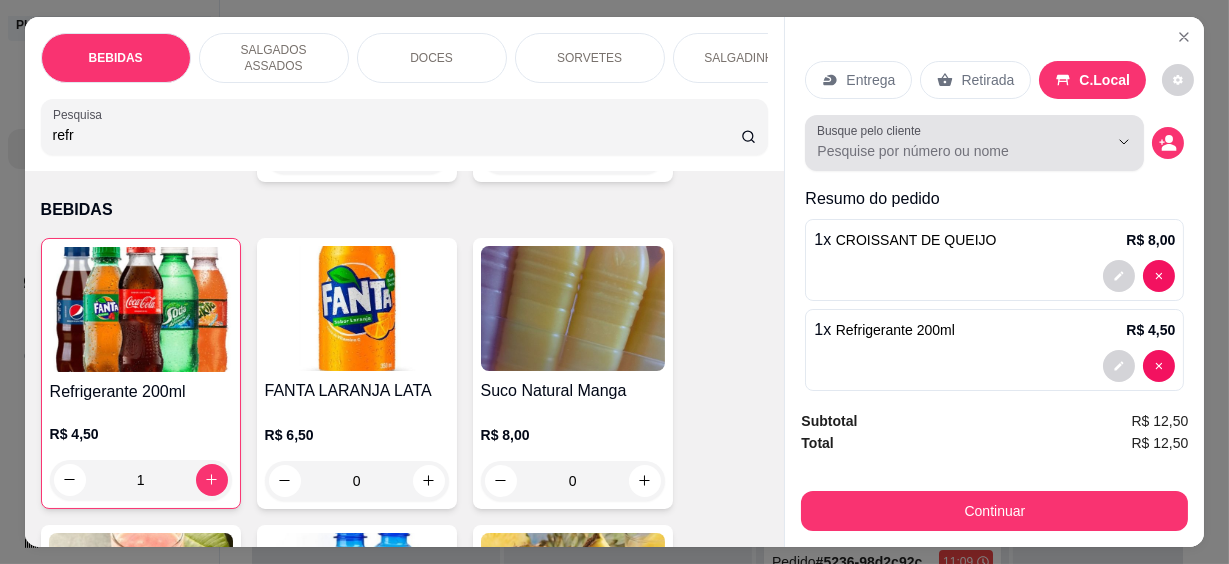 click at bounding box center (1108, 142) 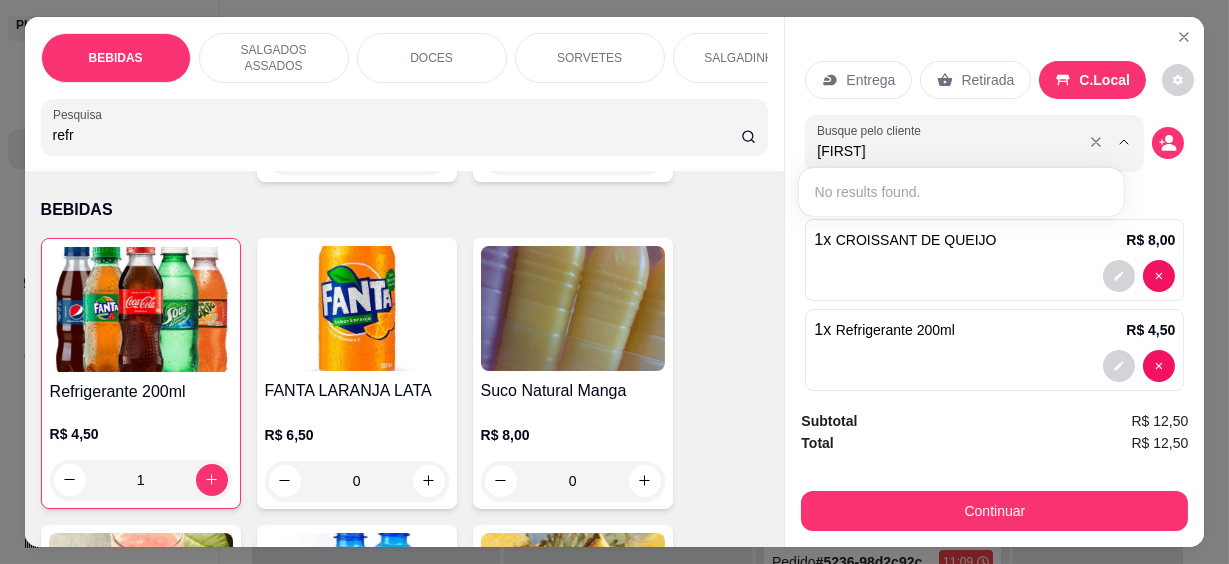 type on "[NAME] 6" 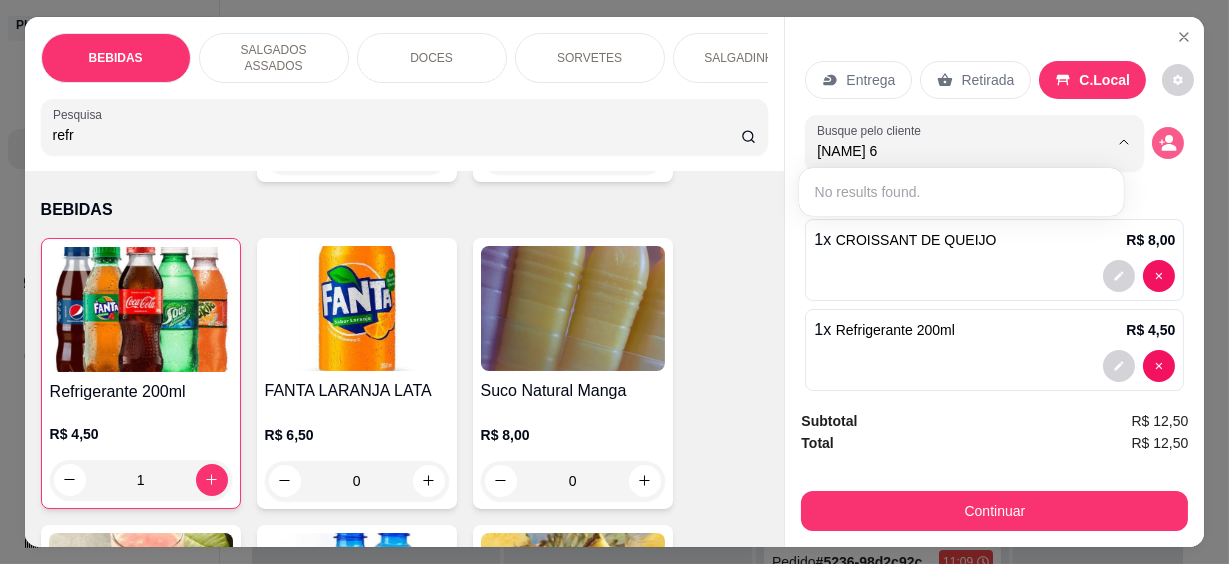 click at bounding box center [1168, 143] 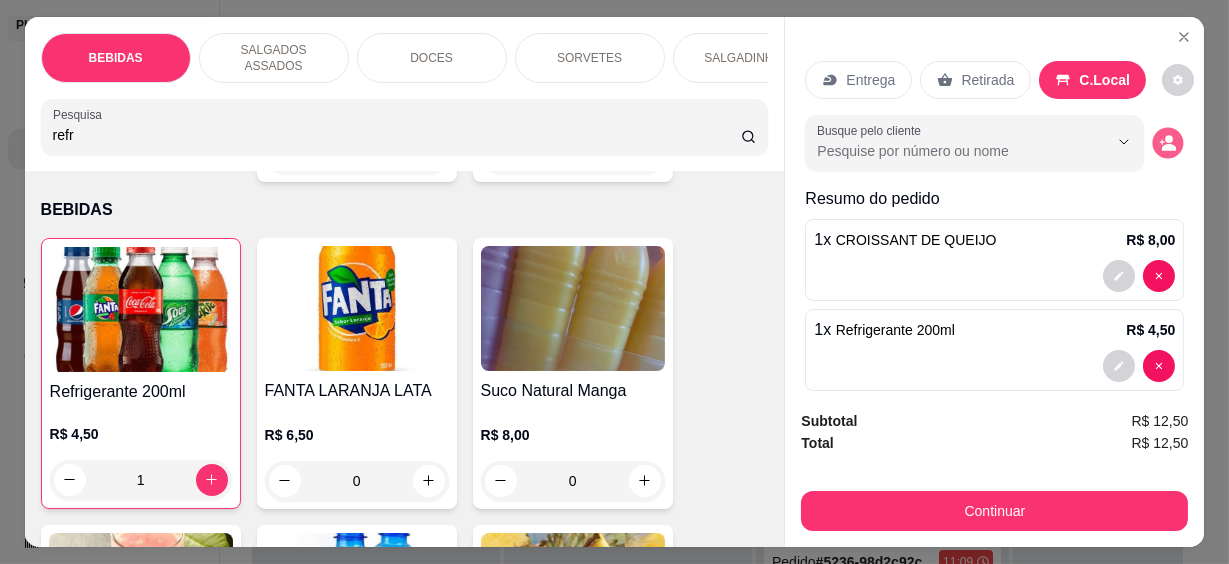 click 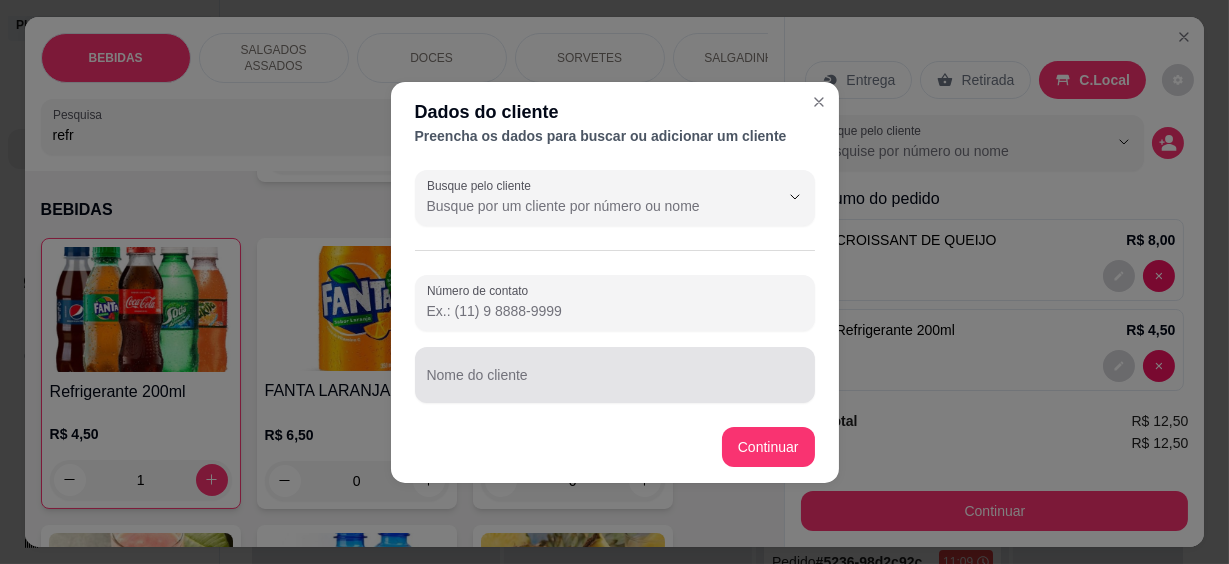 click at bounding box center [615, 375] 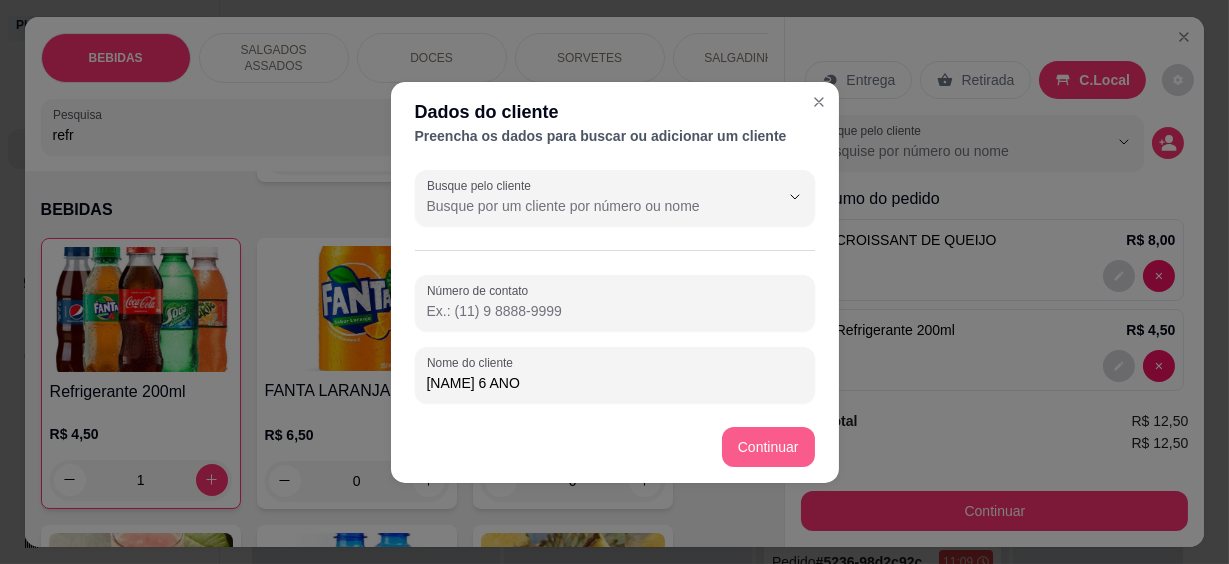 type on "[NAME] 6 ANO" 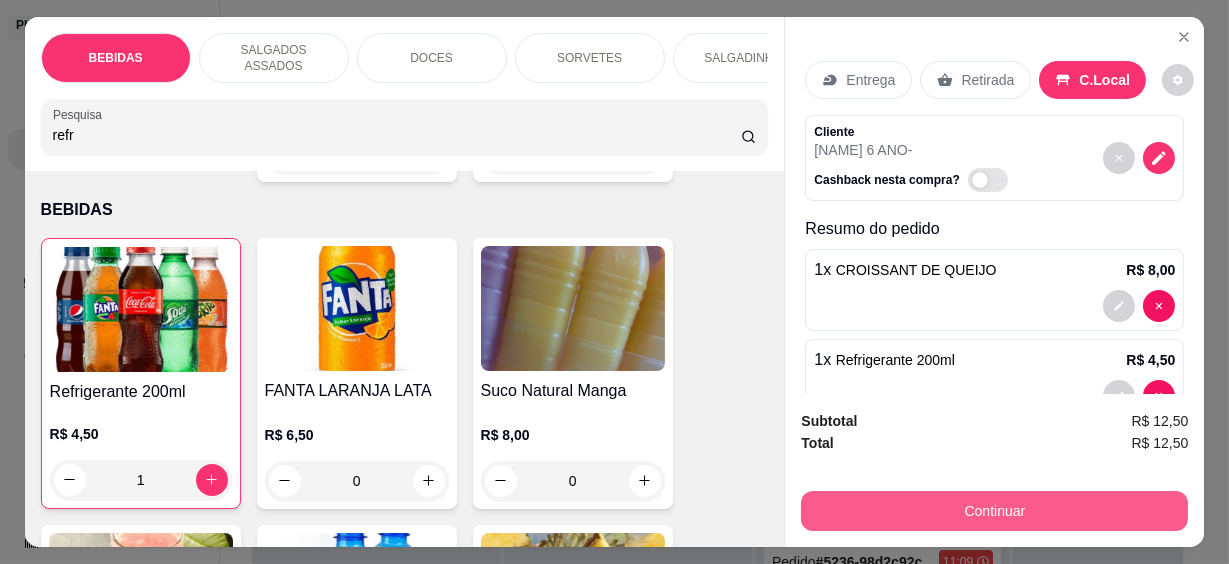 click on "Continuar" at bounding box center [994, 511] 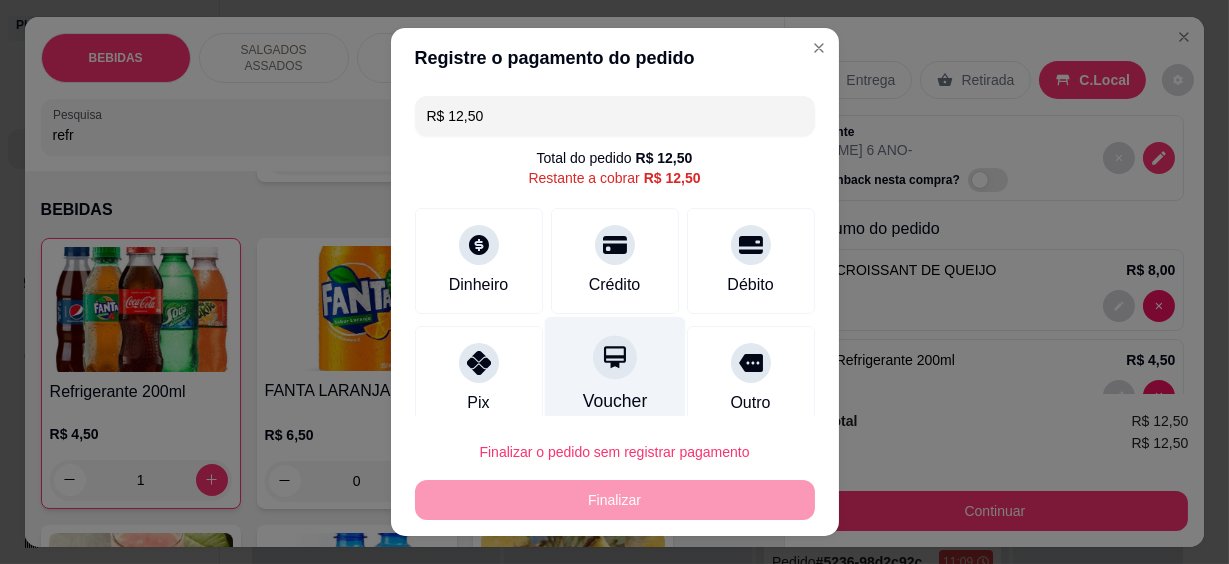 click at bounding box center [615, 358] 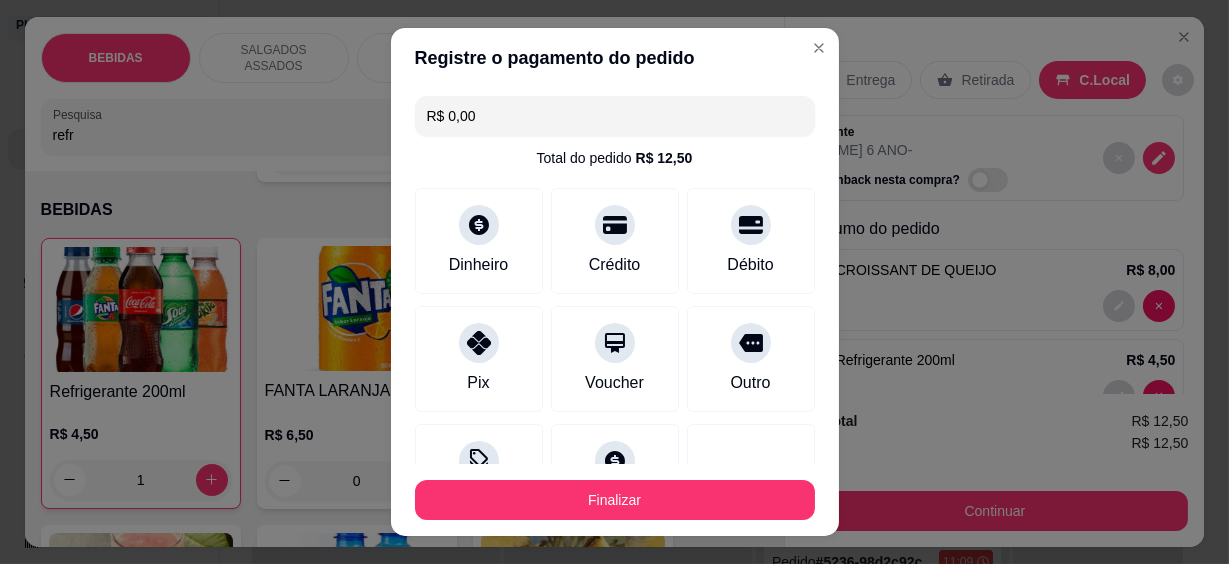scroll, scrollTop: 178, scrollLeft: 0, axis: vertical 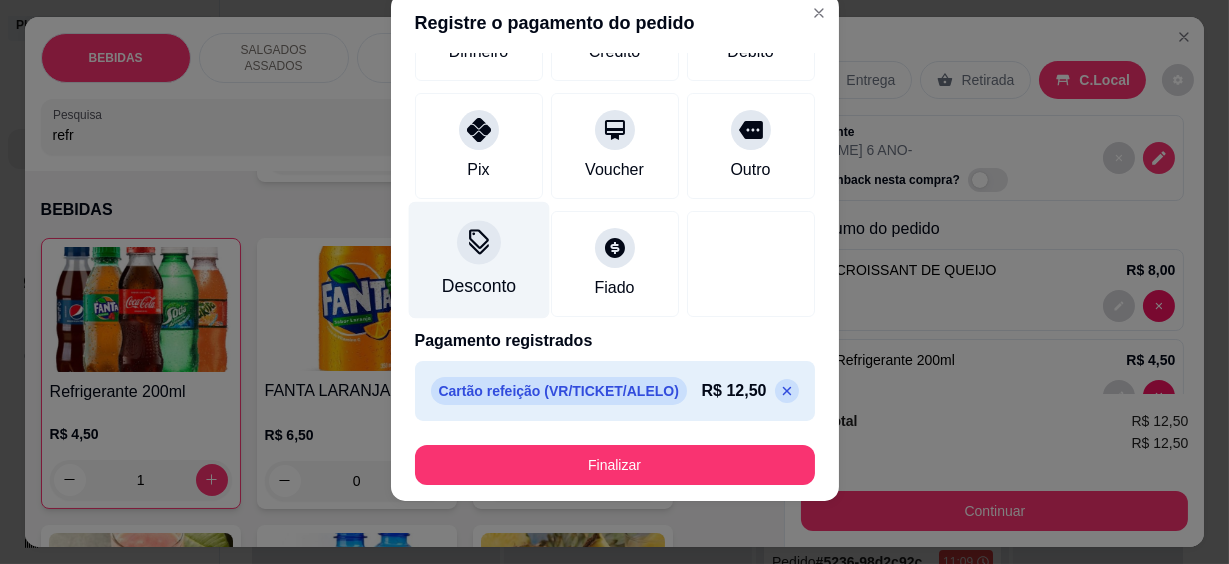 click on "Desconto" at bounding box center [478, 260] 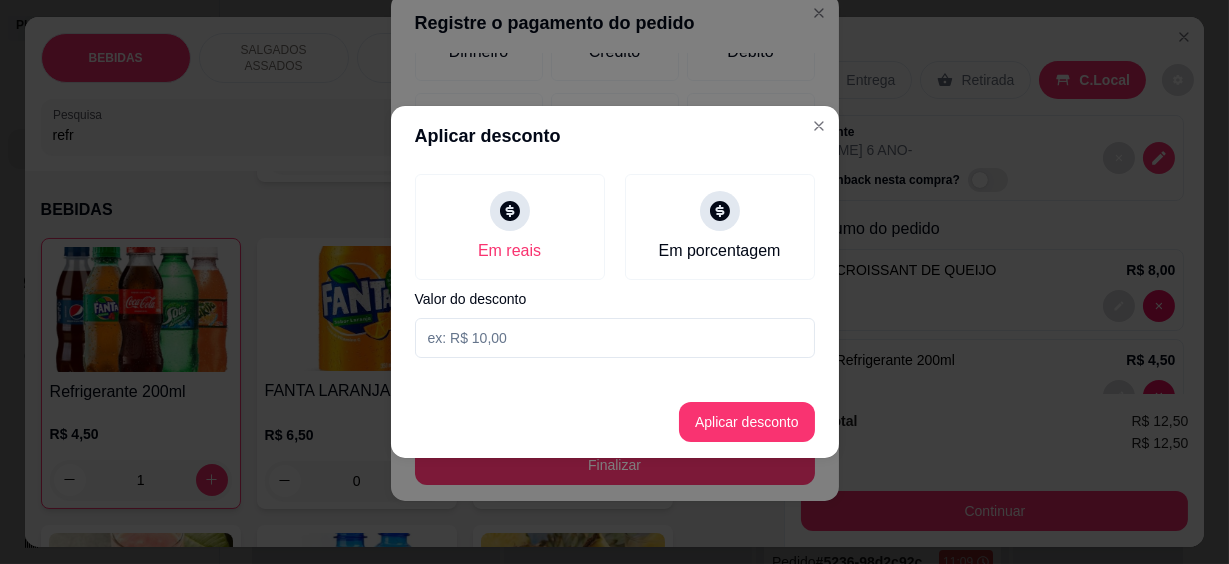 click at bounding box center [615, 338] 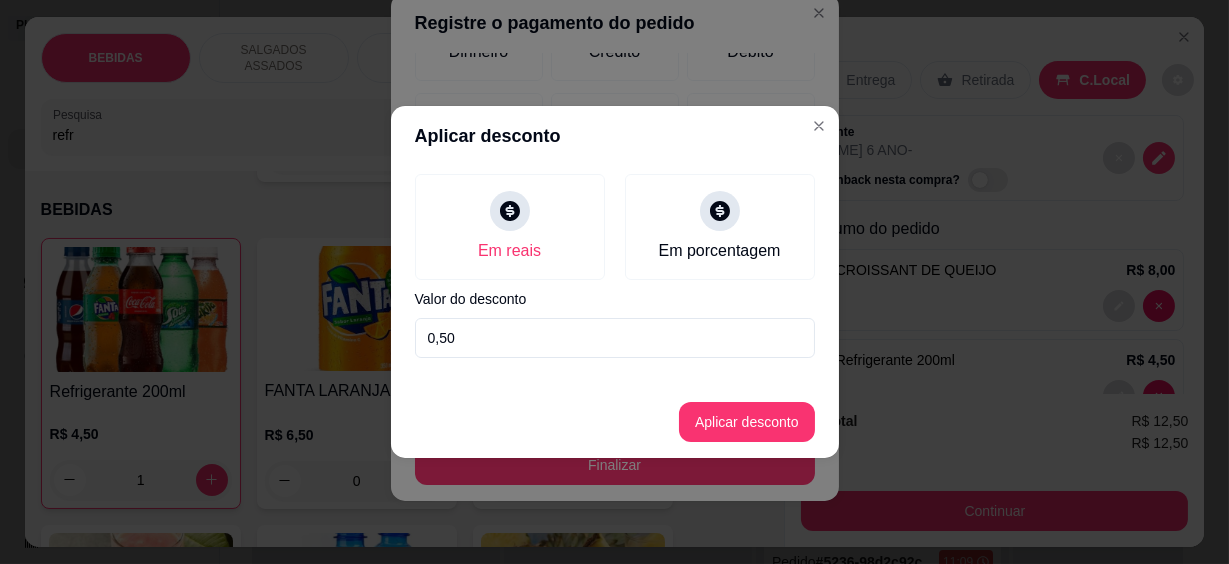 type on "0,50" 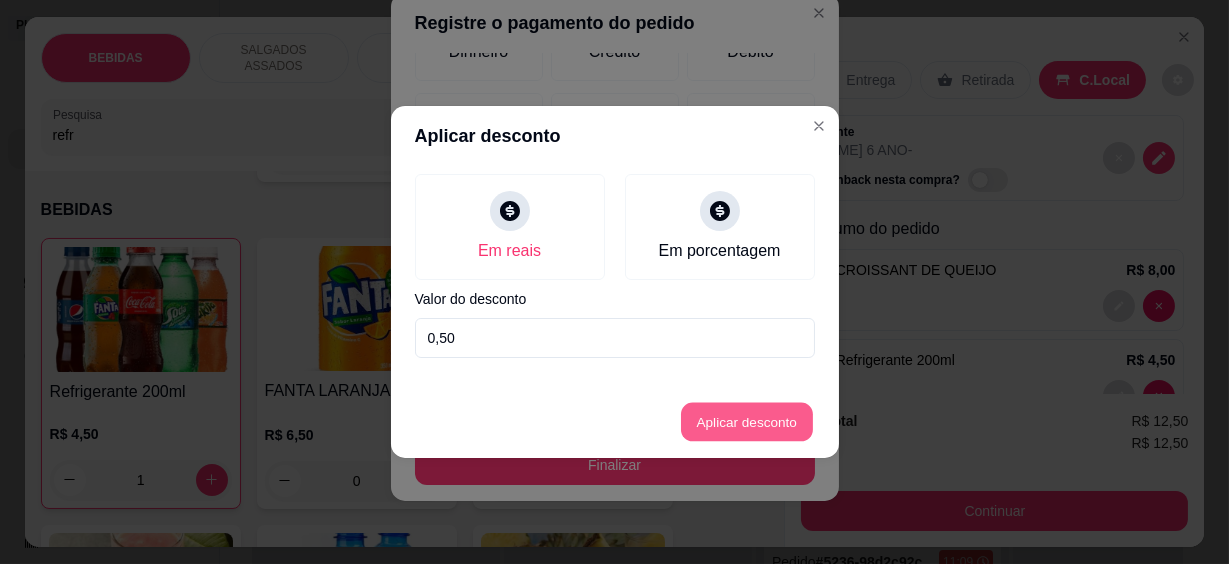 click on "Aplicar desconto" at bounding box center (746, 422) 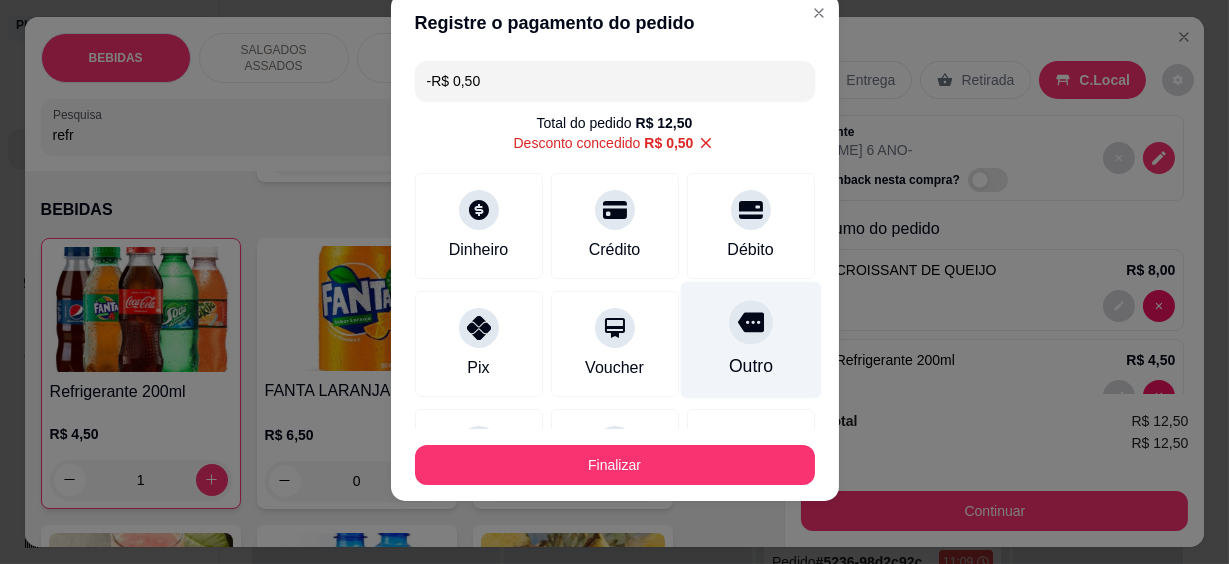scroll, scrollTop: 198, scrollLeft: 0, axis: vertical 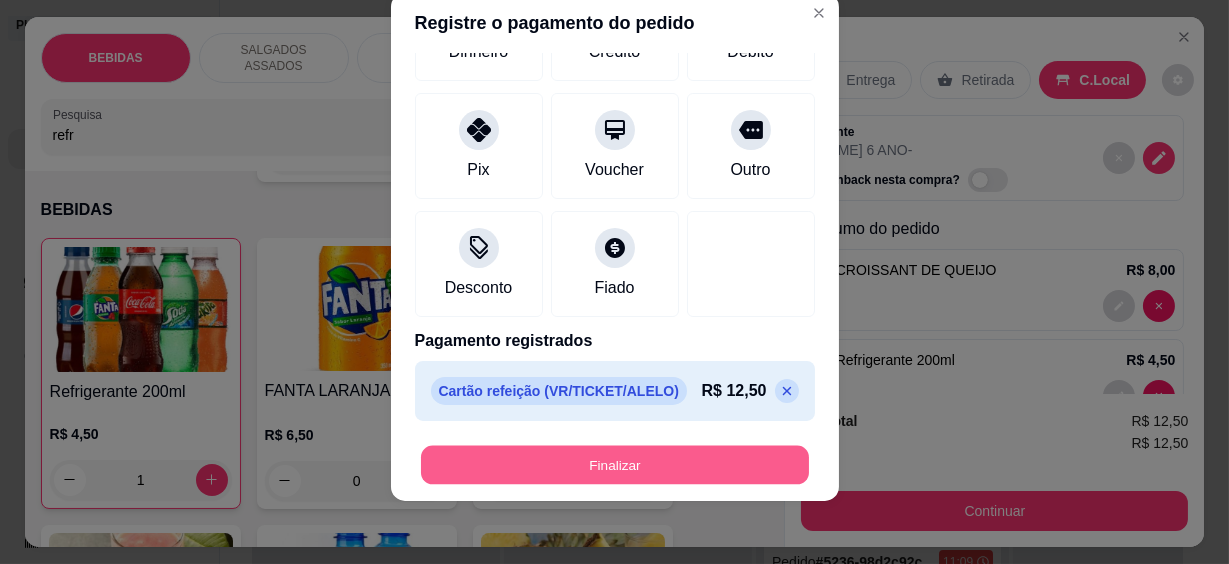 click on "Finalizar" at bounding box center (615, 464) 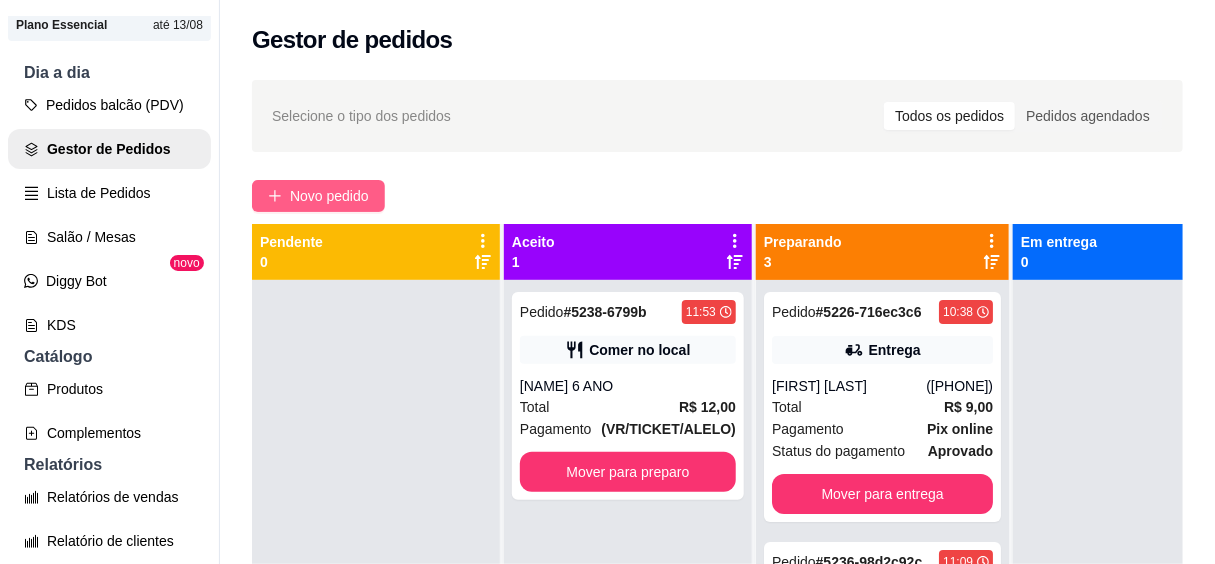 click on "Novo pedido" at bounding box center (329, 196) 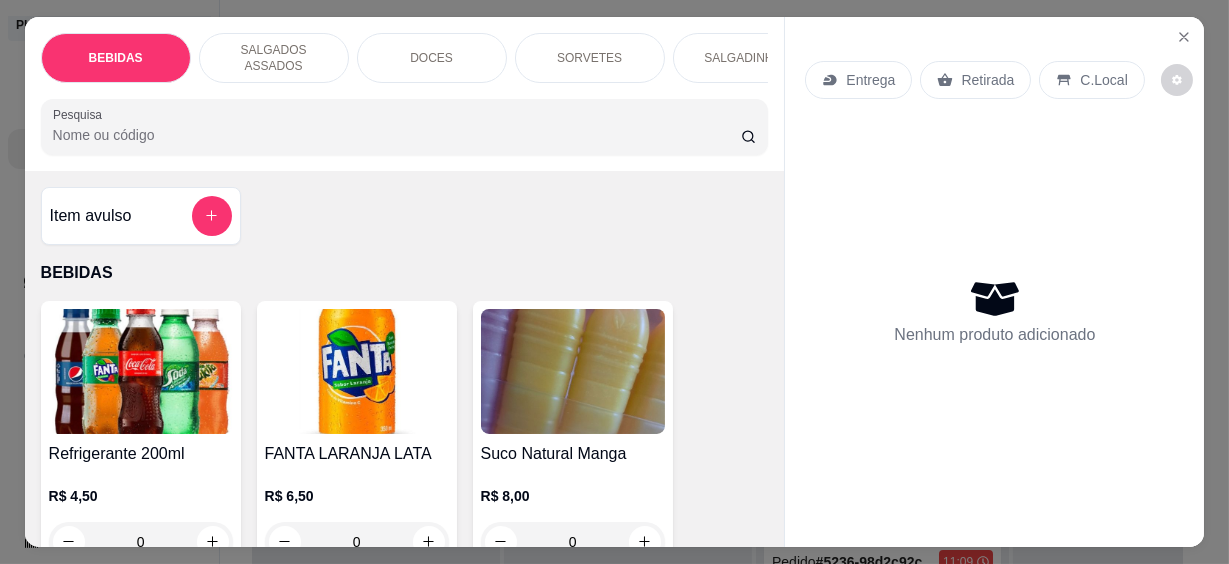 click on "Pesquisa" at bounding box center (397, 135) 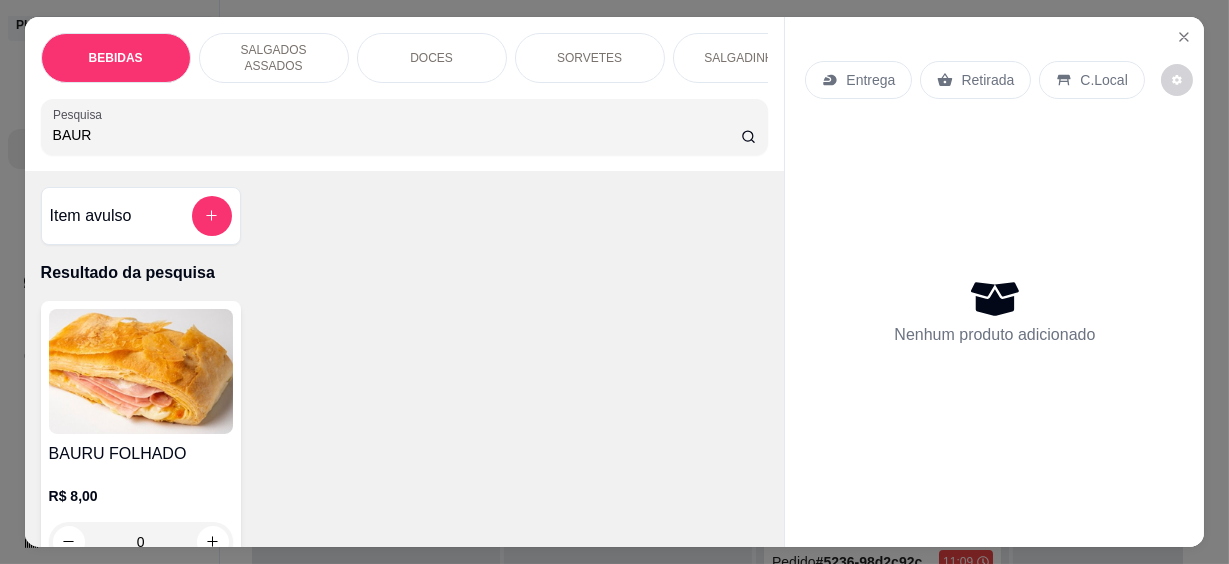scroll, scrollTop: 90, scrollLeft: 0, axis: vertical 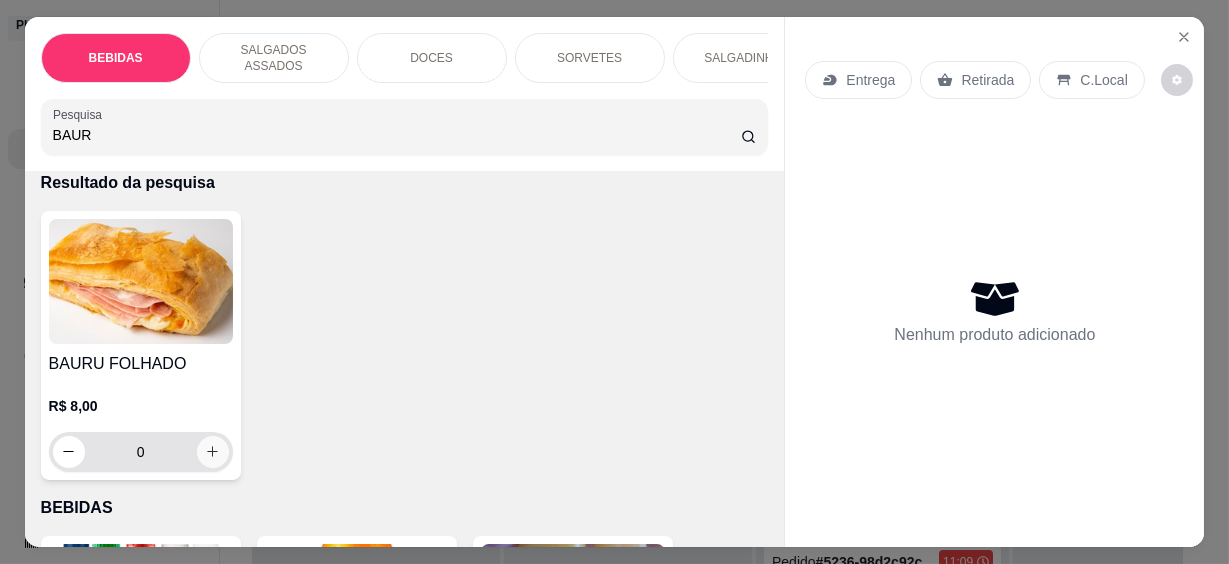 type on "BAUR" 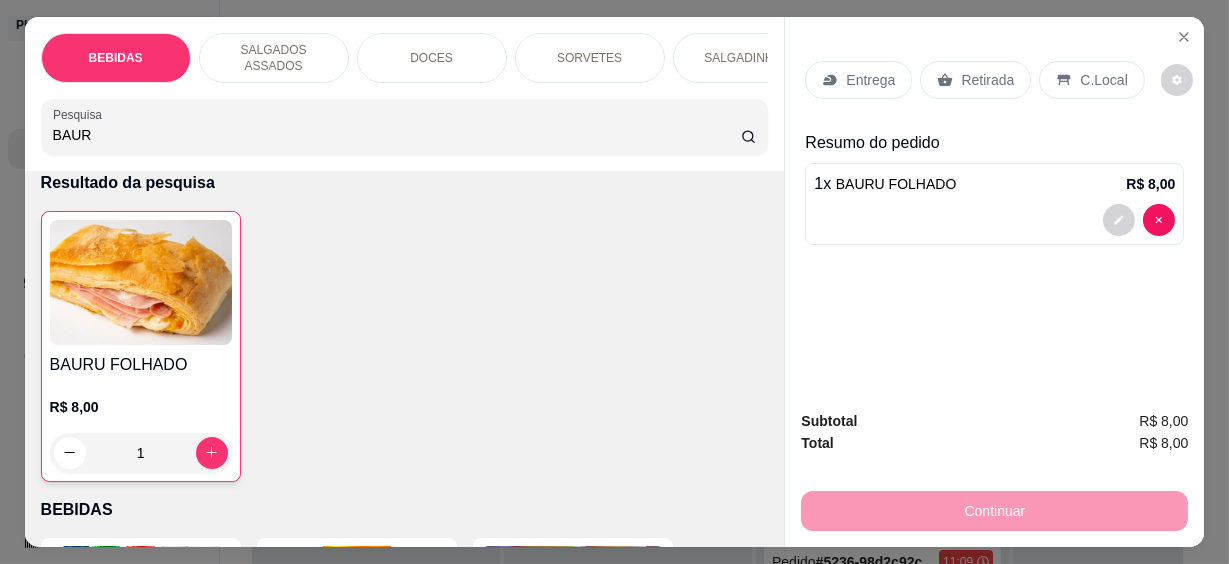 drag, startPoint x: 285, startPoint y: 135, endPoint x: 26, endPoint y: 109, distance: 260.30176 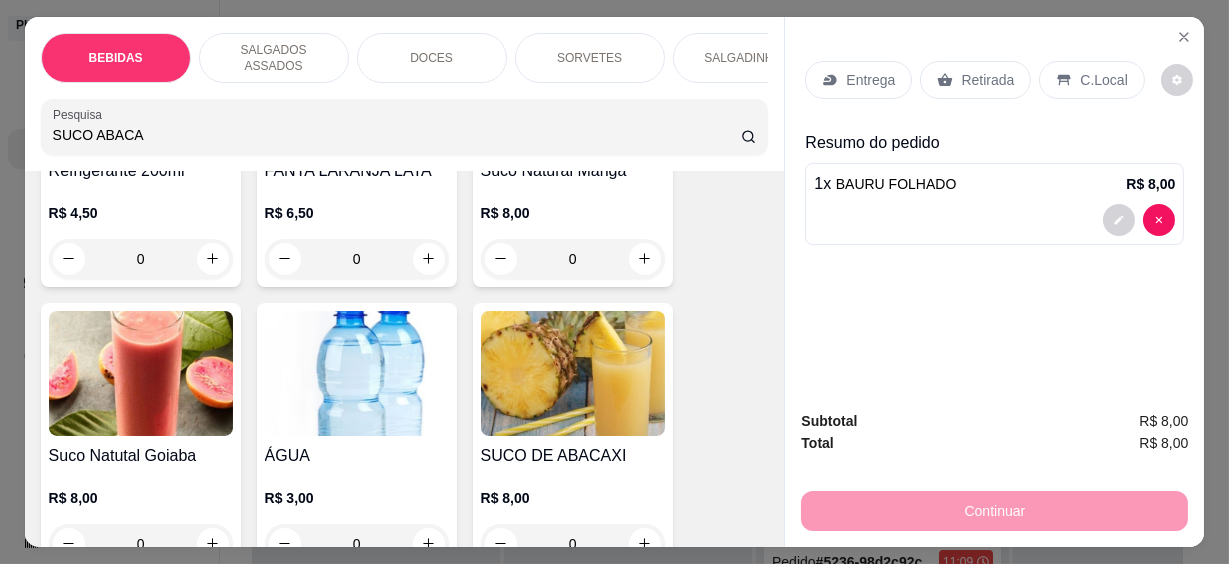 scroll, scrollTop: 454, scrollLeft: 0, axis: vertical 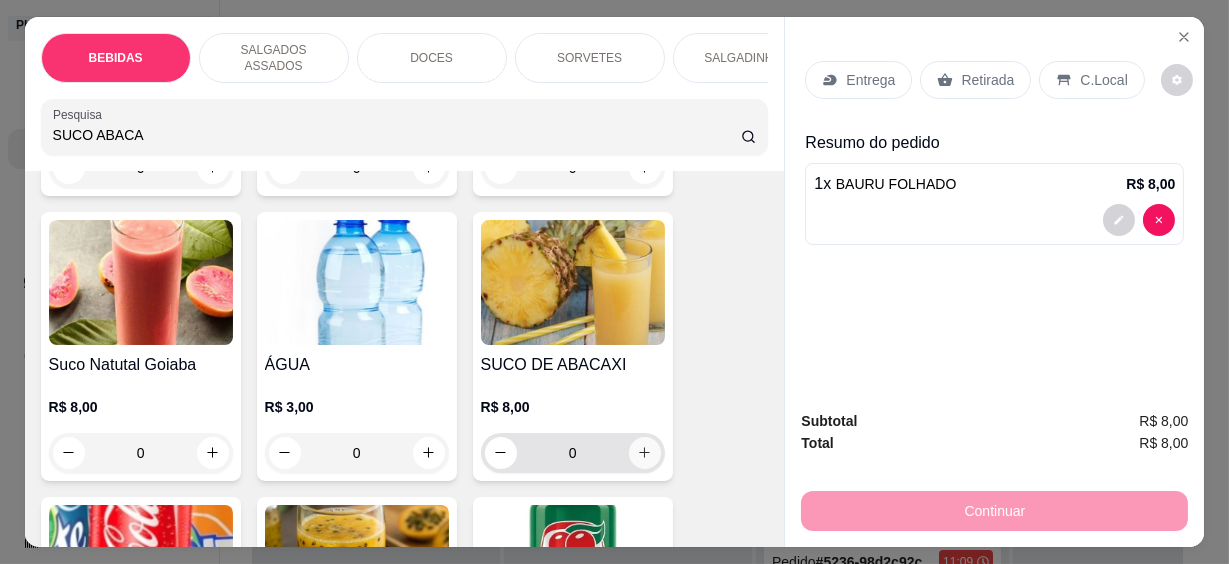 type on "SUCO ABACA" 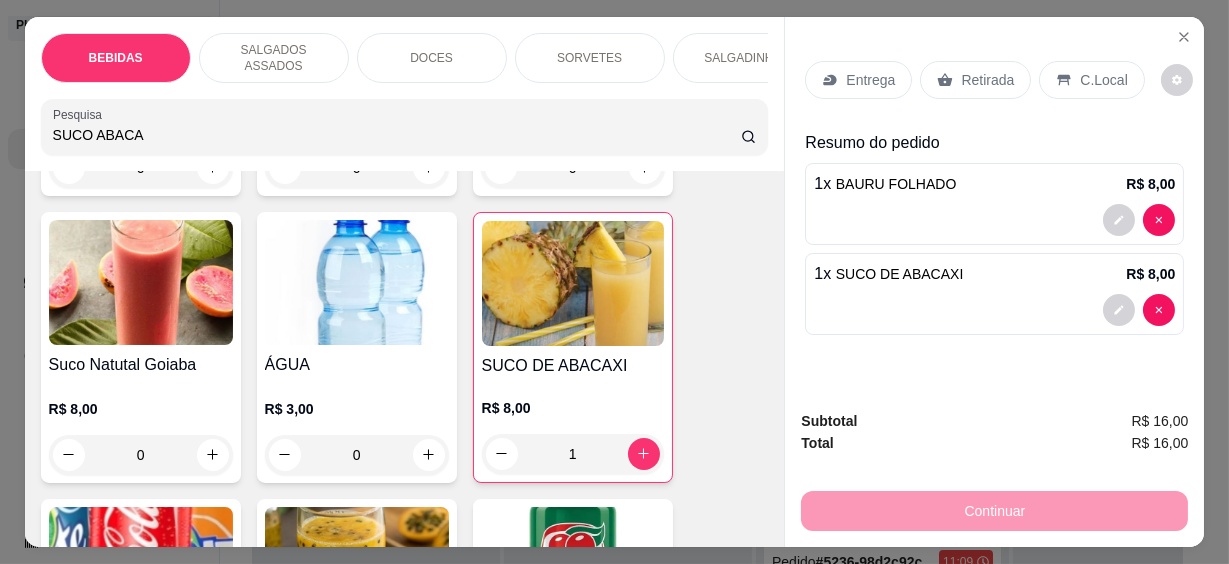 click on "C Cantina Giuli ... Loja Aberta Loja Plano Essencial até 13/08   Dia a dia Pedidos balcão (PDV) Gestor de Pedidos Lista de Pedidos Salão / Mesas Diggy Bot novo KDS Catálogo Produtos Complementos Relatórios Relatórios de vendas Relatório de clientes Relatório de mesas Relatório de fidelidade novo Gerenciar Entregadores novo Nota Fiscal (NFC-e) Controle de caixa Controle de fiado Cupons Clientes Estoque Configurações Diggy Planos Precisa de ajuda? Sair Gestor de pedidos Selecione o tipo dos pedidos Todos os pedidos Pedidos agendados Novo pedido Pendente 0 Aceito 1 Pedido  # 5238-6799b 11:53 Comer no local [NAME] 6 ANO Total R$ 12,00 Pagamento (VR/TICKET/ALELO) Mover para preparo Preparando 3 Pedido  # 5226-716ec3c6 10:38 Entrega [NAME]  ([PHONE]) Total R$ 9,00 Pagamento Pix online Status do pagamento aprovado Mover para entrega Pedido  # 5236-98d2c92c 11:09 Comer no local [NAME] [NAME] ([PHONE]) Total R$ 19,50 Pagamento Pix online Status do pagamento" at bounding box center [614, 282] 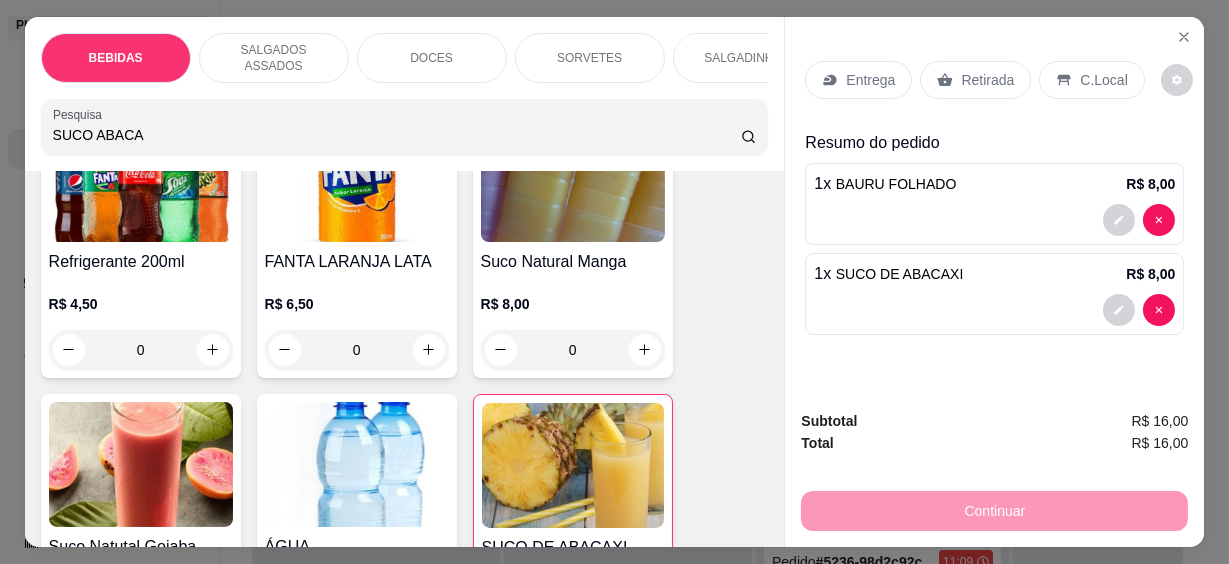 drag, startPoint x: 1047, startPoint y: 66, endPoint x: 1104, endPoint y: 71, distance: 57.21888 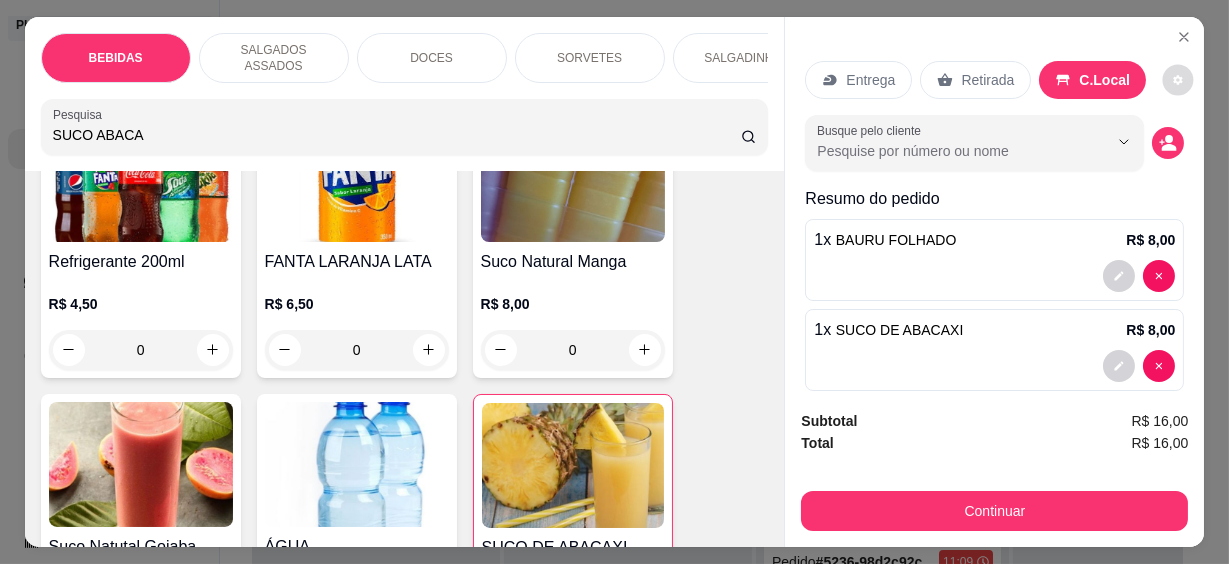 click at bounding box center (1177, 79) 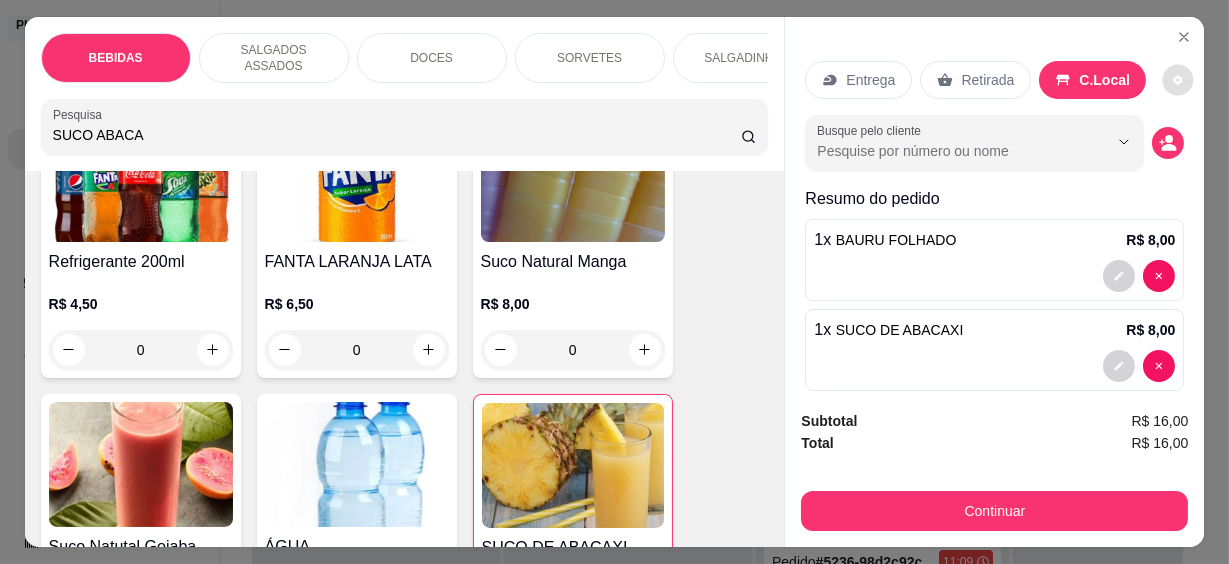 click on "Entrega Retirada C.Local Busque pelo cliente Resumo do pedido 1 x   BAURU FOLHADO R$ 8,00 1 x   SUCO DE ABACAXI  R$ 8,00" at bounding box center [994, 205] 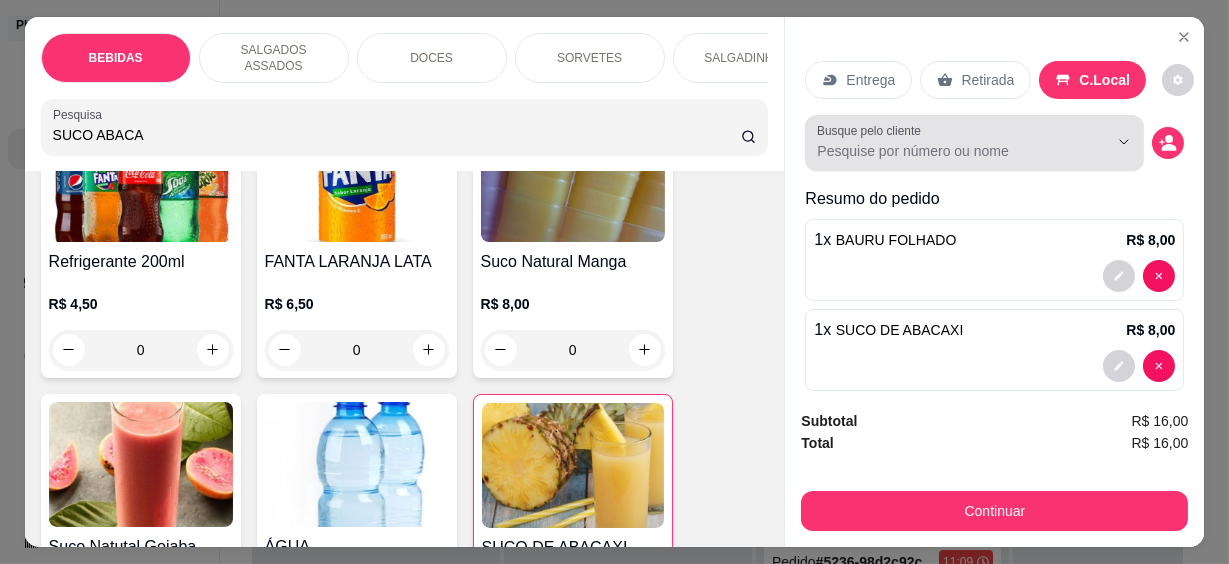 click on "Busque pelo cliente" at bounding box center [946, 151] 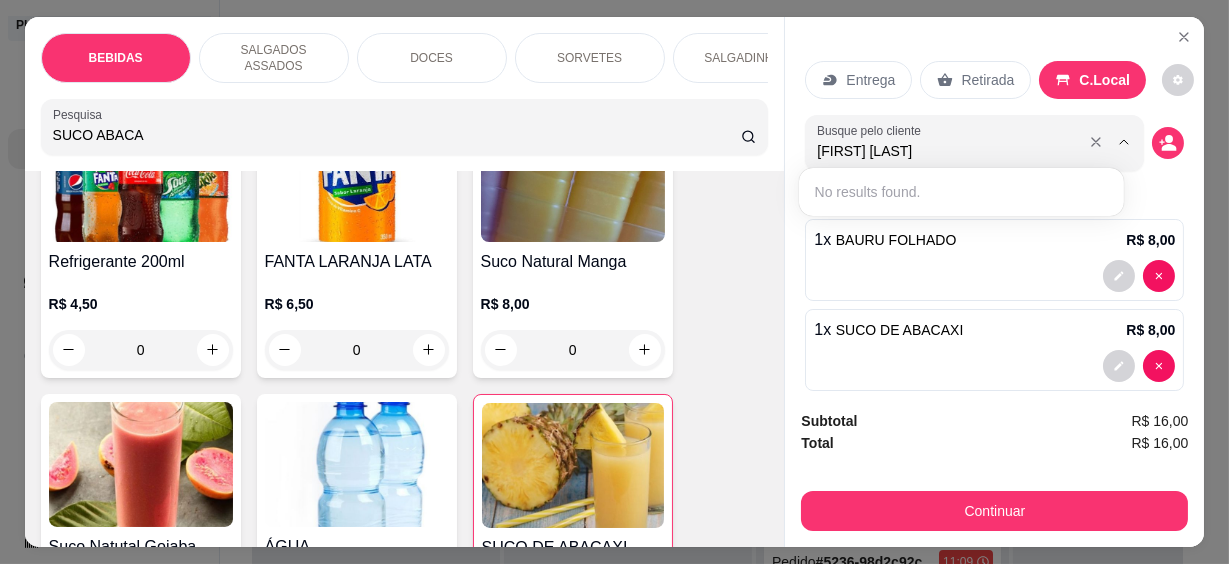 click on "[FIRST] [LAST]" at bounding box center (946, 151) 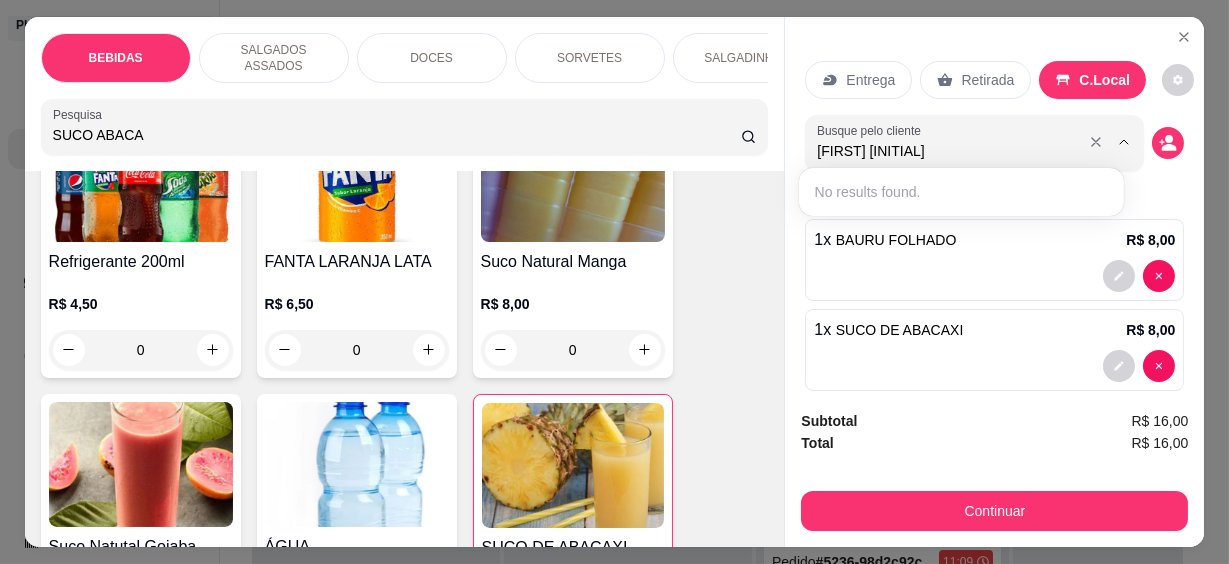 type on "[NAME]" 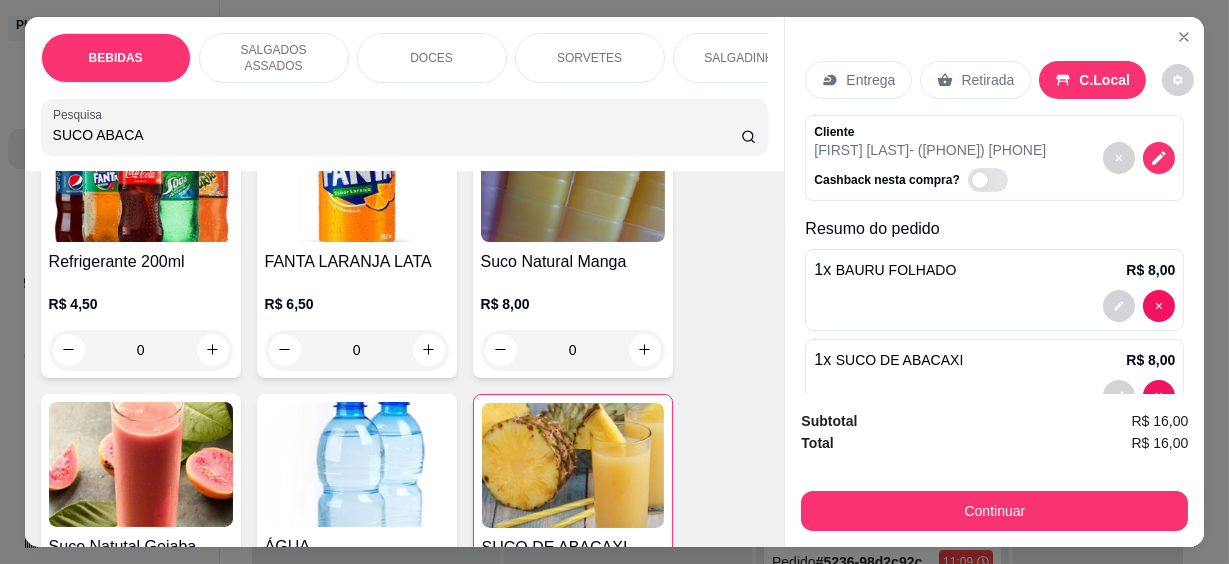 scroll, scrollTop: 53, scrollLeft: 0, axis: vertical 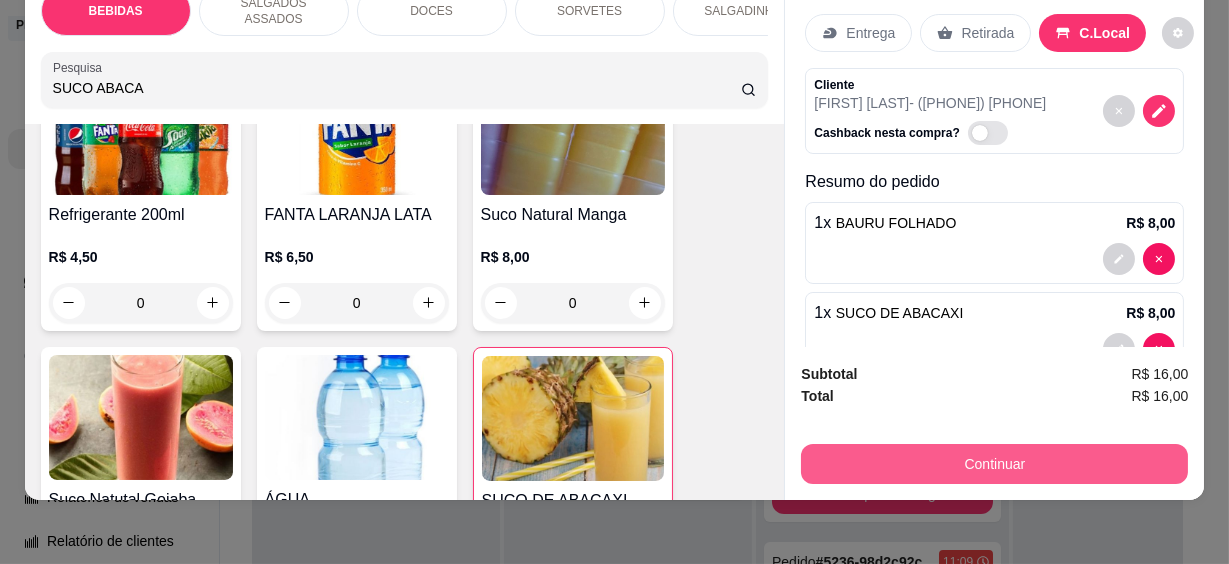click on "Continuar" at bounding box center (994, 464) 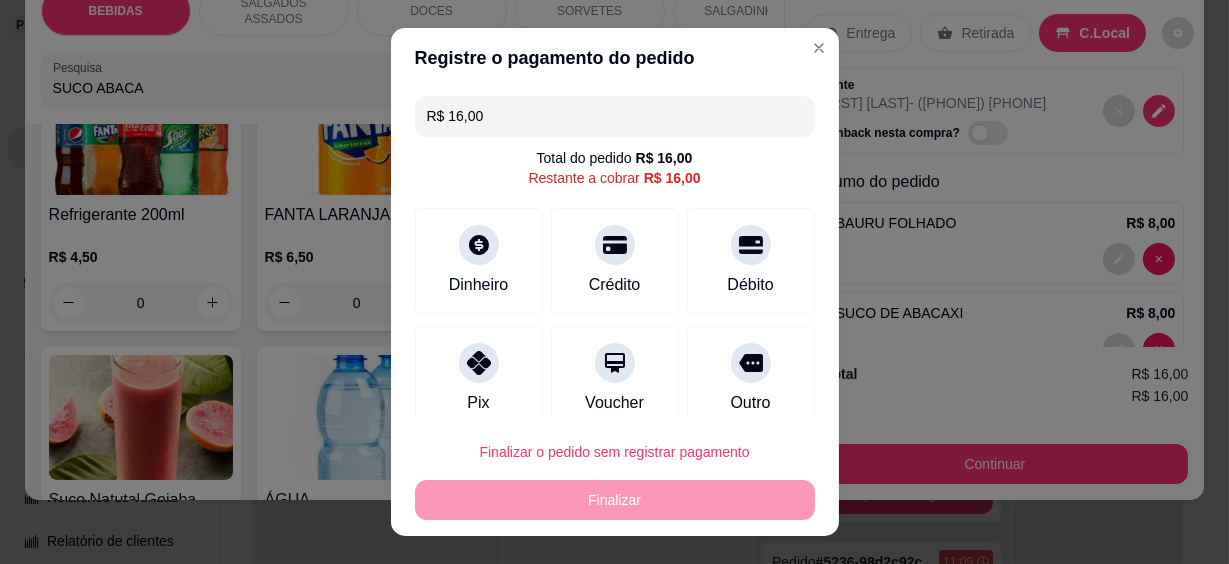 scroll, scrollTop: 141, scrollLeft: 0, axis: vertical 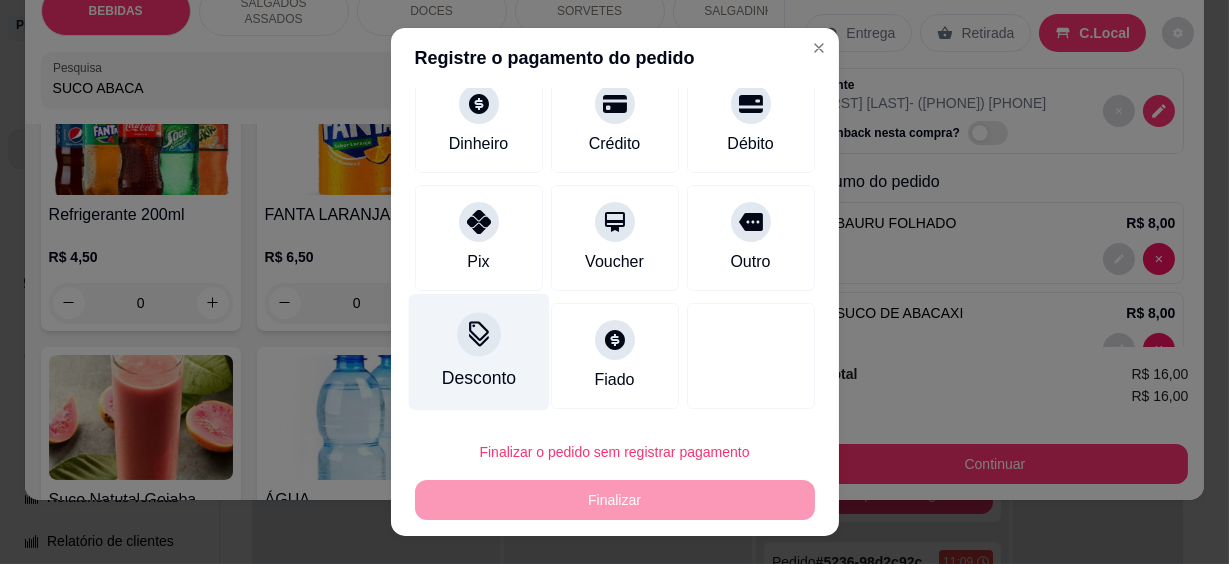 click on "Desconto" at bounding box center (478, 378) 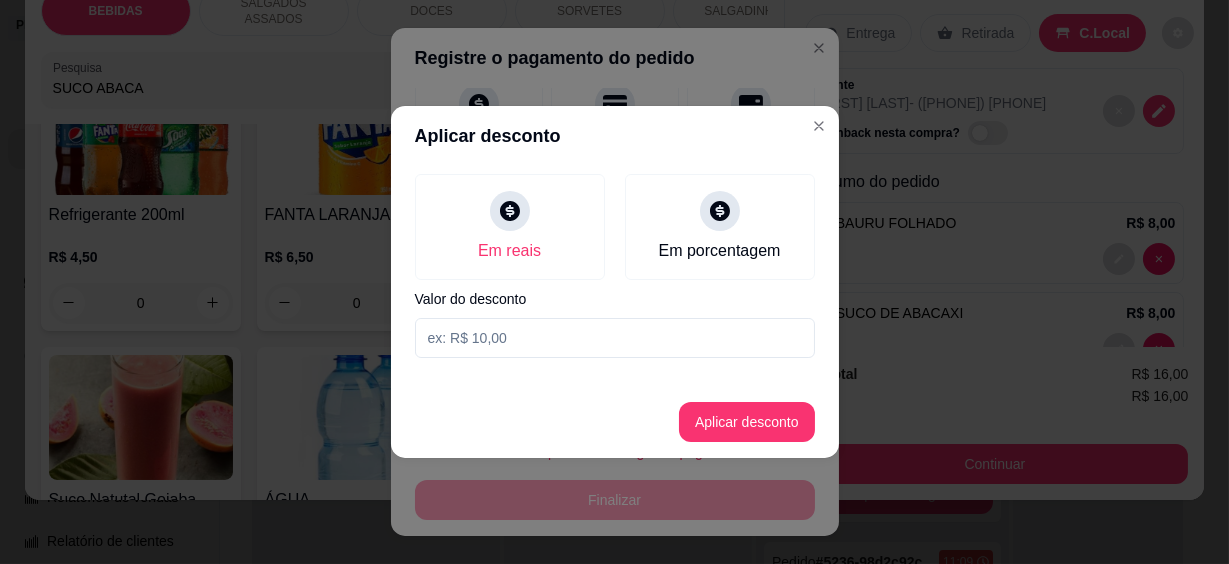 click at bounding box center [615, 338] 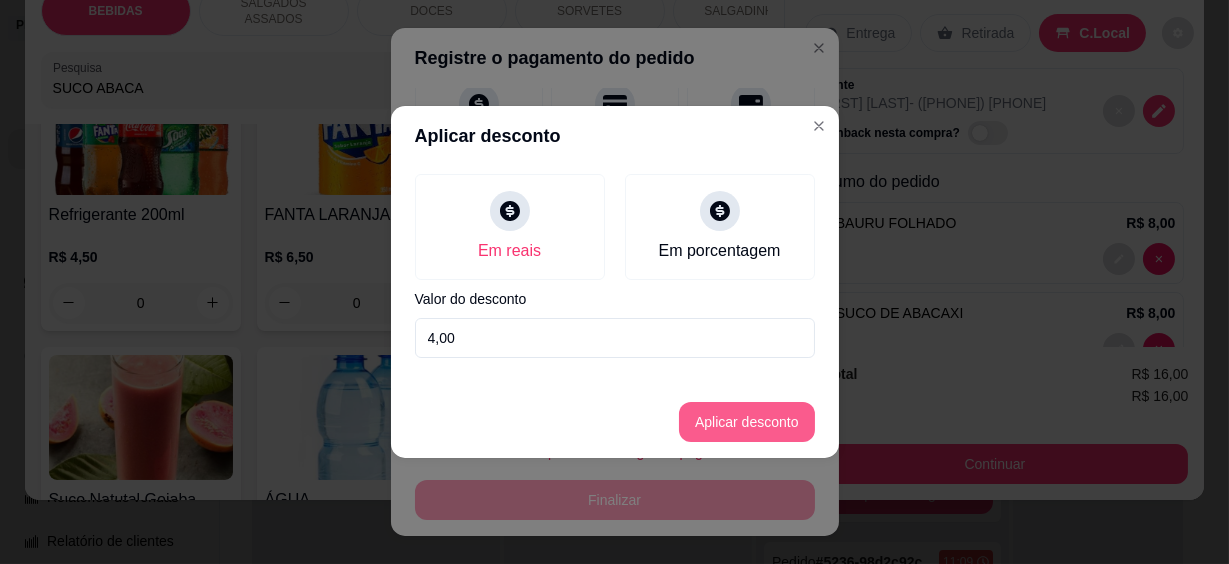 type on "4,00" 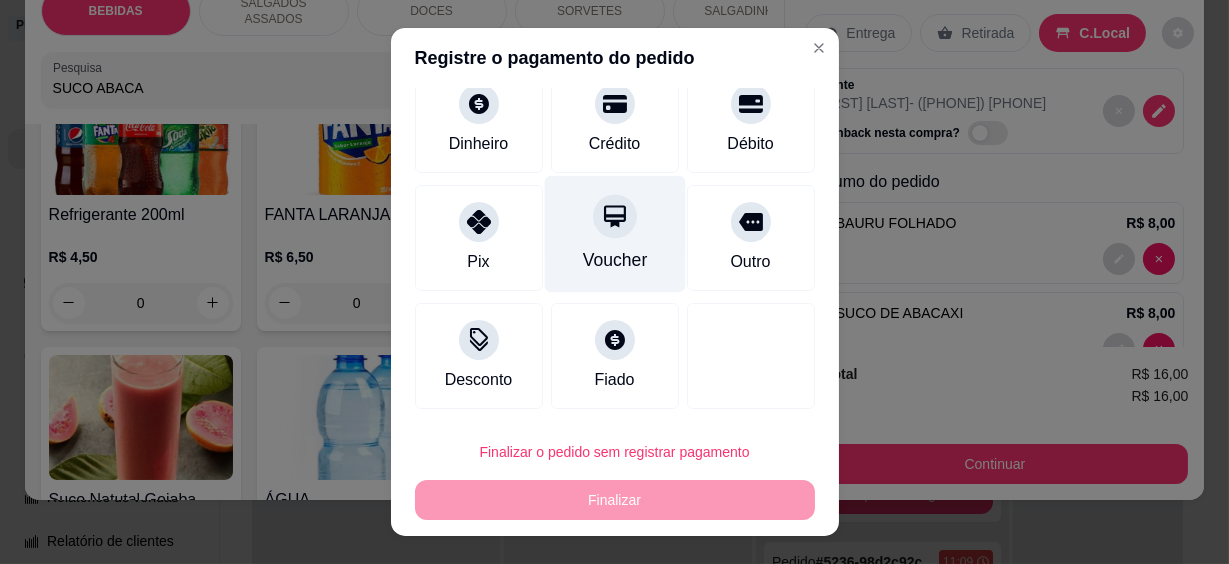 click on "Voucher" at bounding box center [614, 260] 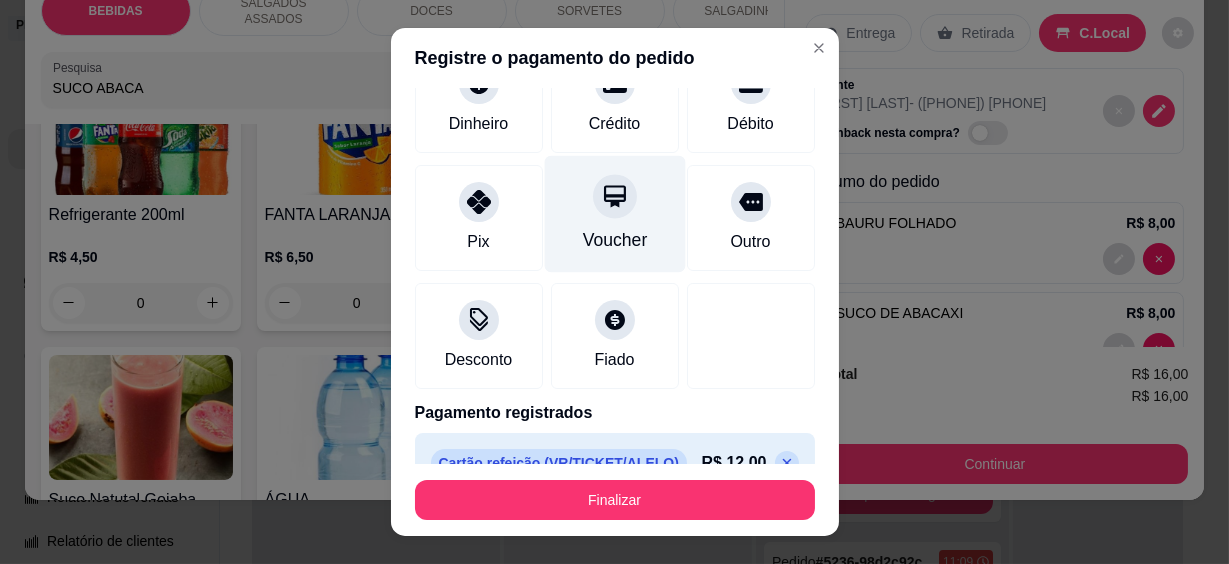 type on "R$ 0,00" 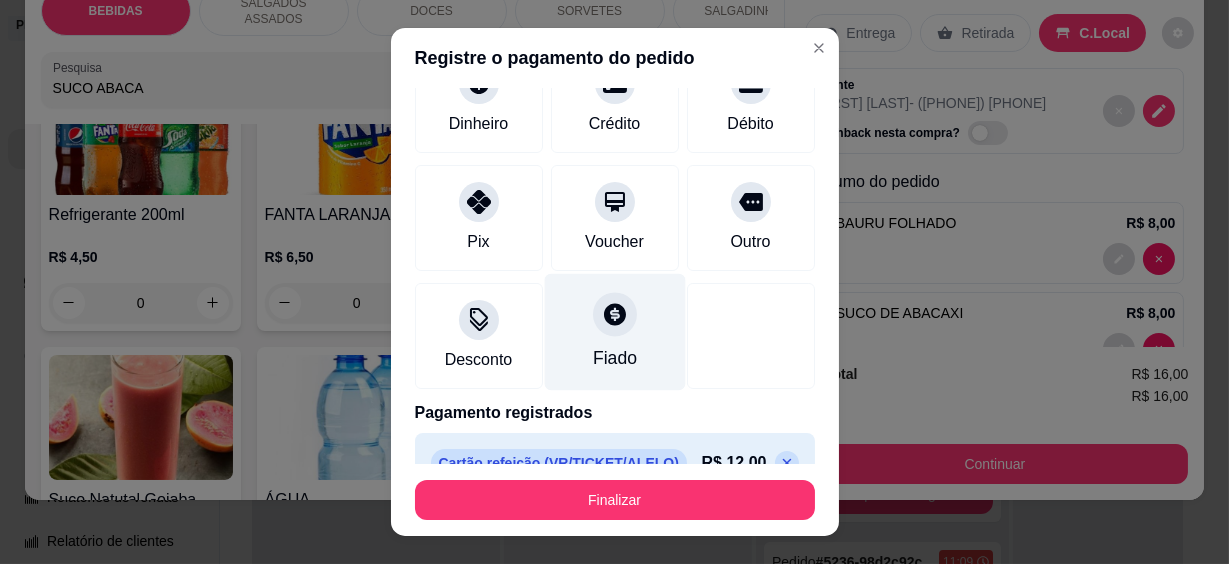 scroll, scrollTop: 141, scrollLeft: 0, axis: vertical 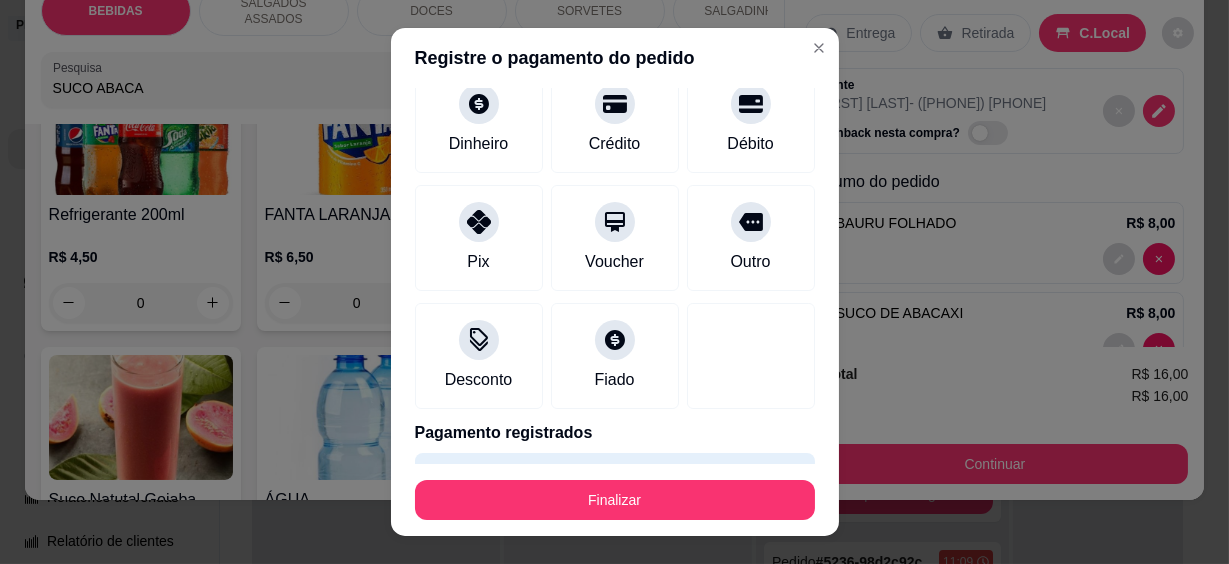click on "Finalizar" at bounding box center (615, 500) 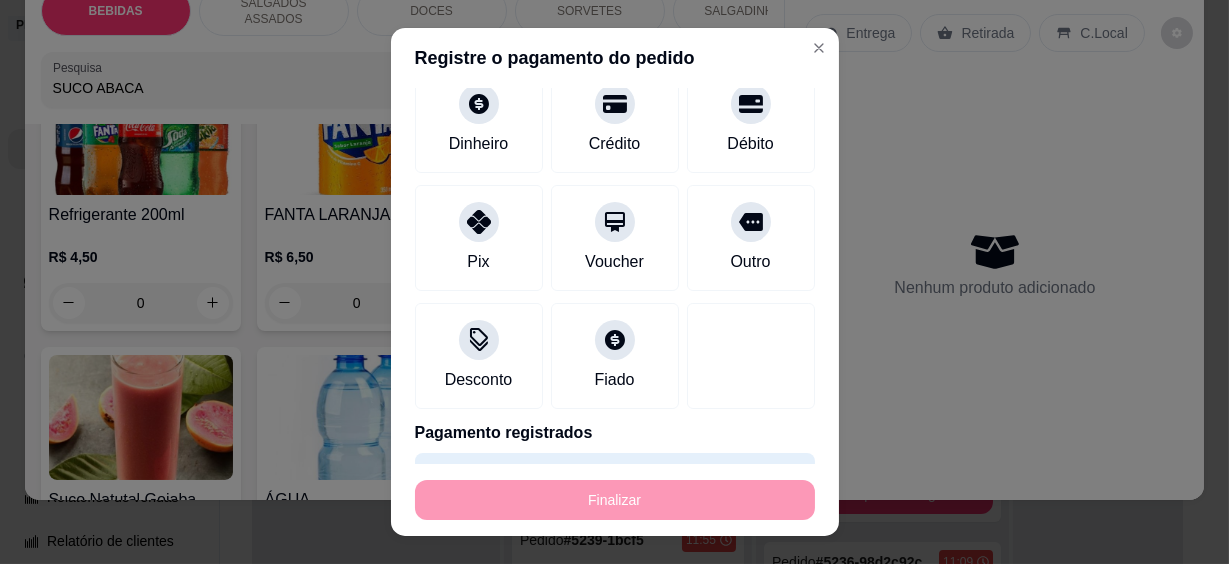 type on "0" 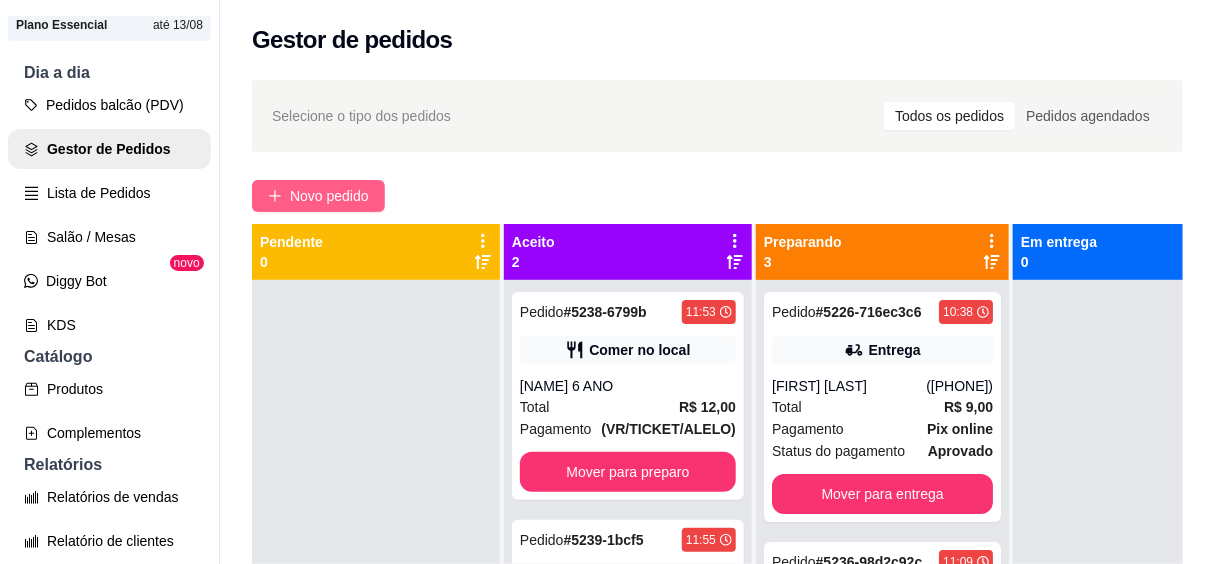 click on "Novo pedido" at bounding box center (318, 196) 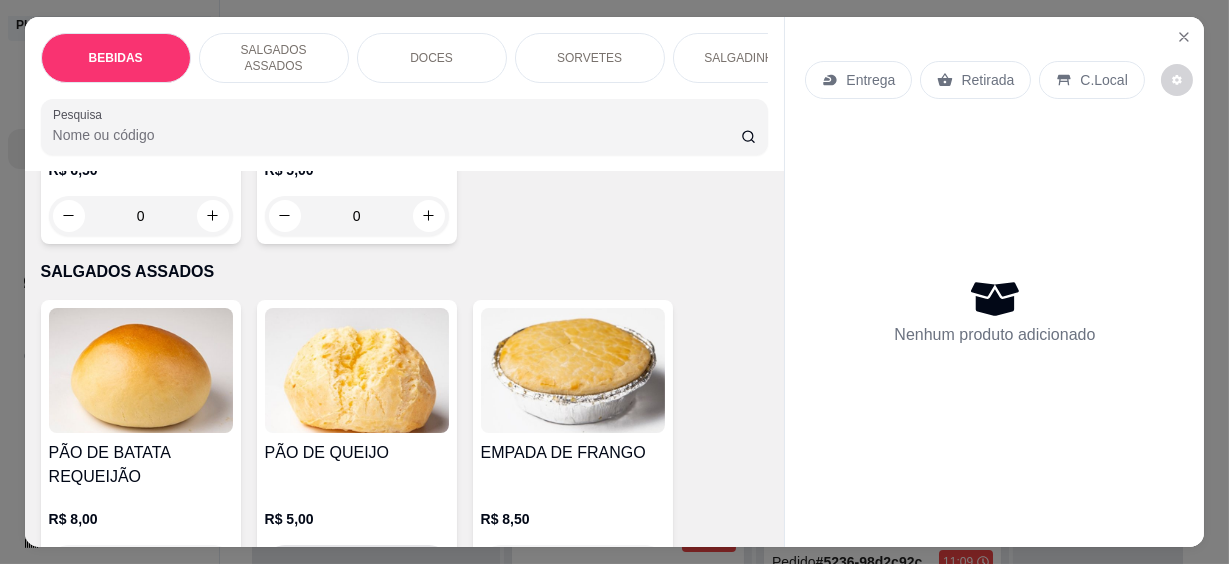 scroll, scrollTop: 1454, scrollLeft: 0, axis: vertical 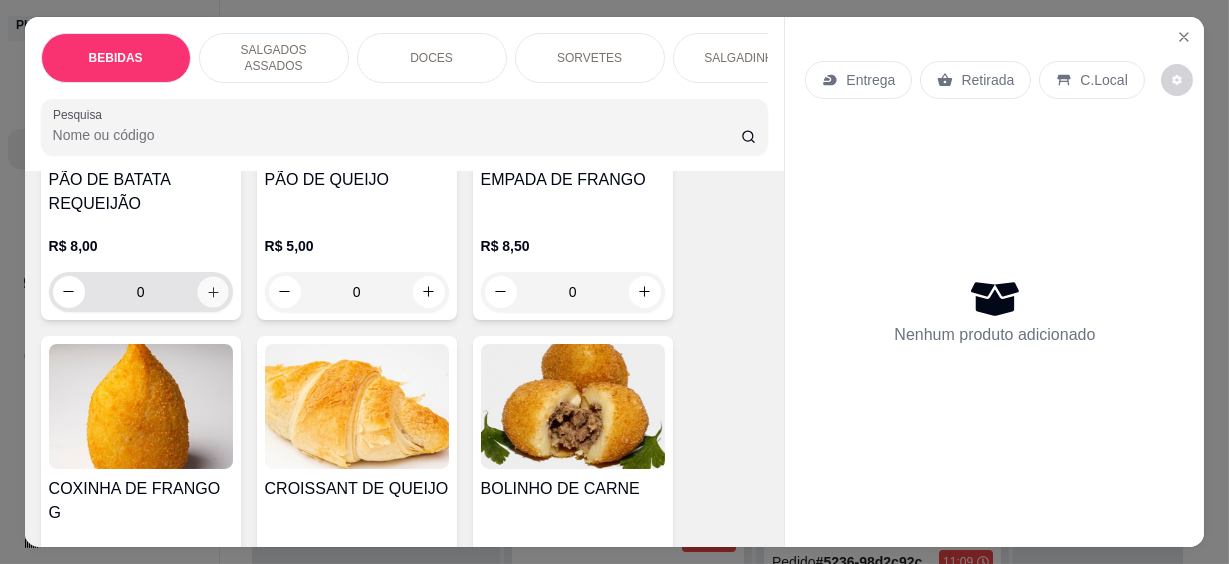 click 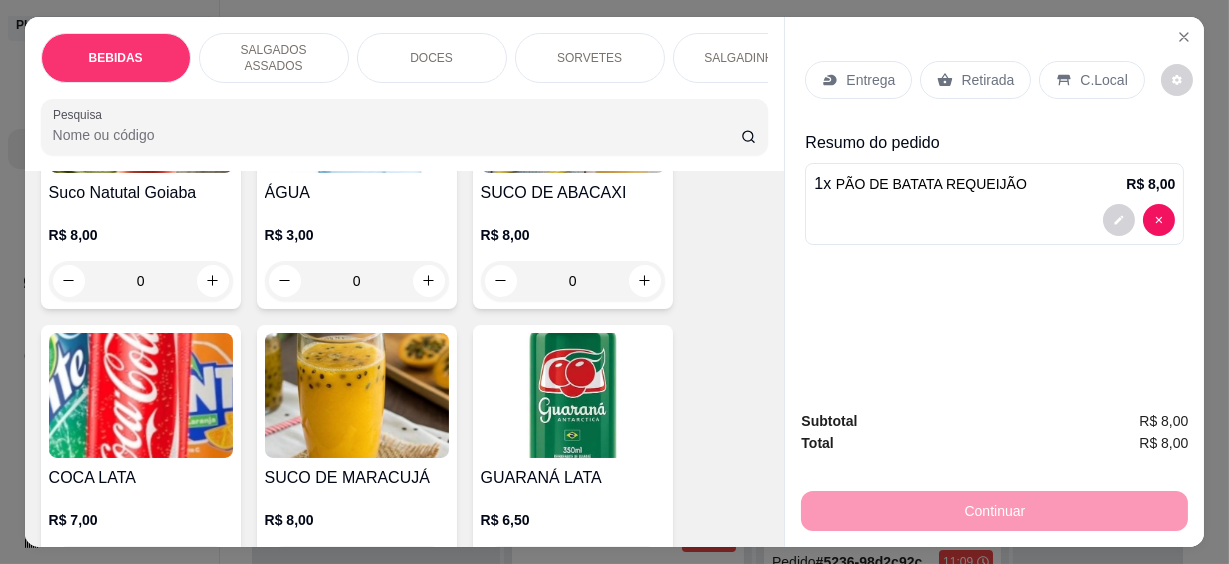 scroll, scrollTop: 728, scrollLeft: 0, axis: vertical 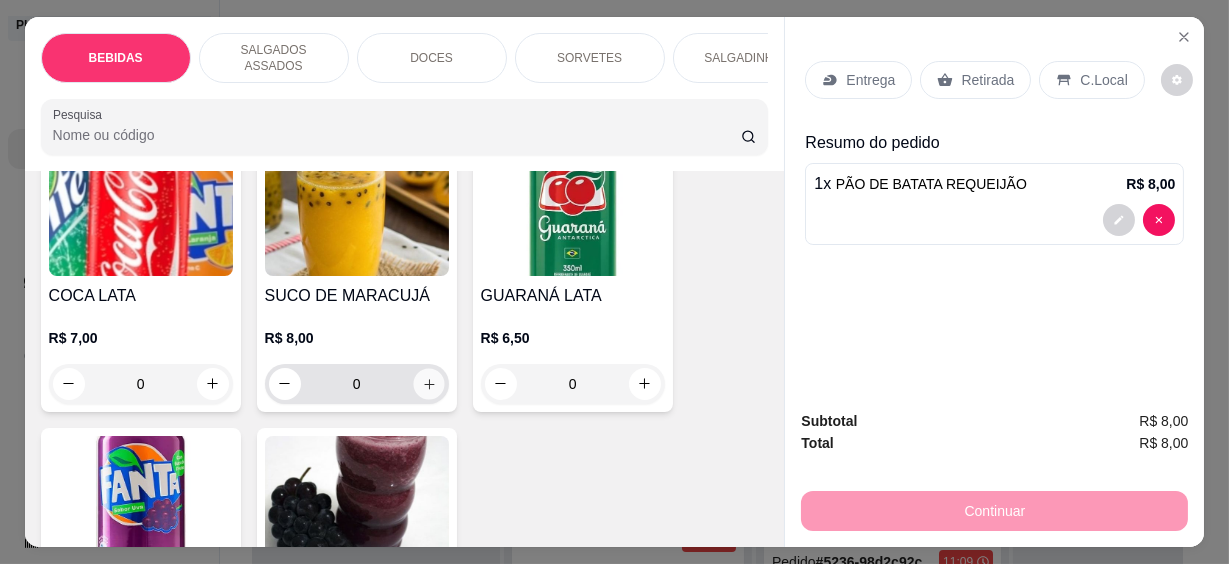 click 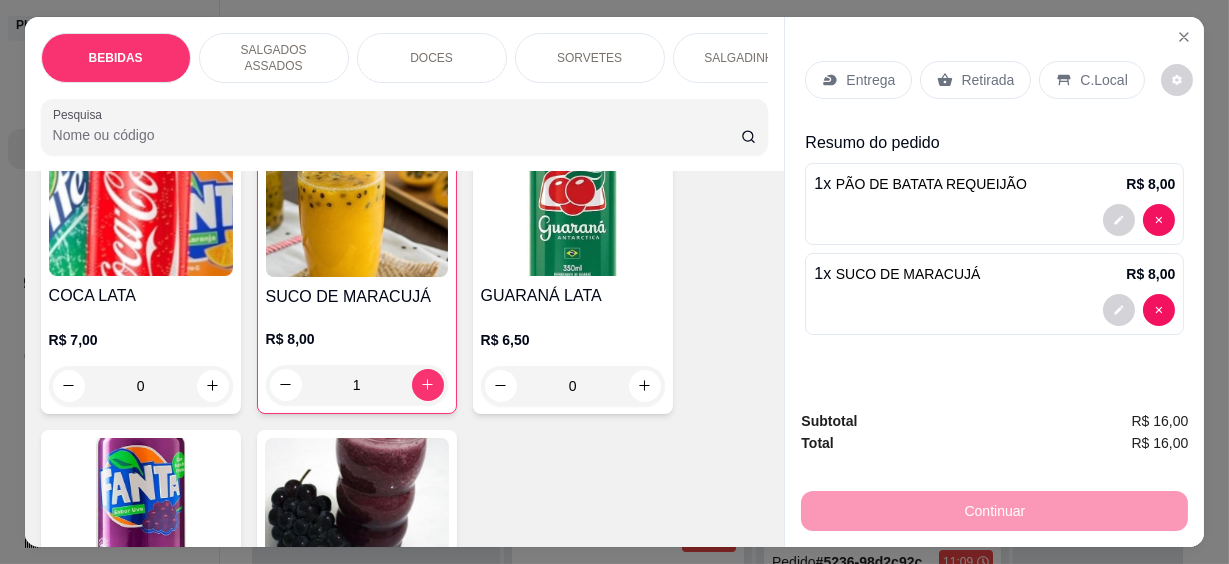 click 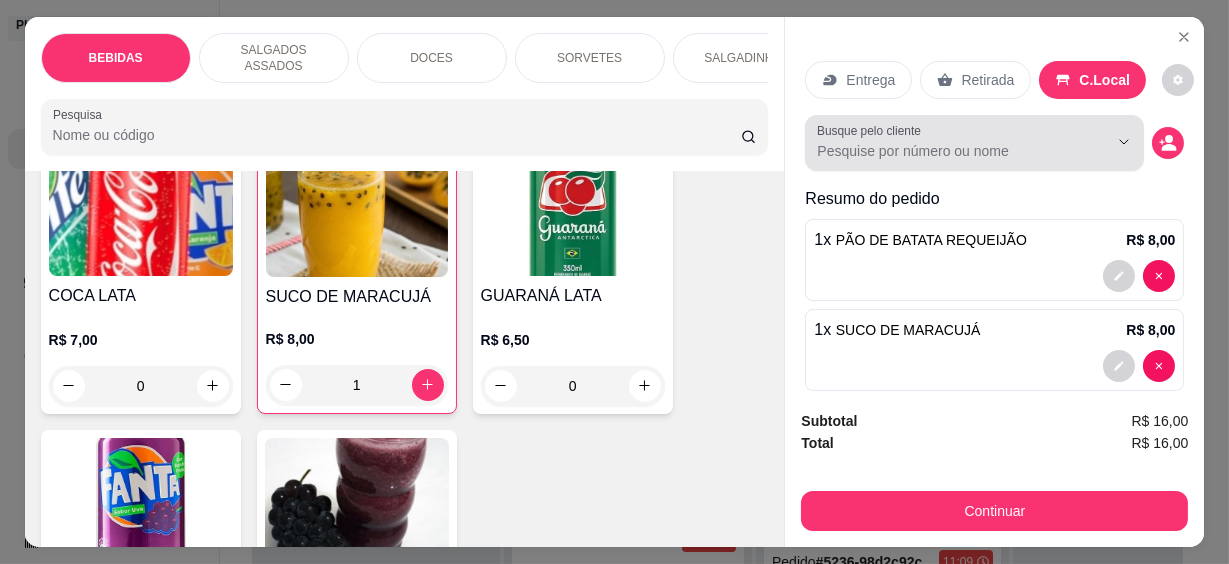 click on "Busque pelo cliente" at bounding box center [946, 151] 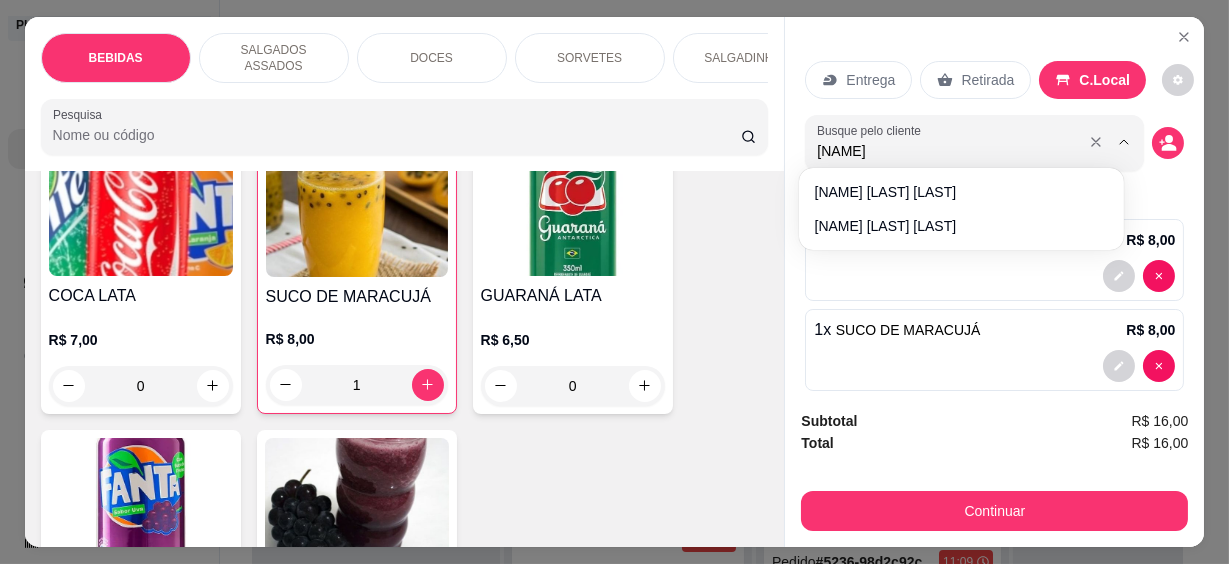 type on "[FIRST]" 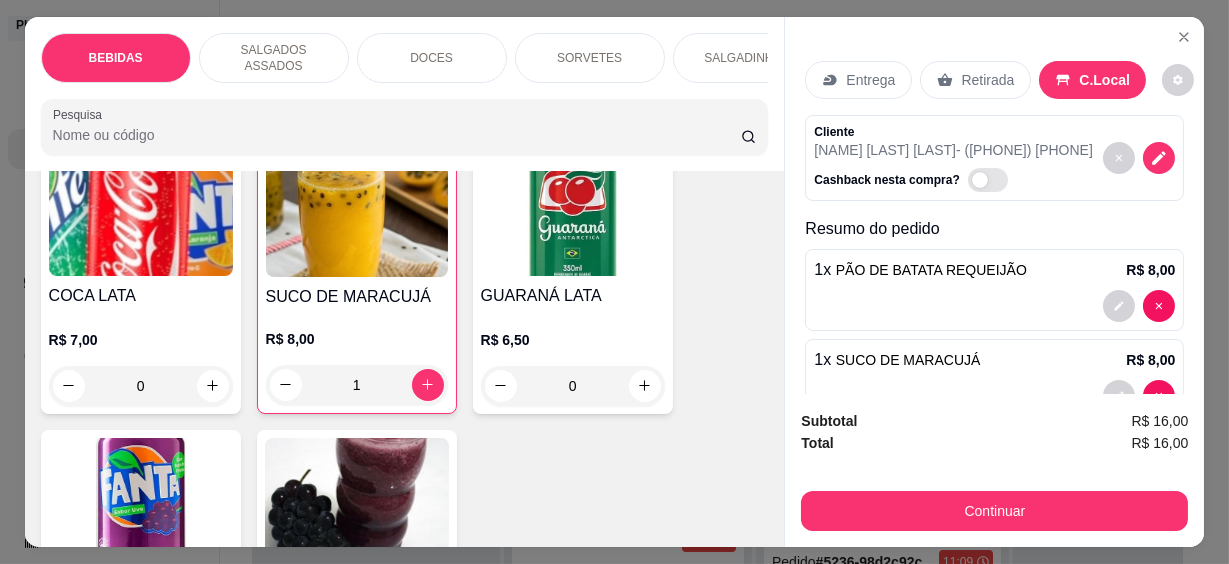 scroll, scrollTop: 53, scrollLeft: 0, axis: vertical 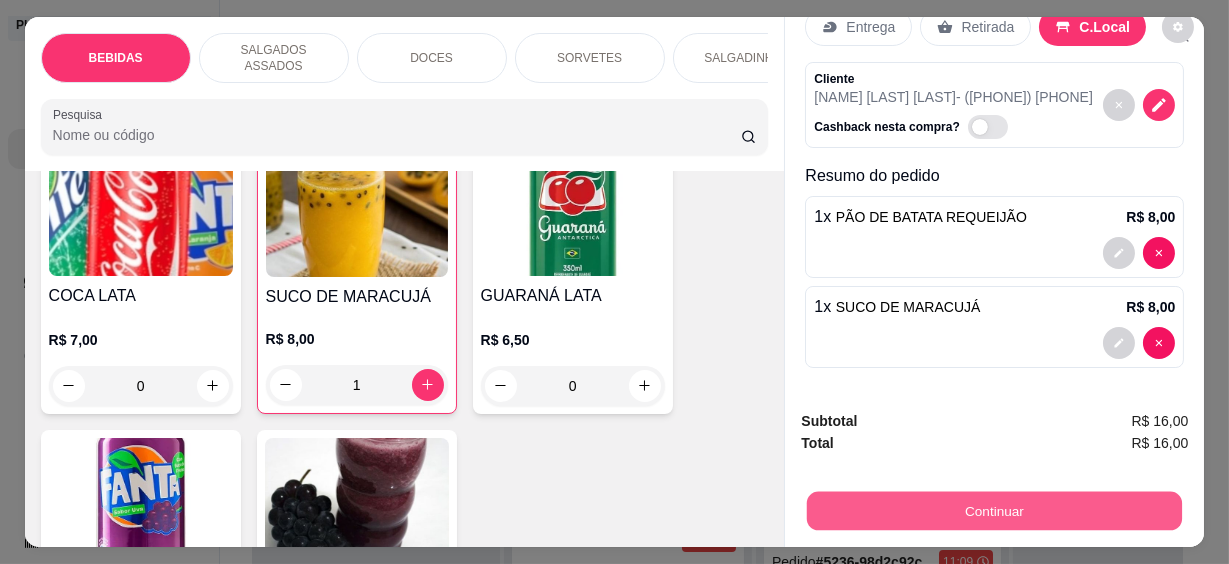 click on "Continuar" at bounding box center [994, 511] 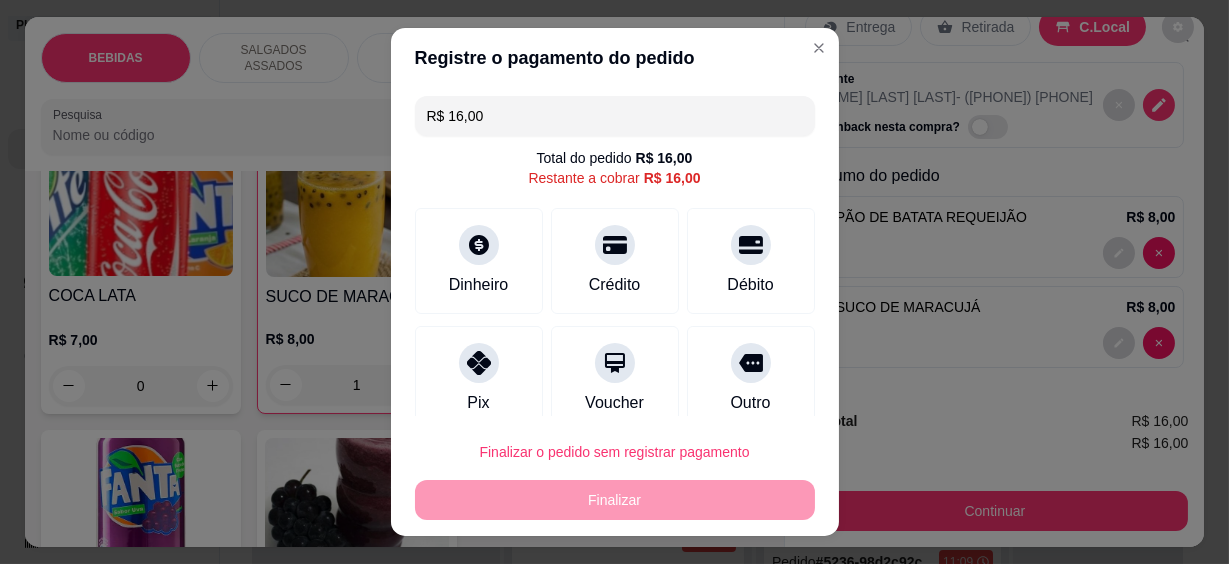 scroll, scrollTop: 141, scrollLeft: 0, axis: vertical 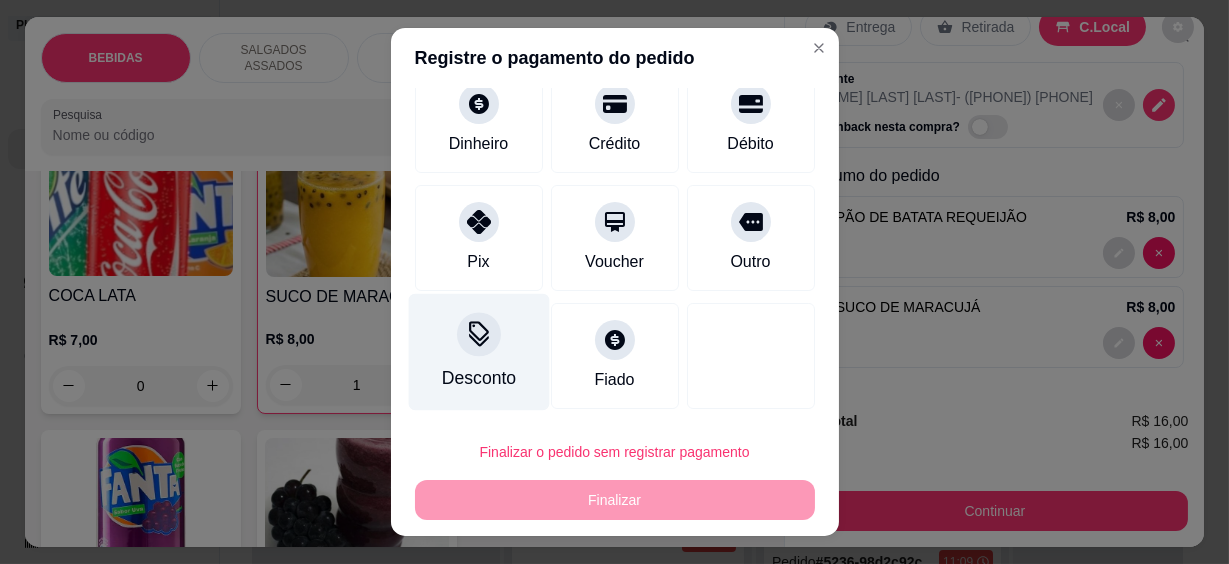 click on "Desconto" at bounding box center (478, 378) 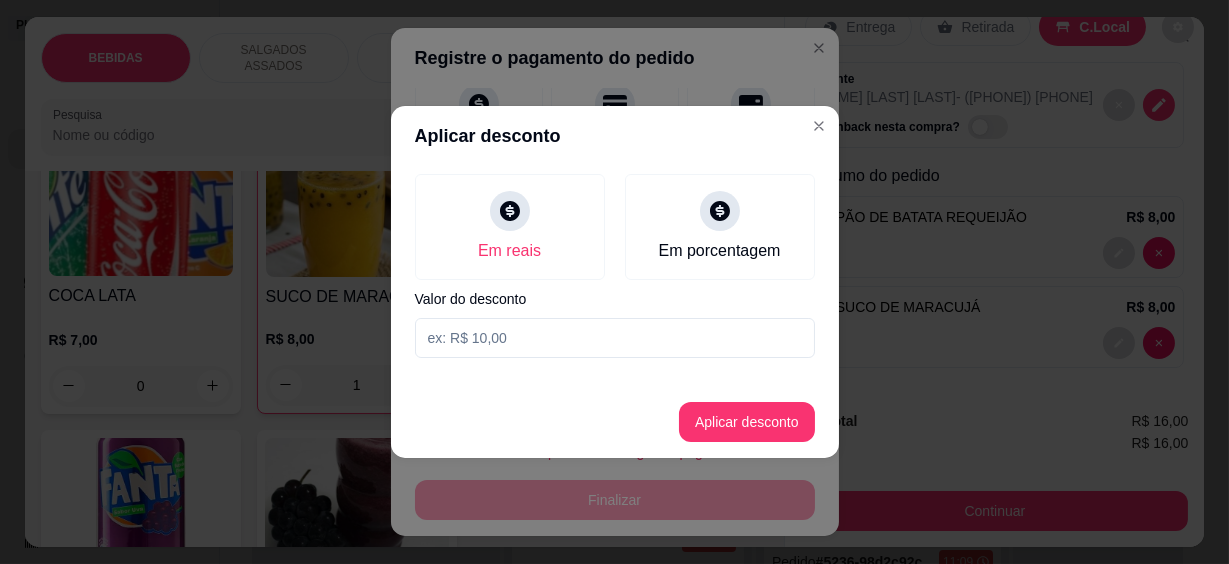 click at bounding box center (615, 338) 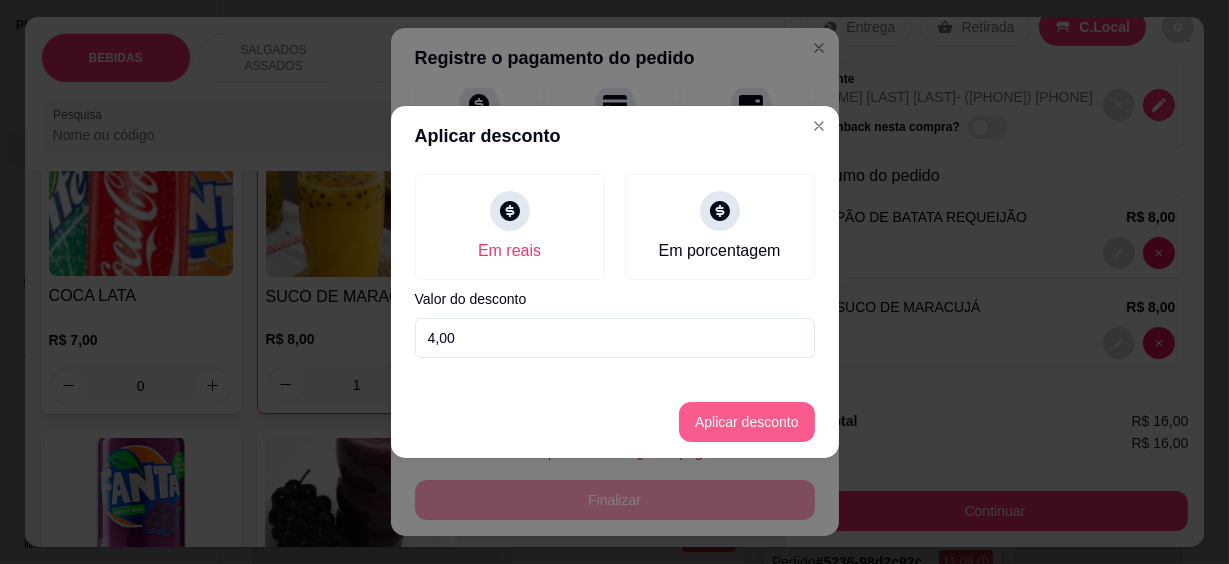 type on "4,00" 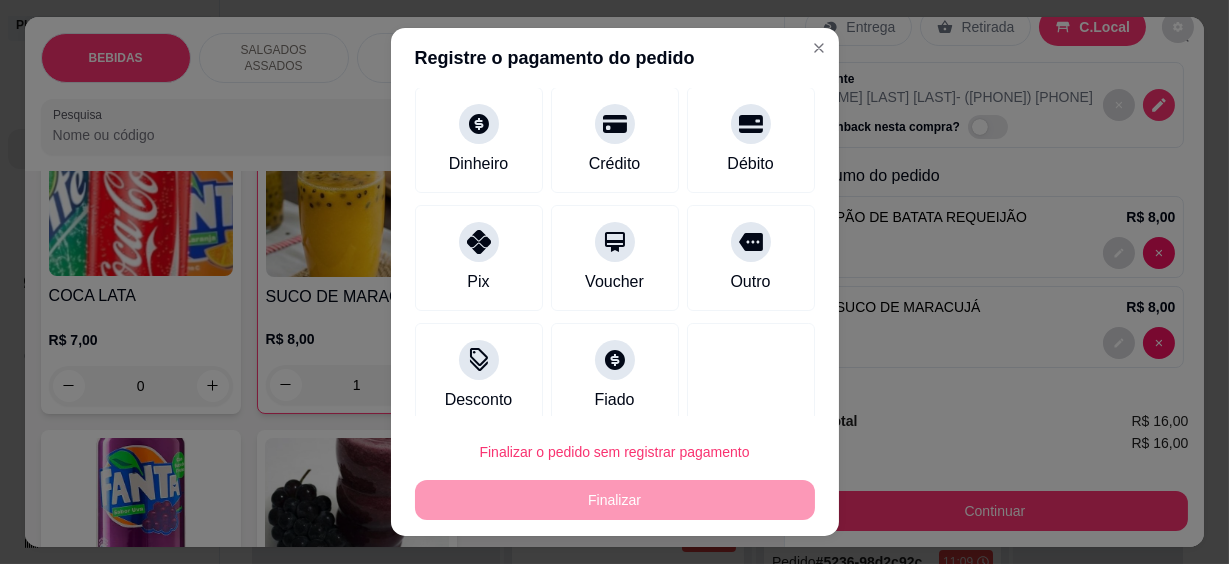 scroll, scrollTop: 161, scrollLeft: 0, axis: vertical 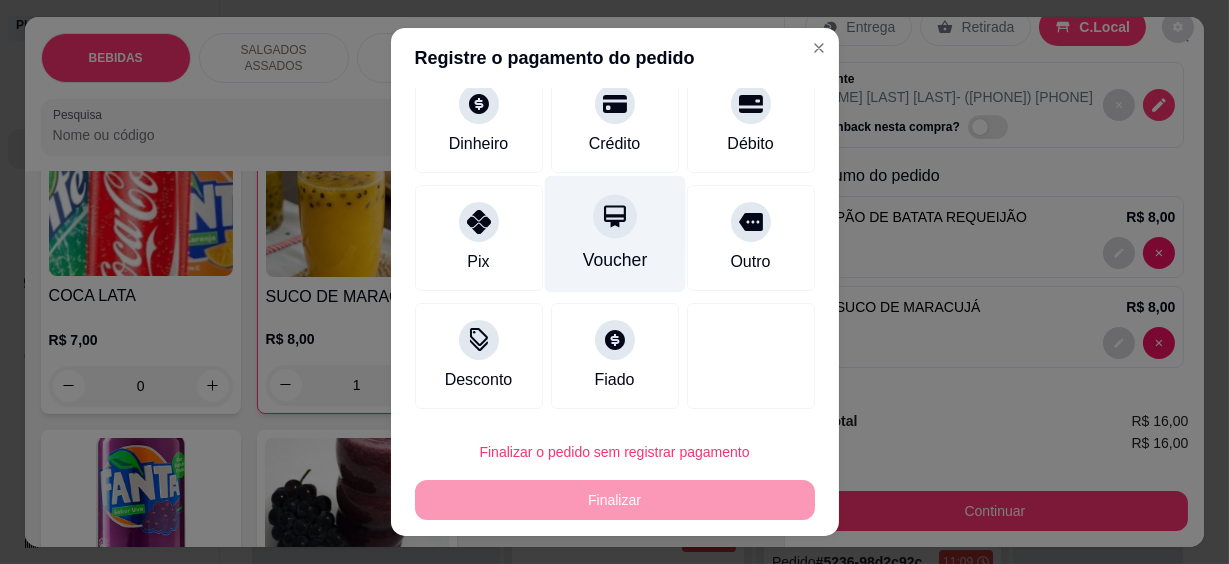 click 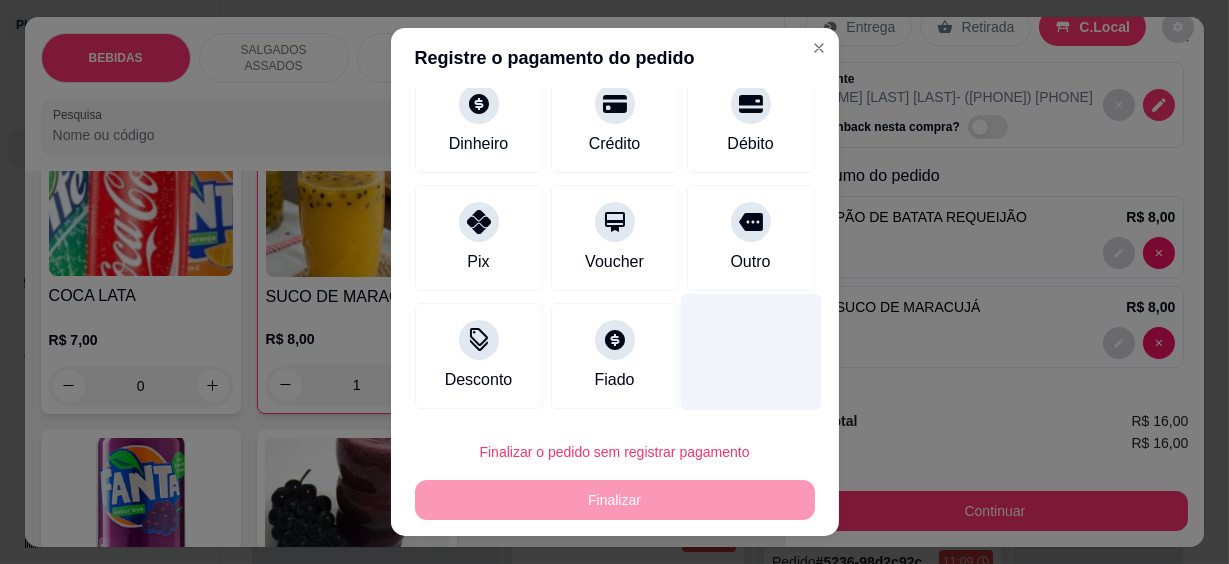 type on "R$ 0,00" 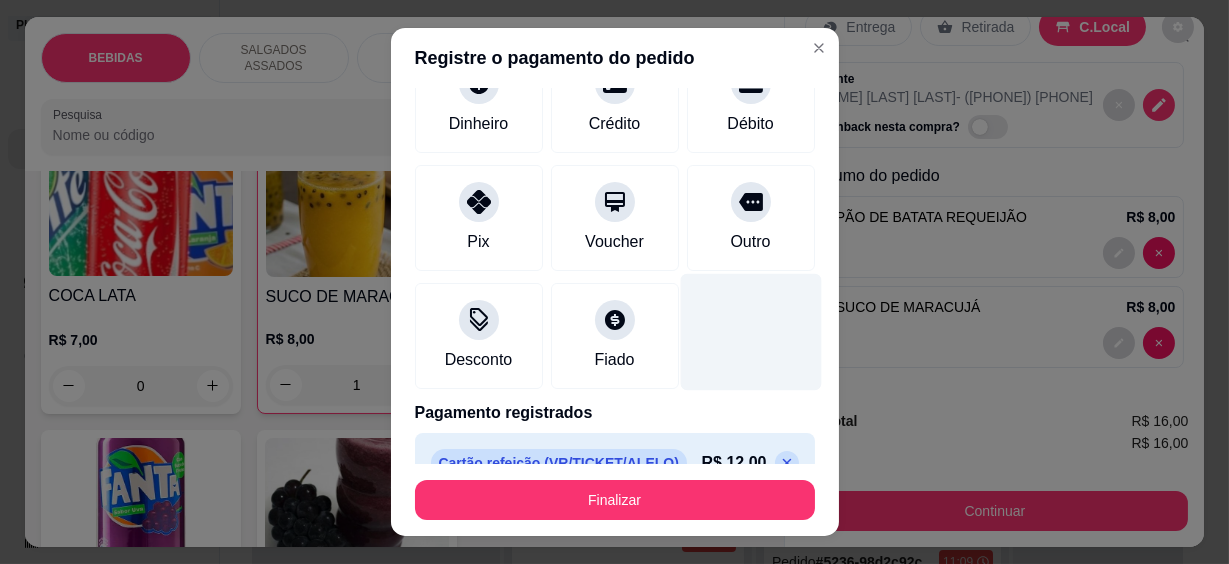 scroll, scrollTop: 141, scrollLeft: 0, axis: vertical 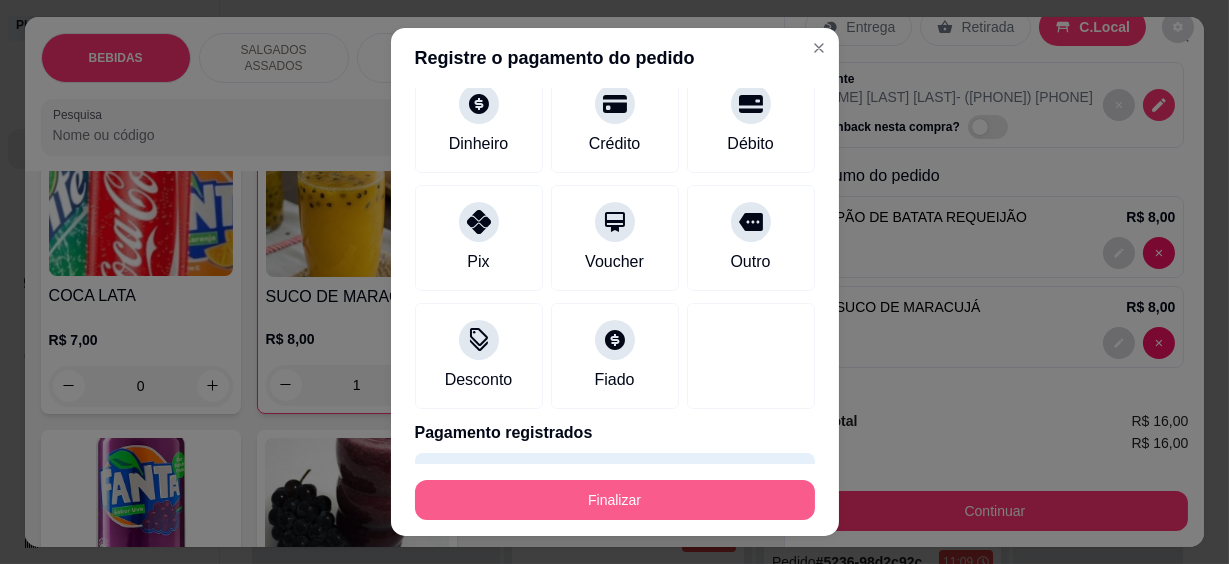 click on "Finalizar" at bounding box center (615, 500) 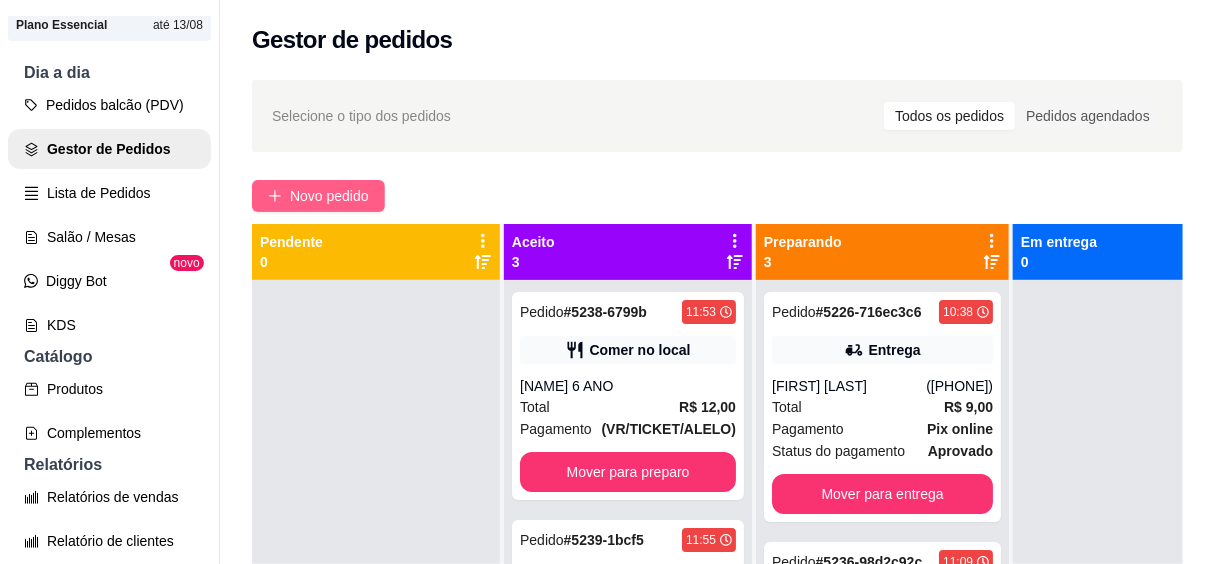 click on "Novo pedido" at bounding box center (318, 196) 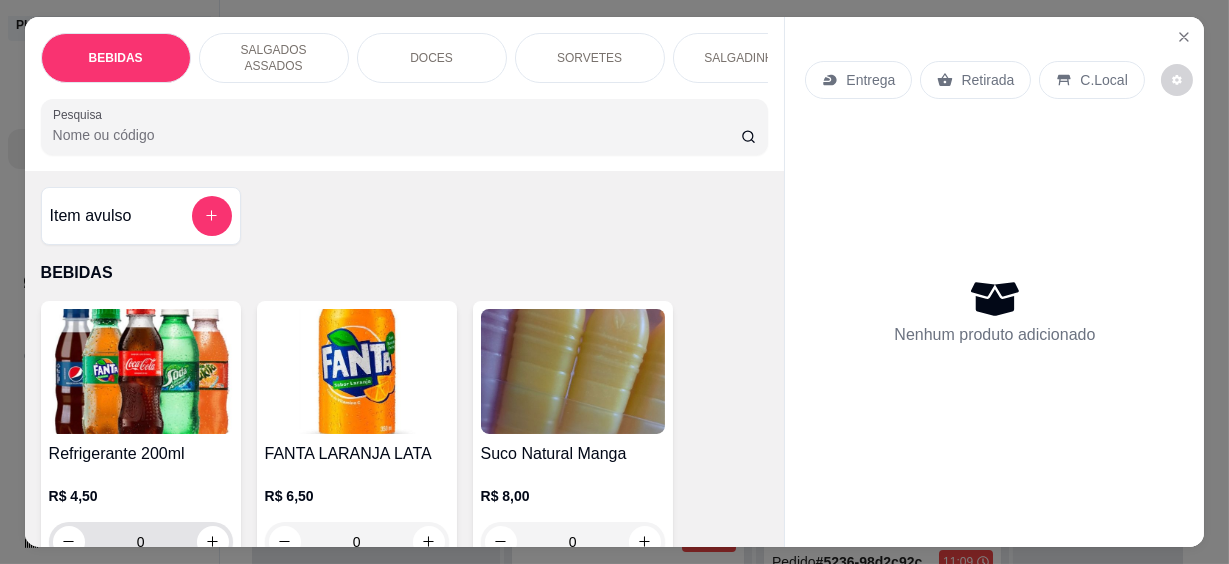 scroll, scrollTop: 272, scrollLeft: 0, axis: vertical 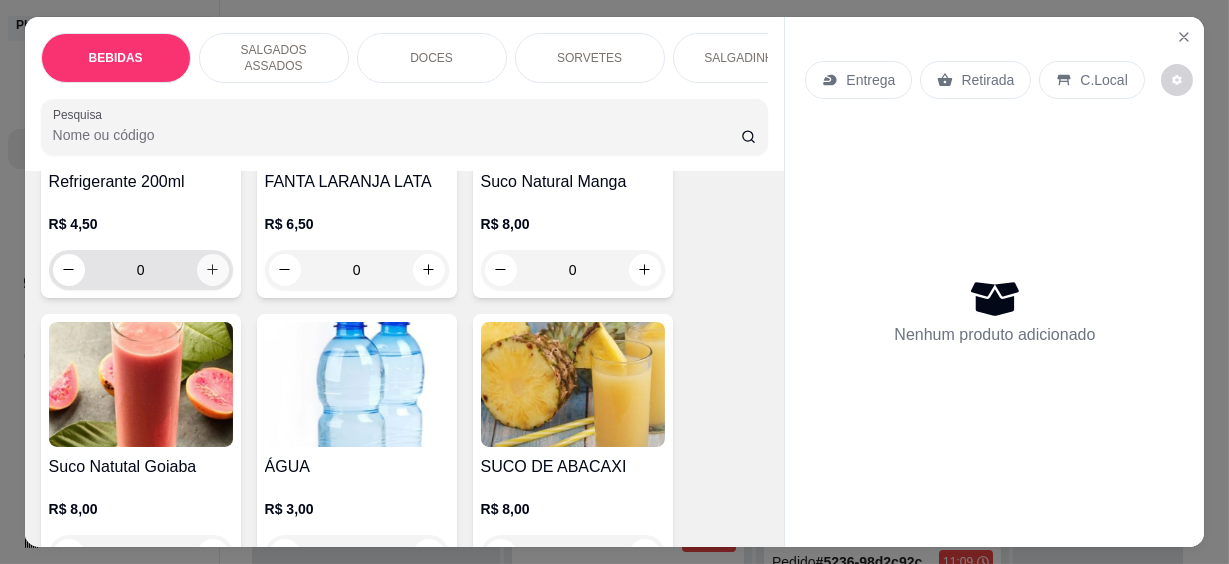 click 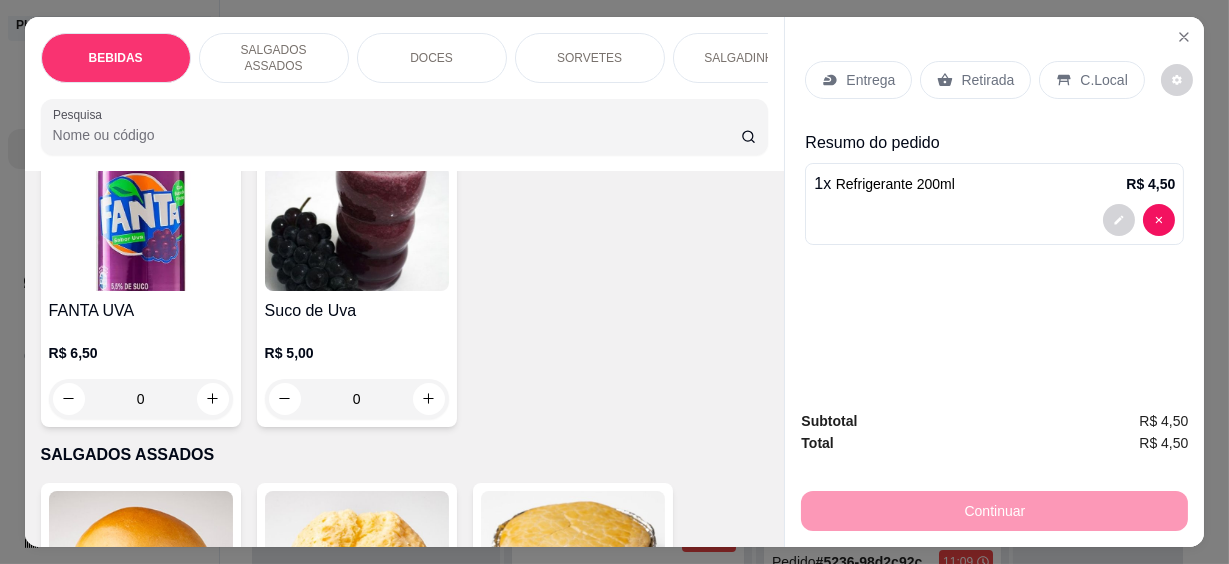 scroll, scrollTop: 1273, scrollLeft: 0, axis: vertical 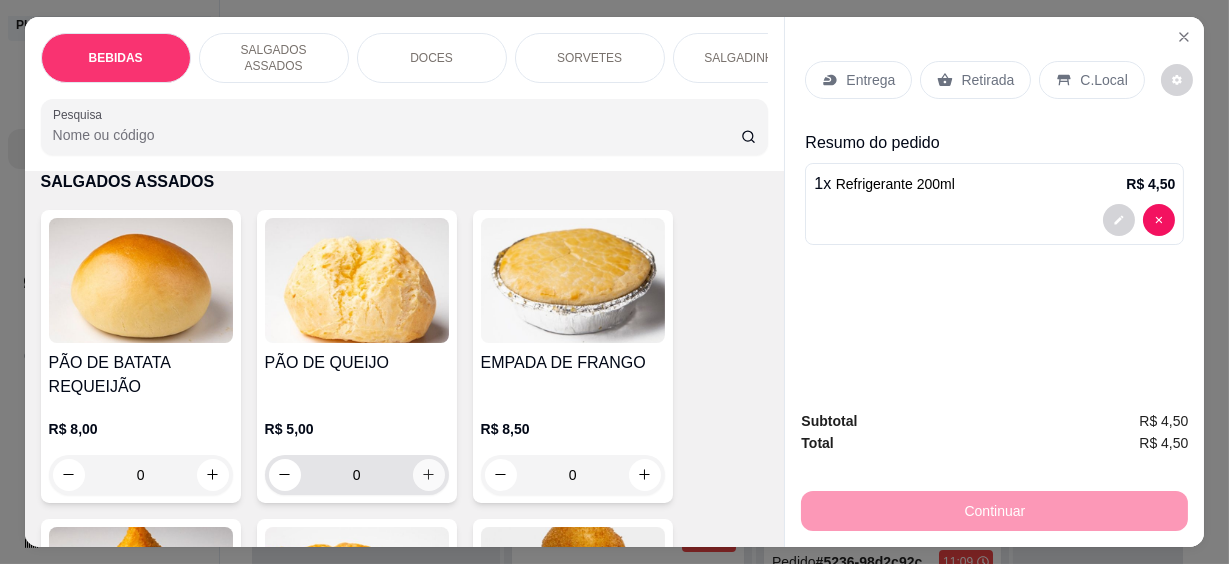 click at bounding box center (429, 475) 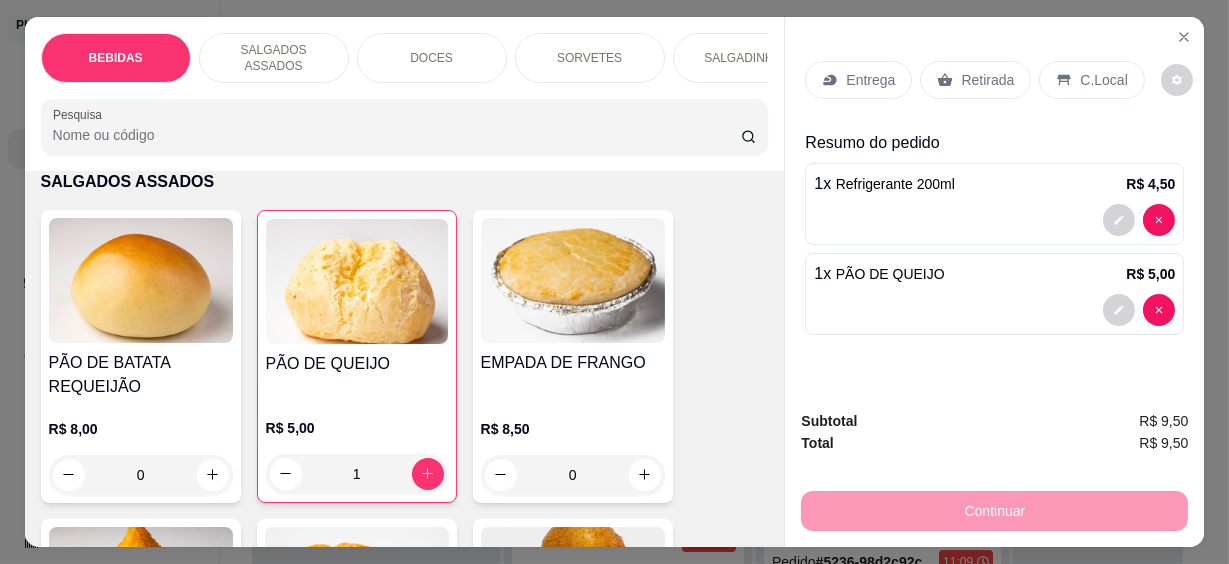 drag, startPoint x: 1084, startPoint y: 57, endPoint x: 951, endPoint y: 191, distance: 188.79883 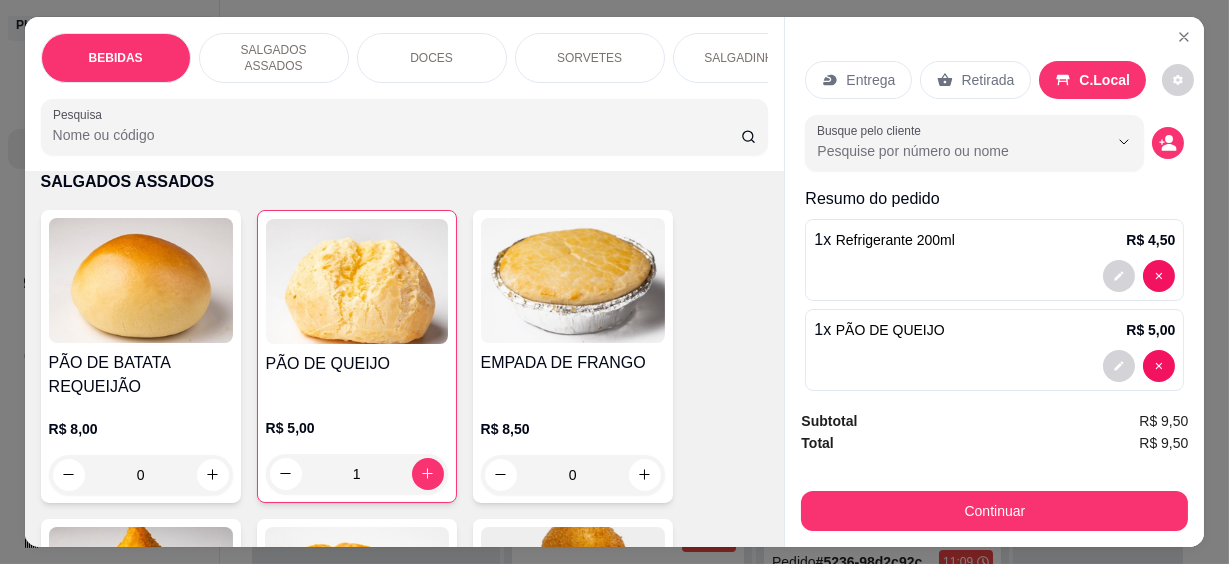 click on "Busque pelo cliente" at bounding box center [946, 151] 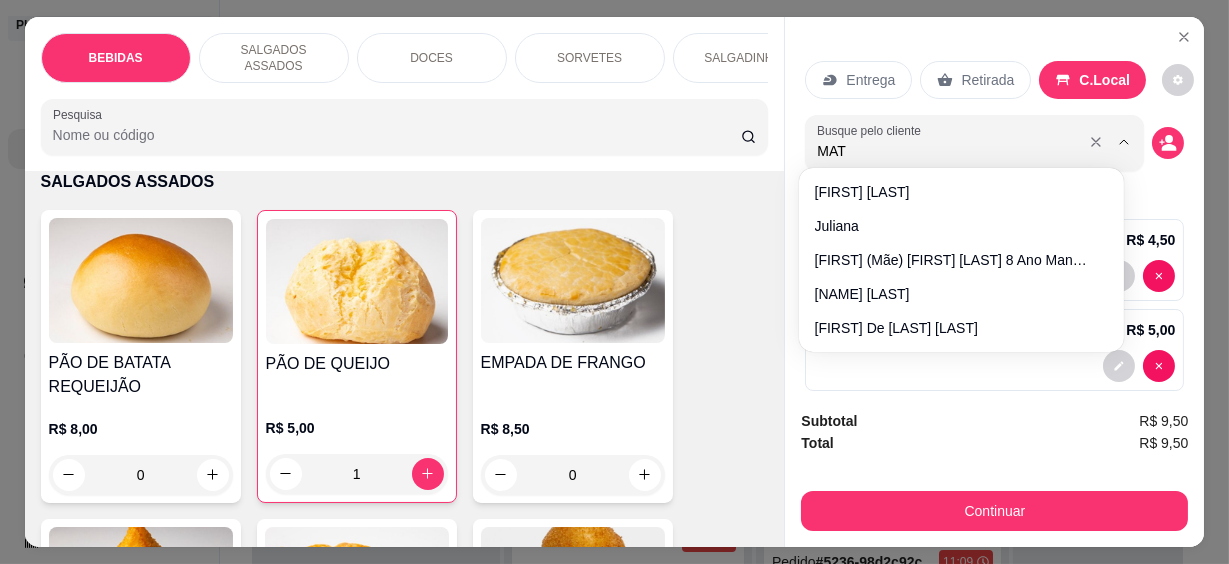 type on "MATH" 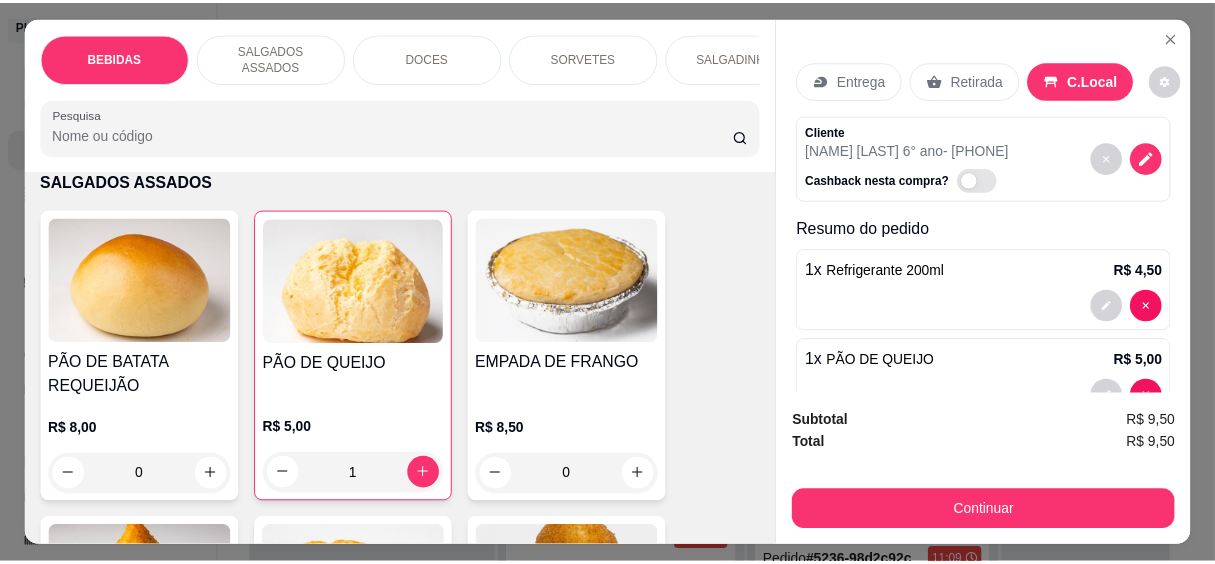 scroll, scrollTop: 53, scrollLeft: 0, axis: vertical 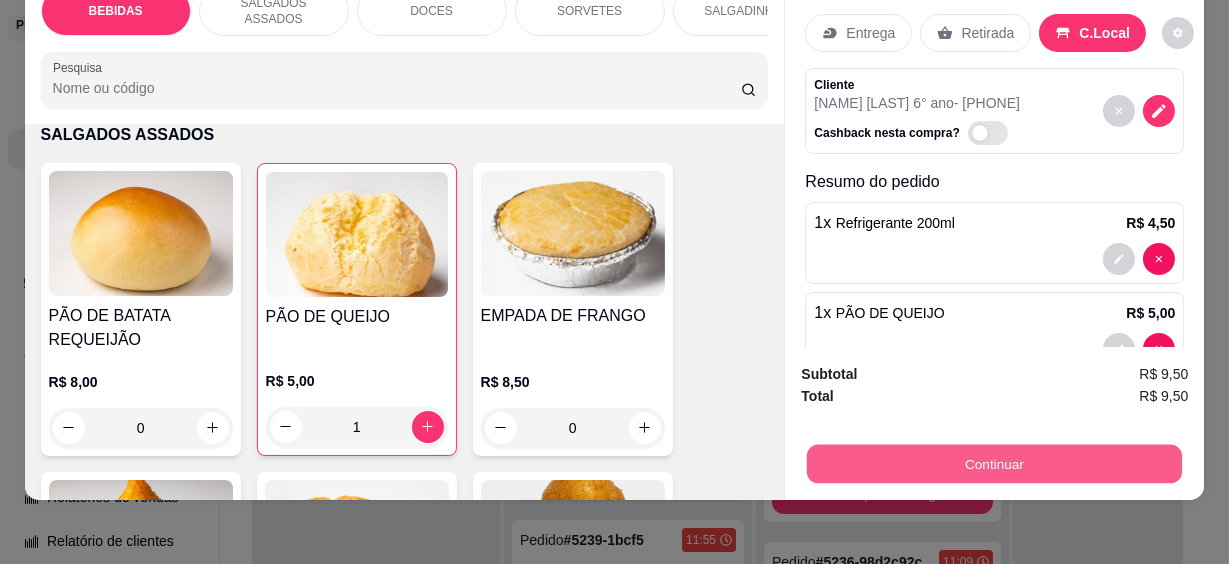 click on "Continuar" at bounding box center [994, 464] 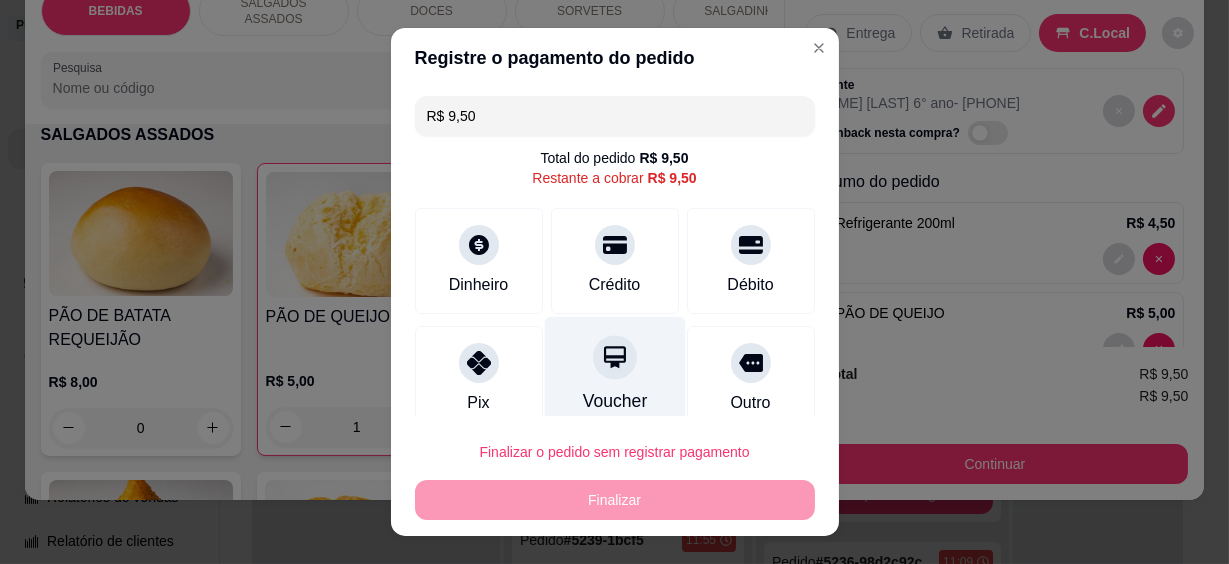click 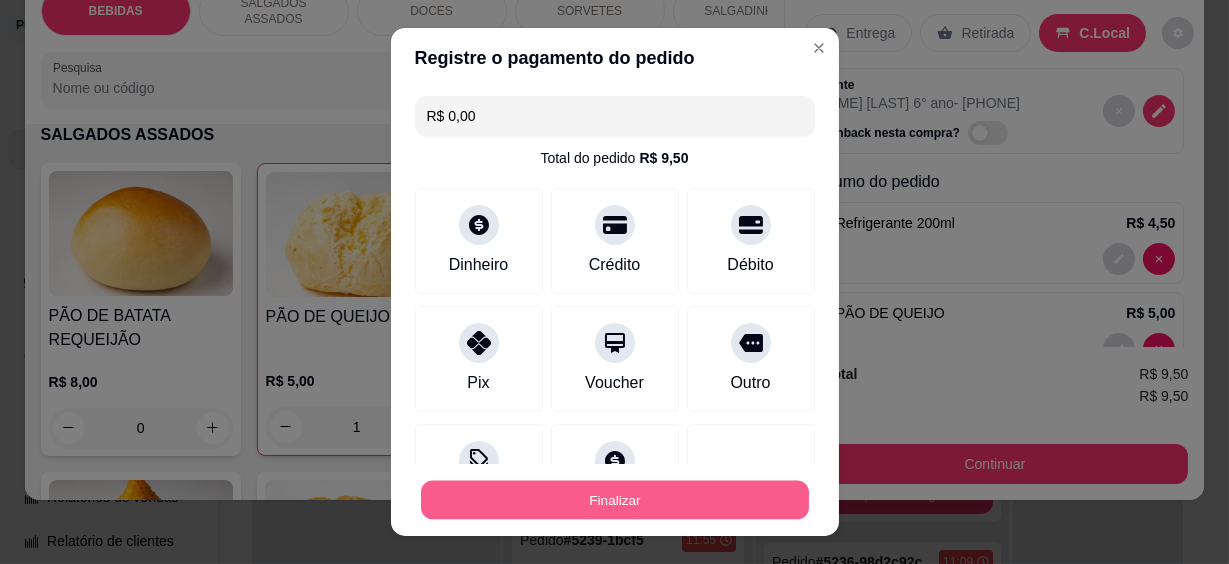 click on "Finalizar" at bounding box center (615, 499) 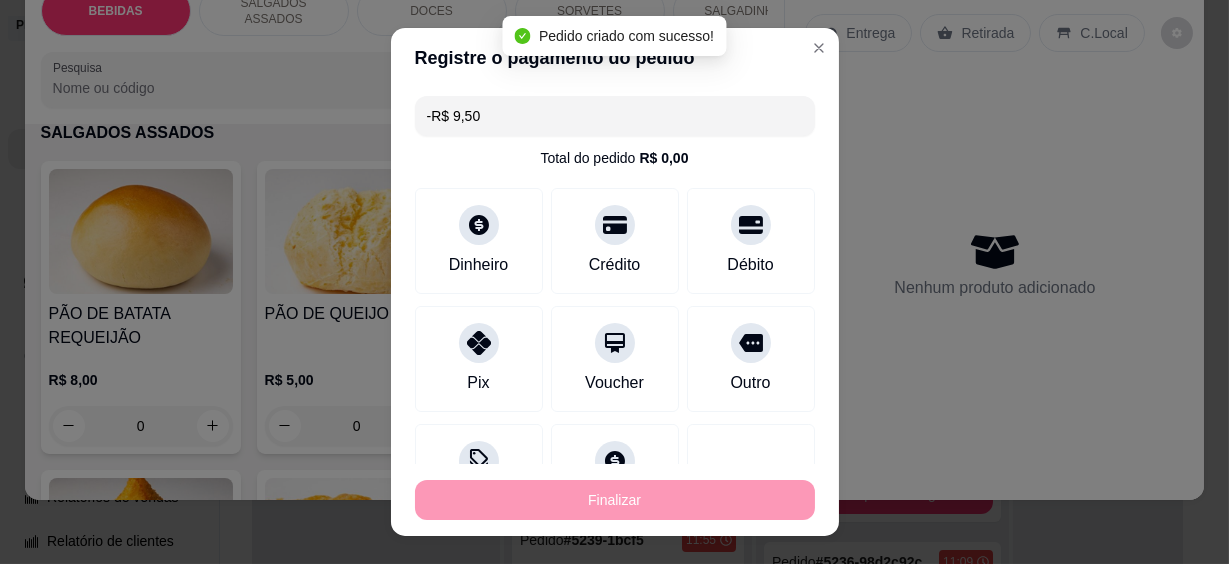 scroll, scrollTop: 0, scrollLeft: 0, axis: both 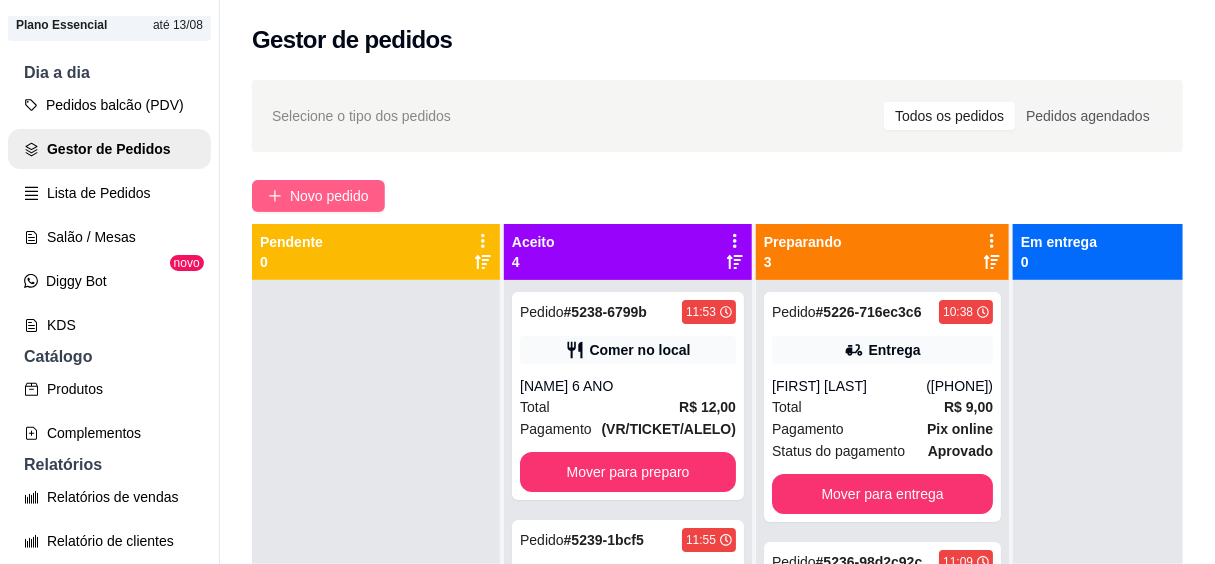 click on "Novo pedido" at bounding box center (329, 196) 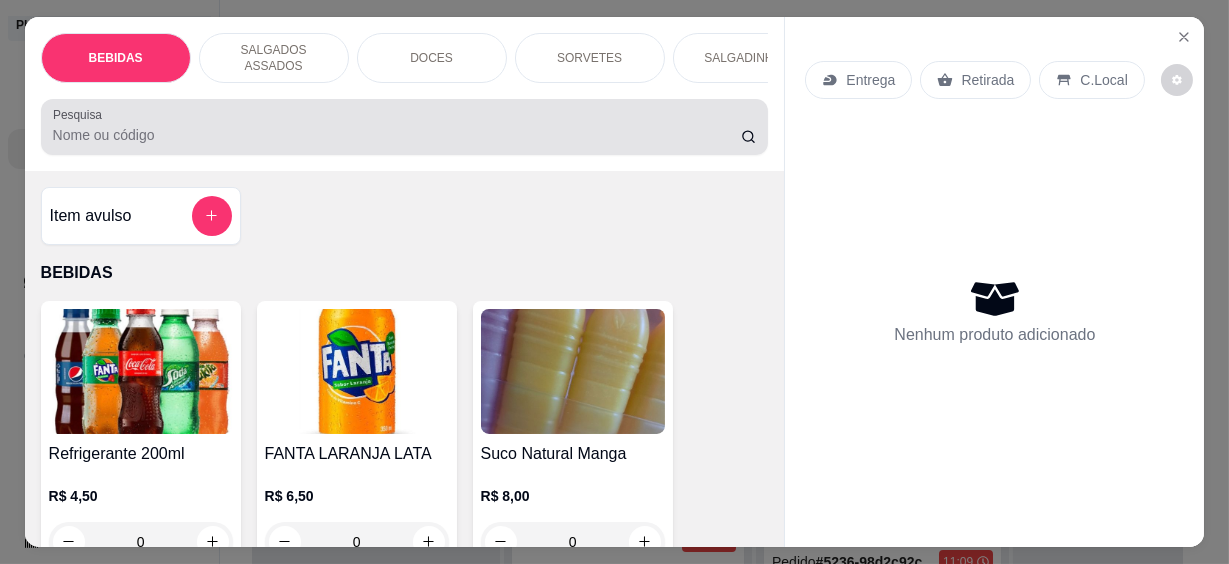 click on "Pesquisa" at bounding box center (397, 135) 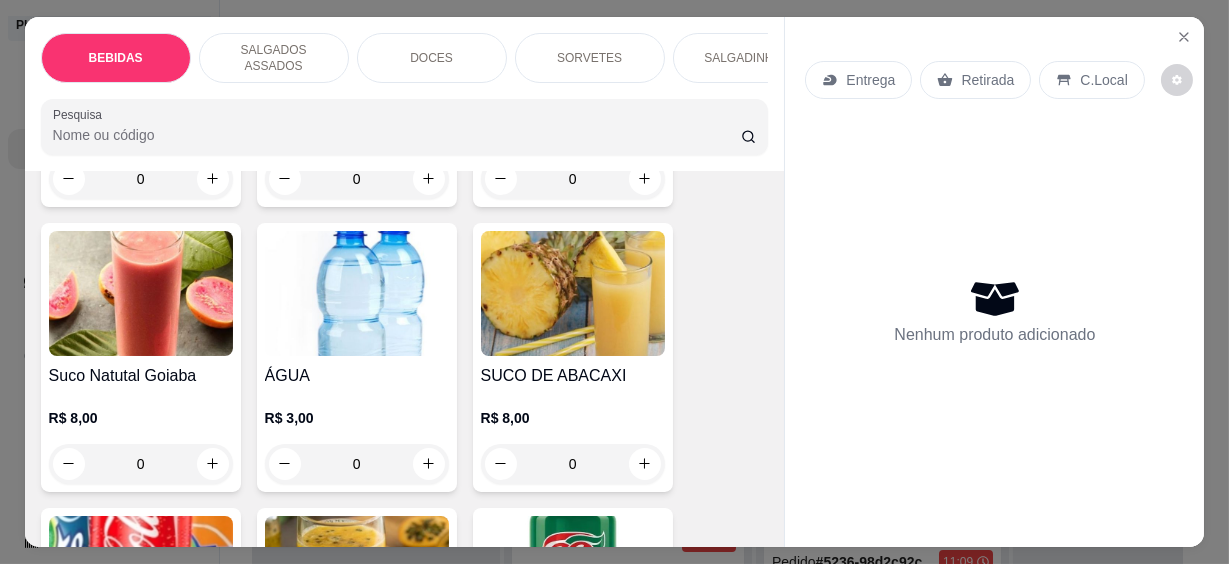 scroll, scrollTop: 90, scrollLeft: 0, axis: vertical 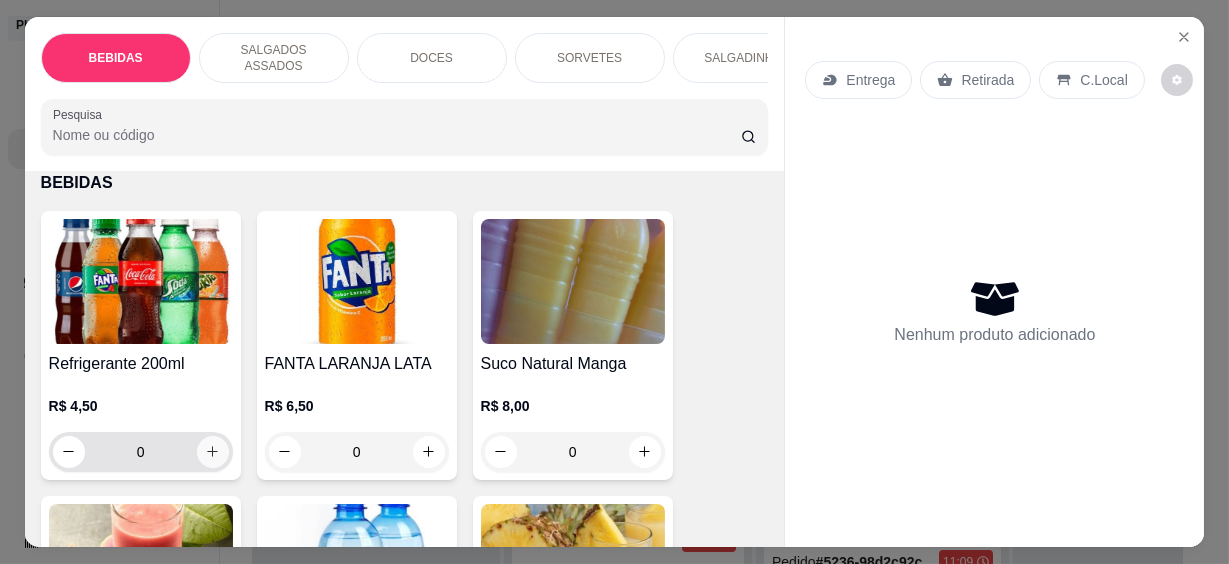 click 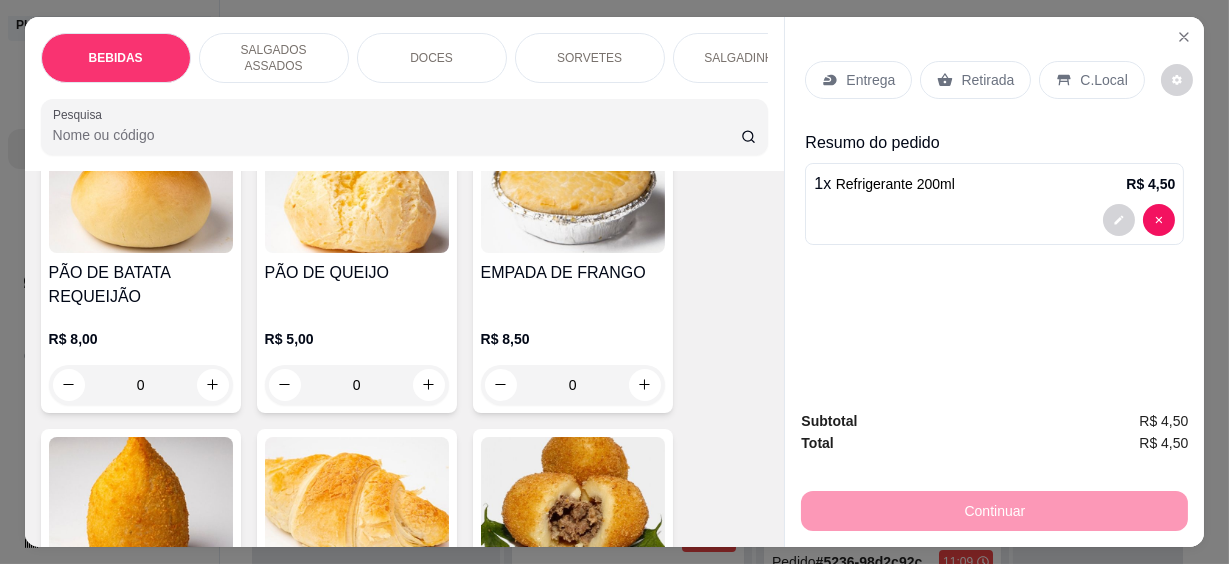 scroll, scrollTop: 1636, scrollLeft: 0, axis: vertical 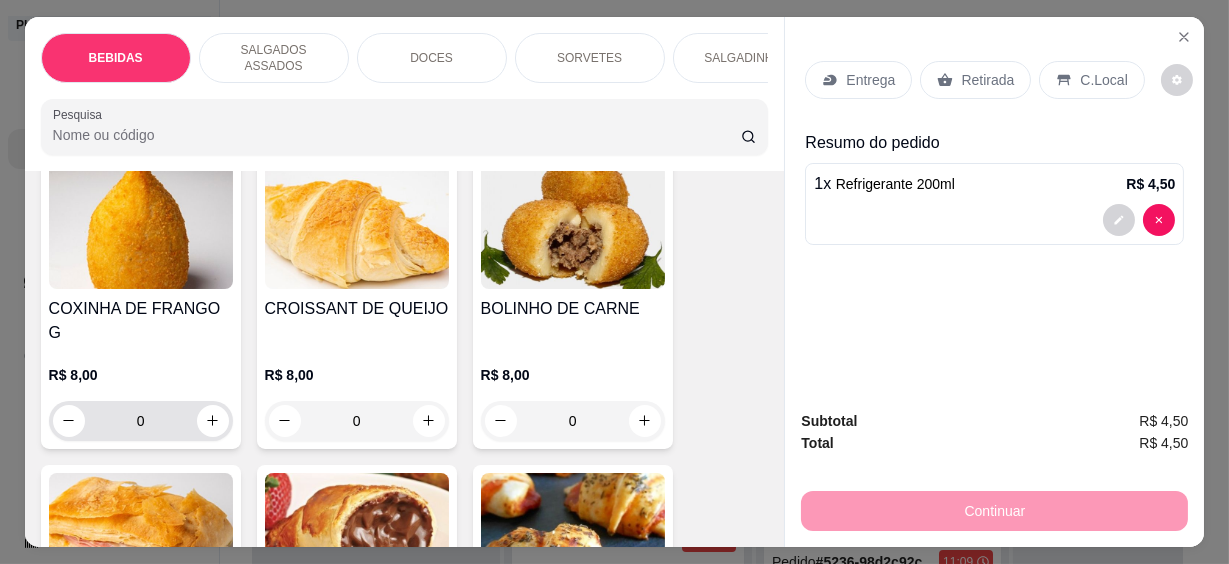 drag, startPoint x: 215, startPoint y: 406, endPoint x: 212, endPoint y: 394, distance: 12.369317 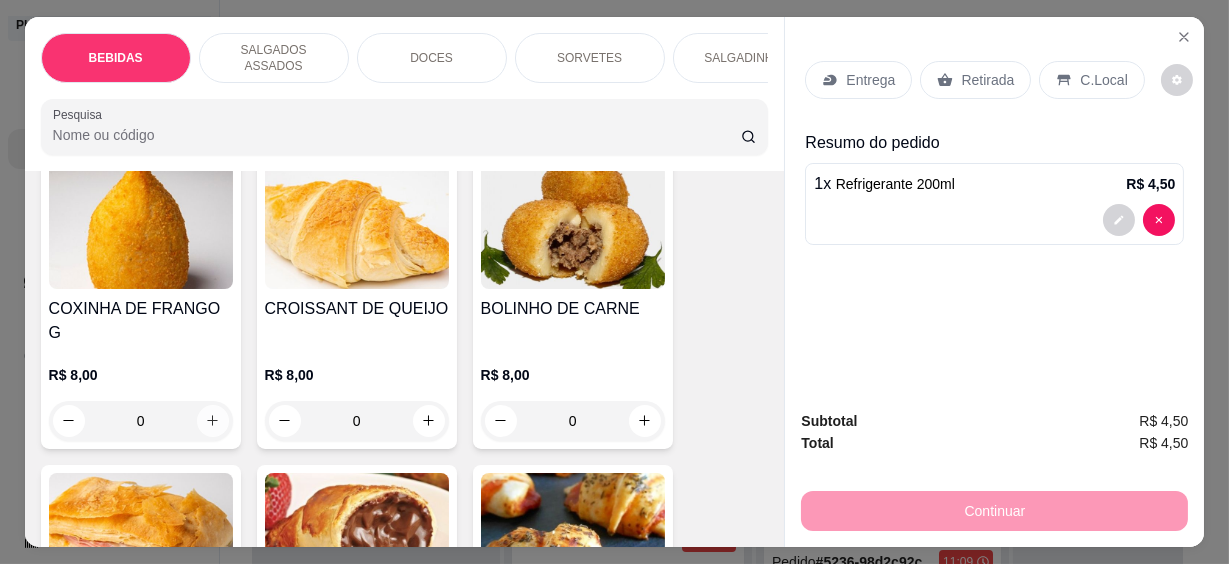 click 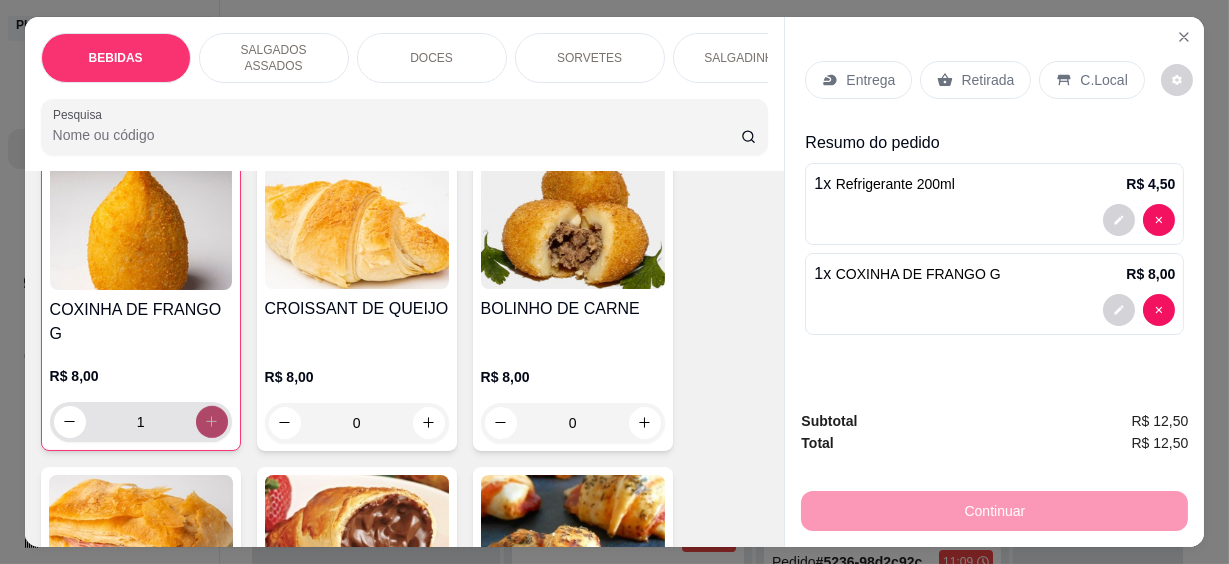 scroll, scrollTop: 1637, scrollLeft: 0, axis: vertical 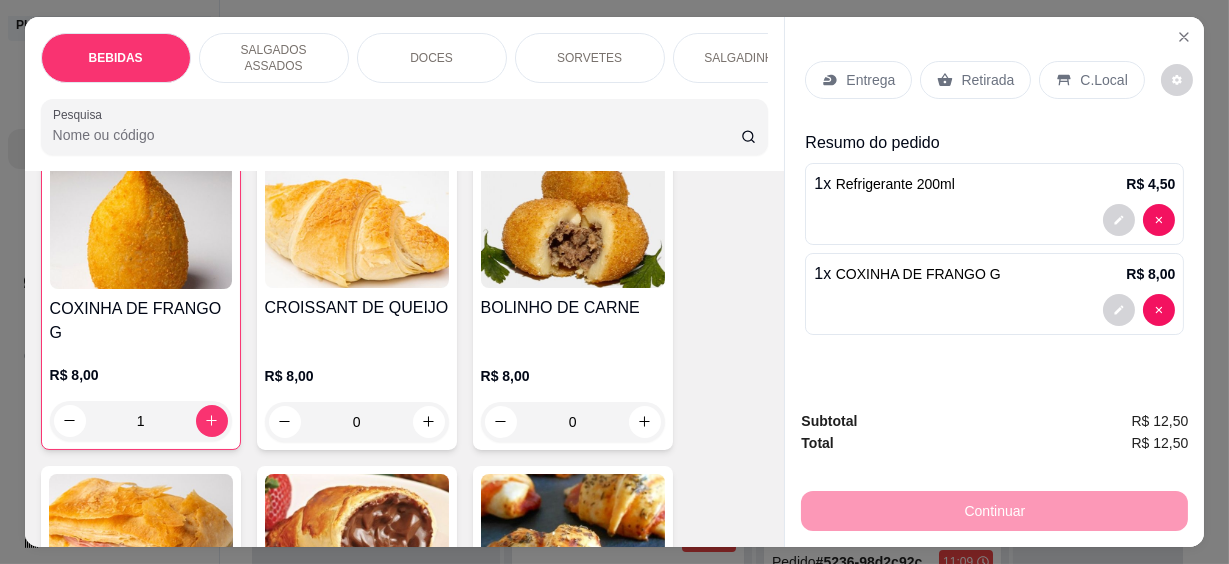 click on "C.Local" at bounding box center [1091, 80] 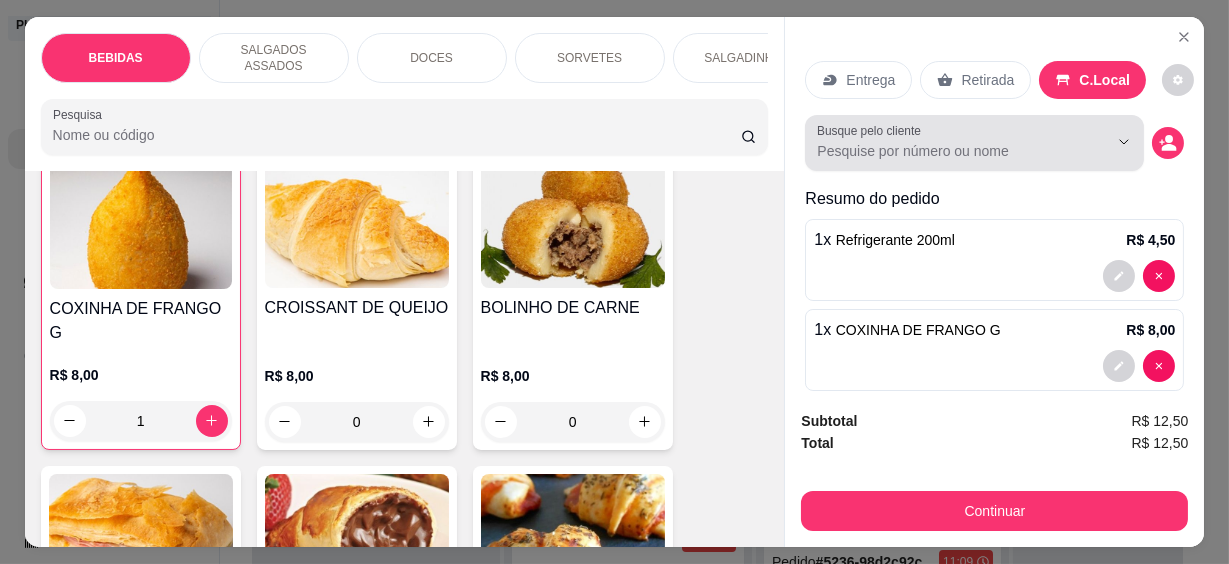 click on "Busque pelo cliente" at bounding box center (946, 151) 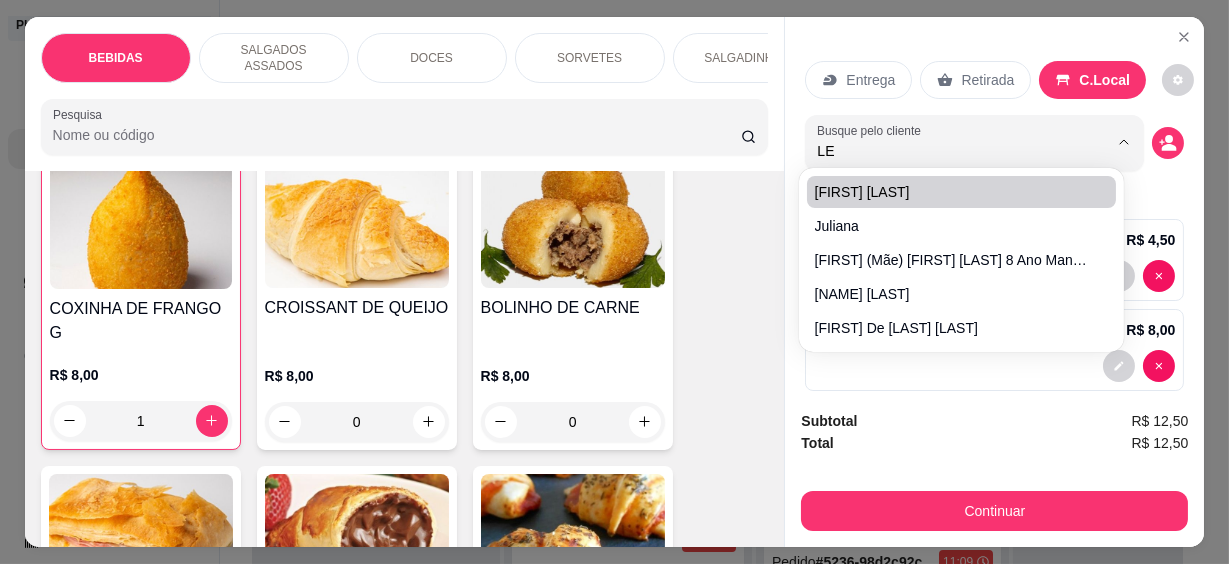 type on "LEO" 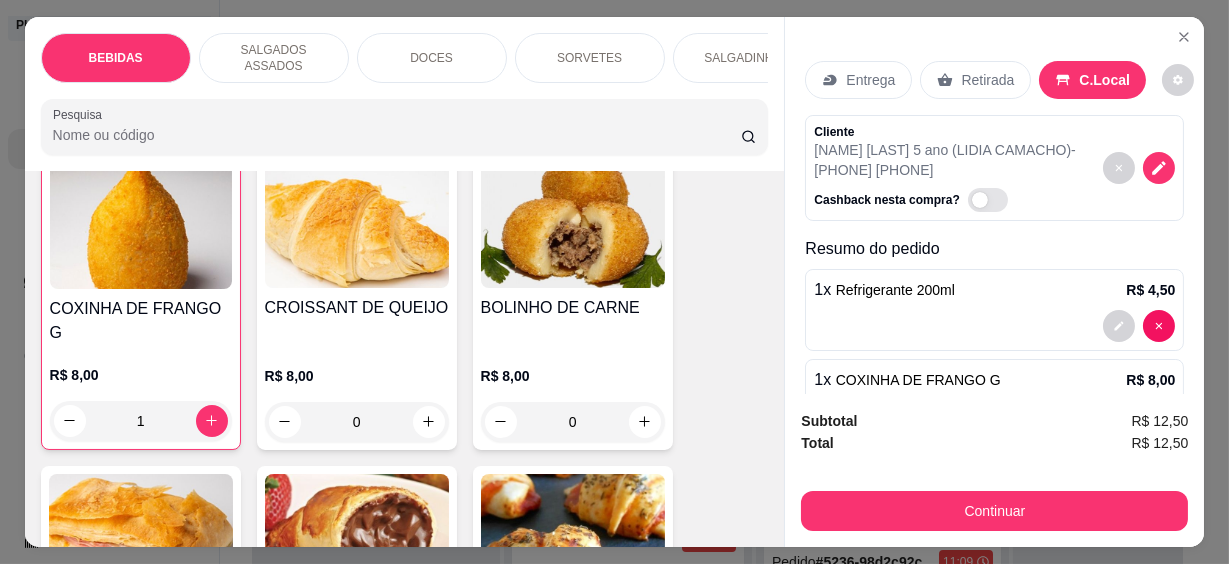 scroll, scrollTop: 73, scrollLeft: 0, axis: vertical 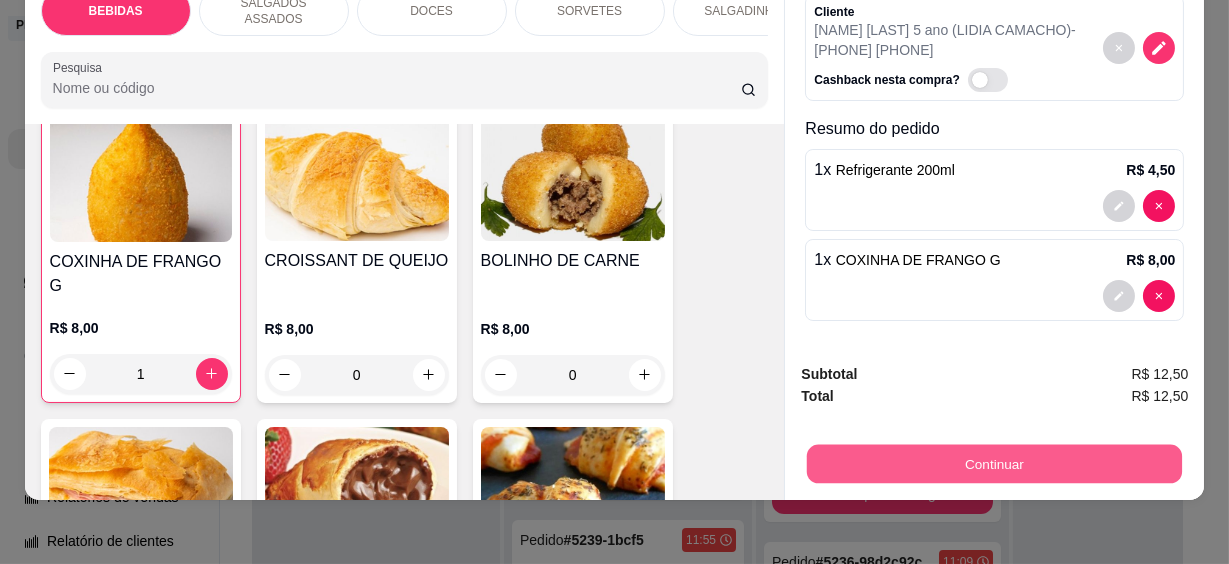 click on "Continuar" at bounding box center (994, 464) 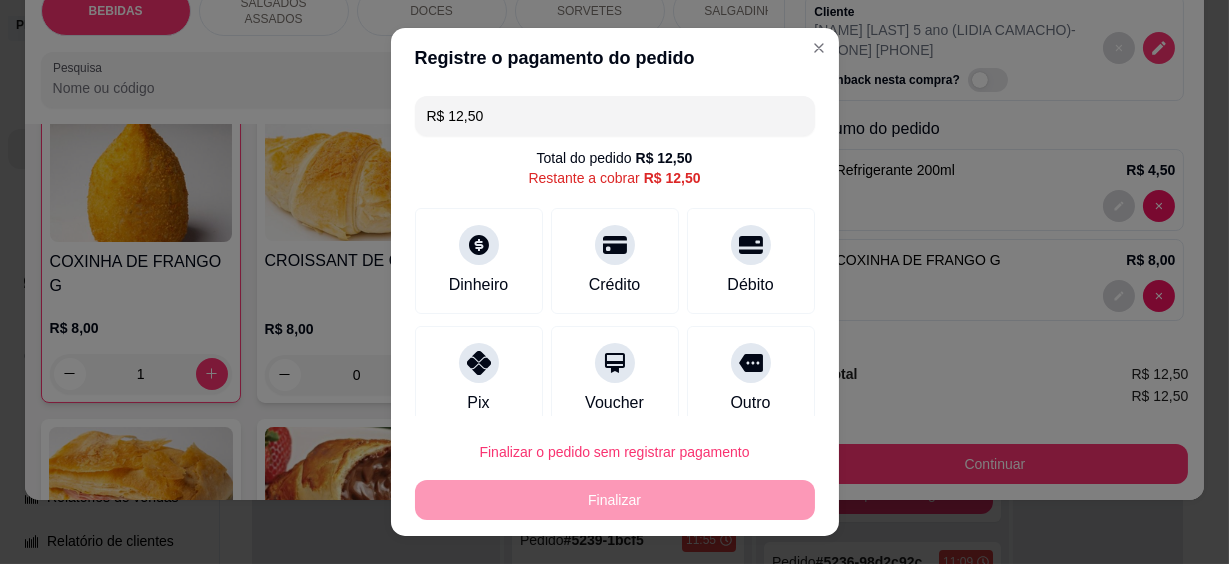 scroll, scrollTop: 141, scrollLeft: 0, axis: vertical 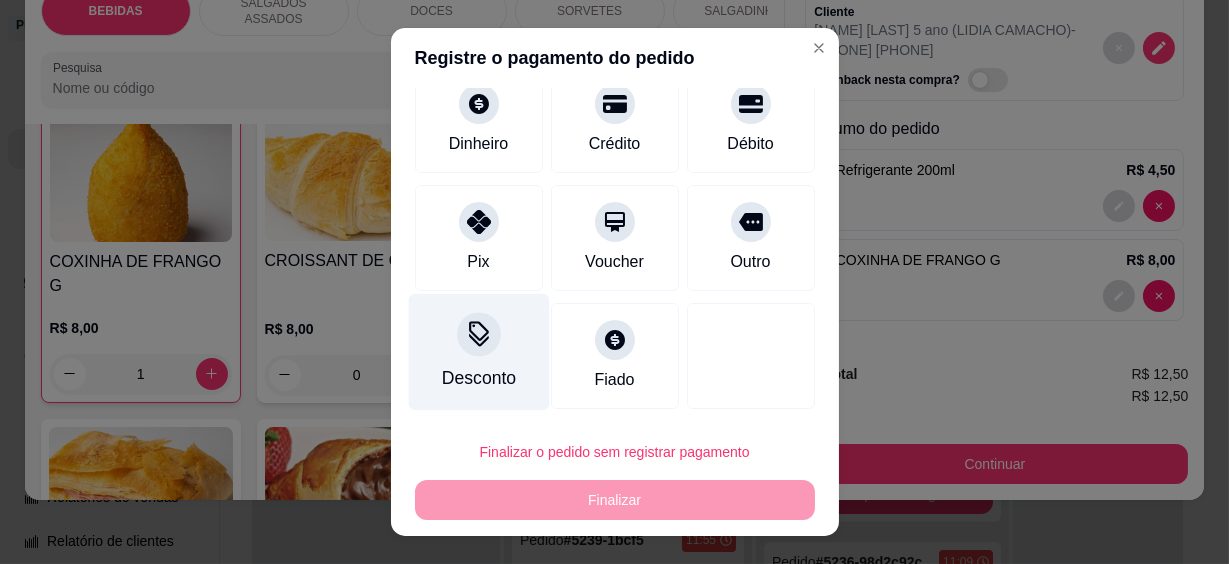 click on "Desconto" at bounding box center [478, 352] 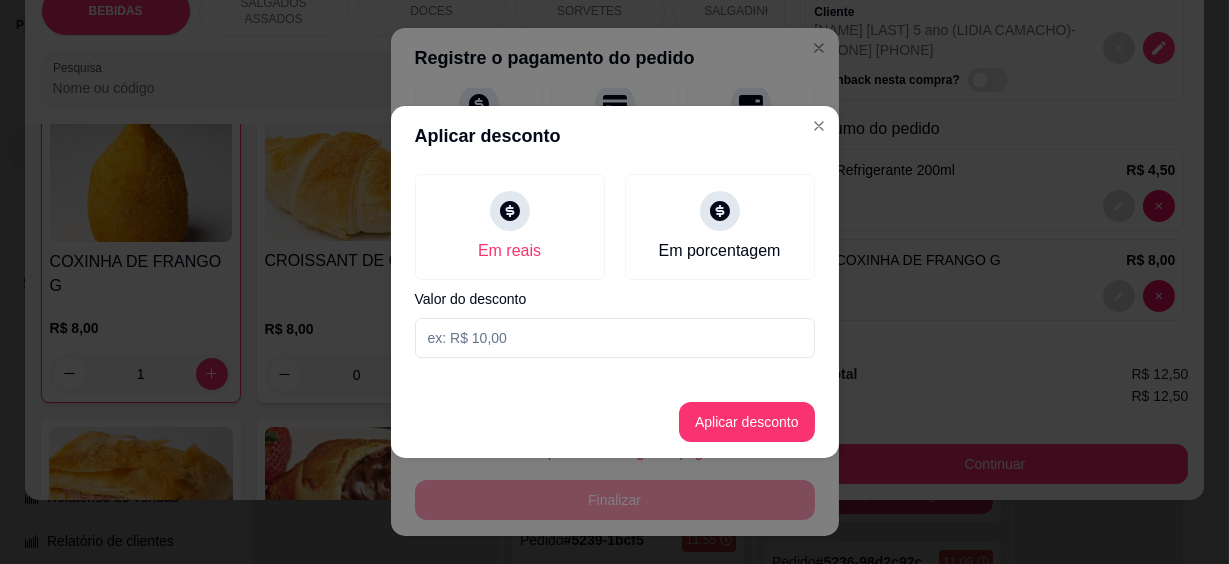 click at bounding box center (615, 338) 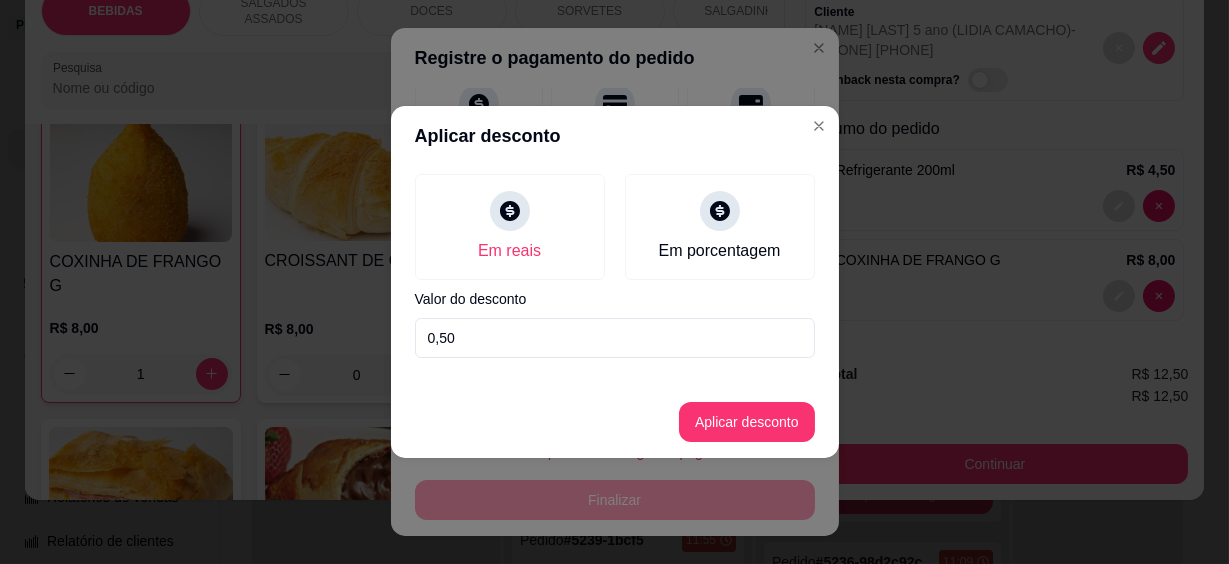 type on "0,50" 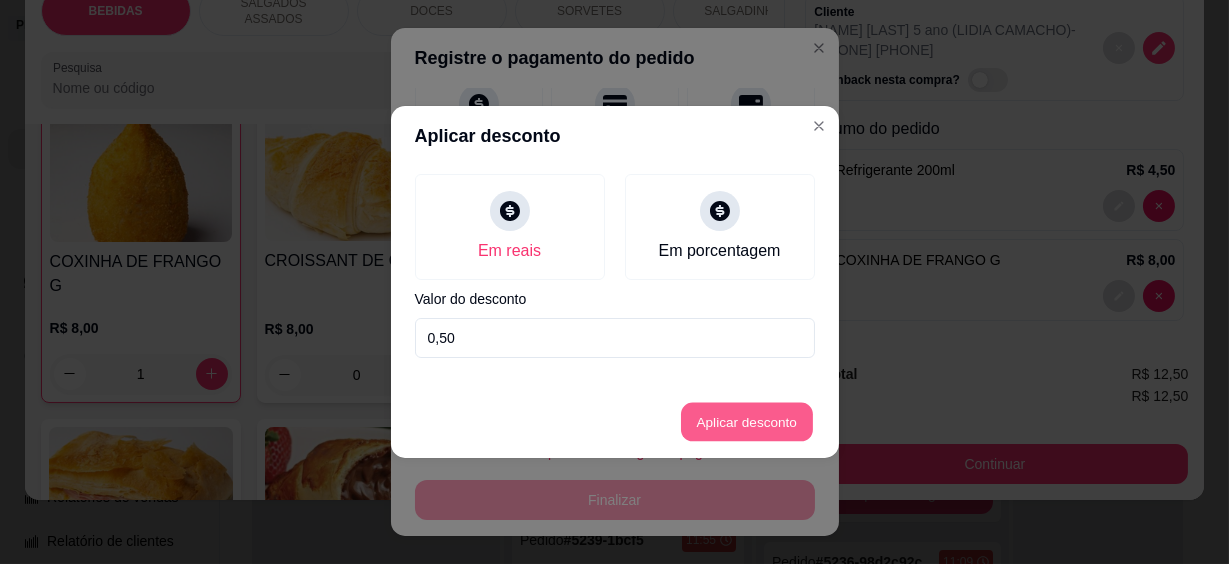click on "Aplicar desconto" at bounding box center [746, 422] 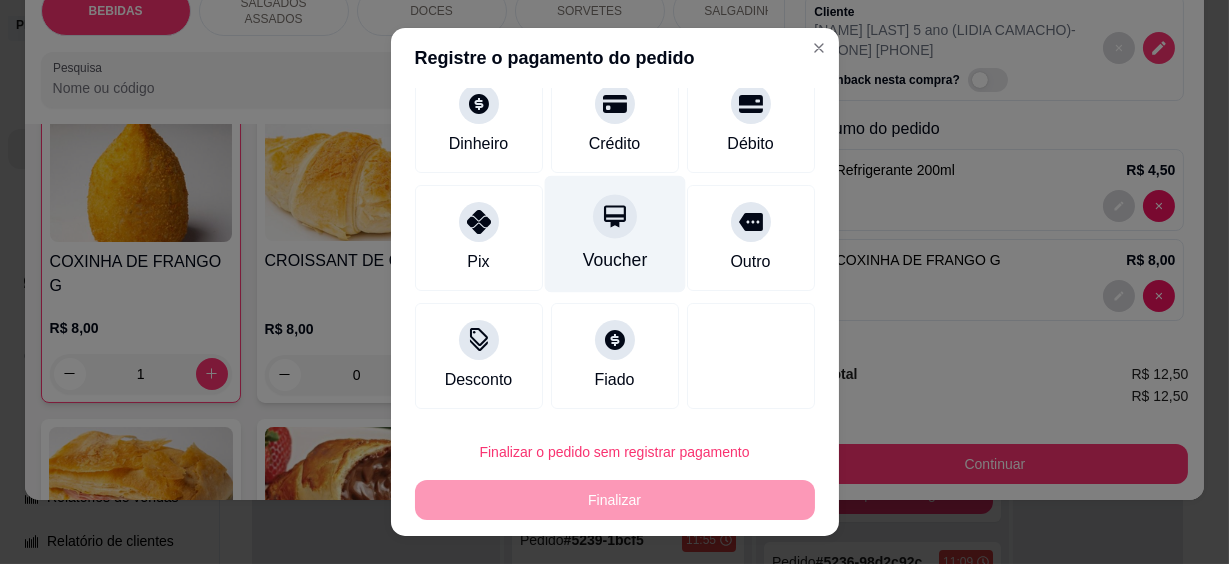 click on "Voucher" at bounding box center [614, 234] 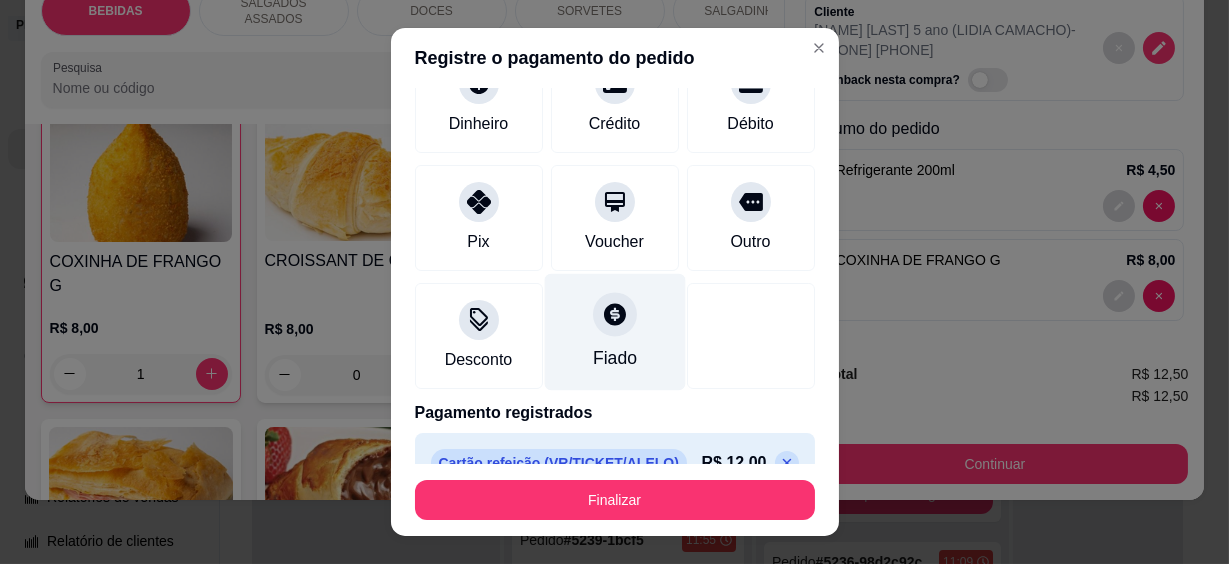 type on "R$ 0,00" 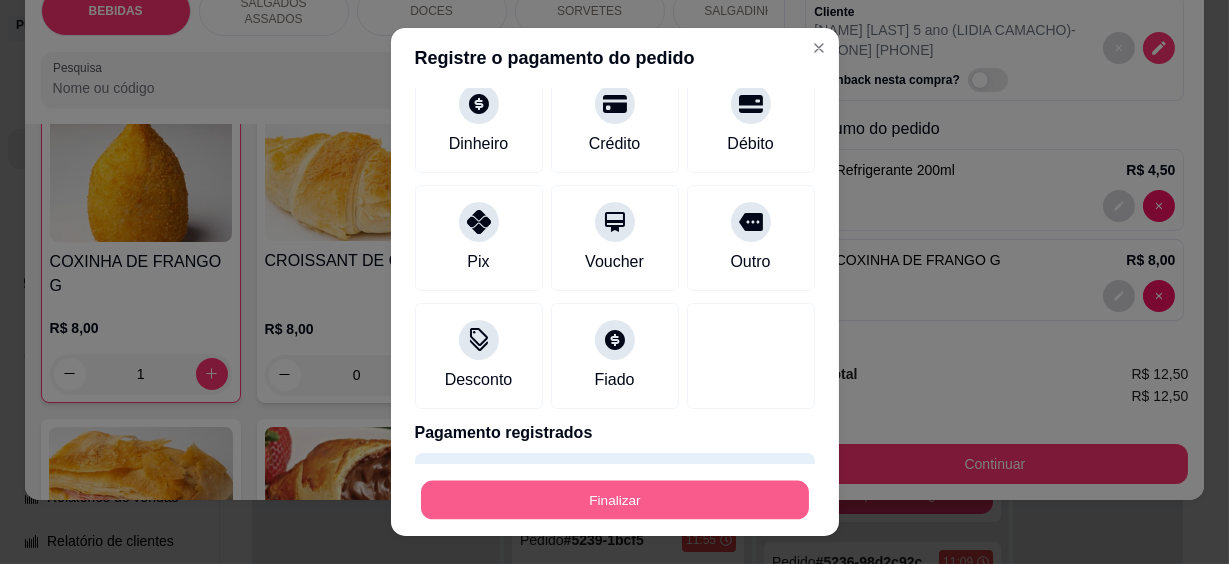 click on "Finalizar" at bounding box center (615, 499) 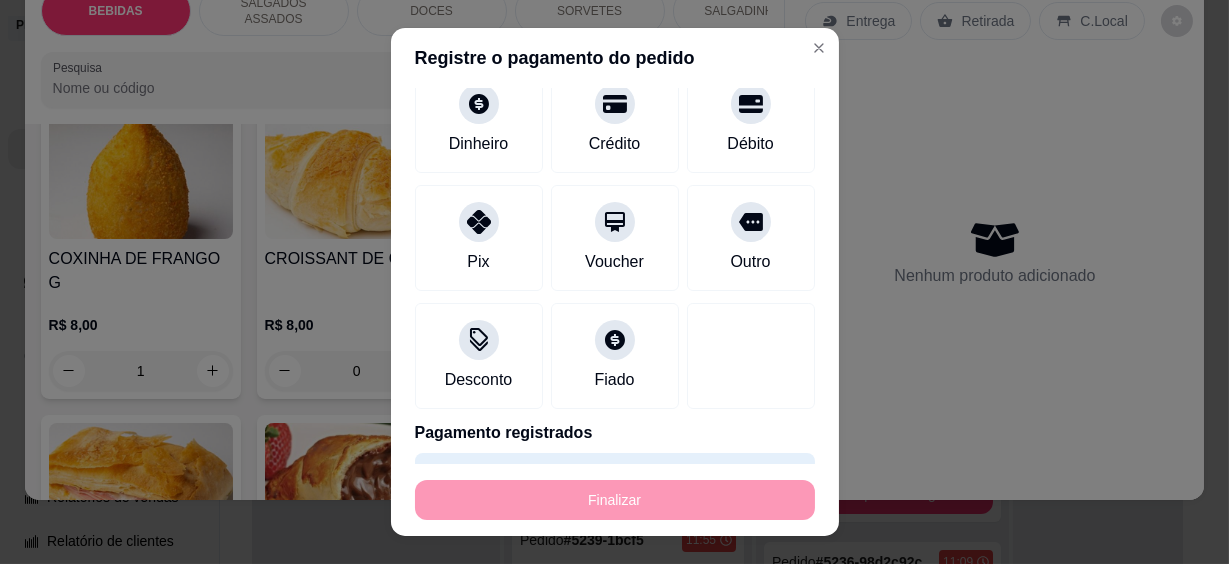 type on "0" 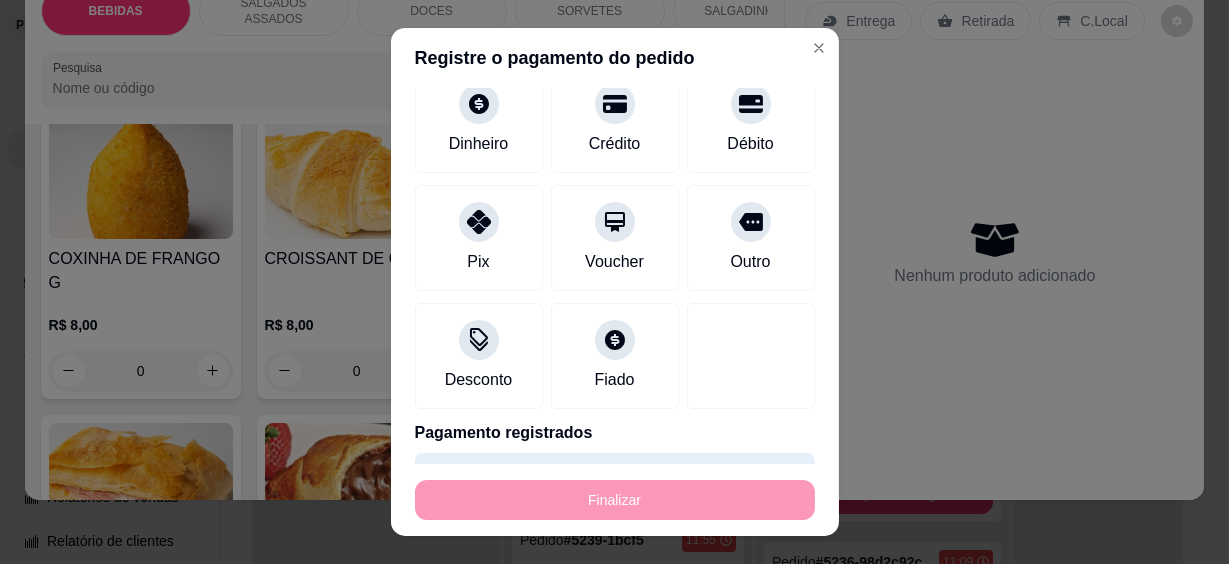 type on "-R$ 12,50" 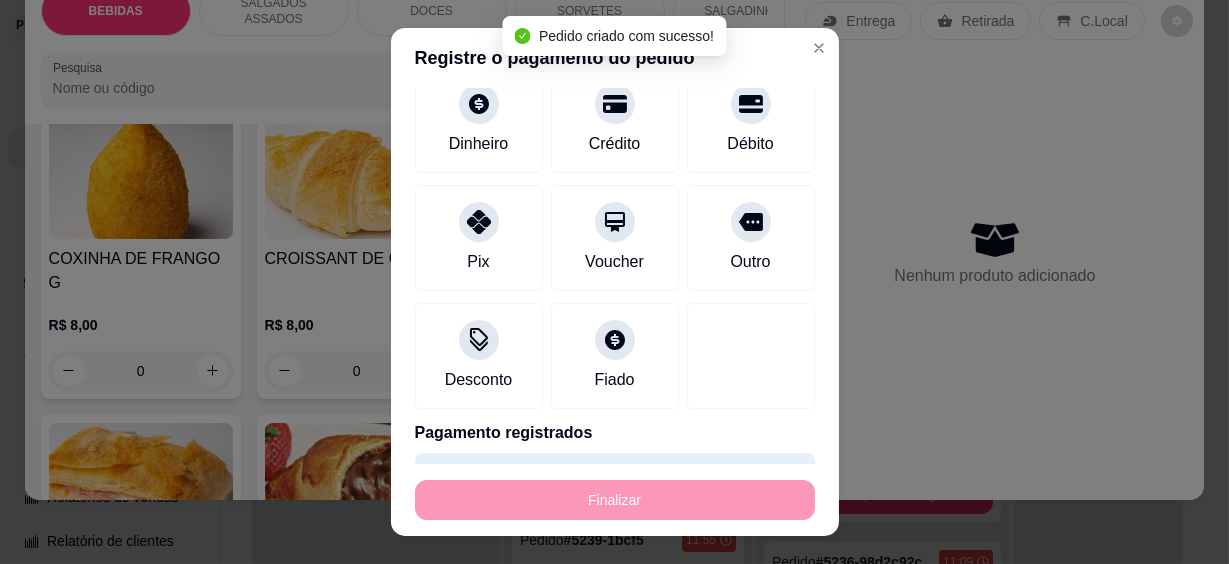scroll, scrollTop: 11, scrollLeft: 0, axis: vertical 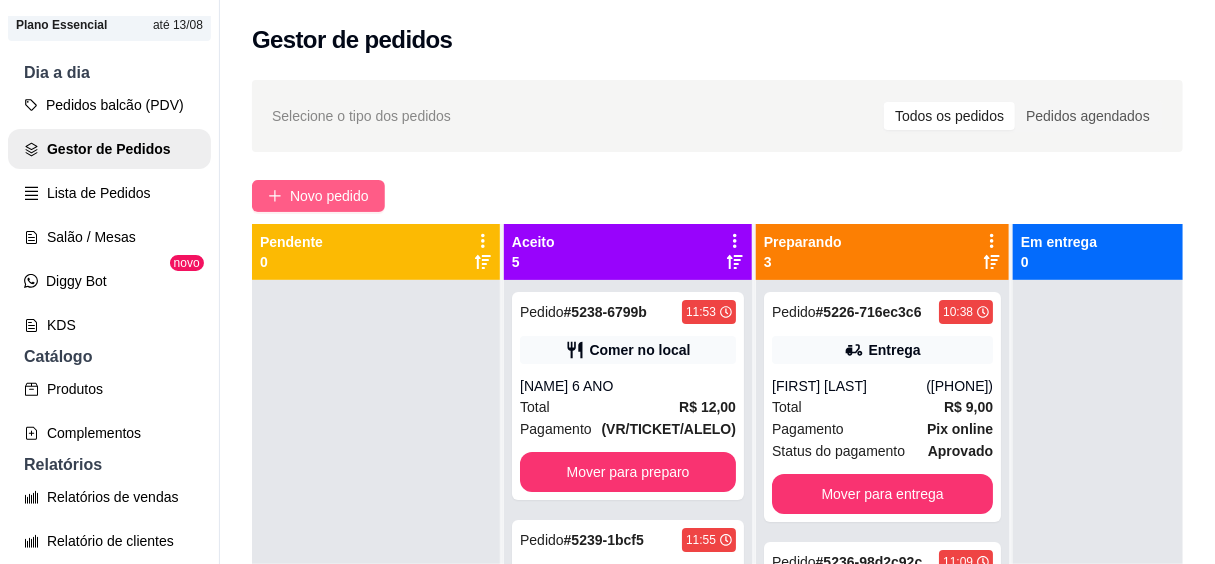 click on "Novo pedido" at bounding box center (329, 196) 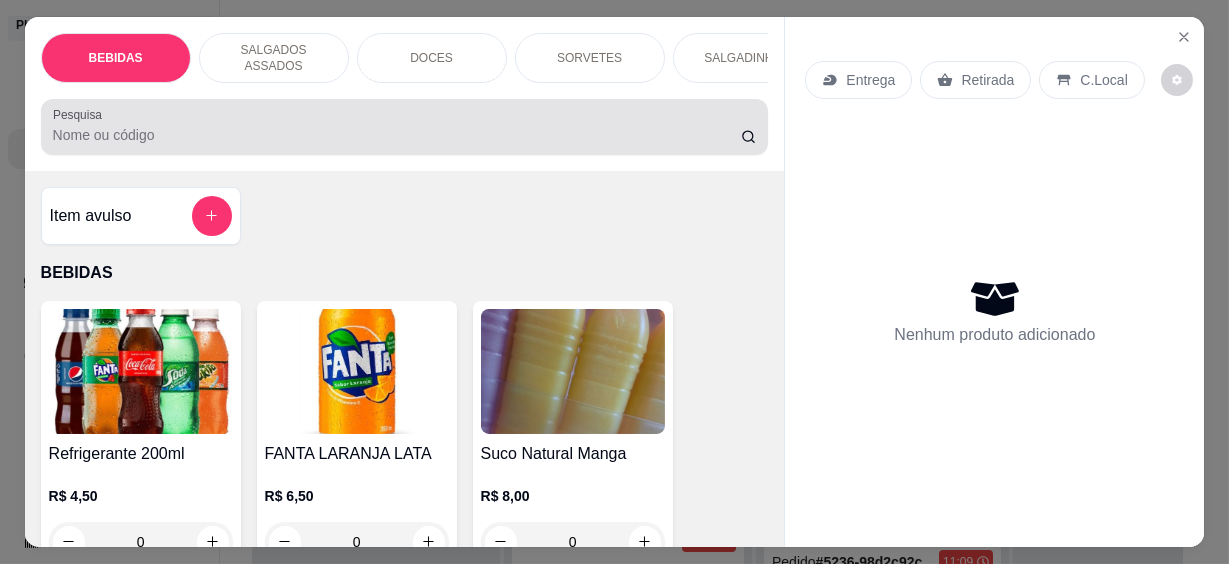 click on "Pesquisa" at bounding box center [397, 135] 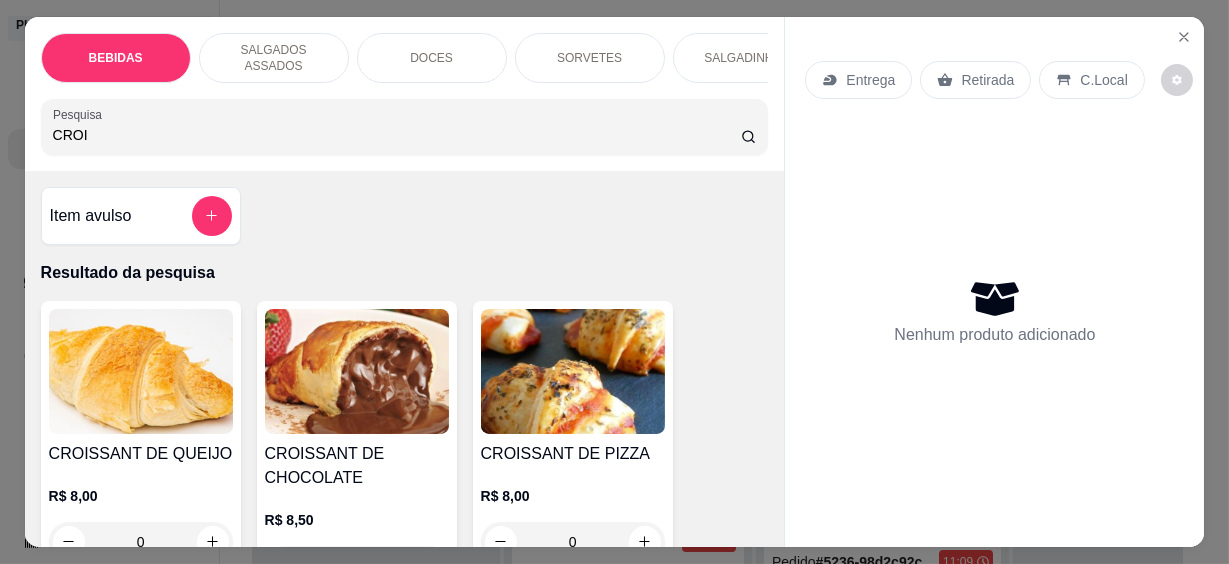 scroll, scrollTop: 181, scrollLeft: 0, axis: vertical 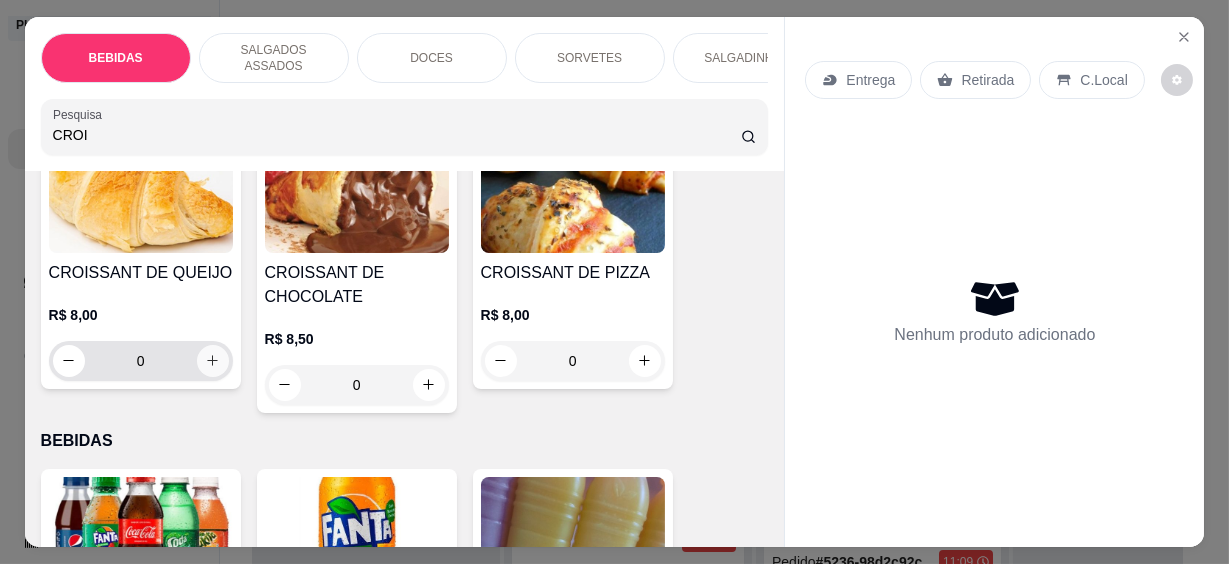 type on "CROI" 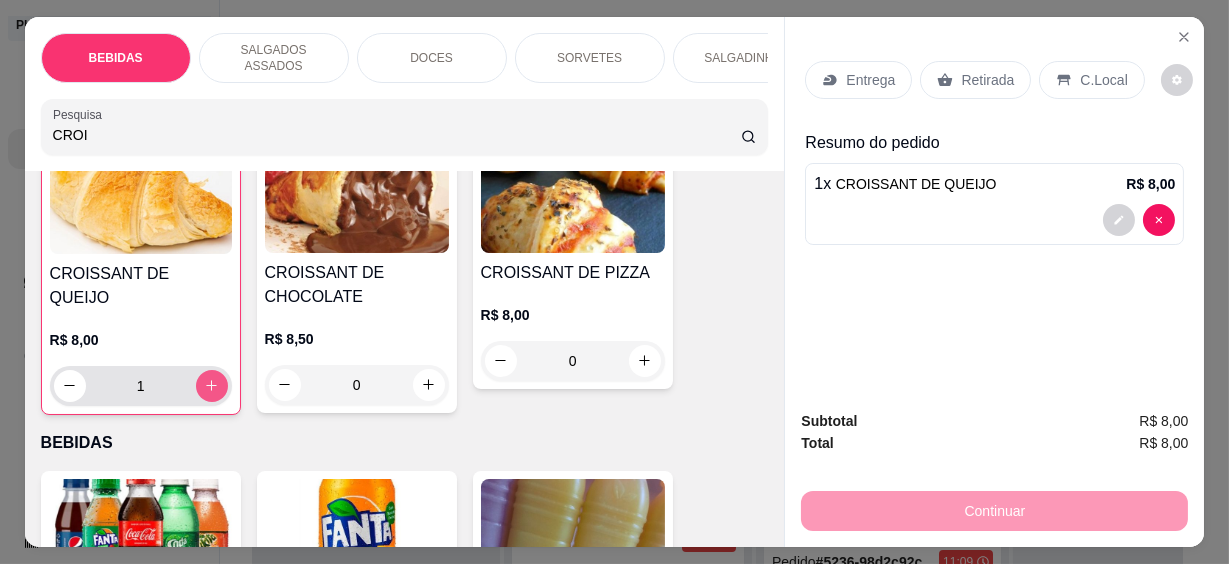 type on "1" 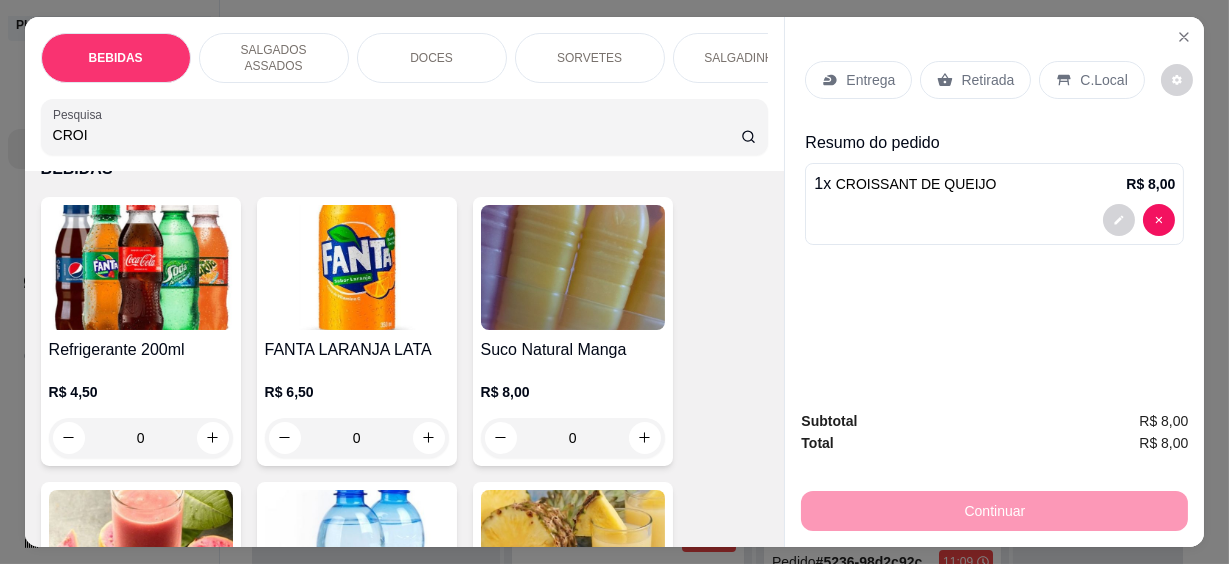 scroll, scrollTop: 728, scrollLeft: 0, axis: vertical 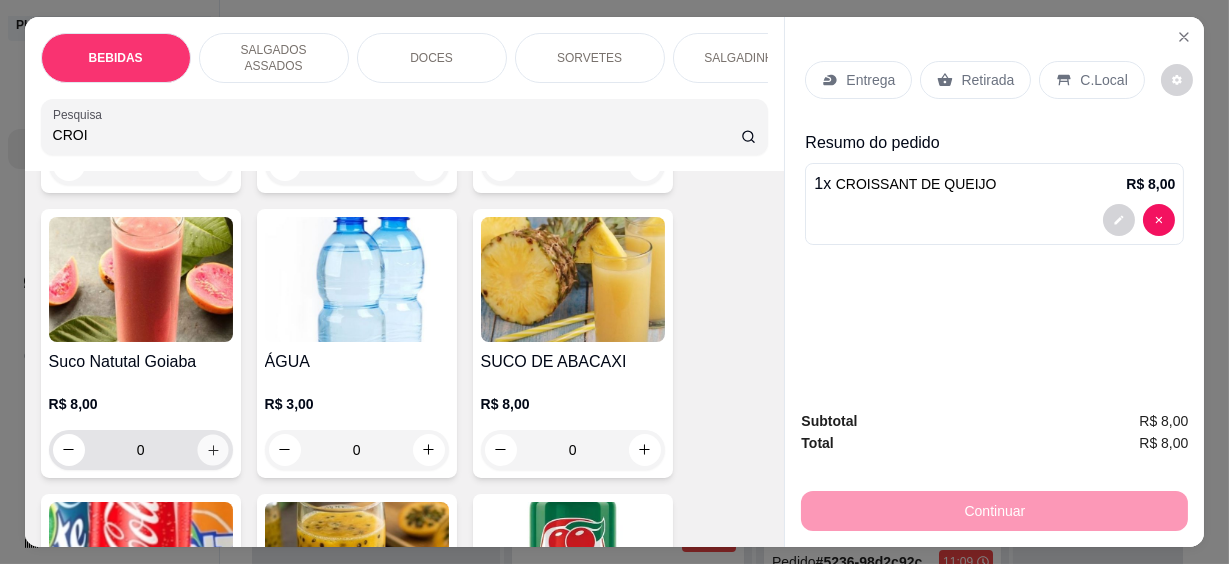 click at bounding box center (212, 449) 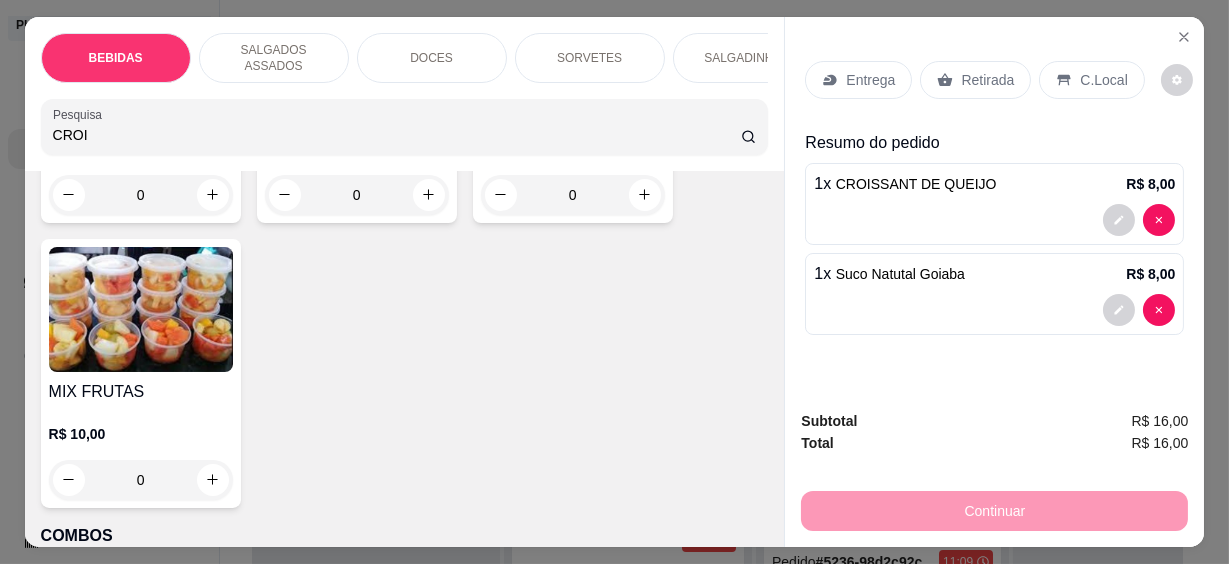 scroll, scrollTop: 7910, scrollLeft: 0, axis: vertical 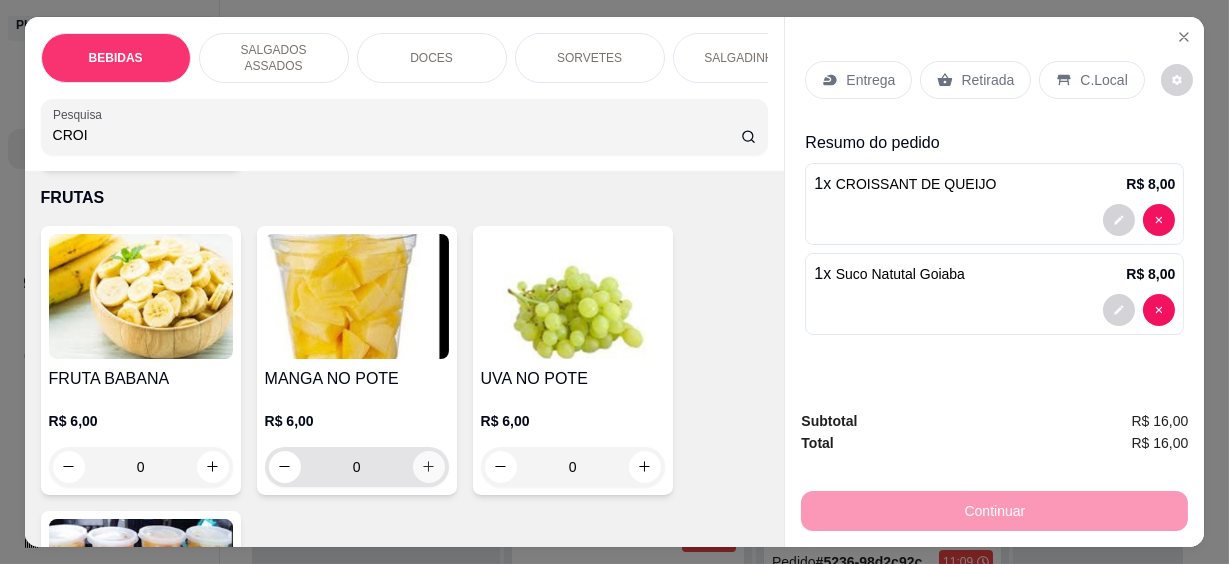 click 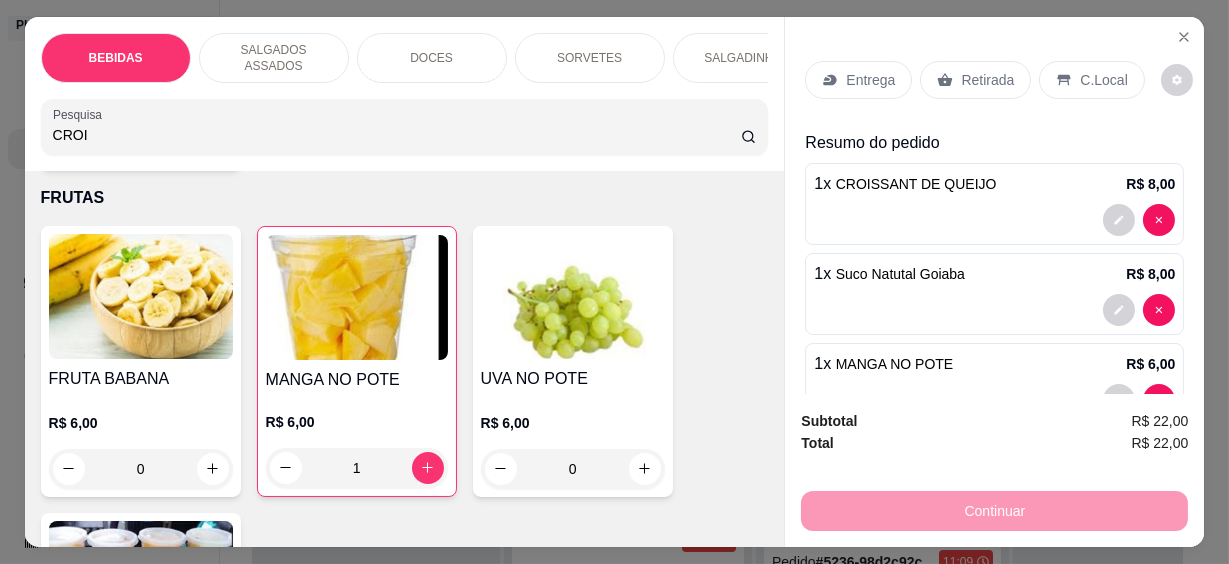 click on "C.Local" at bounding box center [1103, 80] 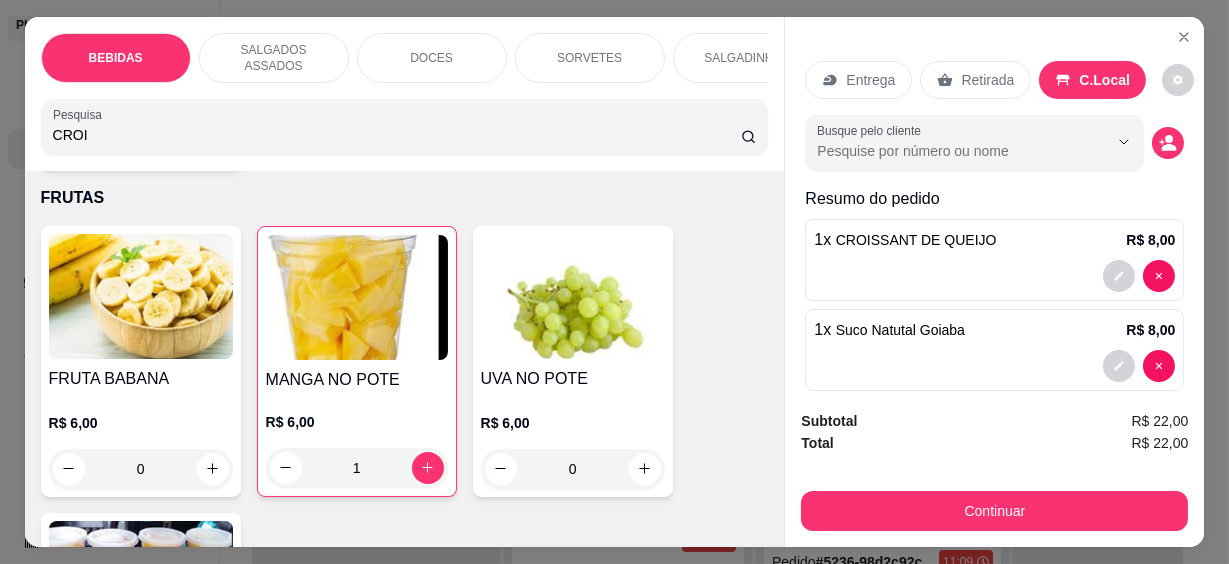 click on "Busque pelo cliente" at bounding box center [946, 151] 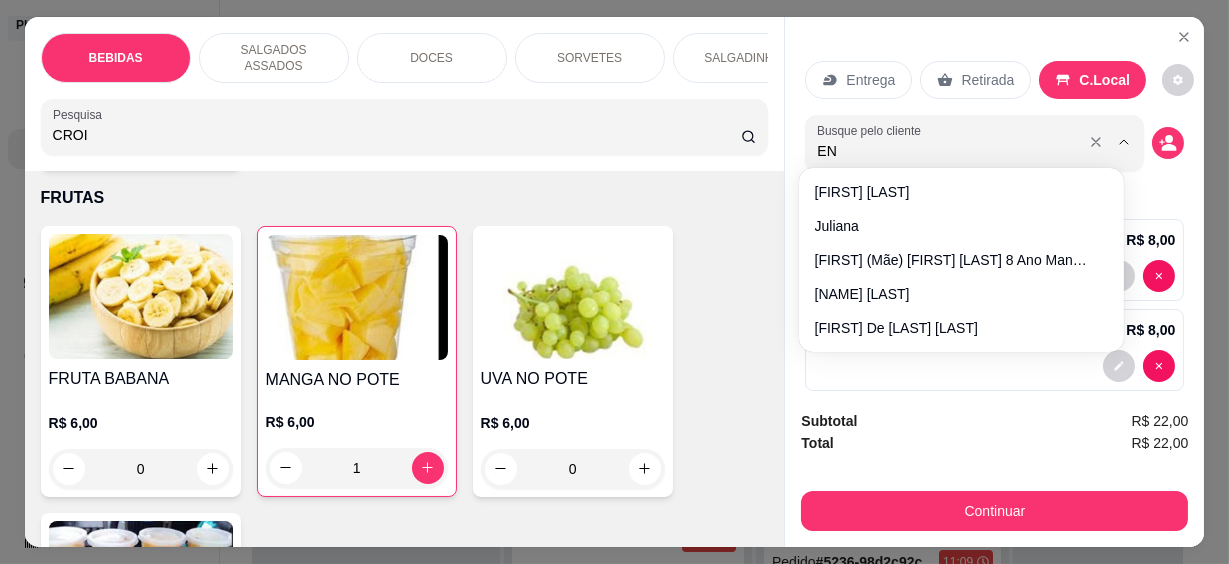 type on "[FIRST]" 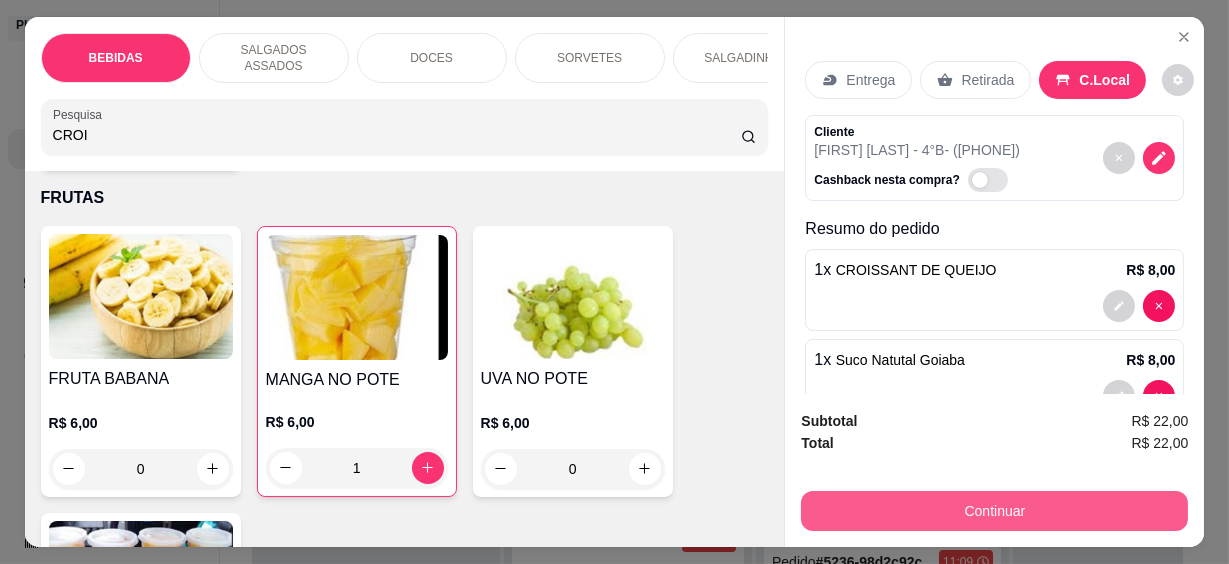 click on "Continuar" at bounding box center (994, 511) 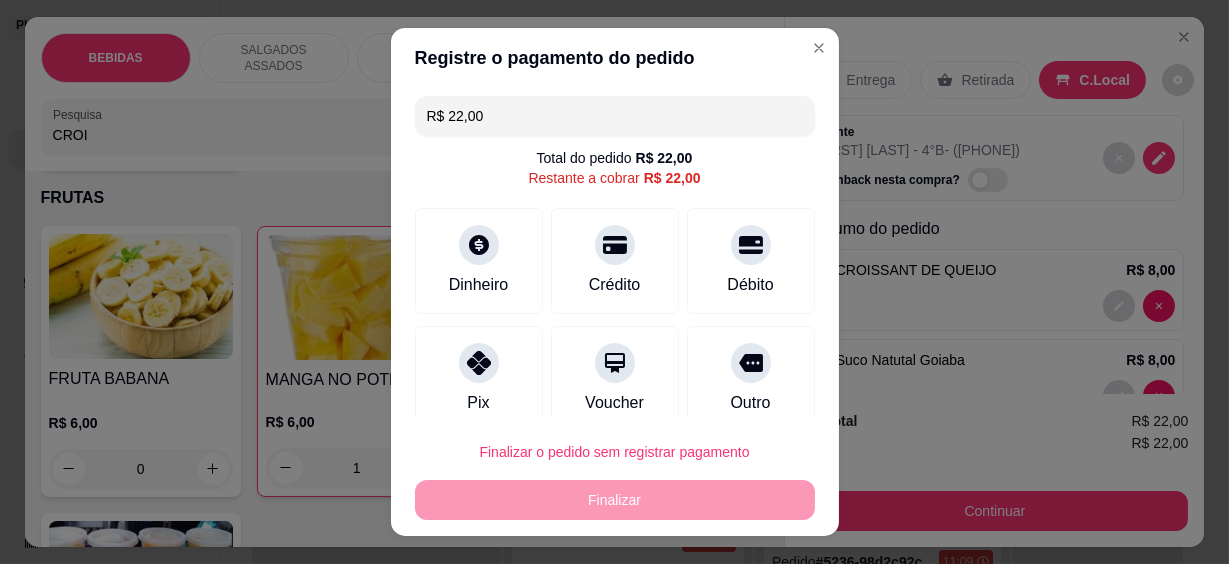 scroll, scrollTop: 141, scrollLeft: 0, axis: vertical 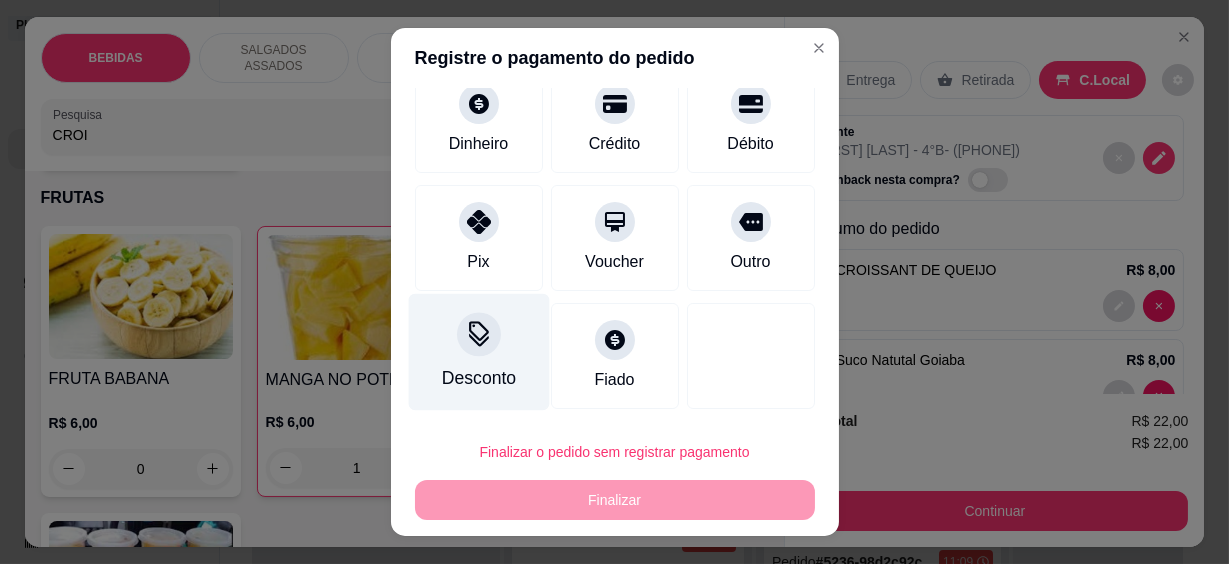 click on "Desconto" at bounding box center (478, 378) 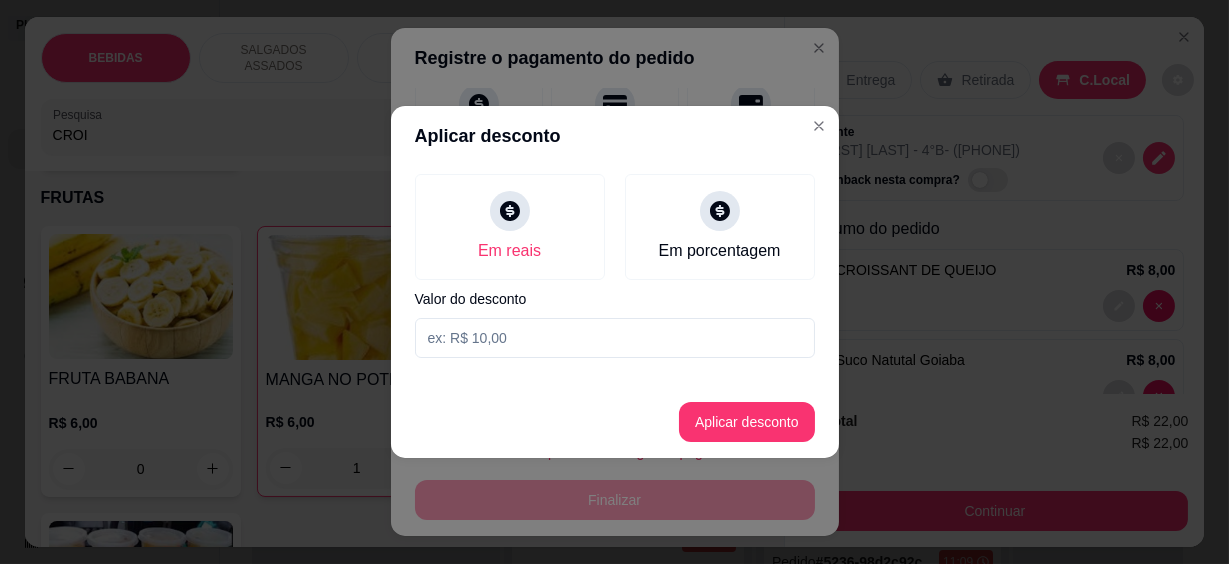 click at bounding box center (615, 338) 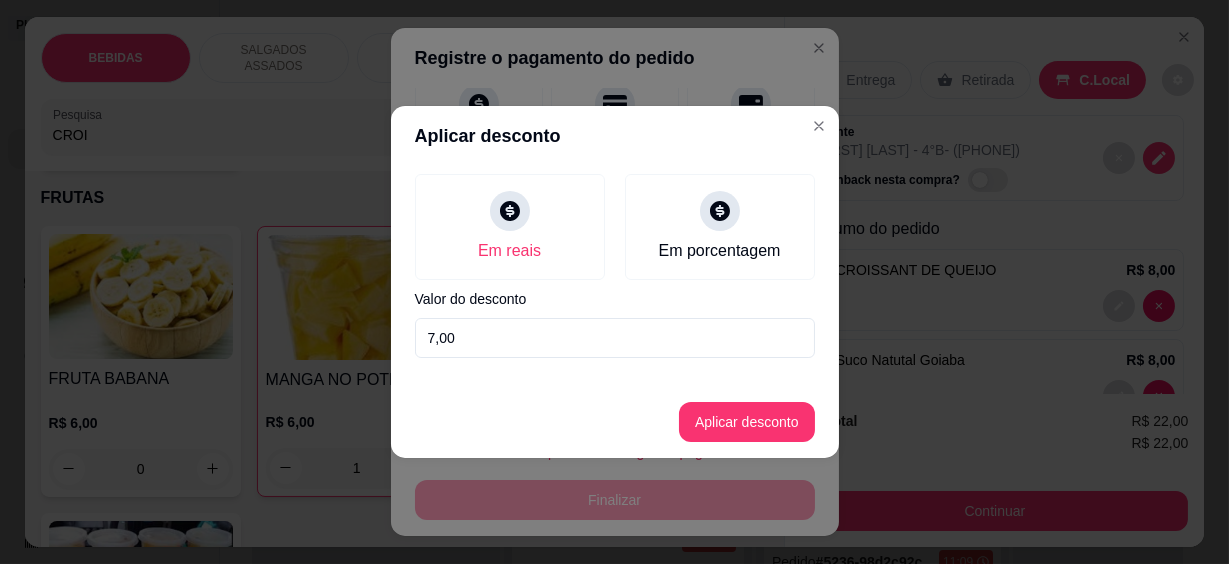 type on "7,00" 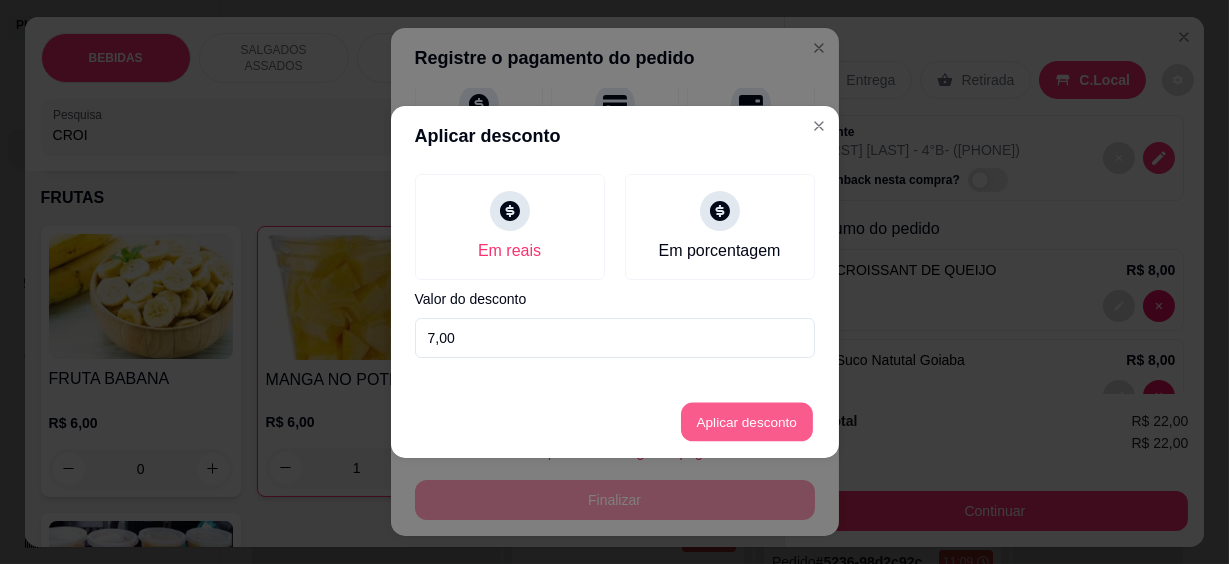 click on "Aplicar desconto" at bounding box center (746, 422) 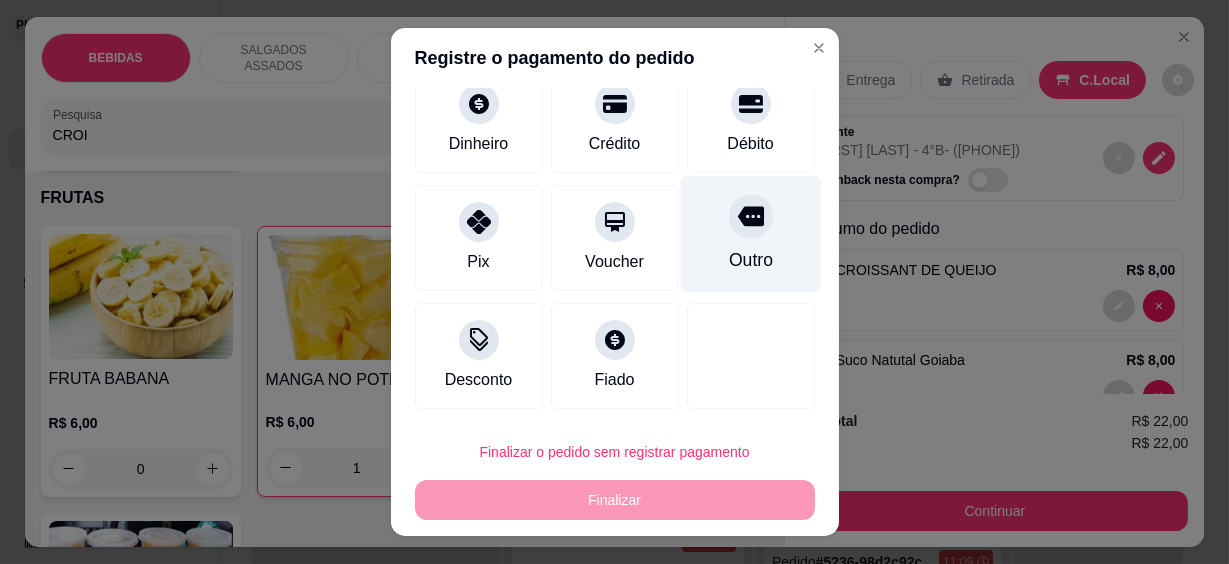 scroll, scrollTop: 35, scrollLeft: 0, axis: vertical 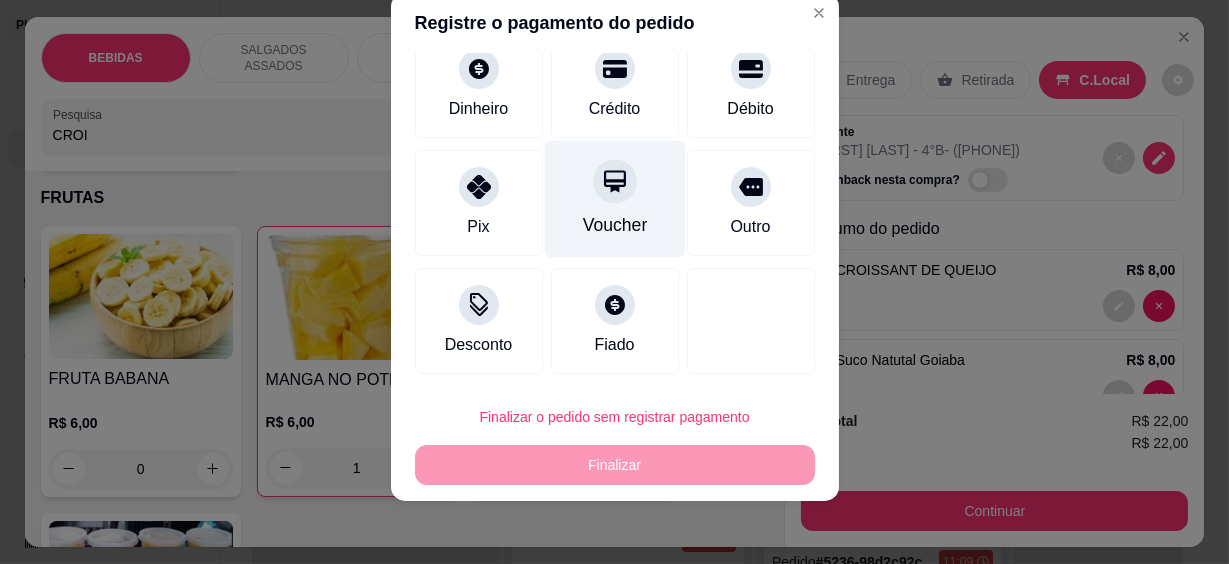 click on "Voucher" at bounding box center [614, 199] 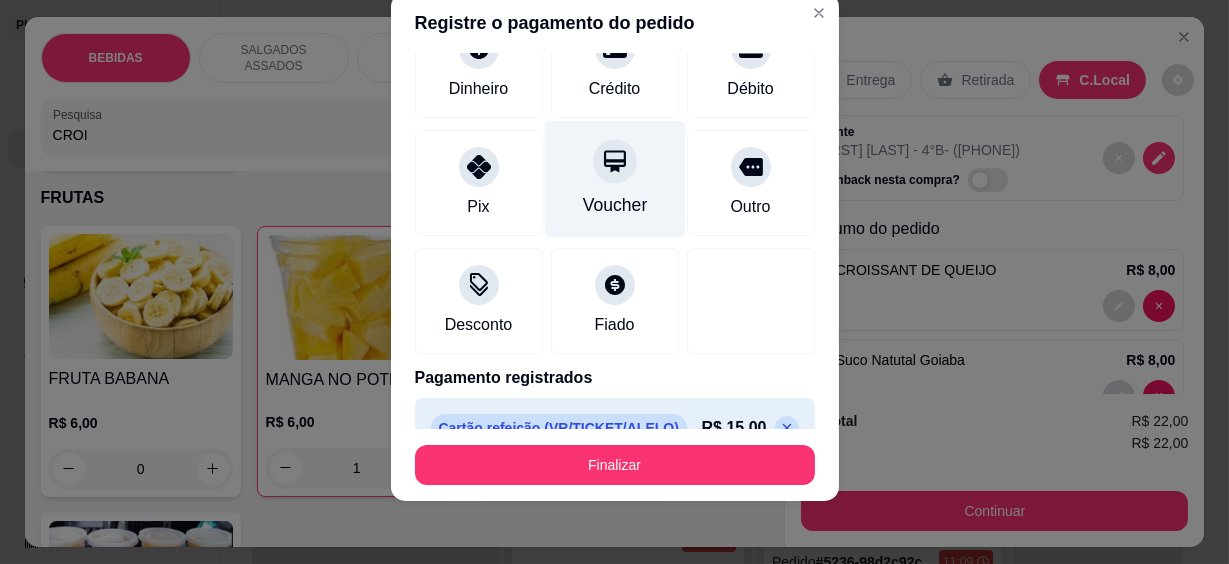 type on "R$ 0,00" 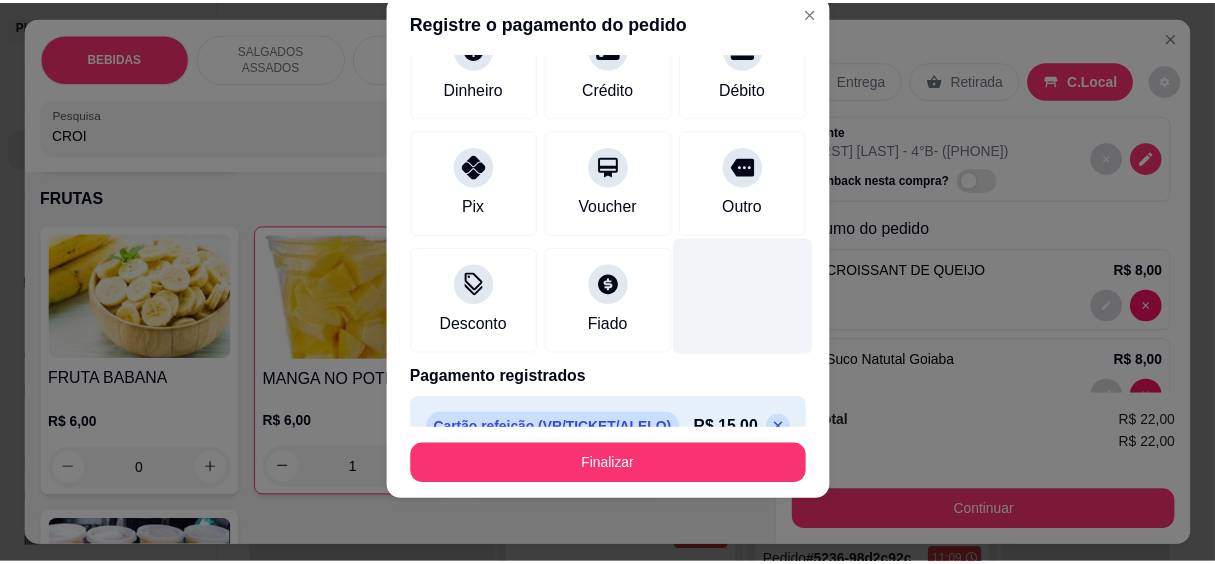 scroll, scrollTop: 141, scrollLeft: 0, axis: vertical 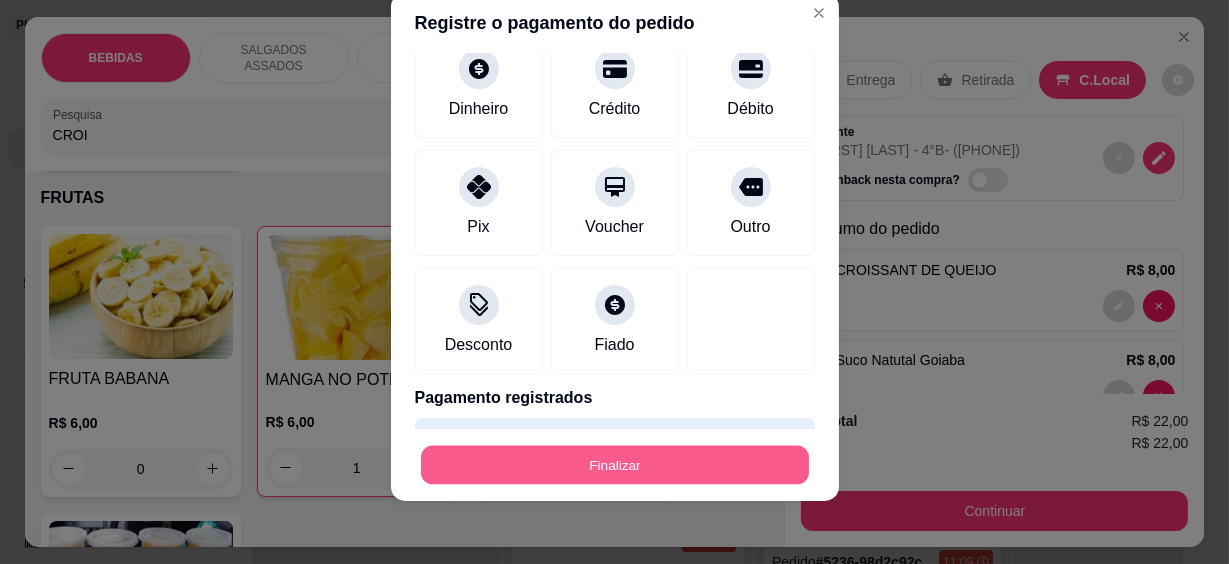 click on "Finalizar" at bounding box center [615, 464] 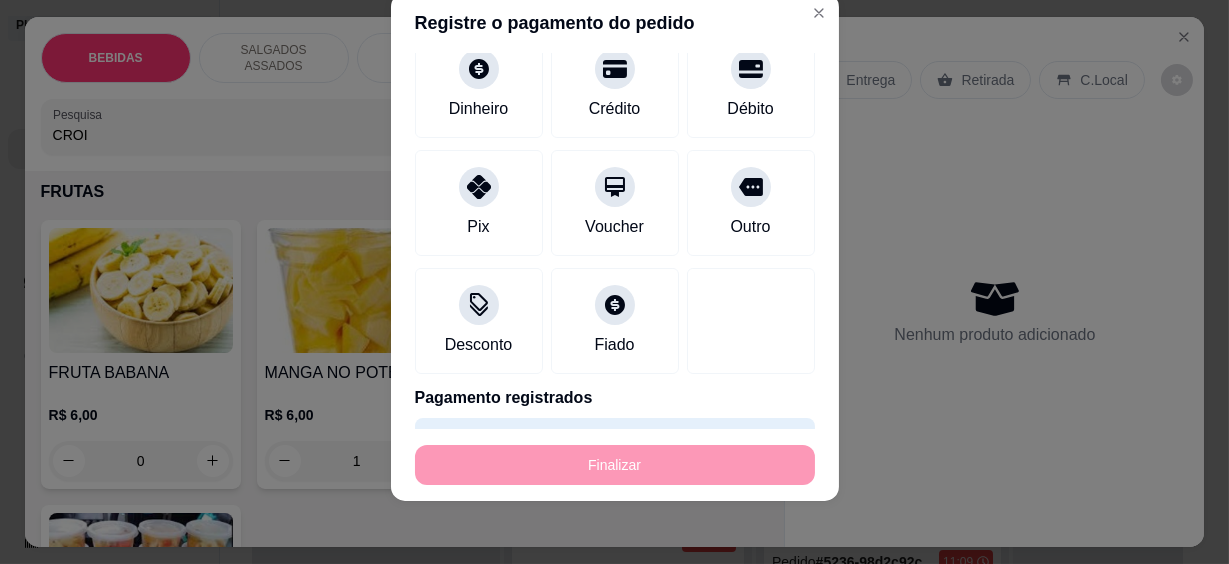 type on "0" 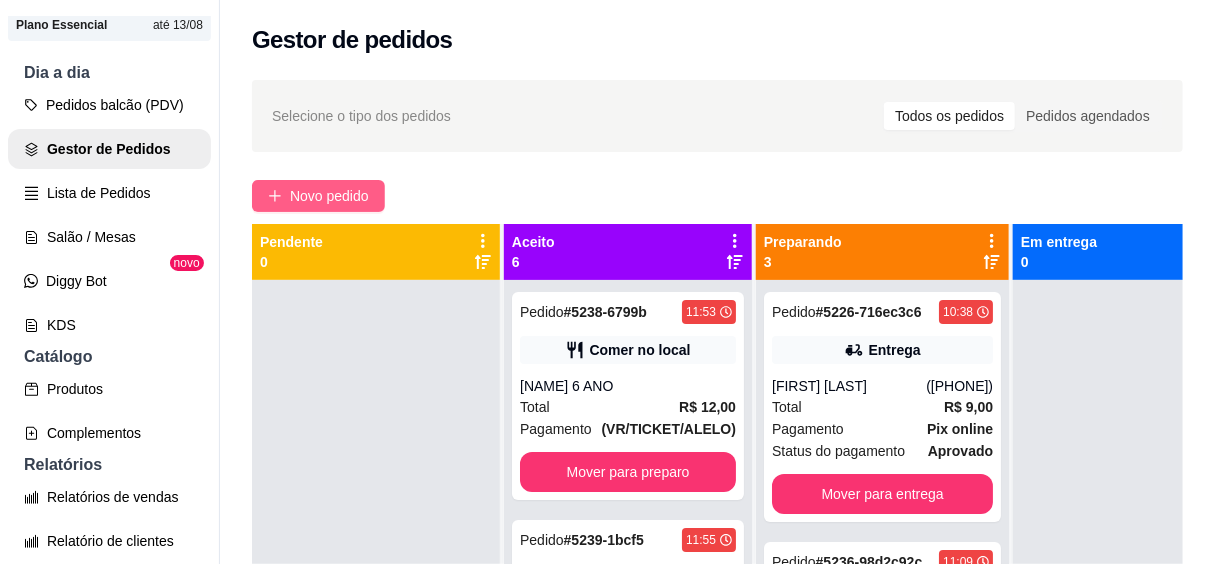 click on "Novo pedido" at bounding box center [329, 196] 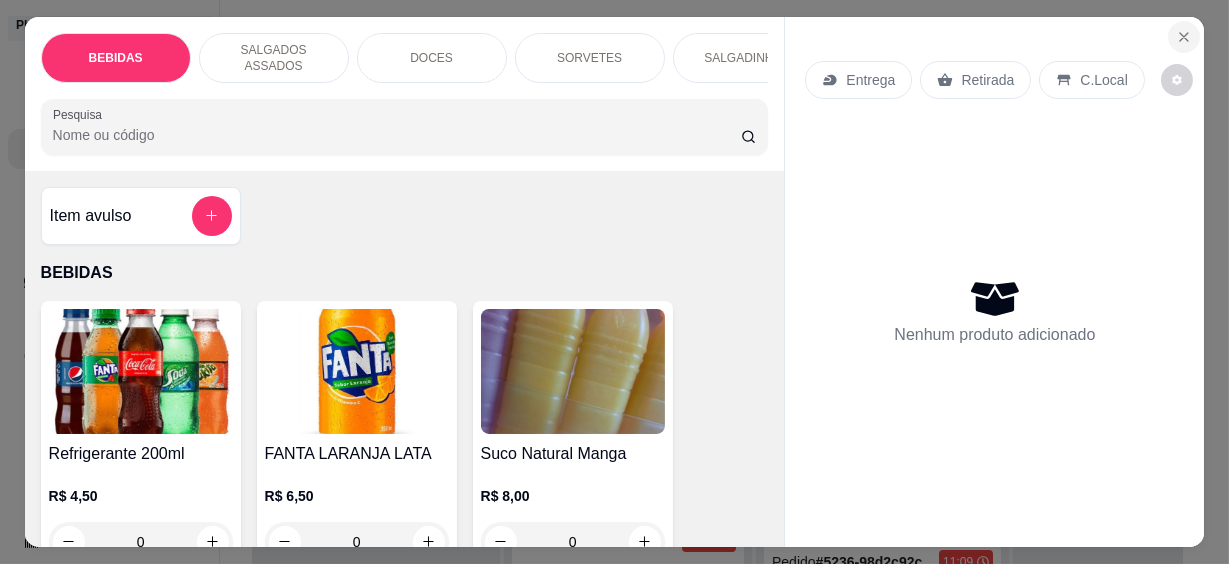 click at bounding box center [1184, 37] 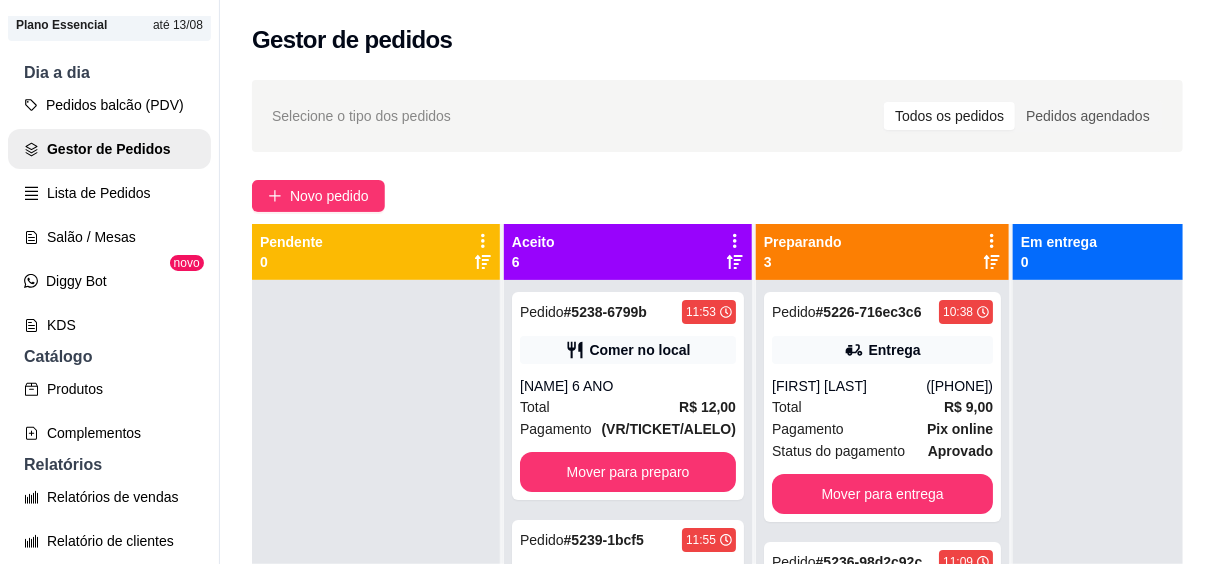 click on "Gestor de pedidos" at bounding box center (717, 34) 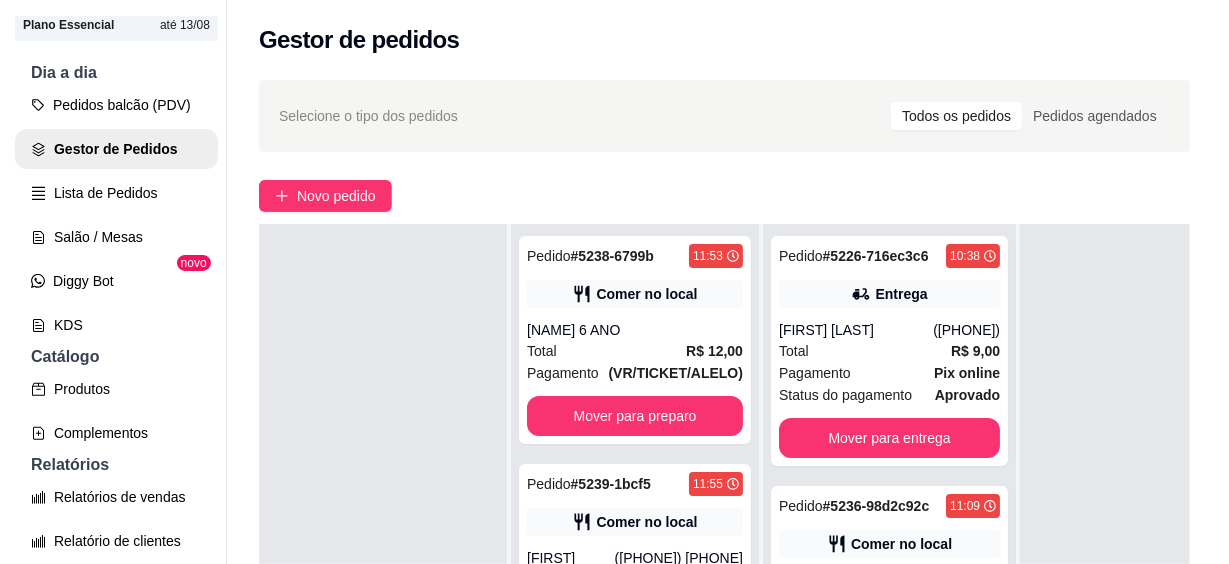 scroll, scrollTop: 0, scrollLeft: 0, axis: both 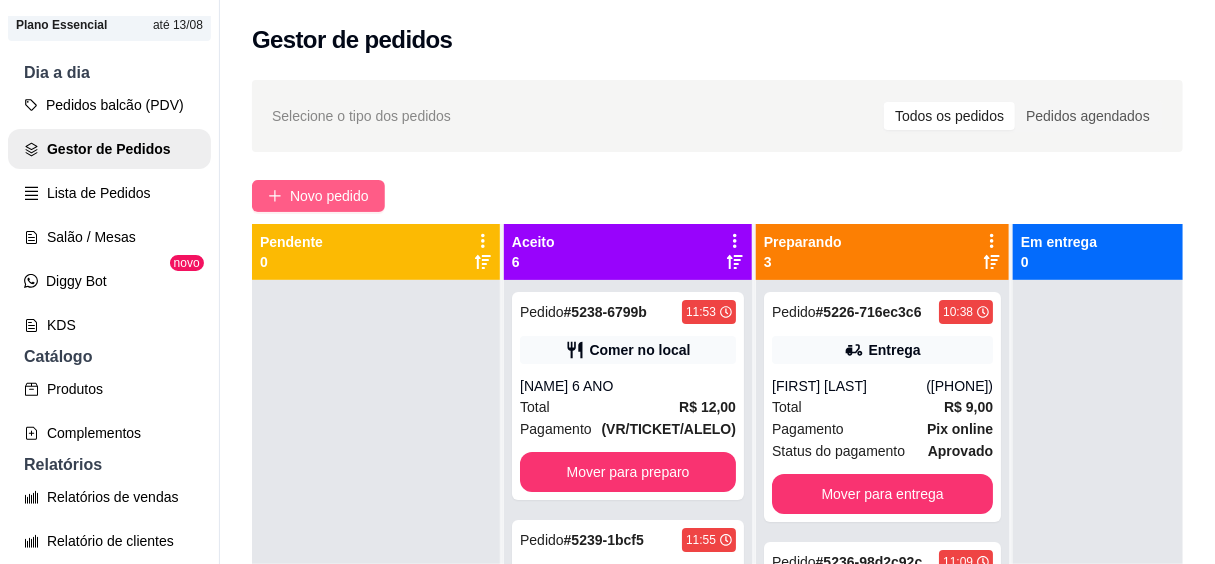 click on "Novo pedido" at bounding box center [329, 196] 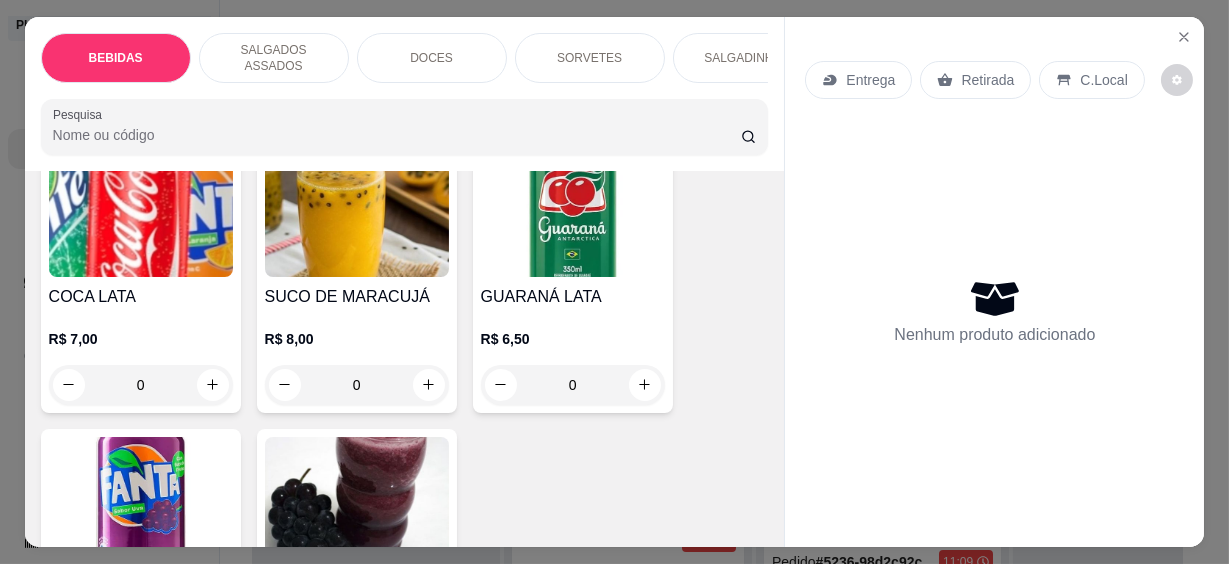 scroll, scrollTop: 1272, scrollLeft: 0, axis: vertical 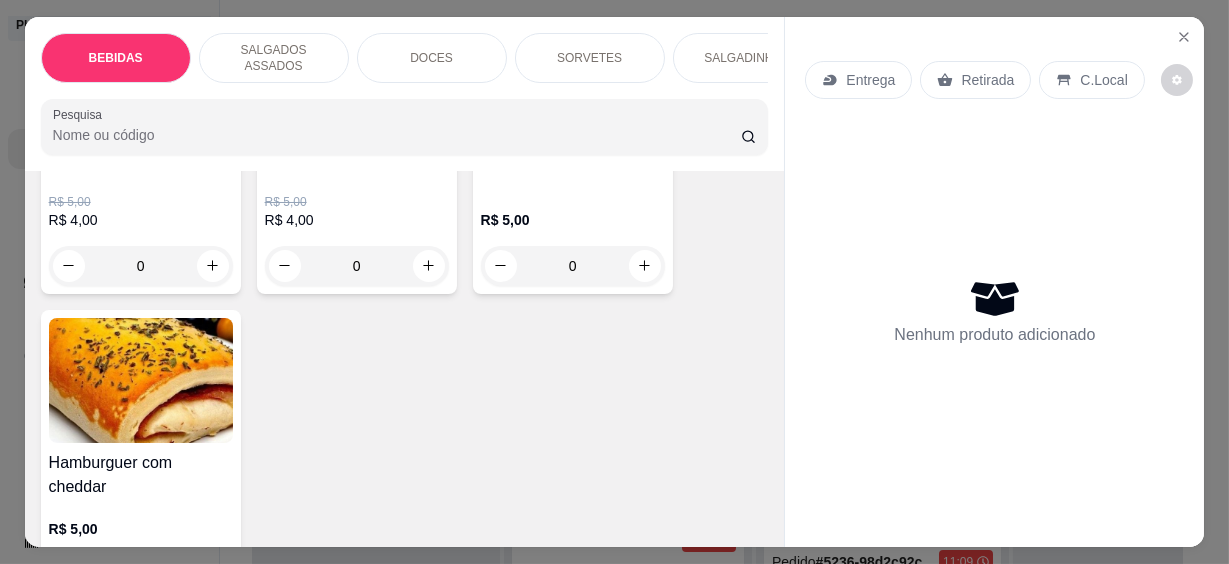 click 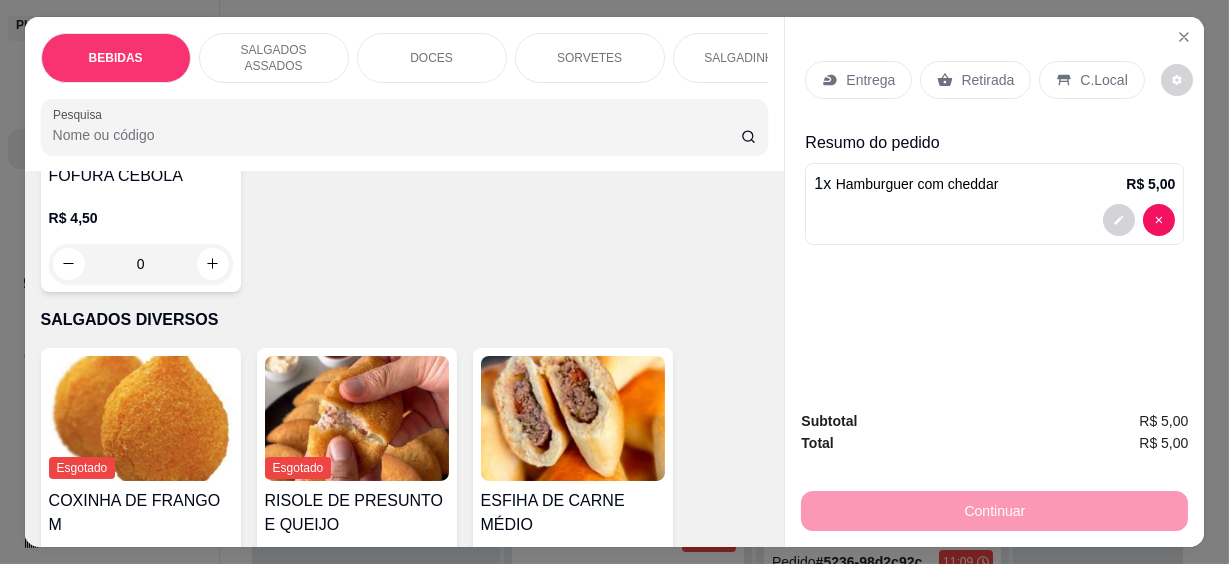 scroll, scrollTop: 6250, scrollLeft: 0, axis: vertical 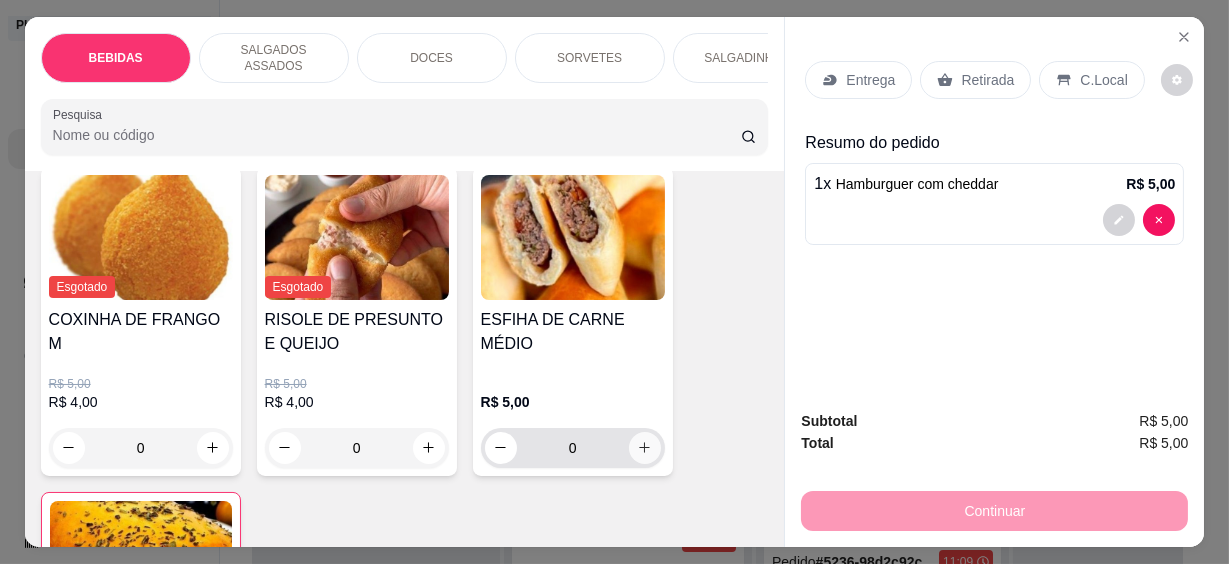 click 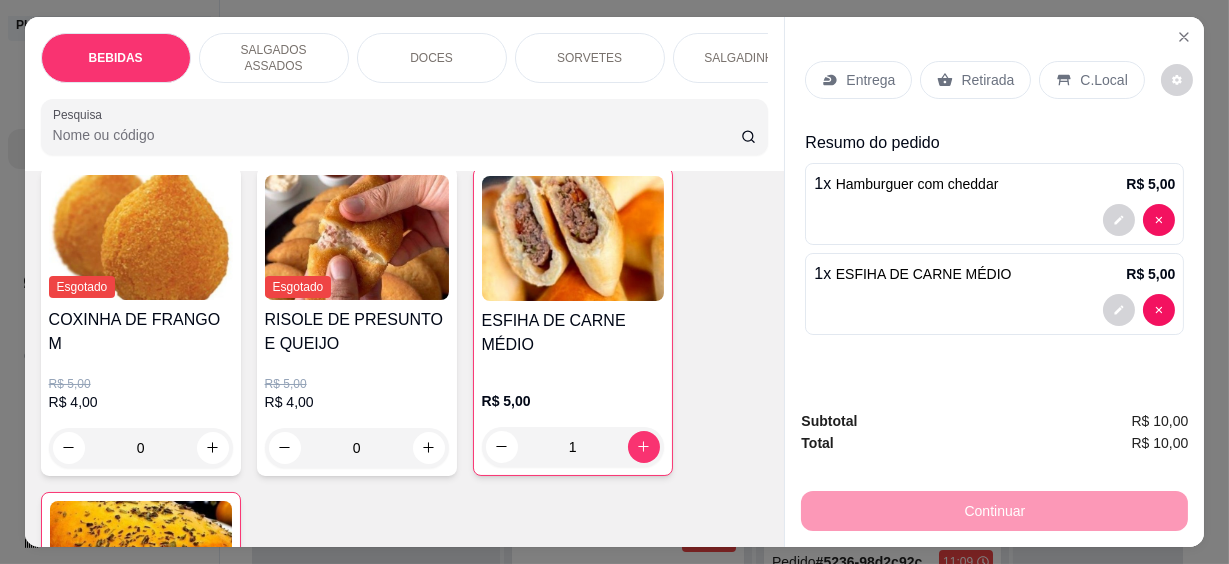 click 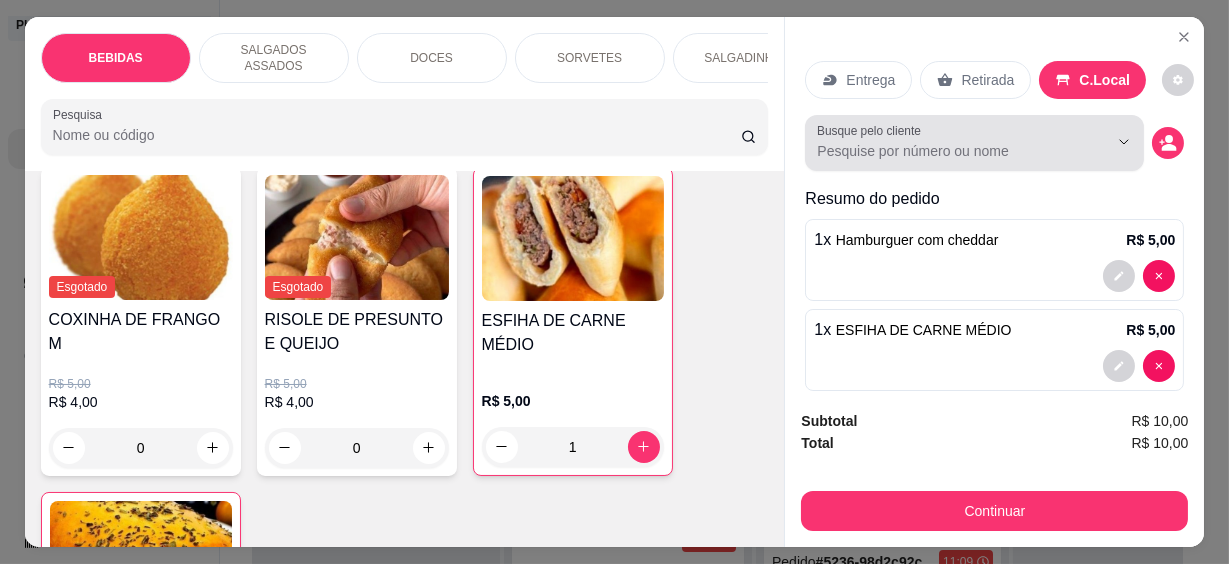 click on "Busque pelo cliente" at bounding box center [946, 151] 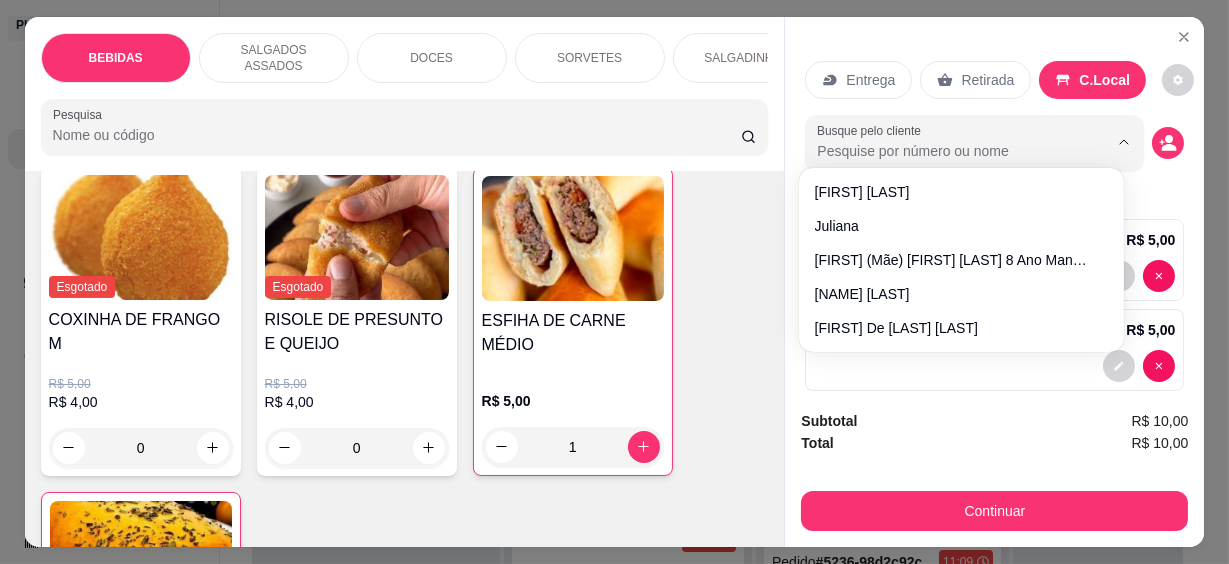 type on "C" 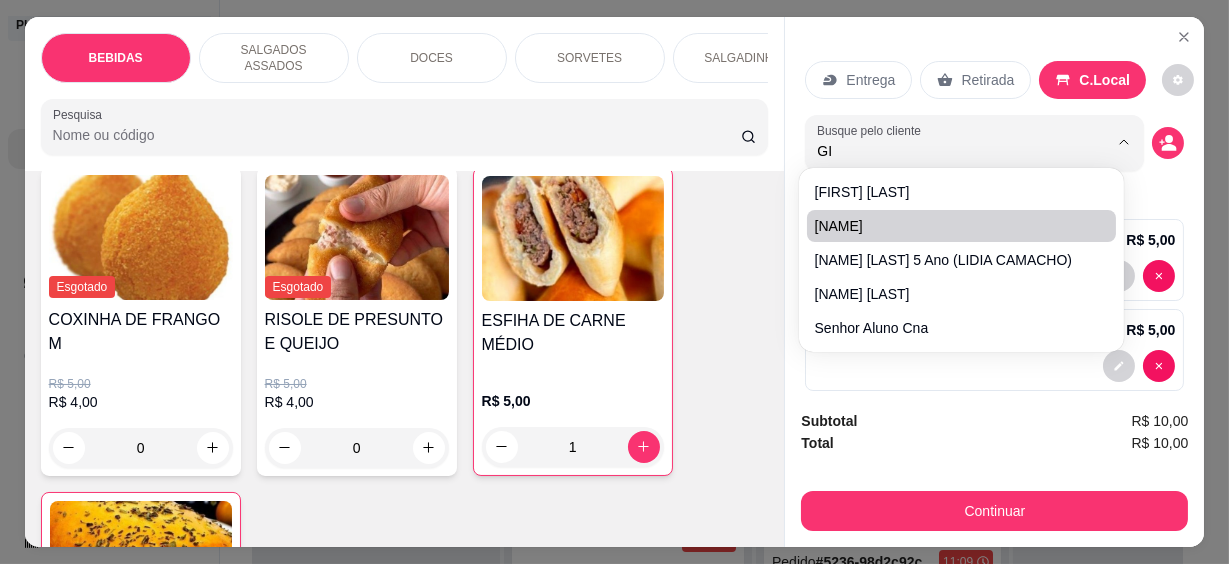 type on "GIO" 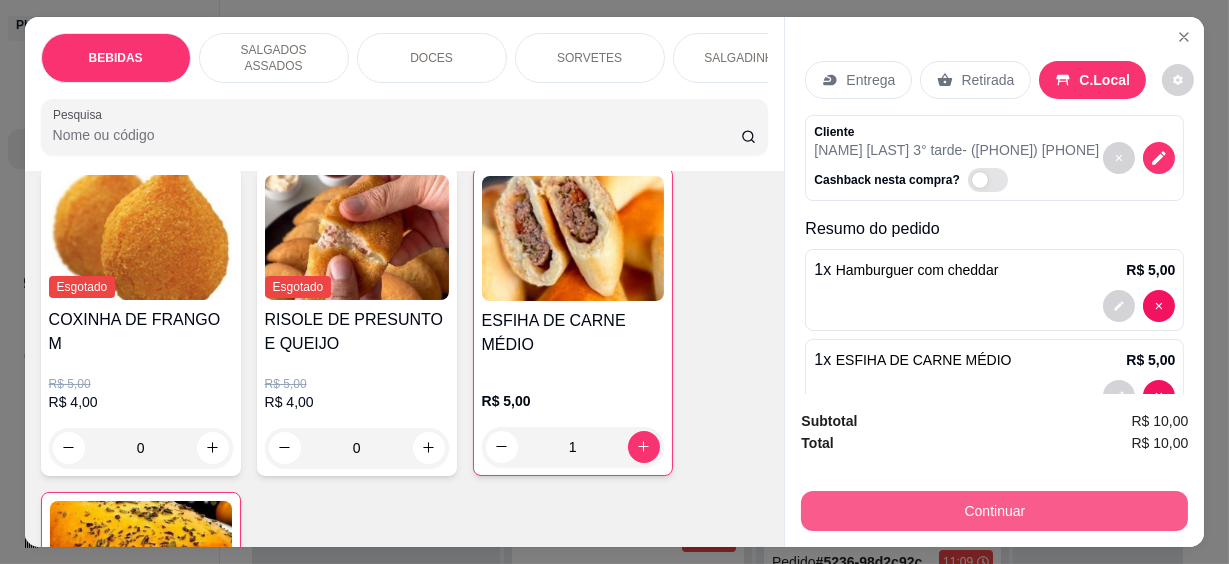 scroll, scrollTop: 53, scrollLeft: 0, axis: vertical 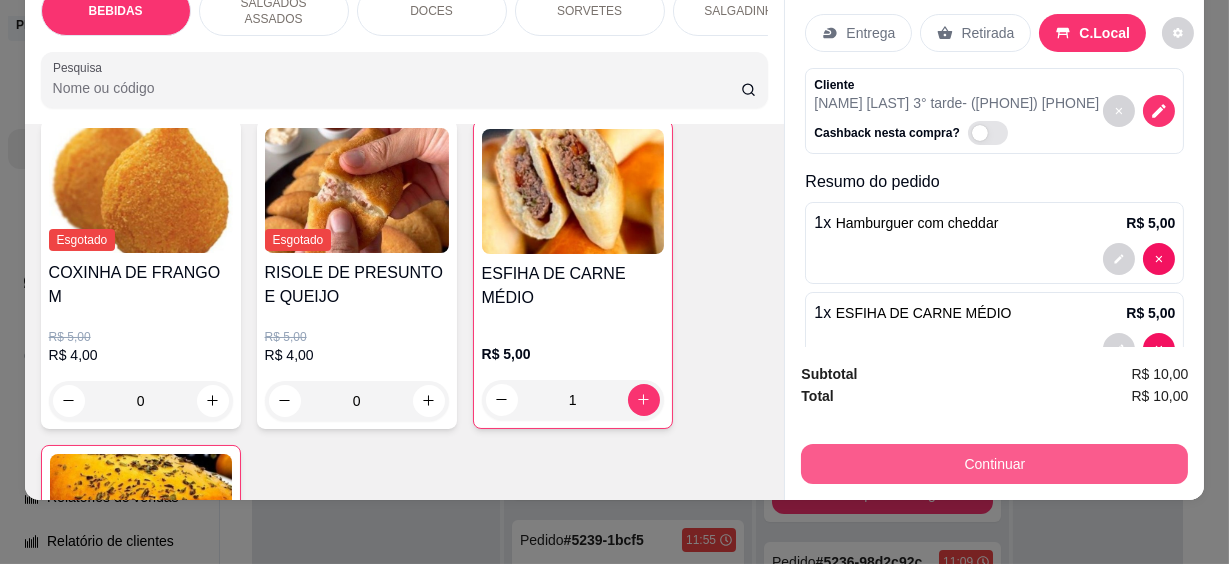 click on "Continuar" at bounding box center [994, 464] 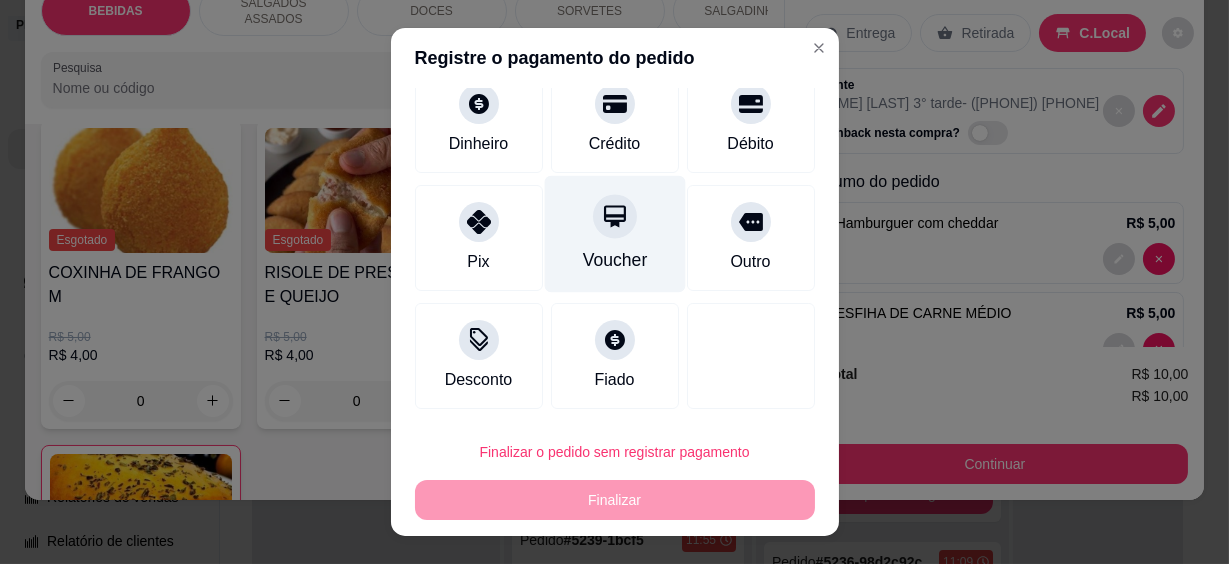 click at bounding box center [615, 217] 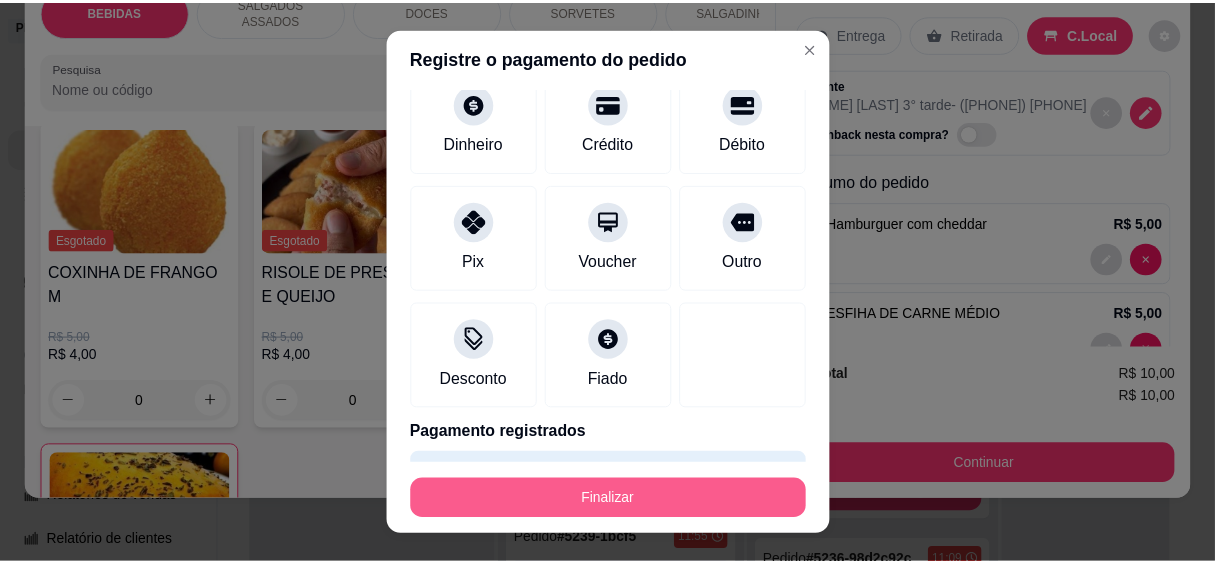 scroll, scrollTop: 35, scrollLeft: 0, axis: vertical 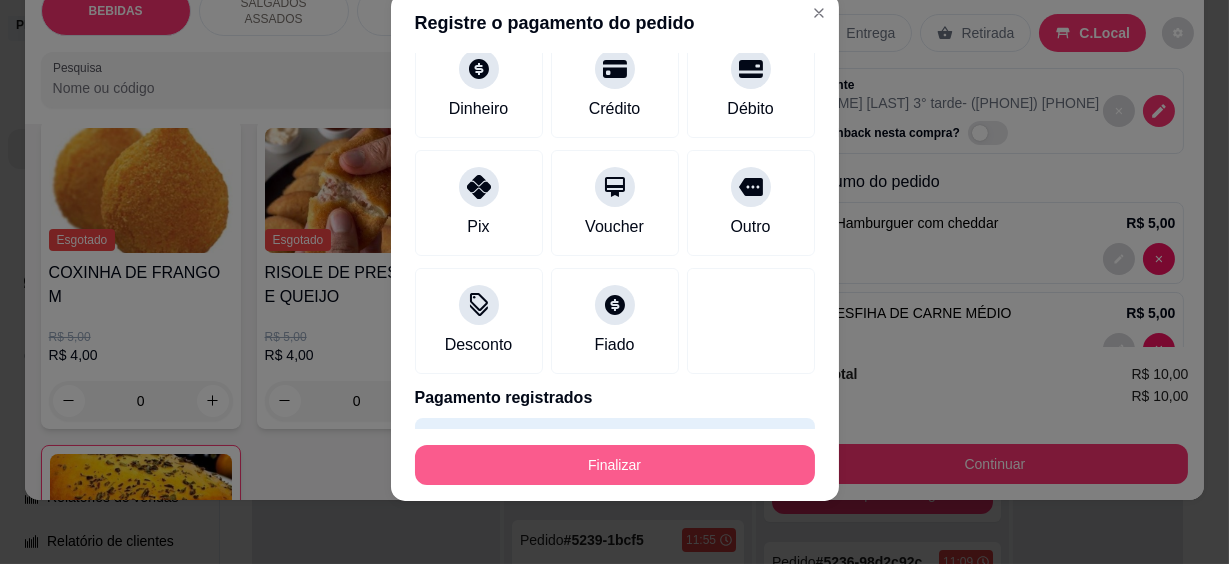 click on "Finalizar" at bounding box center [615, 465] 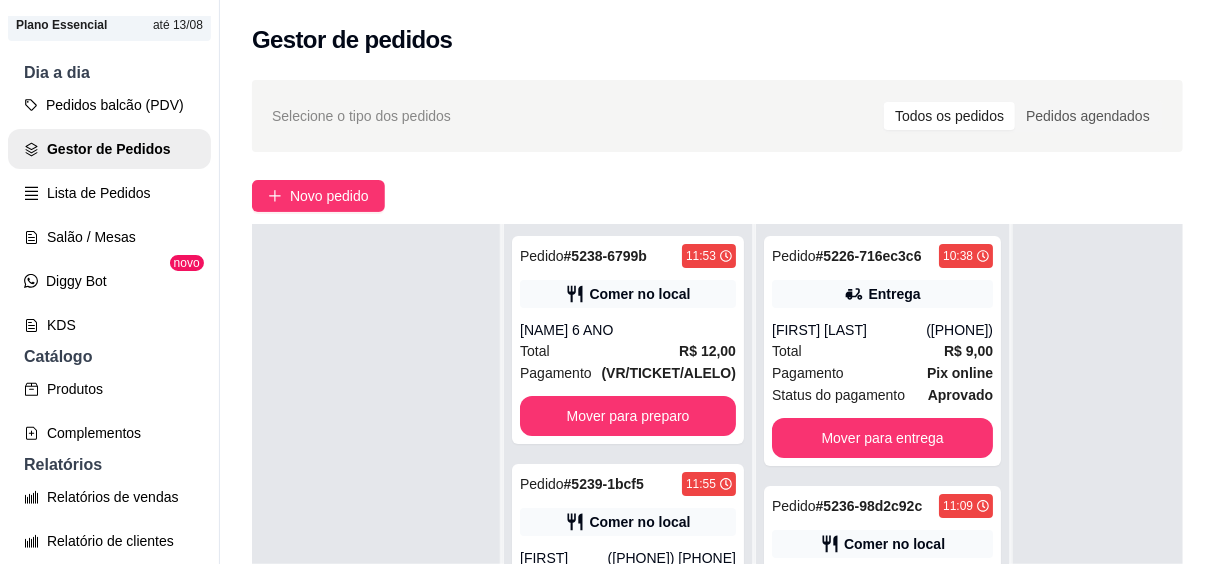 scroll, scrollTop: 0, scrollLeft: 0, axis: both 